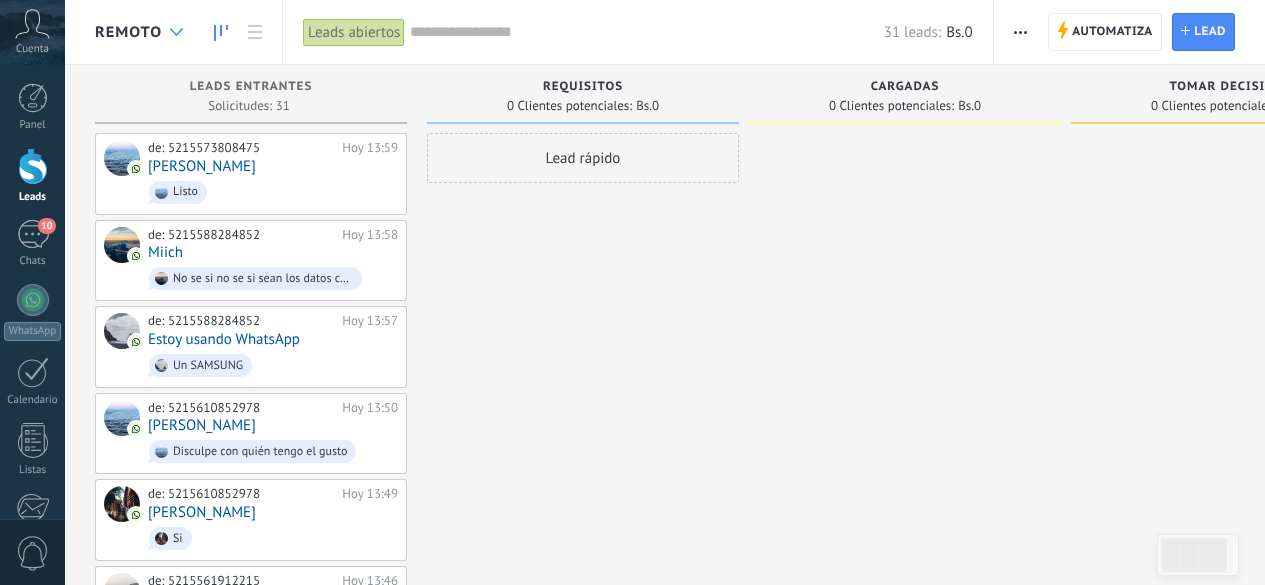 scroll, scrollTop: 0, scrollLeft: 0, axis: both 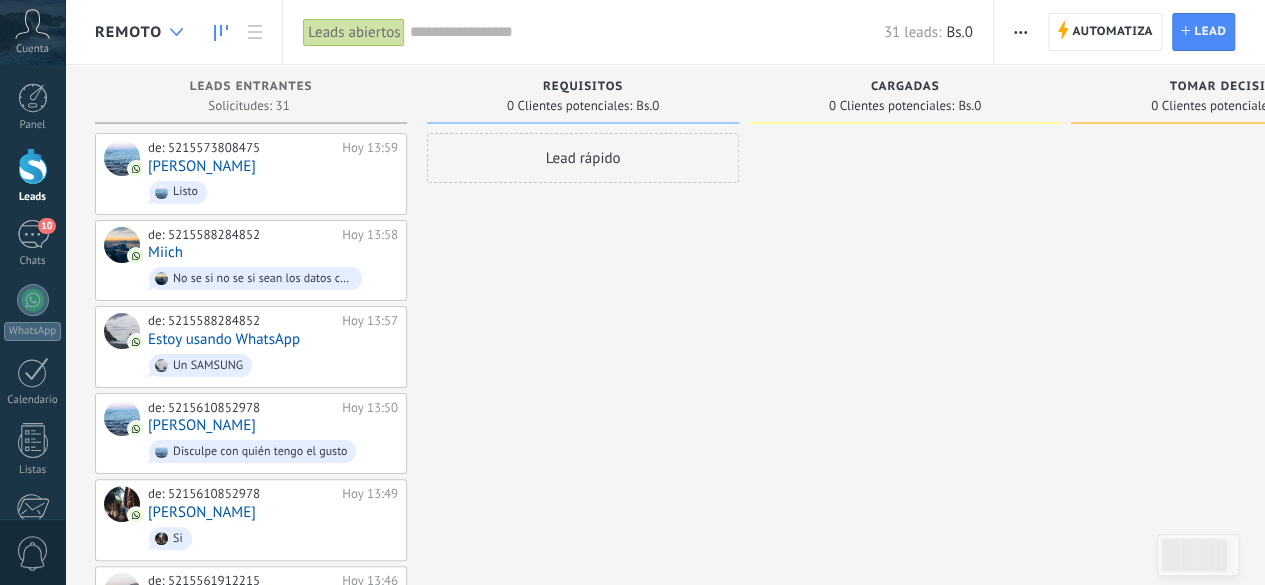 click at bounding box center [176, 32] 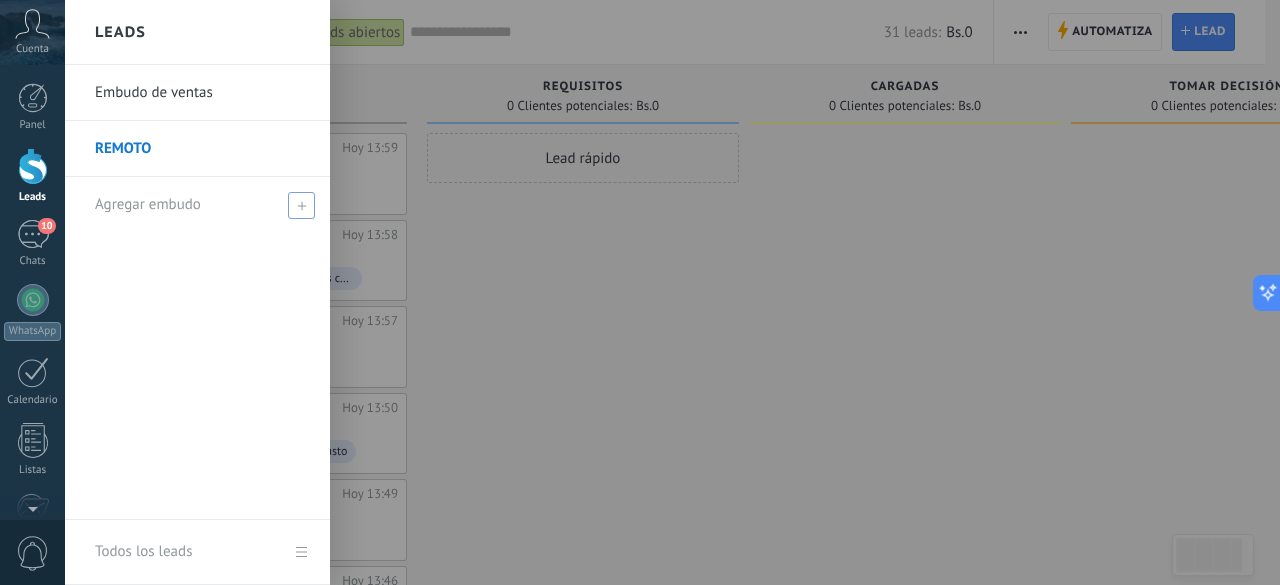 click 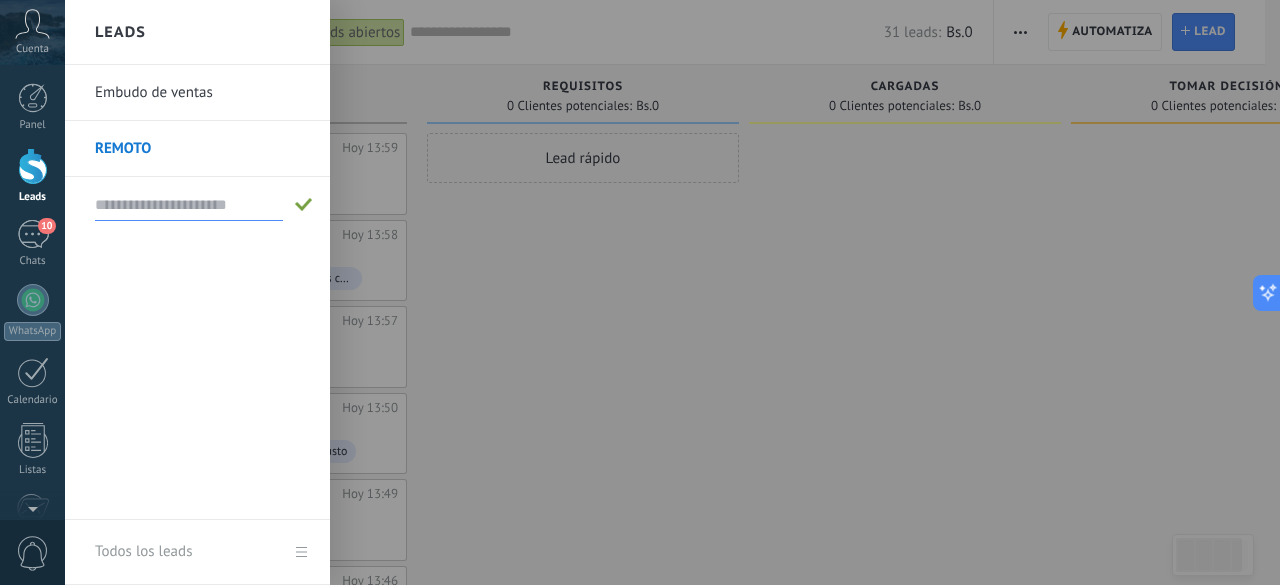 click at bounding box center (189, 205) 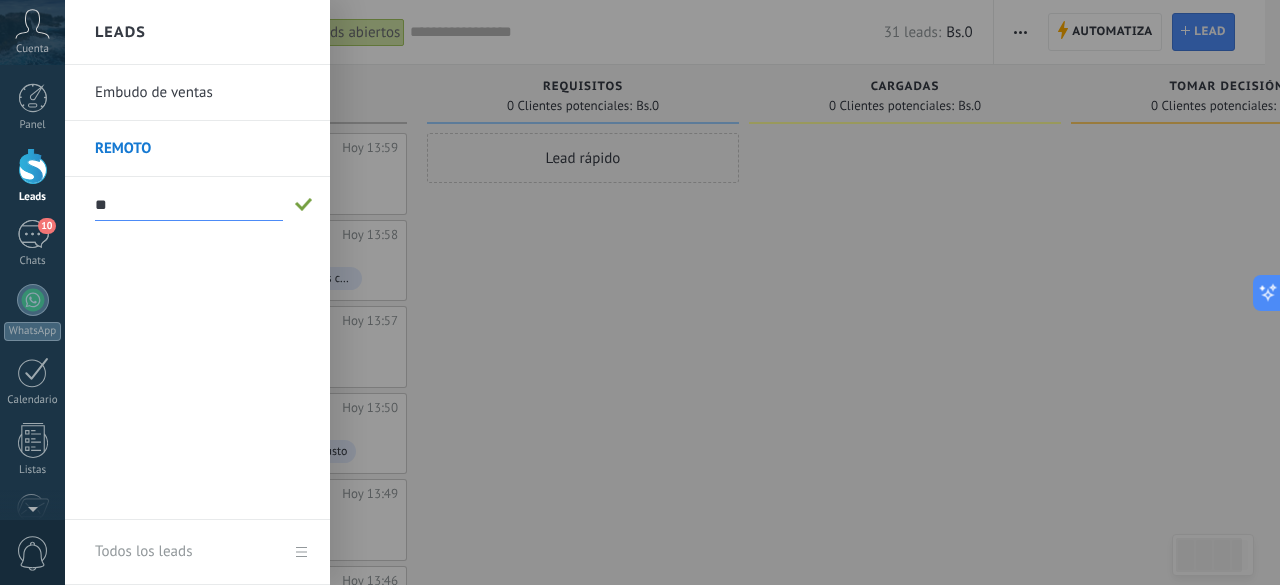 type on "*" 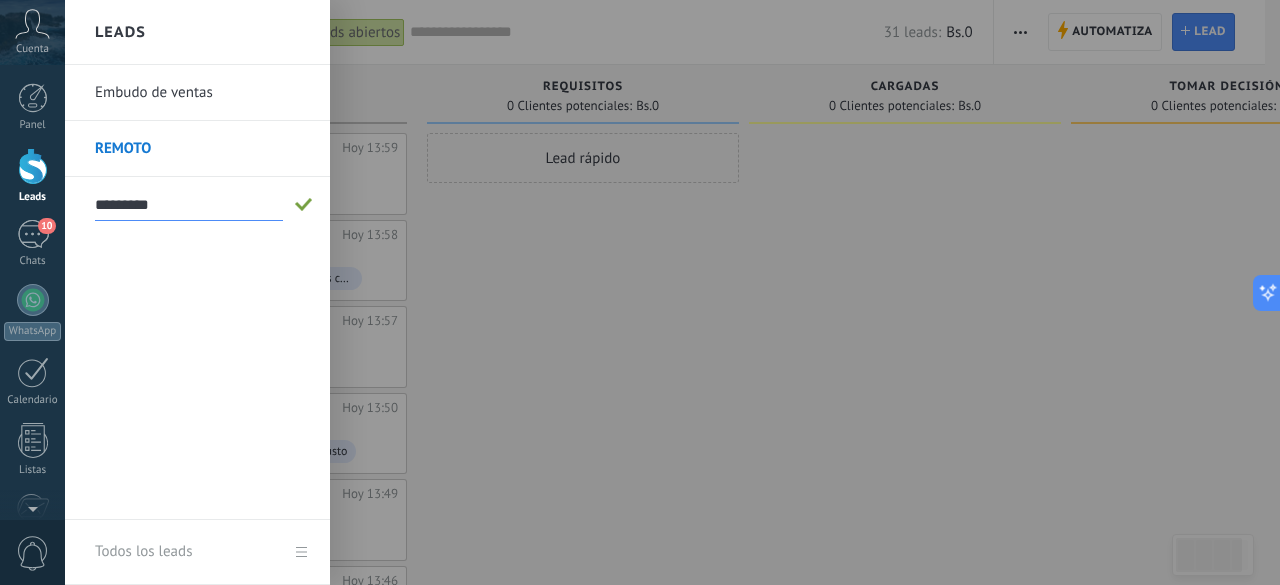 type on "*********" 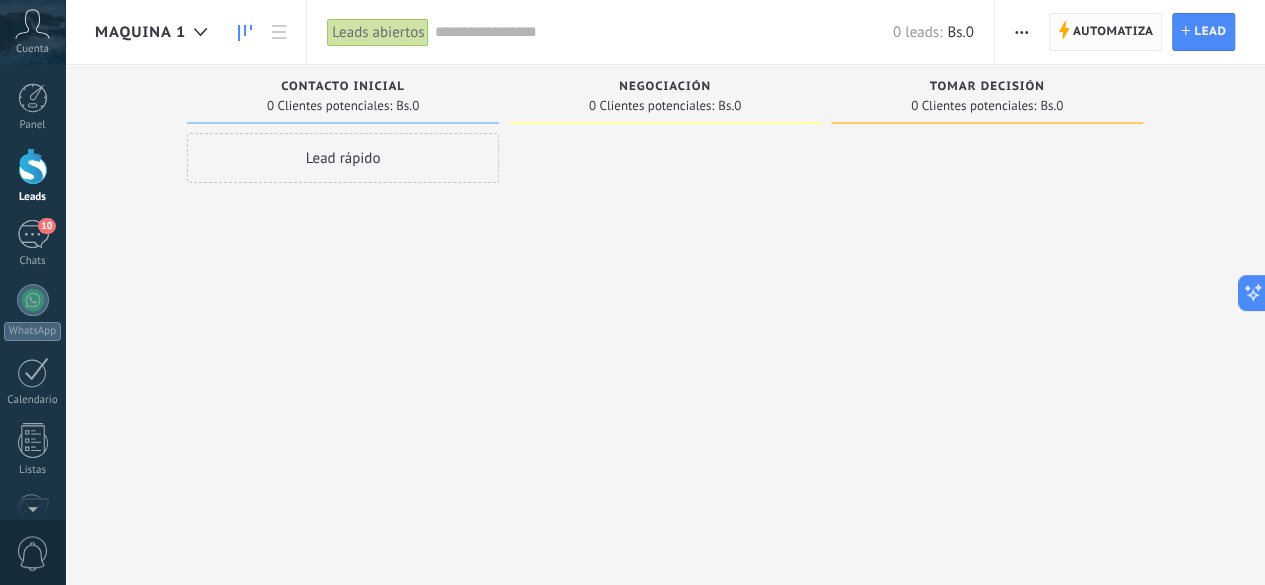 click on "Automatiza" at bounding box center (1113, 32) 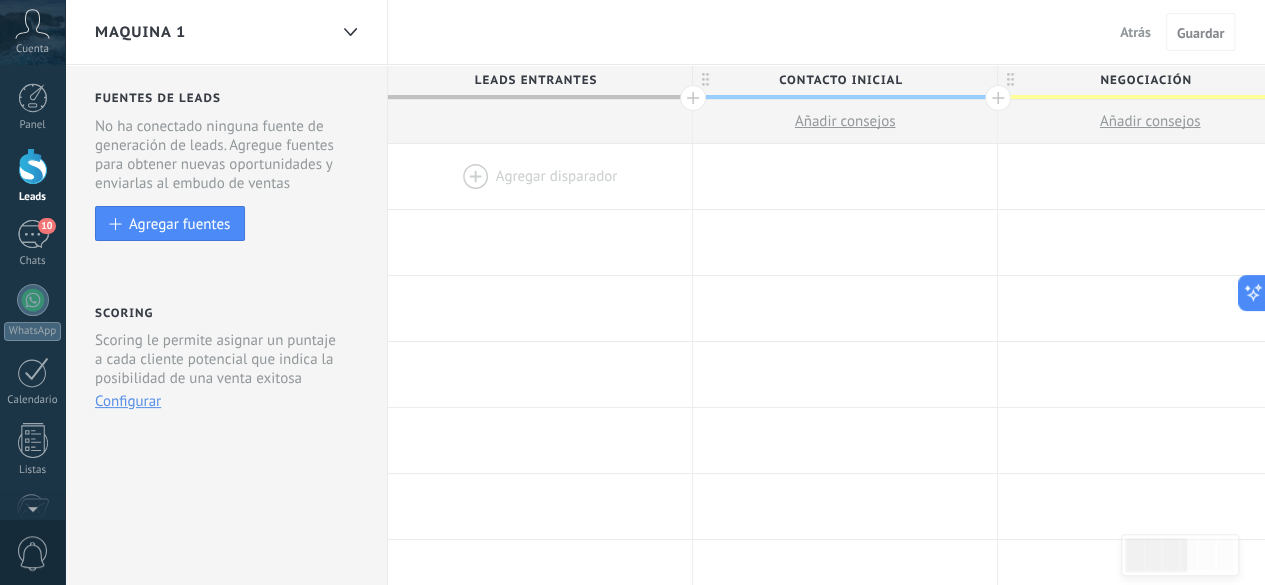 click at bounding box center [540, 176] 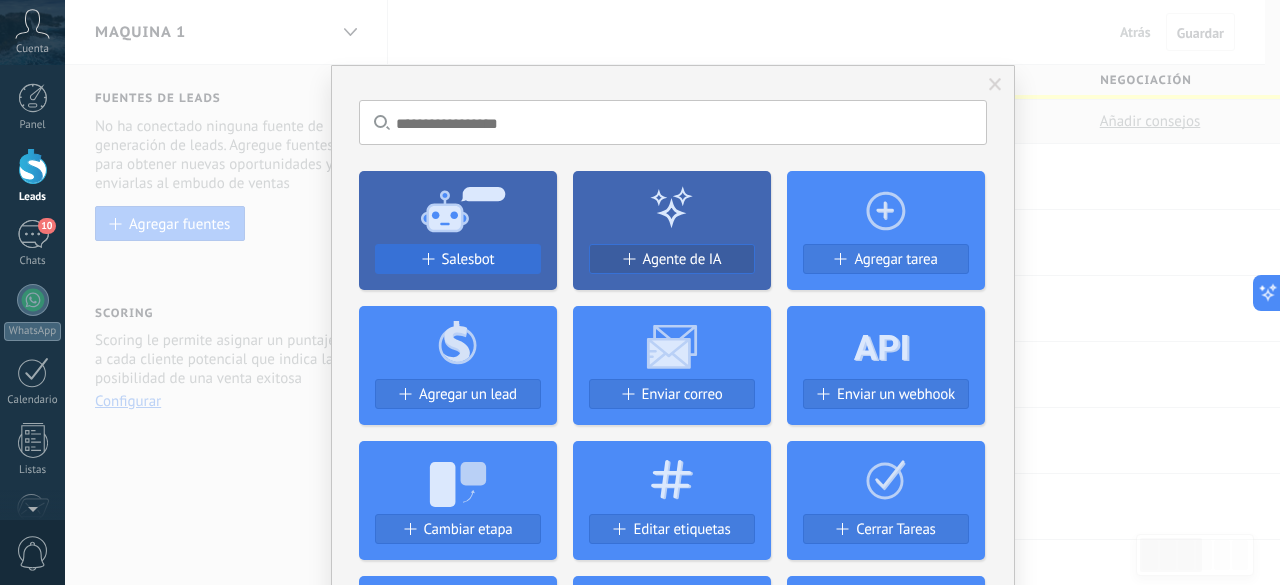 click on "Salesbot" at bounding box center [468, 259] 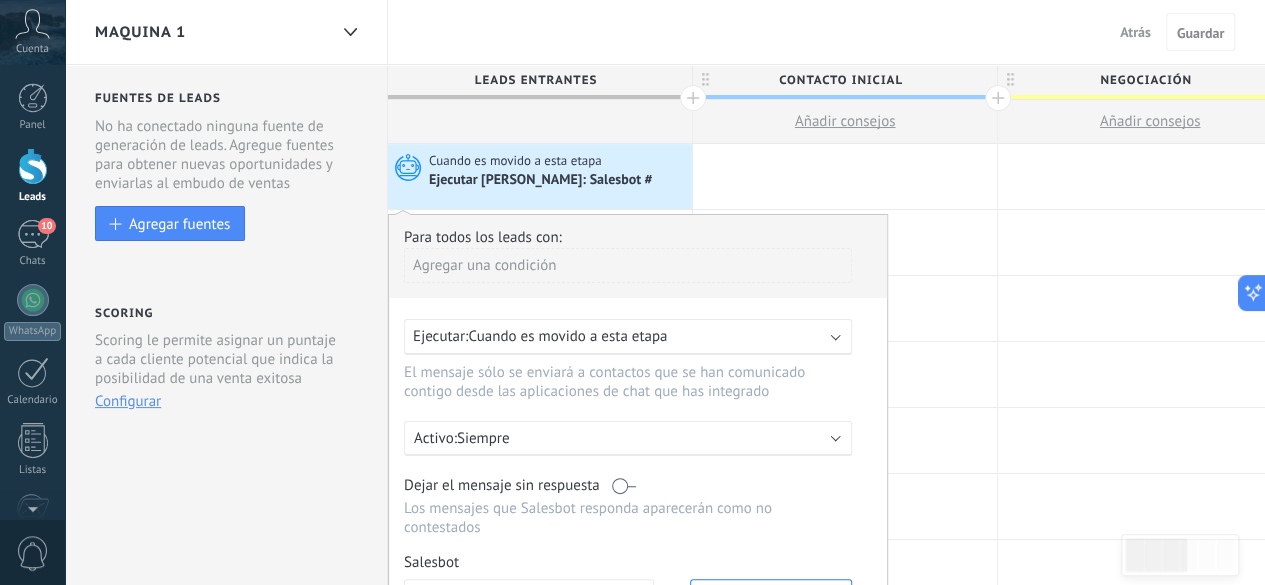 click on "Cuando es movido a esta etapa" at bounding box center [567, 336] 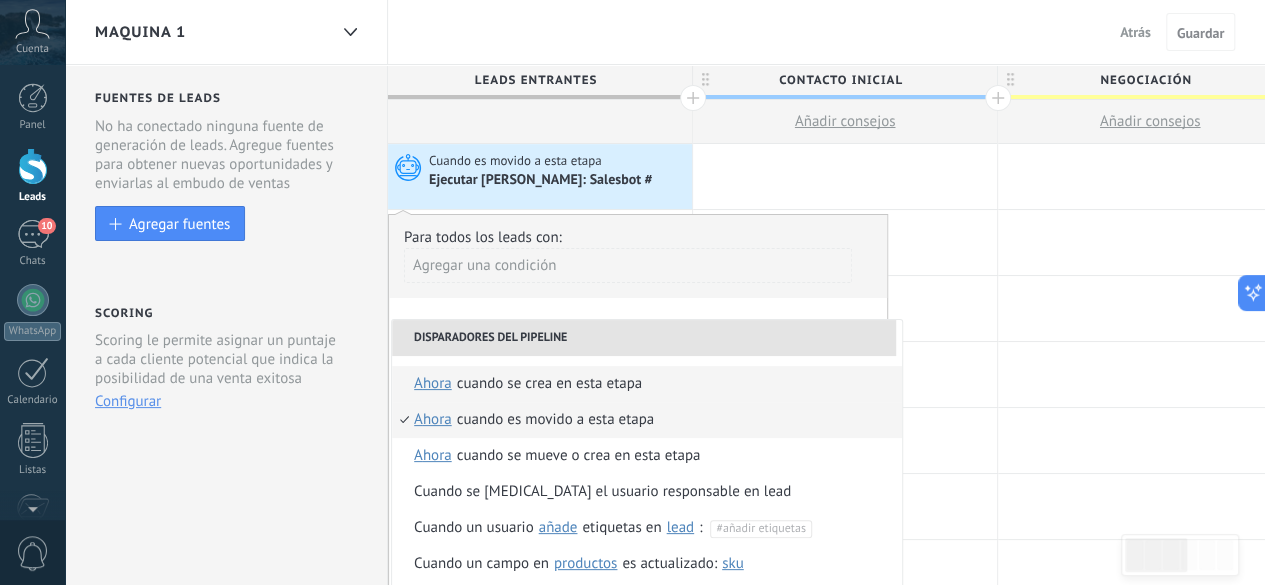 click on "Cuando se crea en esta etapa" at bounding box center (549, 384) 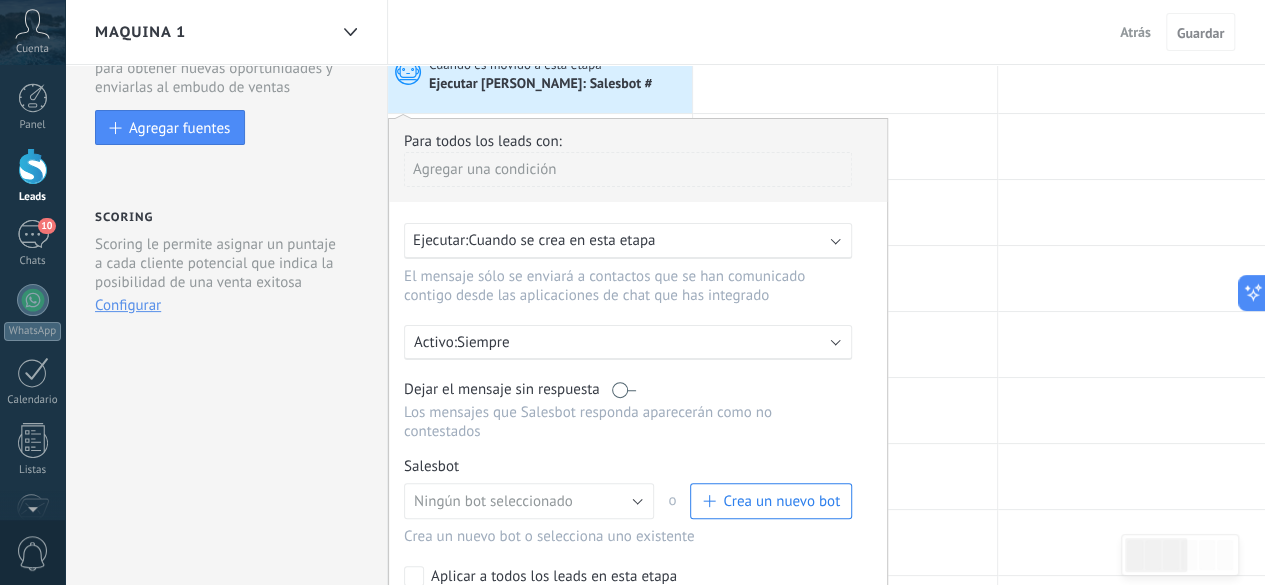 scroll, scrollTop: 200, scrollLeft: 0, axis: vertical 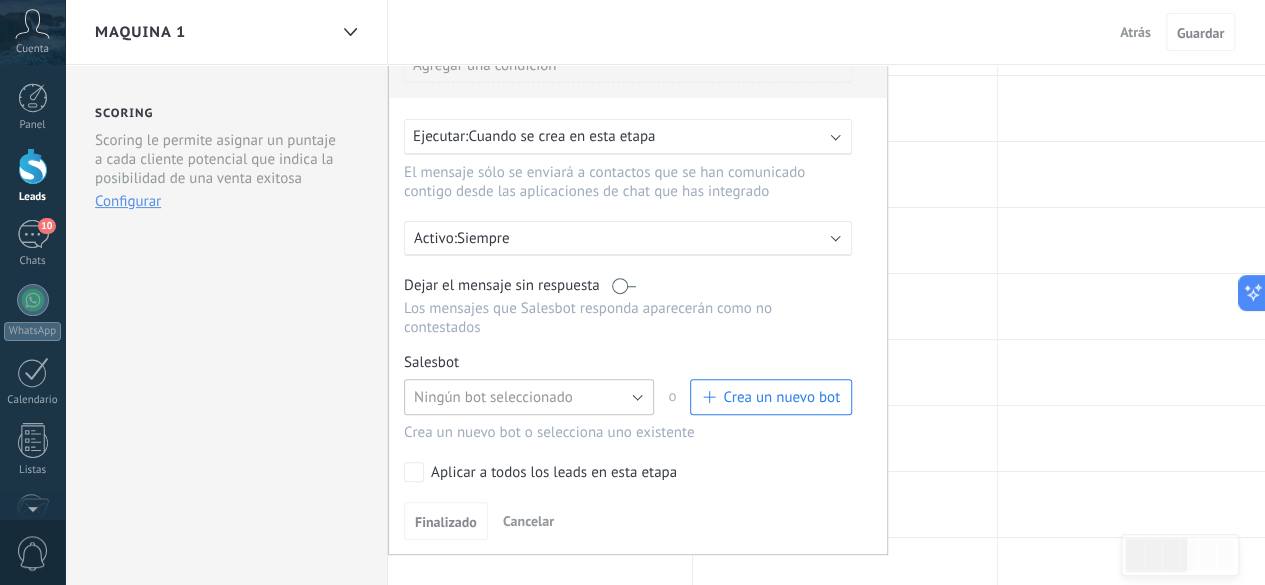 click on "Ningún bot seleccionado" at bounding box center [493, 397] 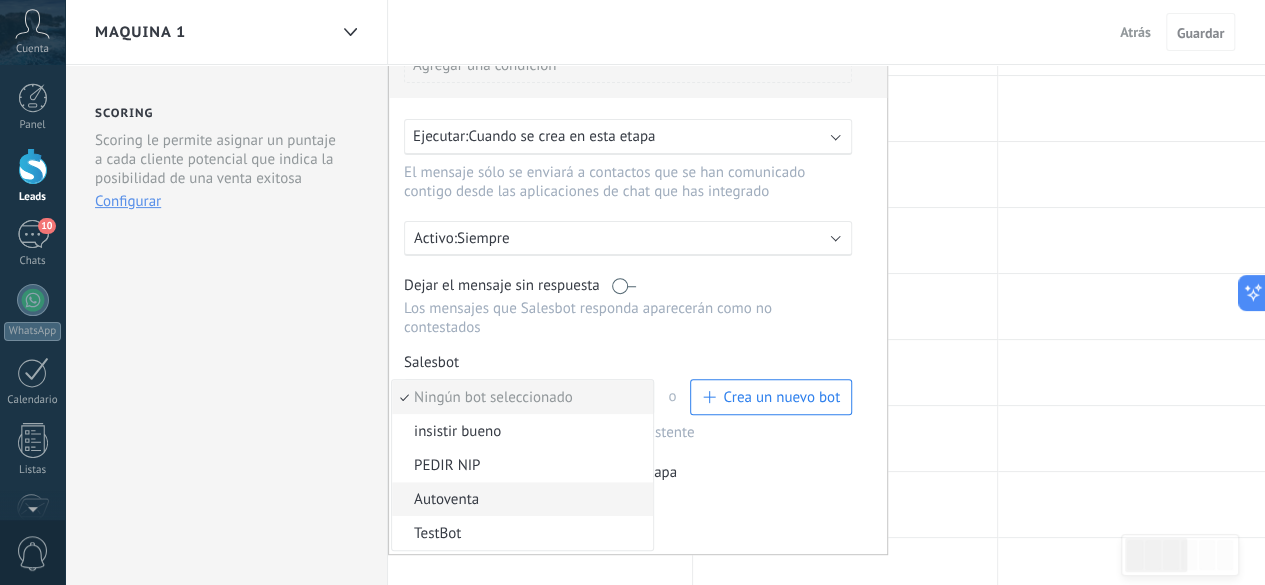 click on "Autoventa" at bounding box center [519, 499] 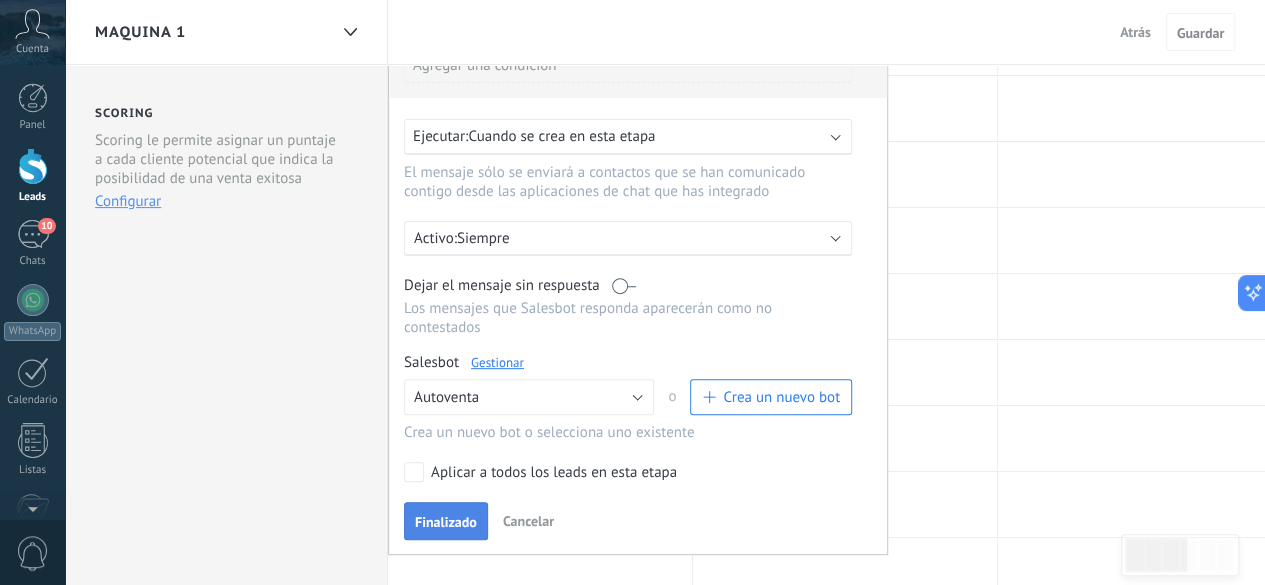 click on "Finalizado" at bounding box center (446, 522) 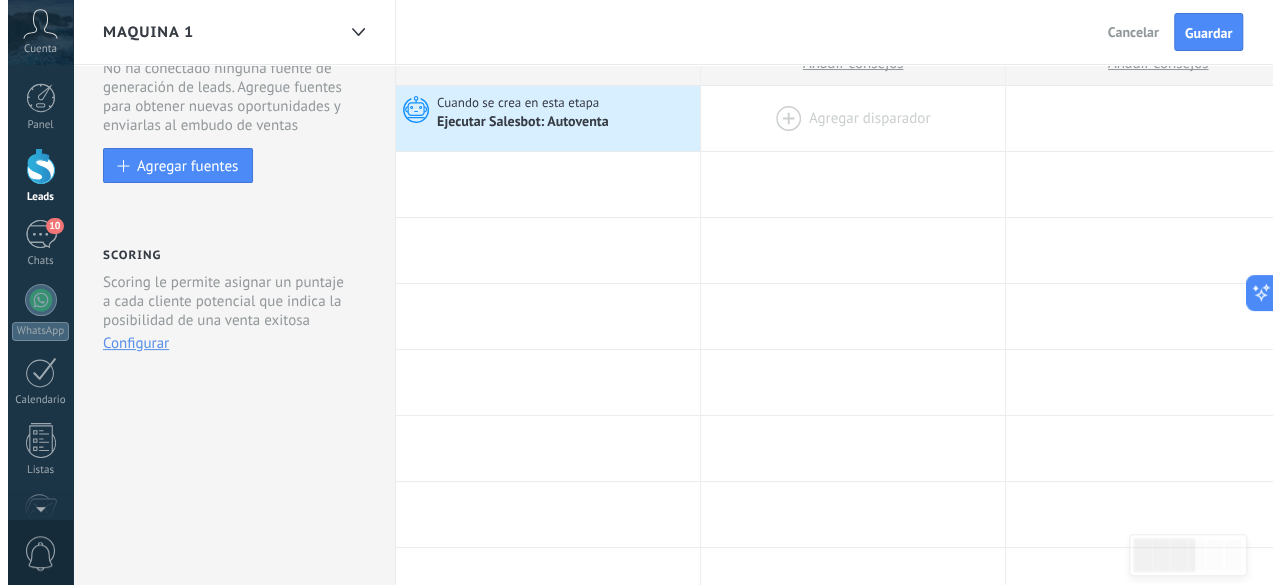 scroll, scrollTop: 0, scrollLeft: 0, axis: both 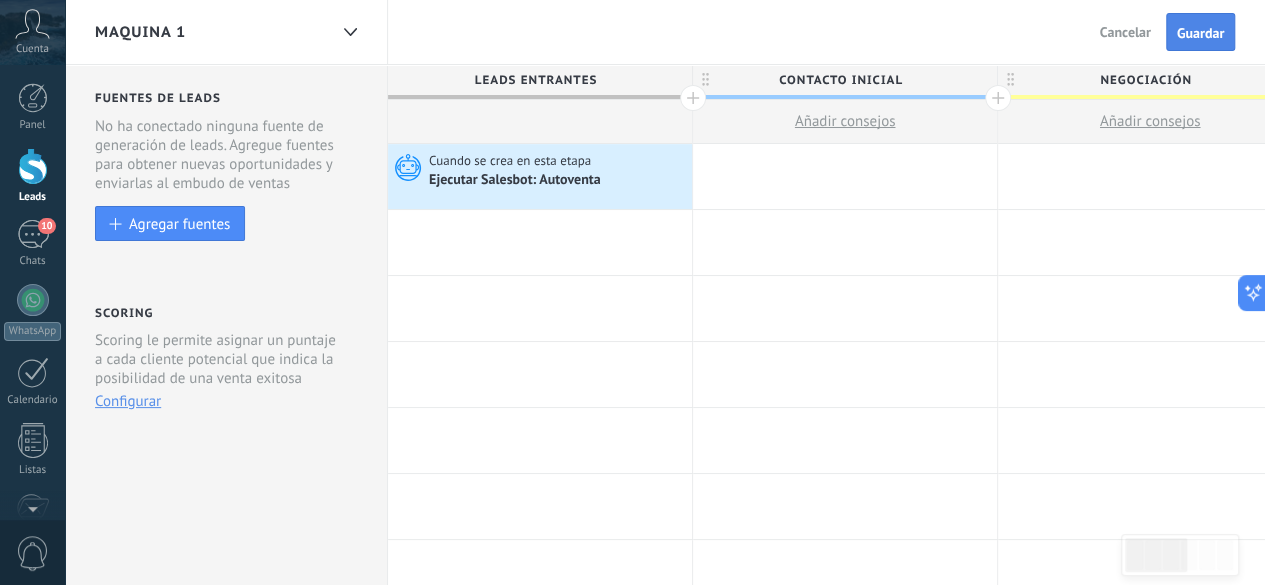 click on "Guardar" at bounding box center (1200, 33) 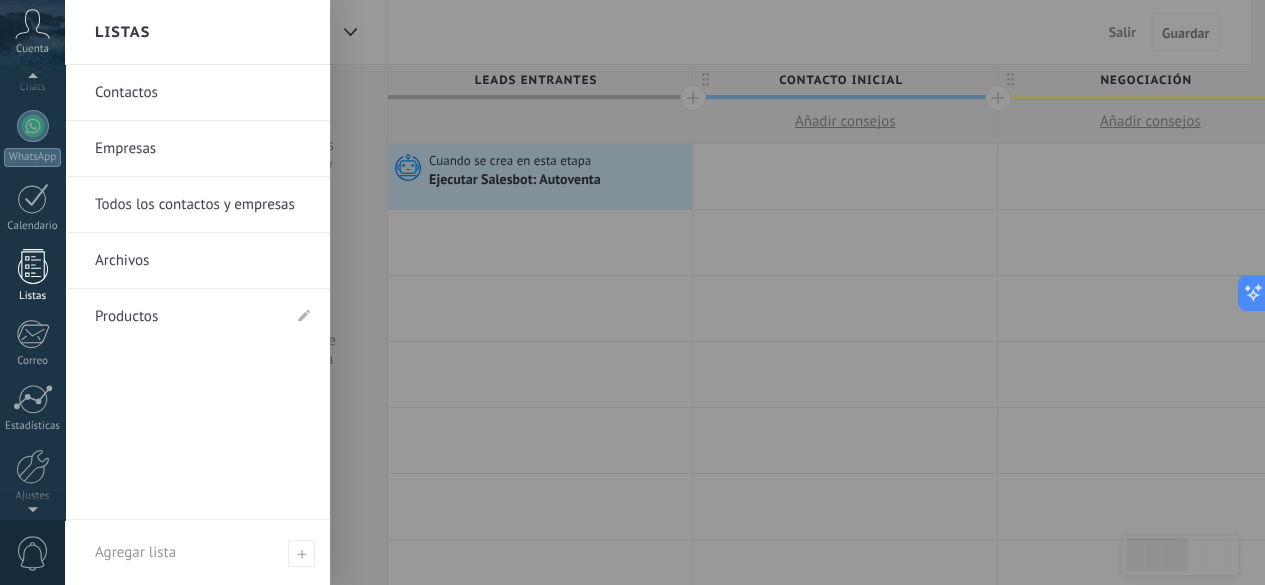 scroll, scrollTop: 245, scrollLeft: 0, axis: vertical 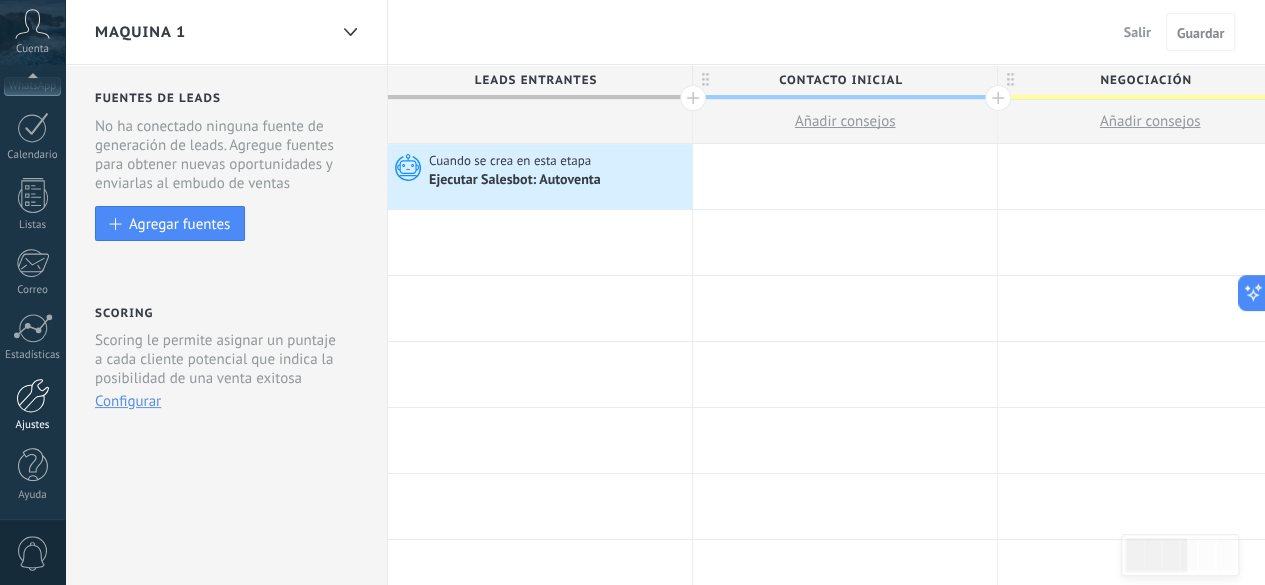 click at bounding box center [33, 395] 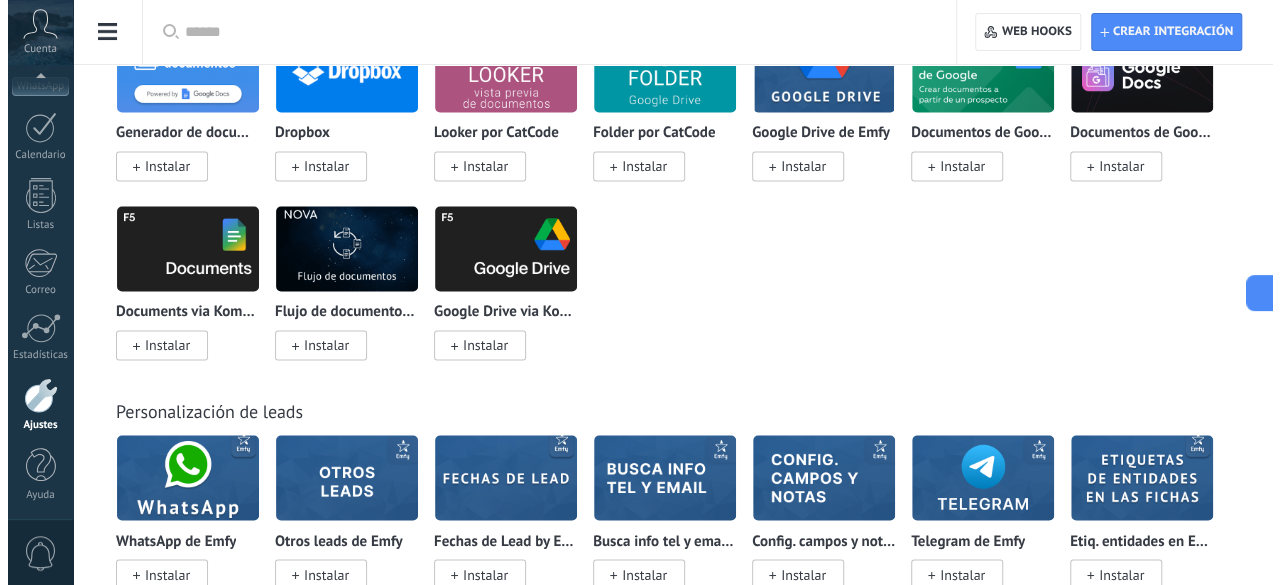 scroll, scrollTop: 5100, scrollLeft: 0, axis: vertical 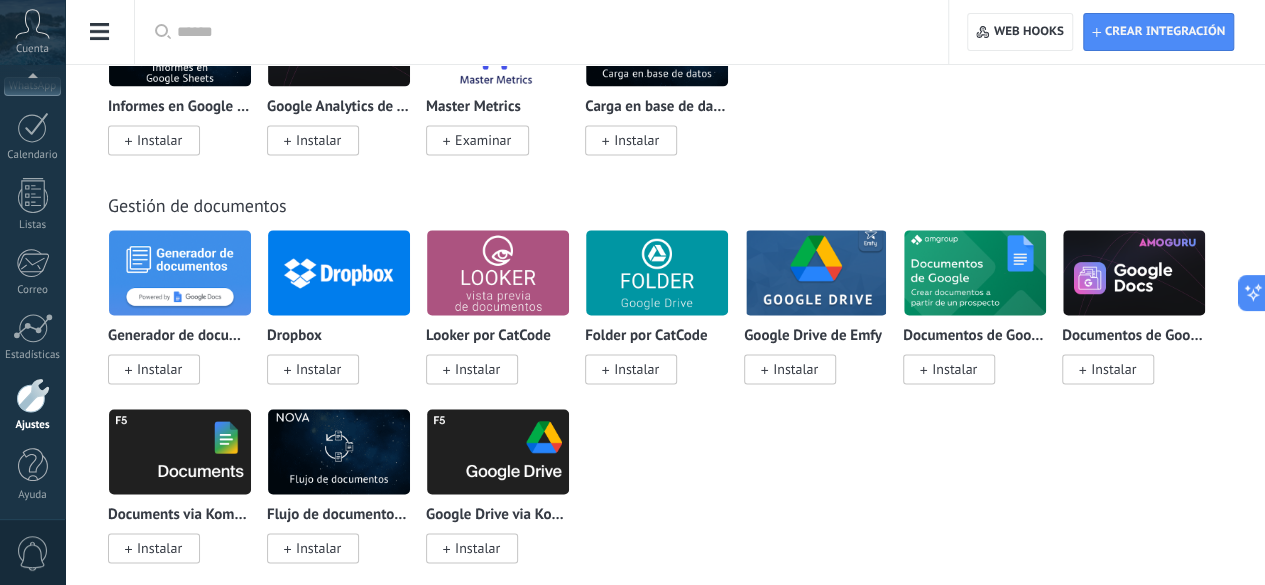 click at bounding box center [180, -952] 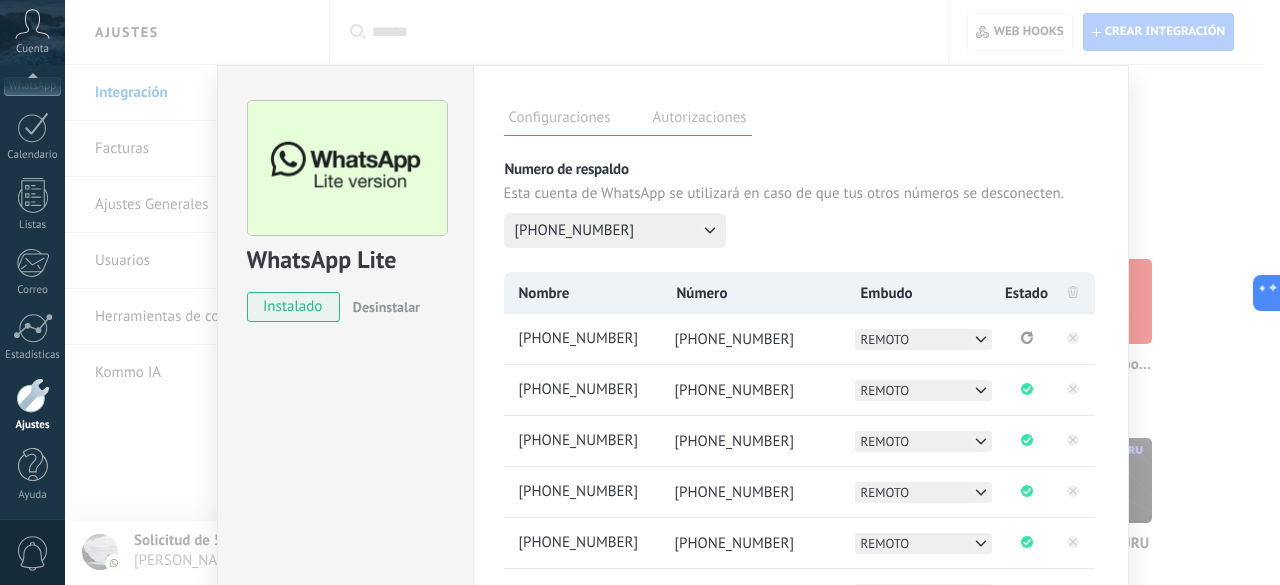 scroll, scrollTop: 248, scrollLeft: 0, axis: vertical 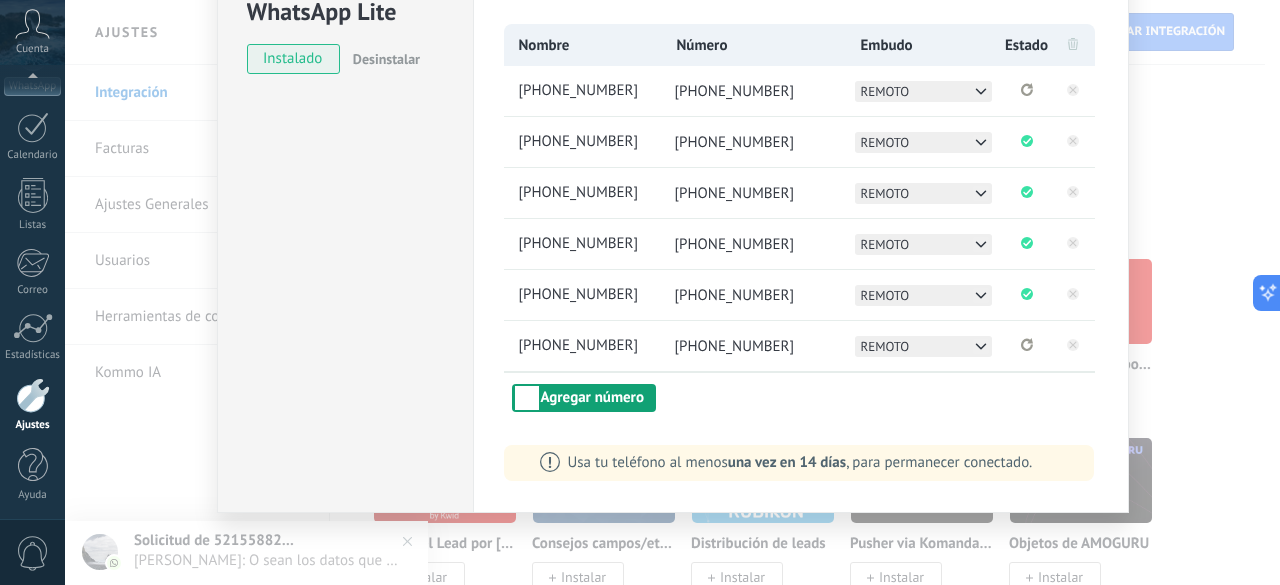 click on "Agregar número" at bounding box center (584, 398) 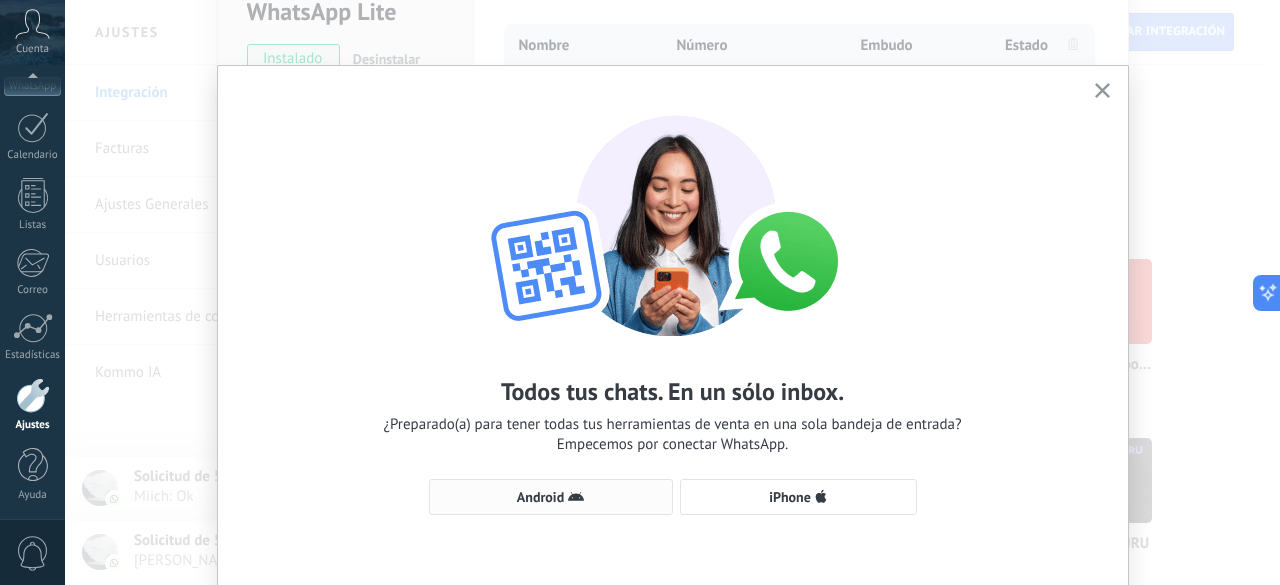 click on "Android" at bounding box center [540, 497] 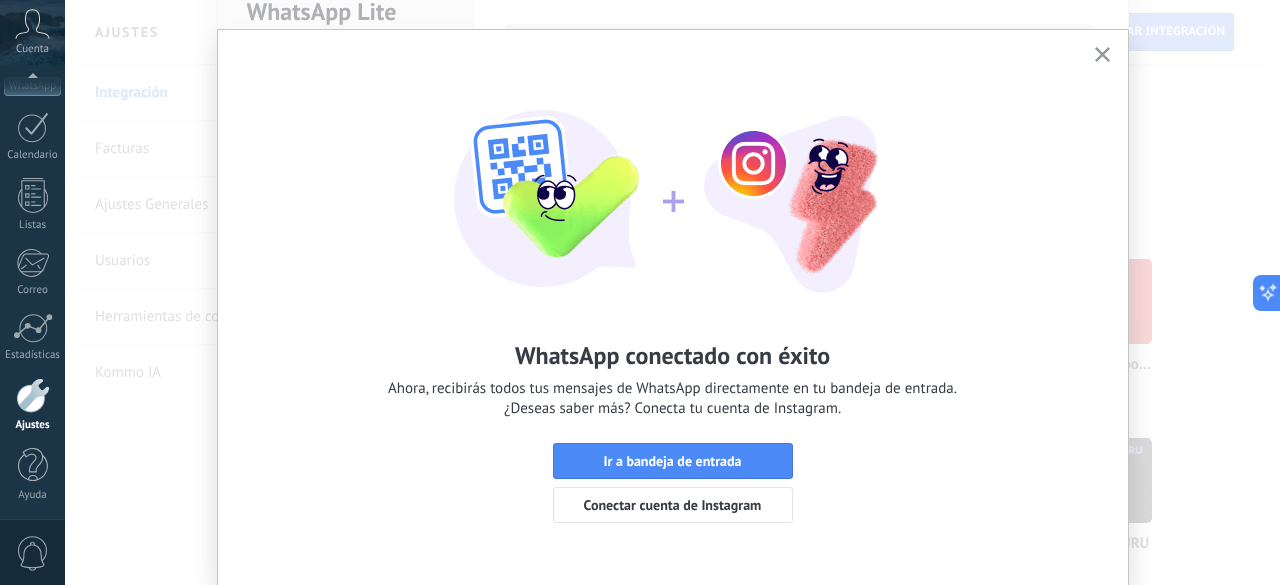 scroll, scrollTop: 0, scrollLeft: 0, axis: both 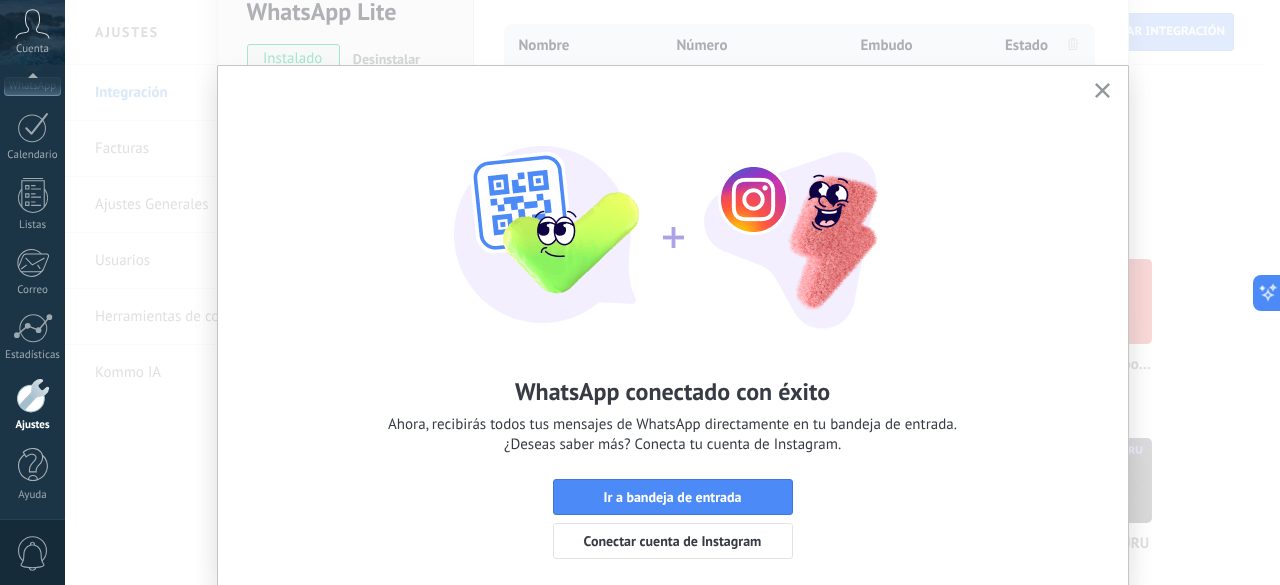 click at bounding box center (1102, 91) 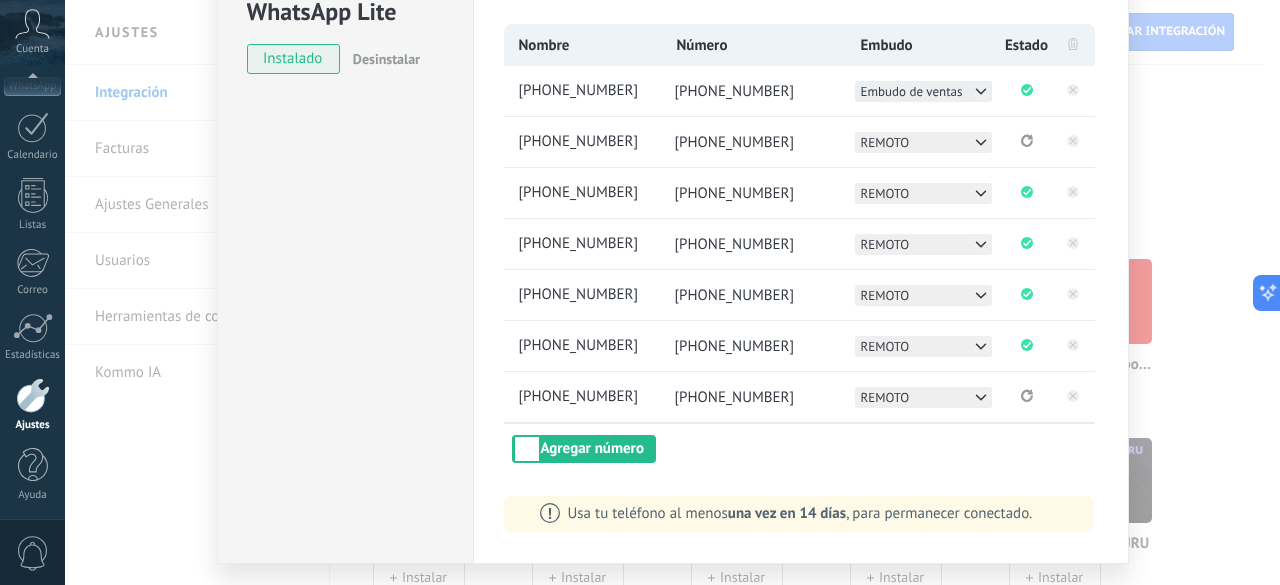 click 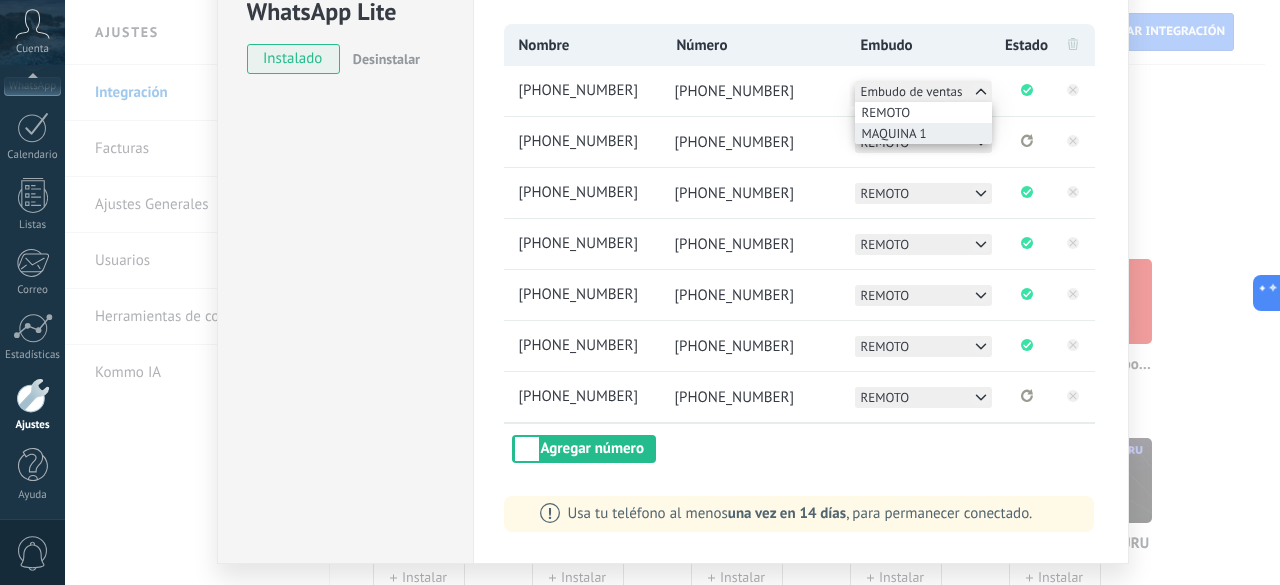 click on "MAQUINA 1" at bounding box center (894, 133) 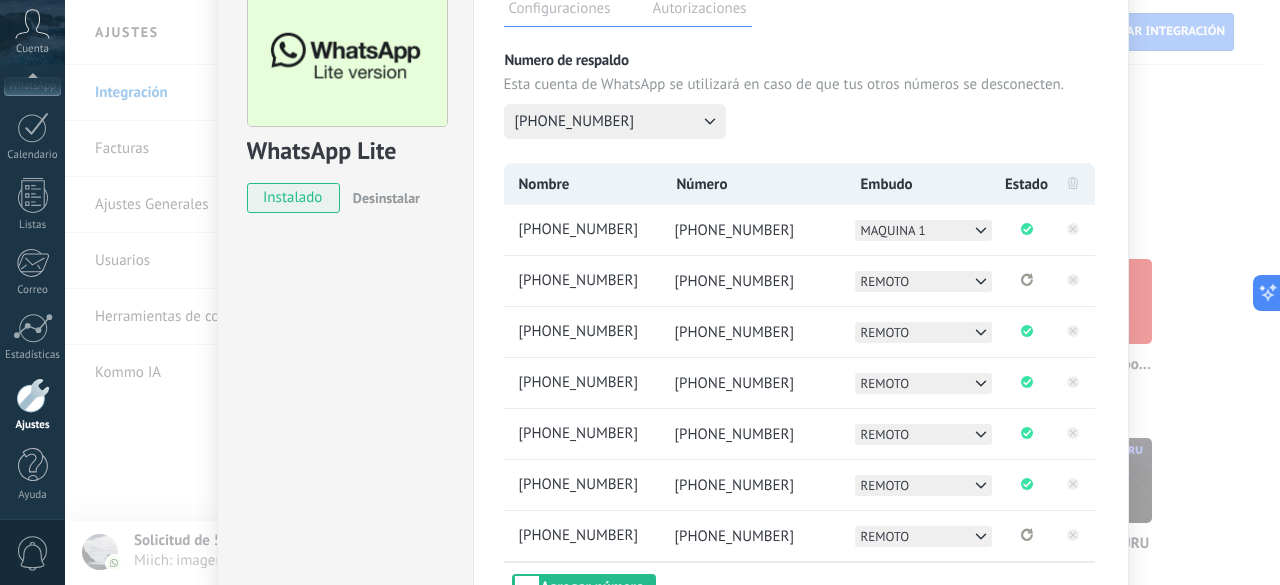 scroll, scrollTop: 48, scrollLeft: 0, axis: vertical 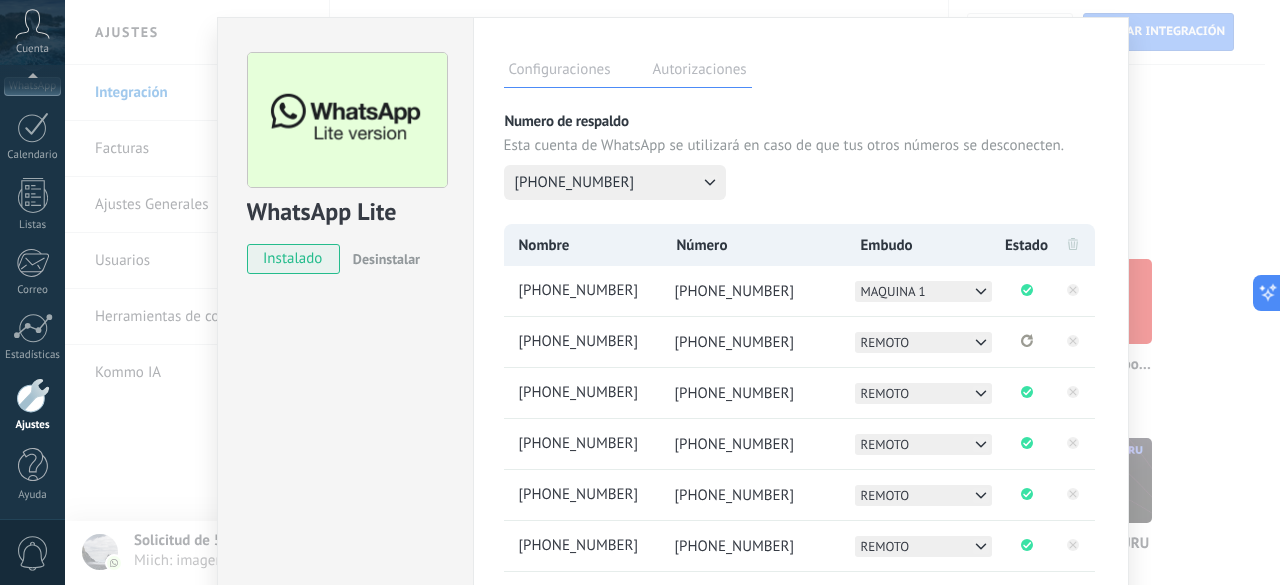 click on "WhatsApp Lite instalado Desinstalar Configuraciones Autorizaciones Esta pestaña registra a los usuarios que han concedido acceso a las integración a esta cuenta. Si deseas remover la posibilidad que un usuario pueda enviar solicitudes a la cuenta en nombre de esta integración, puedes revocar el acceso. Si el acceso a todos los usuarios es revocado, la integración dejará de funcionar. Esta aplicacion está instalada, pero nadie le ha dado acceso aun. Más de 2 mil millones de personas utilizan activamente WhatsApp para conectarse con amigos, familiares y empresas. Esta integración agrega el chat más popular a tu arsenal de comunicación: captura automáticamente leads desde los mensajes entrantes, comparte el acceso al chat con todo tu equipo y potencia todo con las herramientas integradas de Kommo, como el botón de compromiso y Salesbot. más _:  Guardar Numero de respaldo Esta cuenta de WhatsApp se utilizará en caso de que tus otros números se desconecten.   [PHONE_NUMBER] Nombre Número Embudo" at bounding box center [672, 292] 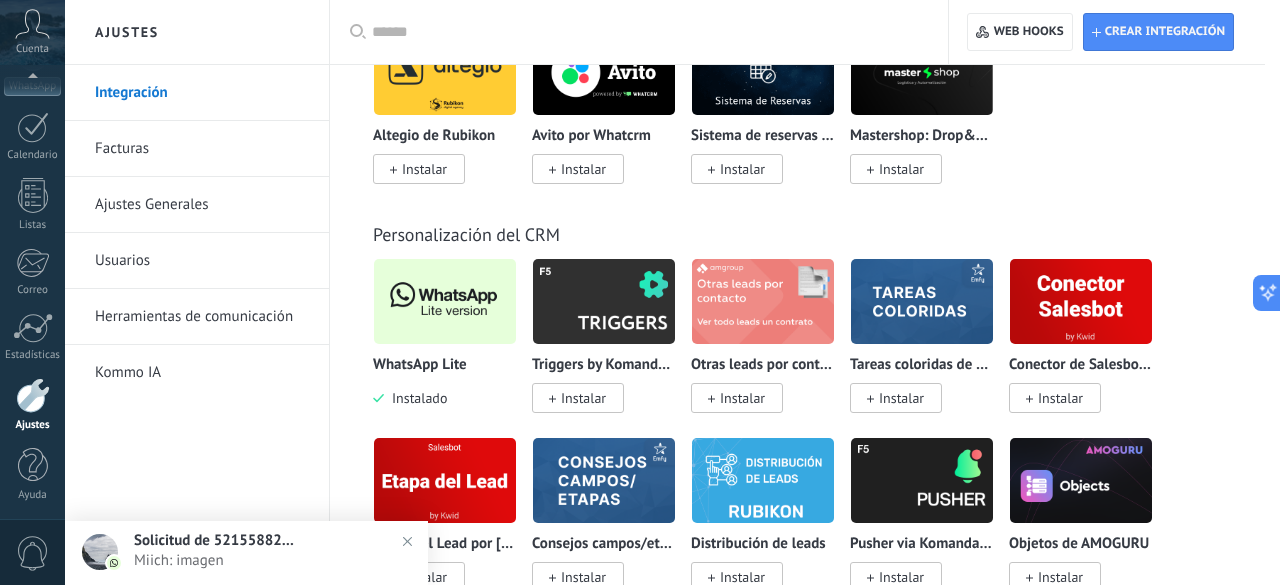 scroll, scrollTop: 0, scrollLeft: 0, axis: both 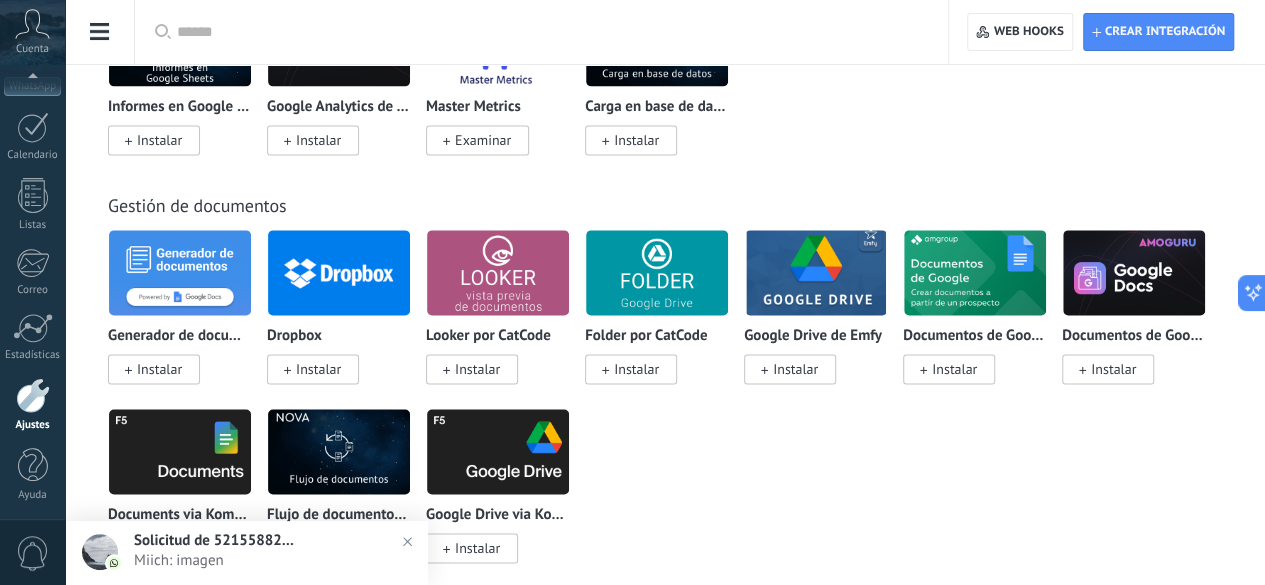 click at bounding box center (180, -952) 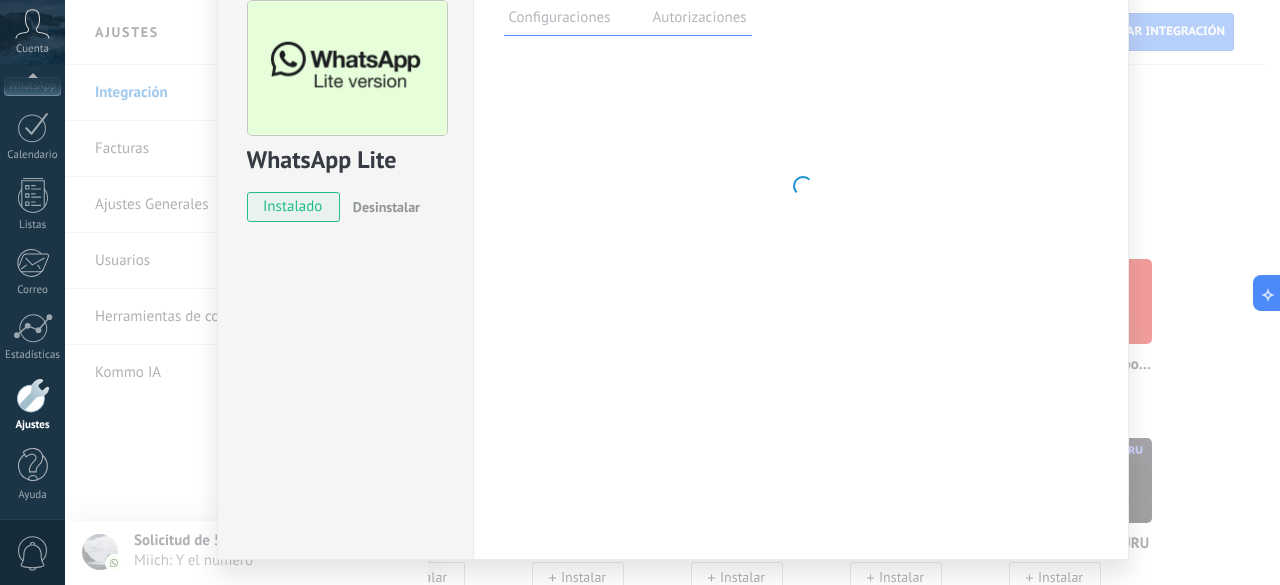 scroll, scrollTop: 150, scrollLeft: 0, axis: vertical 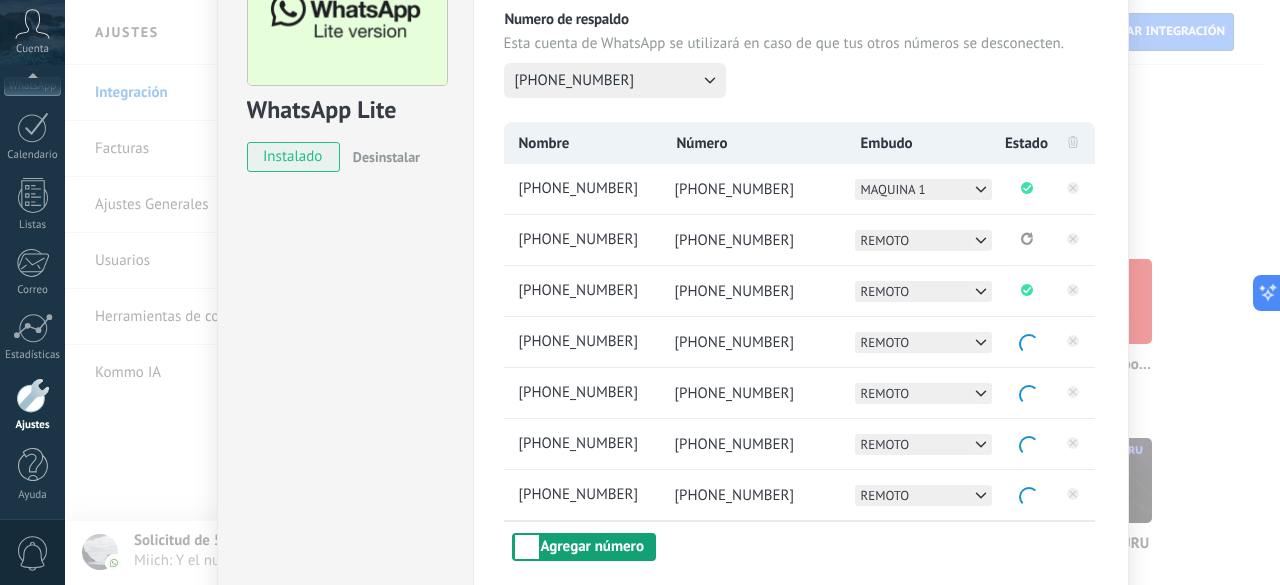 click on "Agregar número" at bounding box center (584, 547) 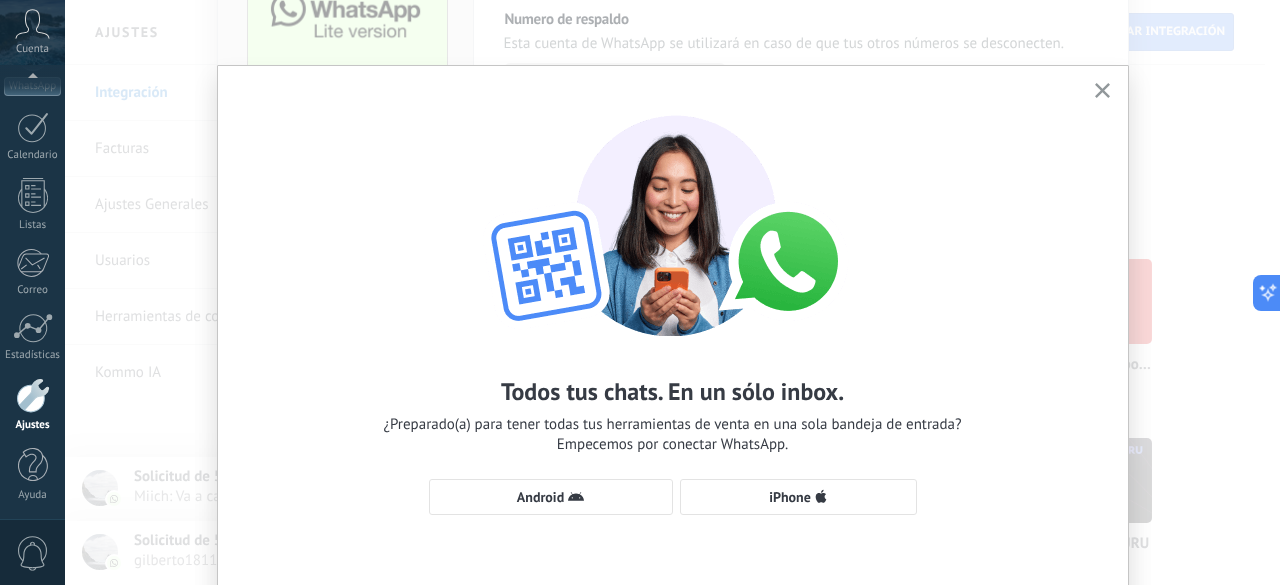 click on "Todos tus chats. En un sólo inbox. ¿Preparado(a) para tener todas tus herramientas de venta en una sola bandeja de entrada?   Empecemos por conectar WhatsApp. Android iPhone" at bounding box center [673, 305] 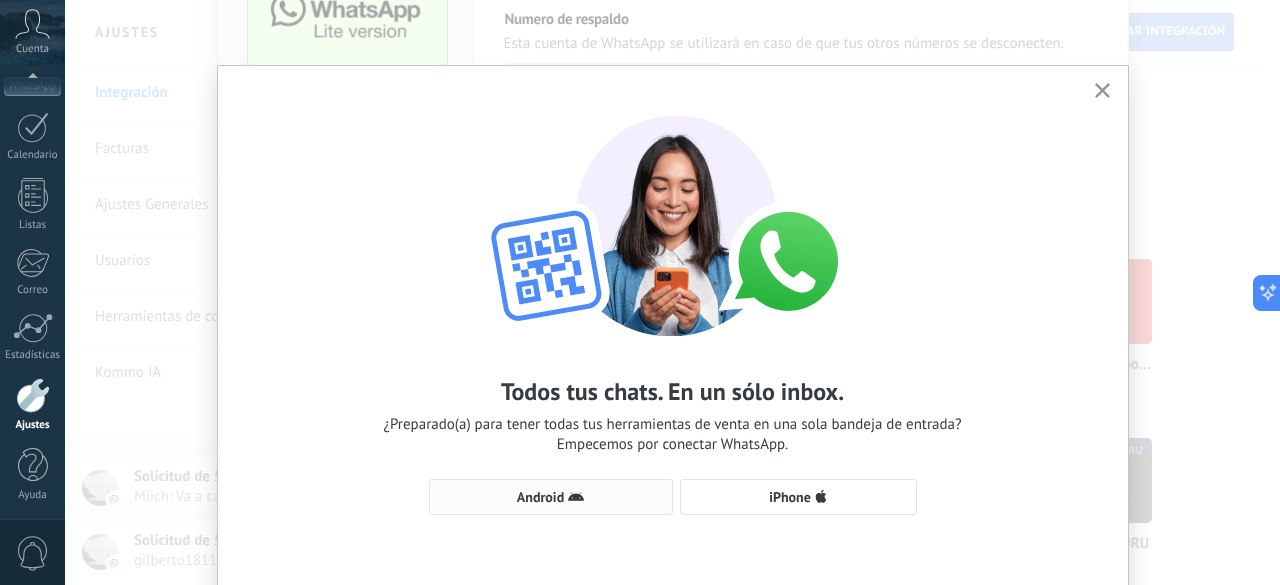 click on "Android" at bounding box center [551, 497] 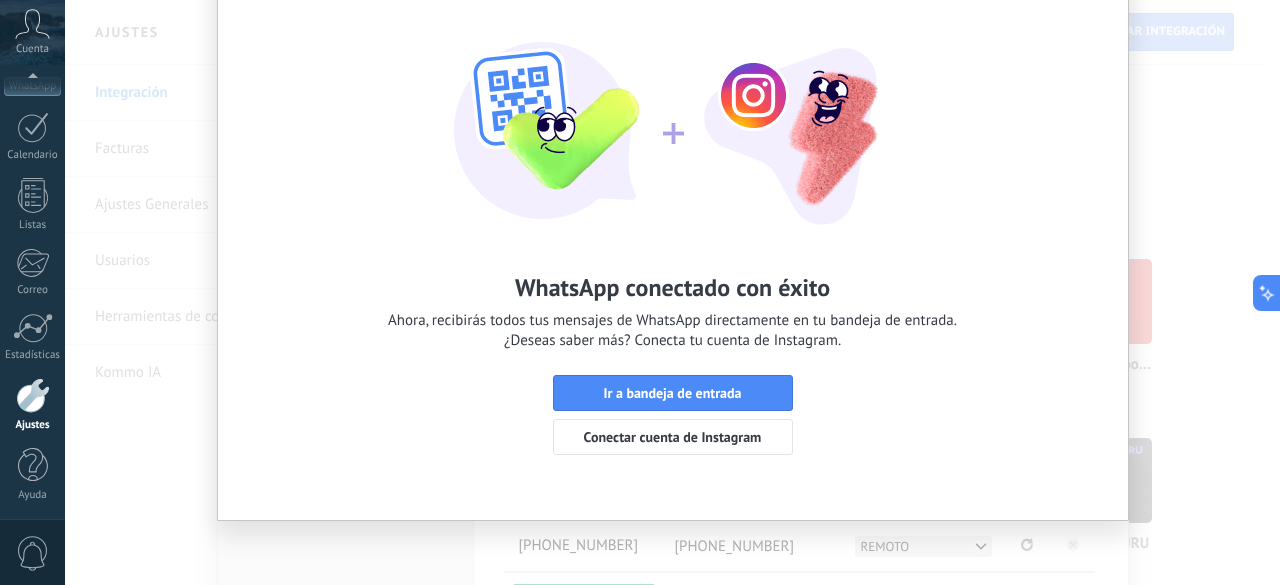 scroll, scrollTop: 0, scrollLeft: 0, axis: both 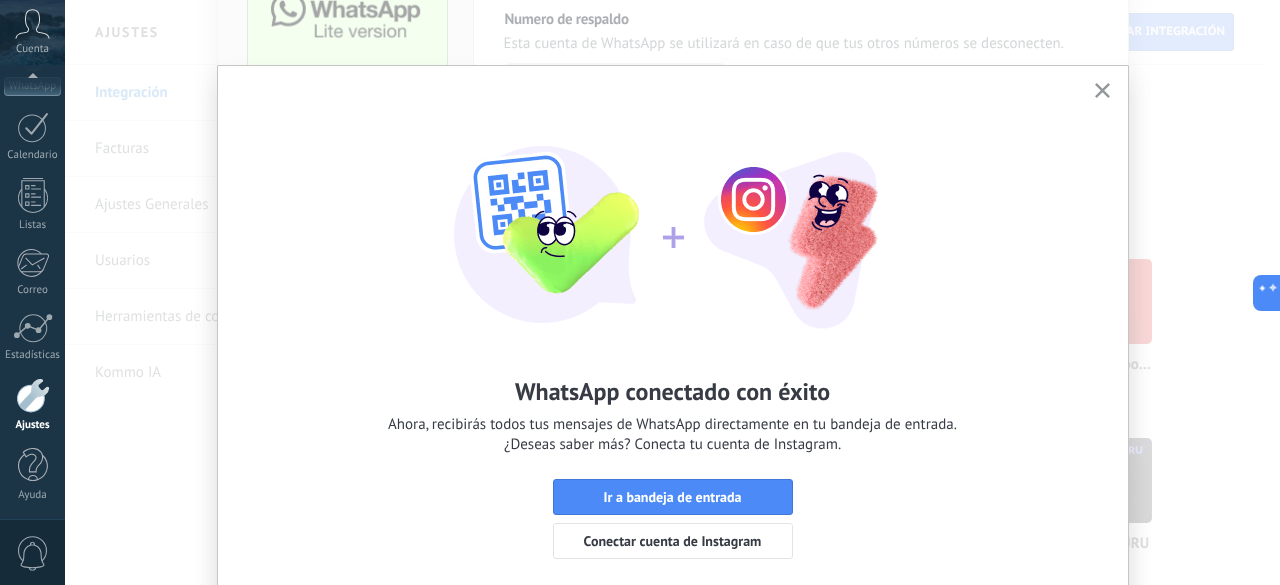click at bounding box center (1102, 91) 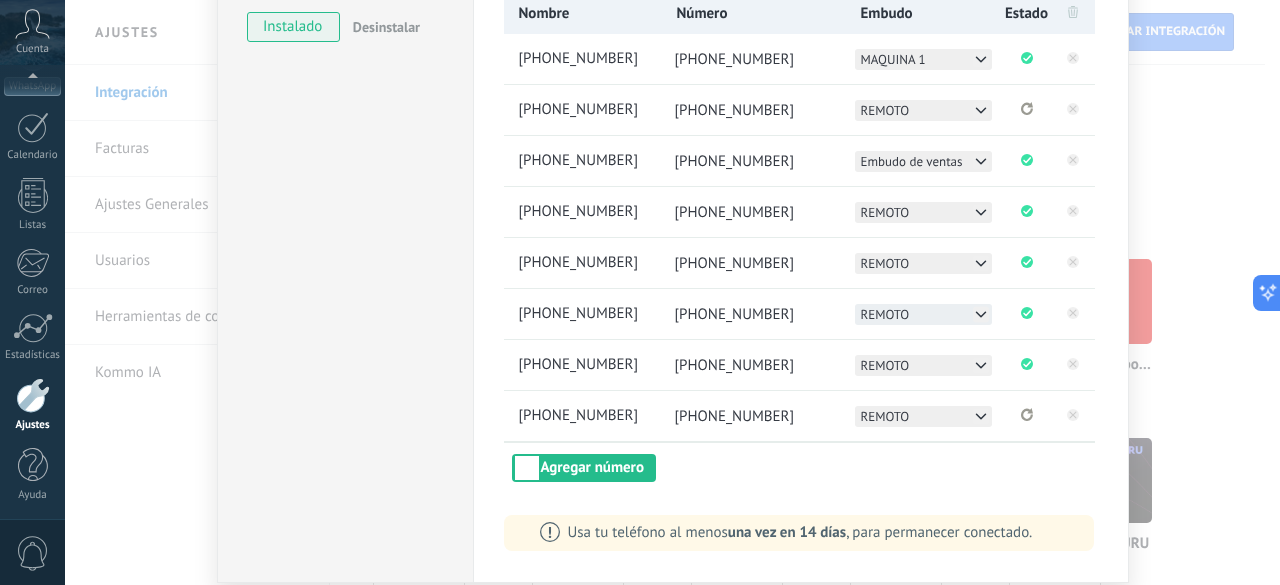 scroll, scrollTop: 250, scrollLeft: 0, axis: vertical 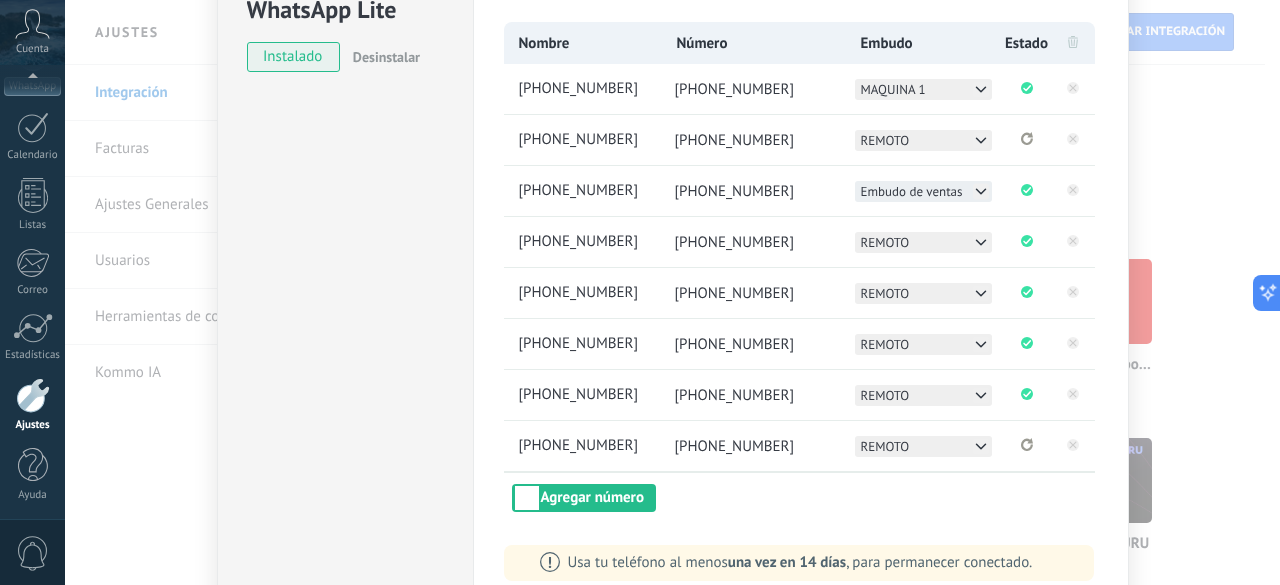 click on "Embudo de ventas" at bounding box center (923, 191) 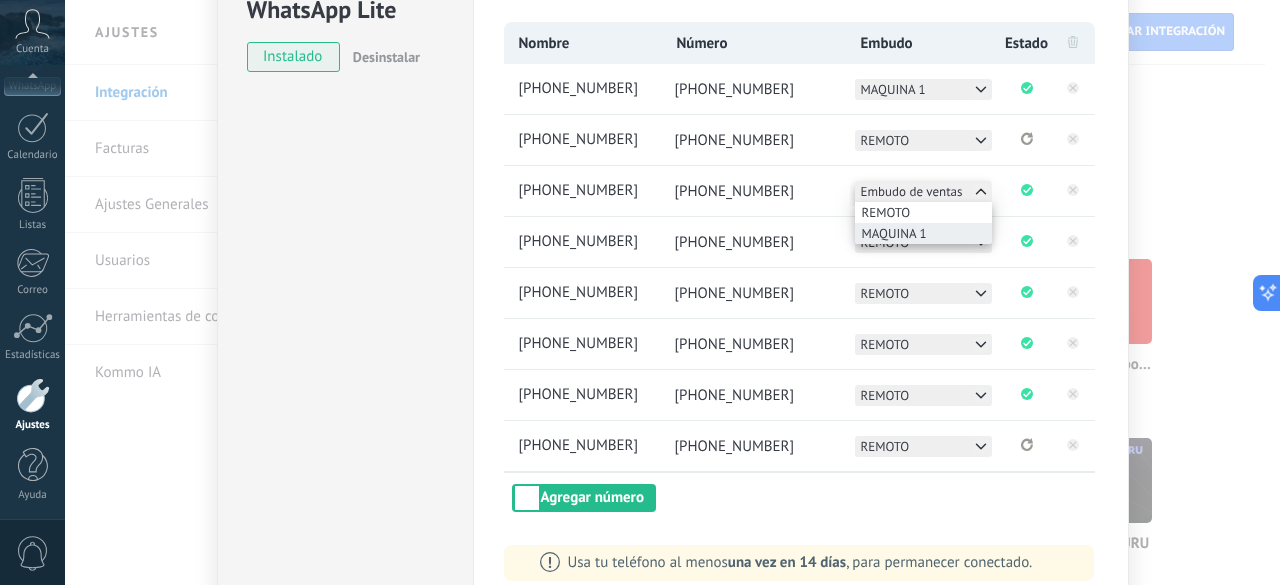 click on "MAQUINA 1" at bounding box center [894, 233] 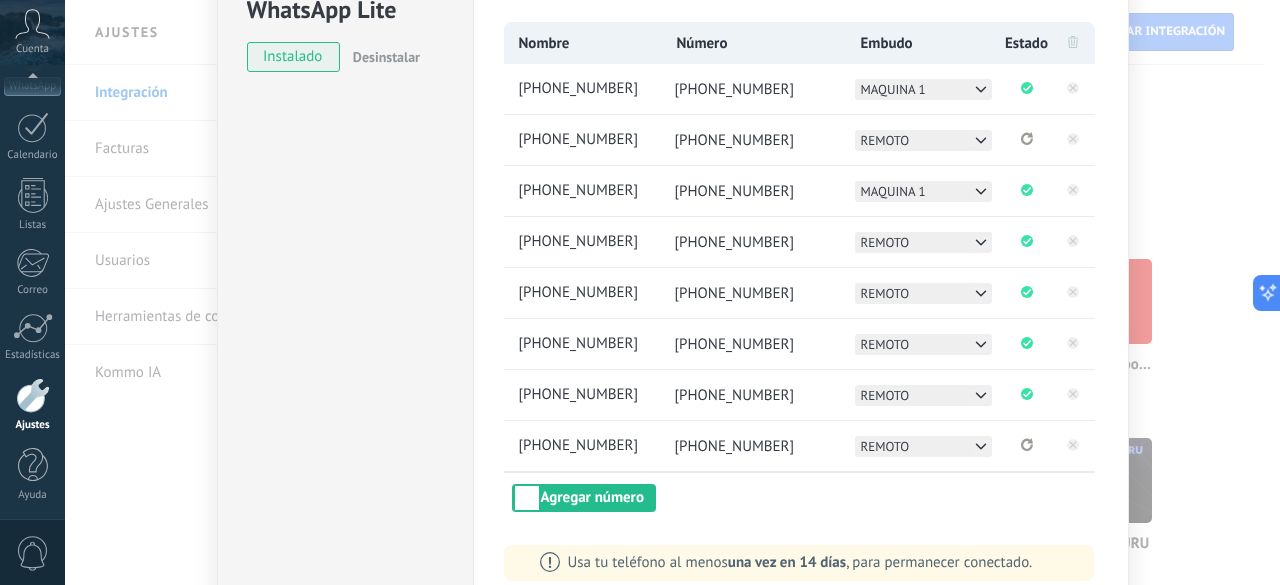click on "WhatsApp Lite instalado Desinstalar Configuraciones Autorizaciones Esta pestaña registra a los usuarios que han concedido acceso a las integración a esta cuenta. Si deseas remover la posibilidad que un usuario pueda enviar solicitudes a la cuenta en nombre de esta integración, puedes revocar el acceso. Si el acceso a todos los usuarios es revocado, la integración dejará de funcionar. Esta aplicacion está instalada, pero nadie le ha dado acceso aun. Más de 2 mil millones de personas utilizan activamente WhatsApp para conectarse con amigos, familiares y empresas. Esta integración agrega el chat más popular a tu arsenal de comunicación: captura automáticamente leads desde los mensajes entrantes, comparte el acceso al chat con todo tu equipo y potencia todo con las herramientas integradas de Kommo, como el botón de compromiso y Salesbot. más _:  Guardar Numero de respaldo Esta cuenta de WhatsApp se utilizará en caso de que tus otros números se desconecten.   [PHONE_NUMBER] Nombre Número Embudo" at bounding box center [672, 292] 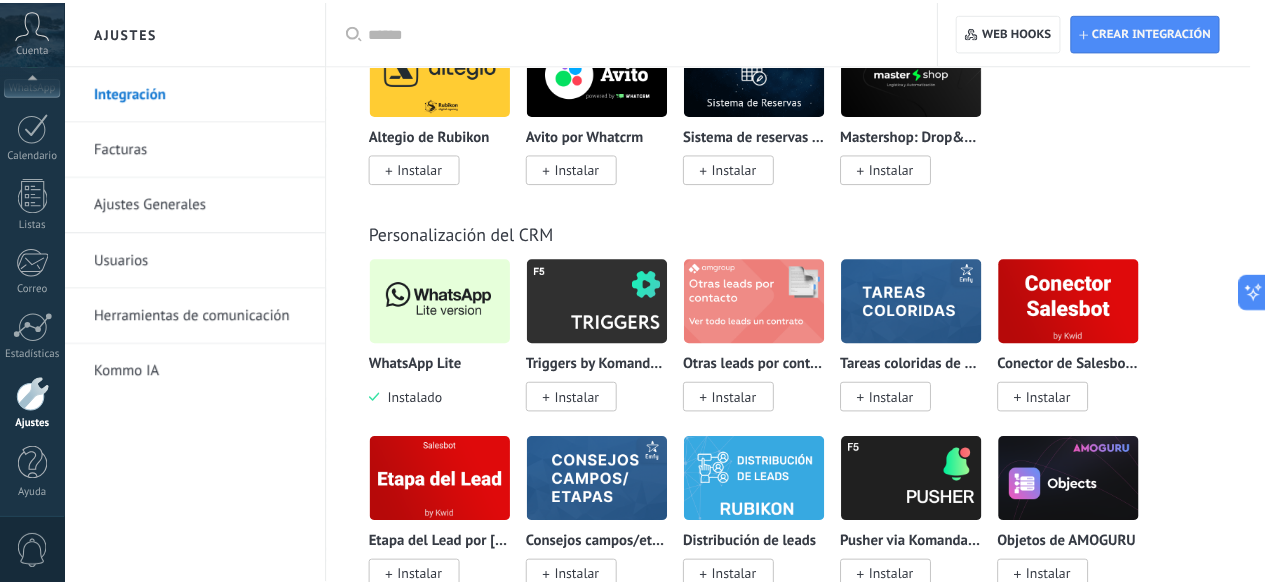 scroll, scrollTop: 0, scrollLeft: 0, axis: both 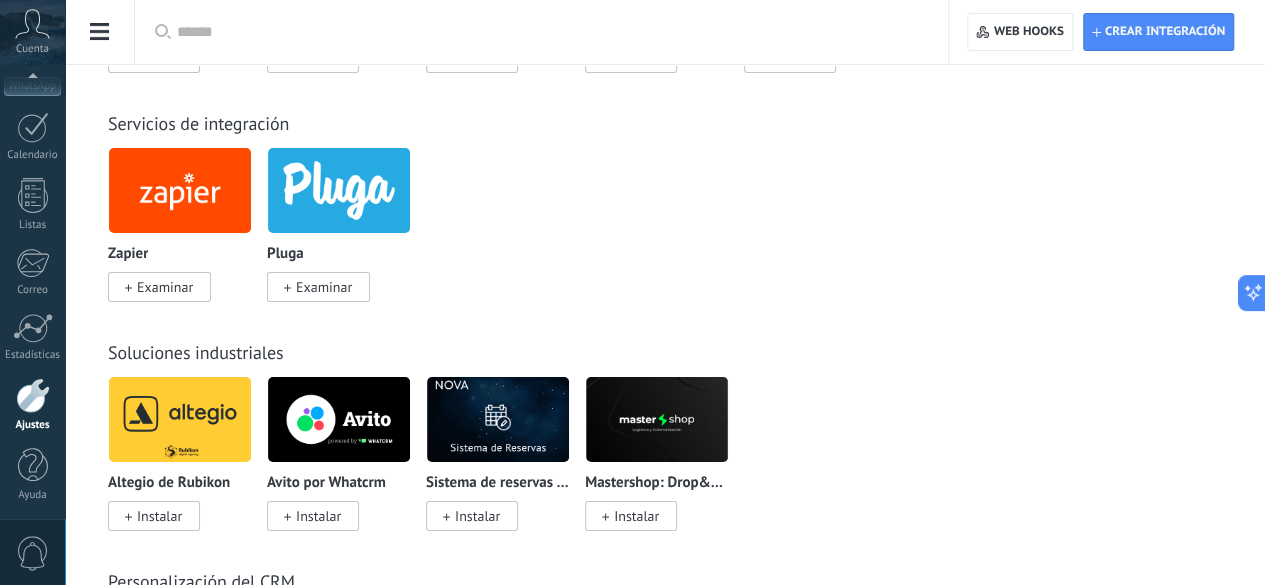 click at bounding box center [33, 395] 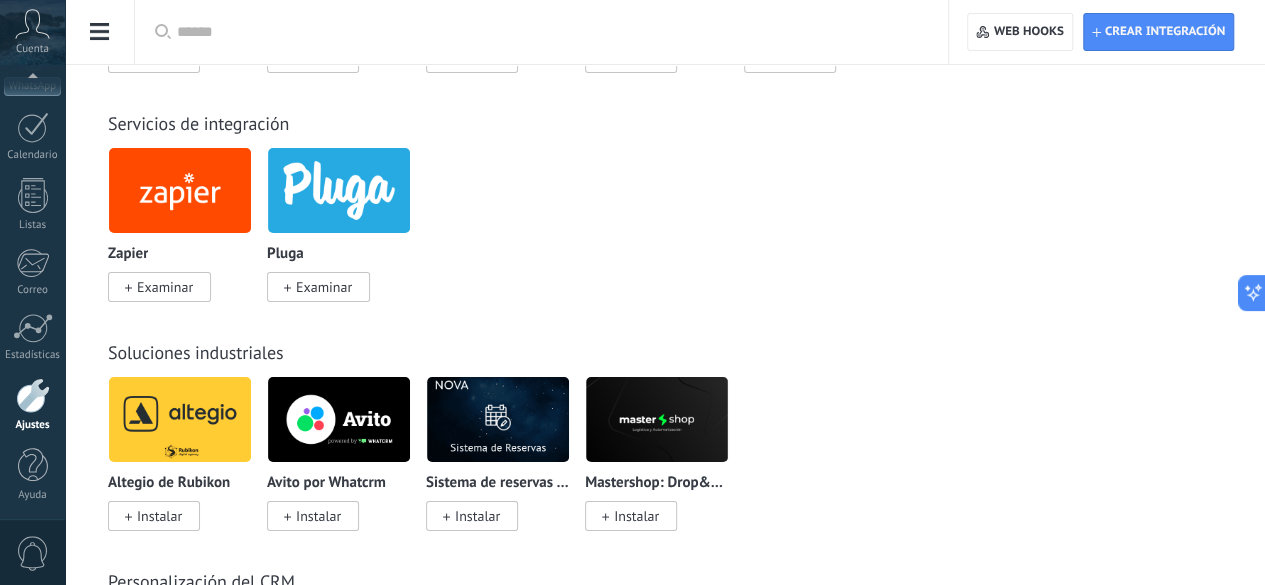 click on "Usuarios" at bounding box center (-116, 261) 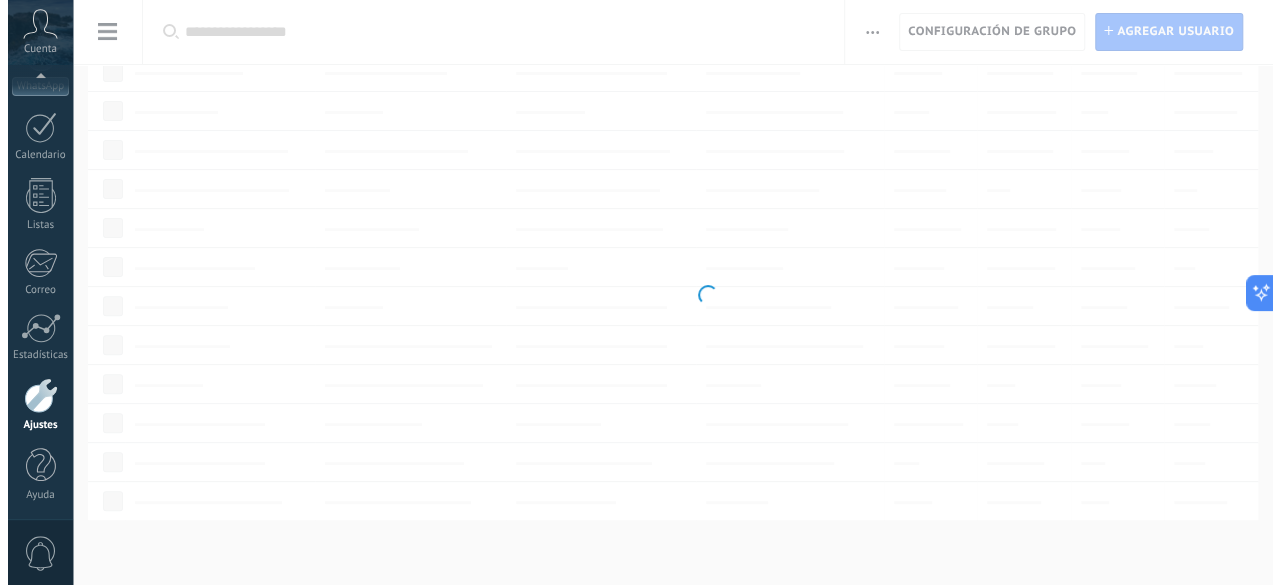 scroll, scrollTop: 0, scrollLeft: 0, axis: both 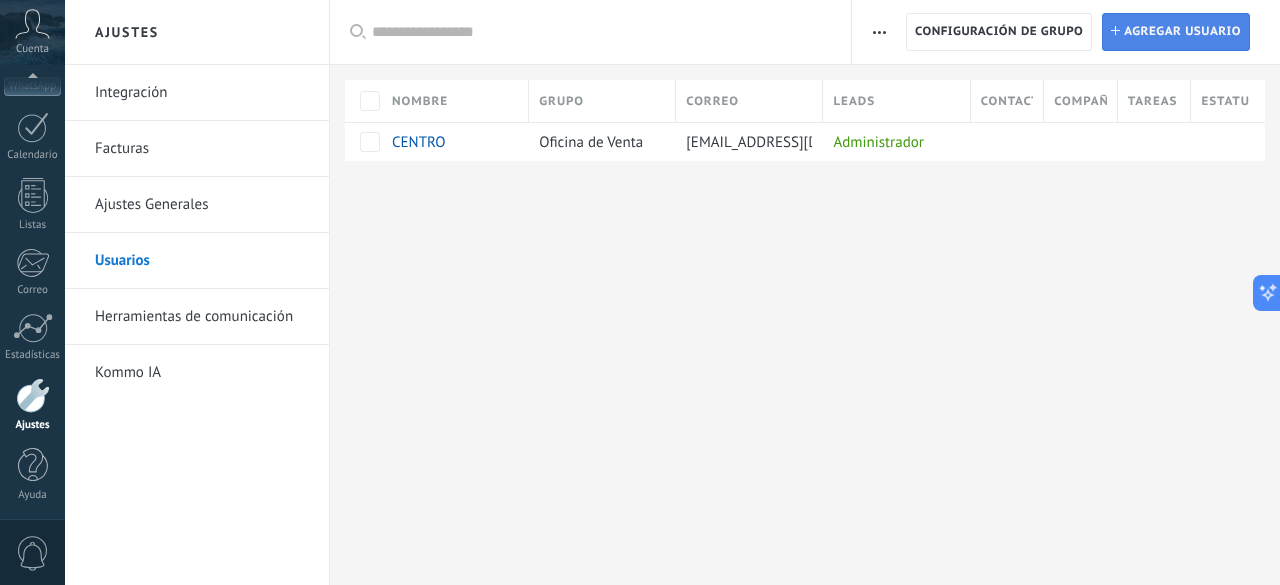 click on "Agregar usuario" at bounding box center [1182, 32] 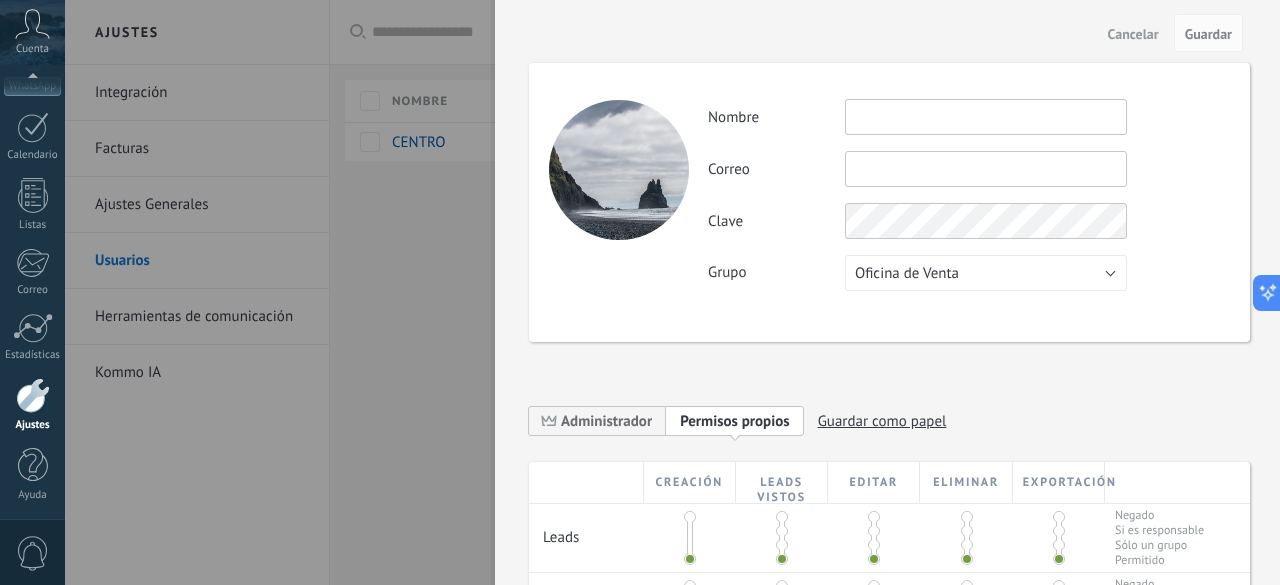 click at bounding box center (986, 117) 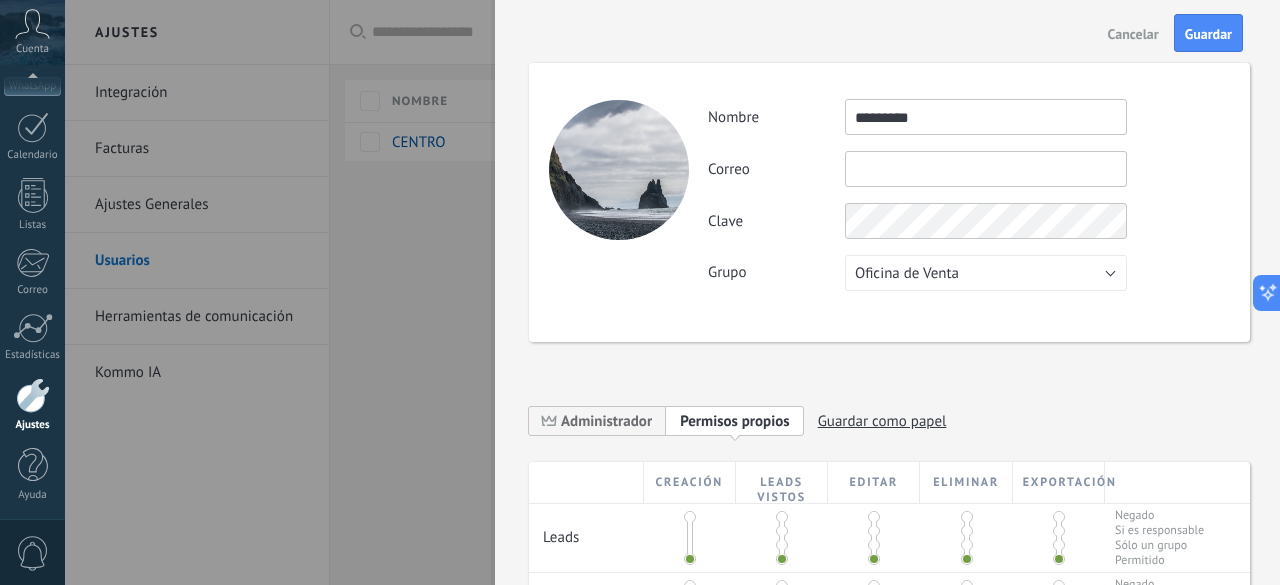 type on "*********" 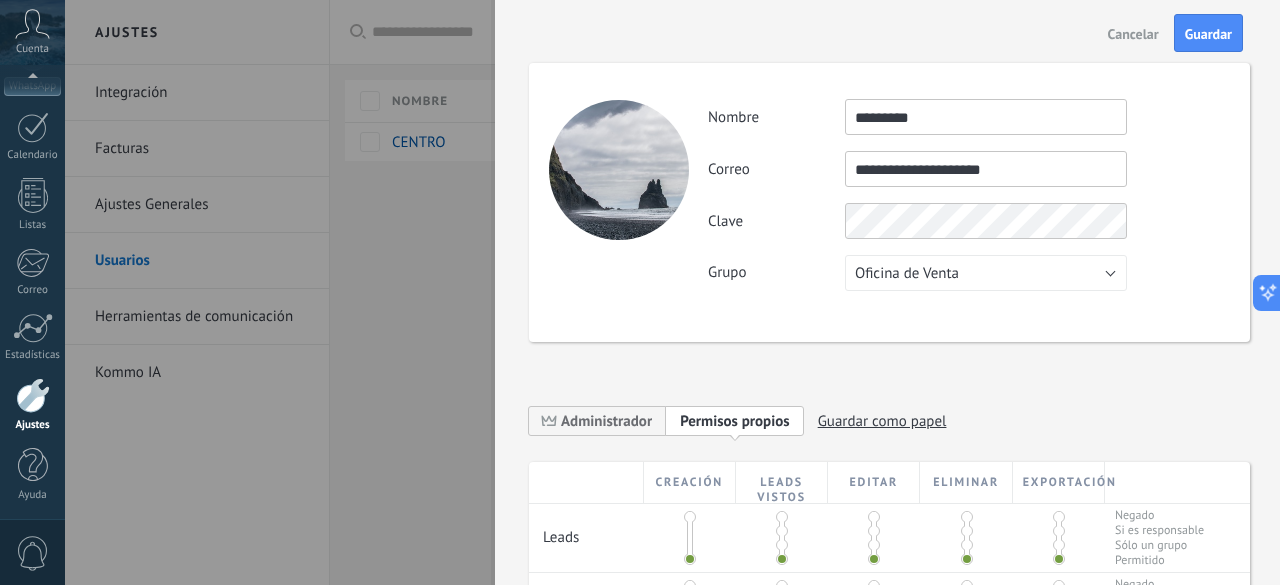 type on "**********" 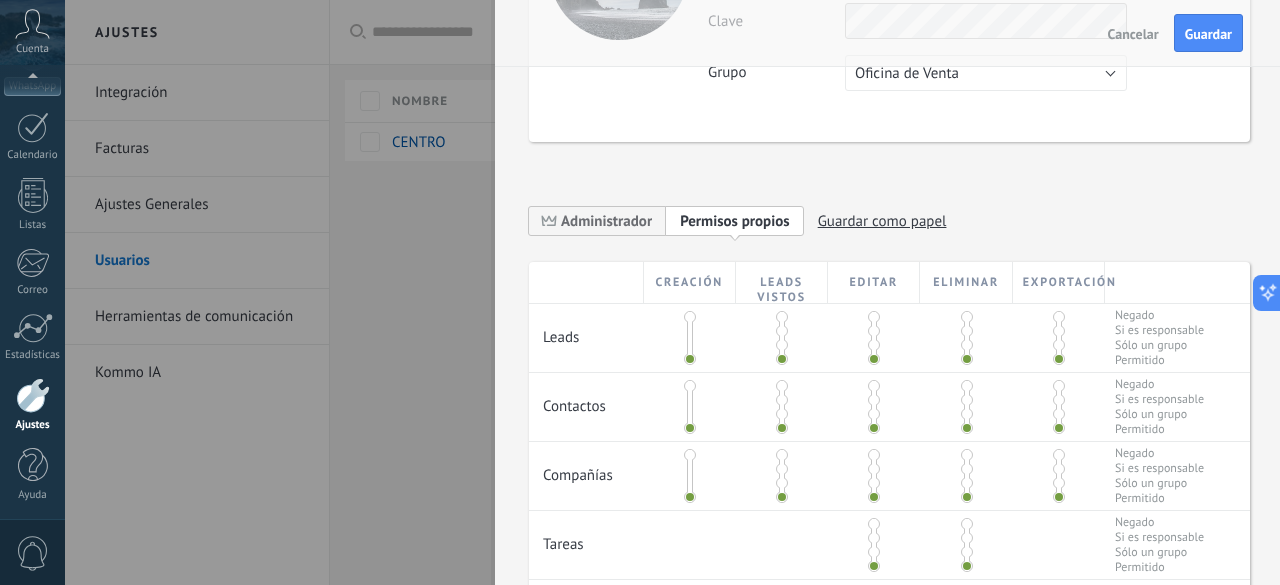 scroll, scrollTop: 0, scrollLeft: 0, axis: both 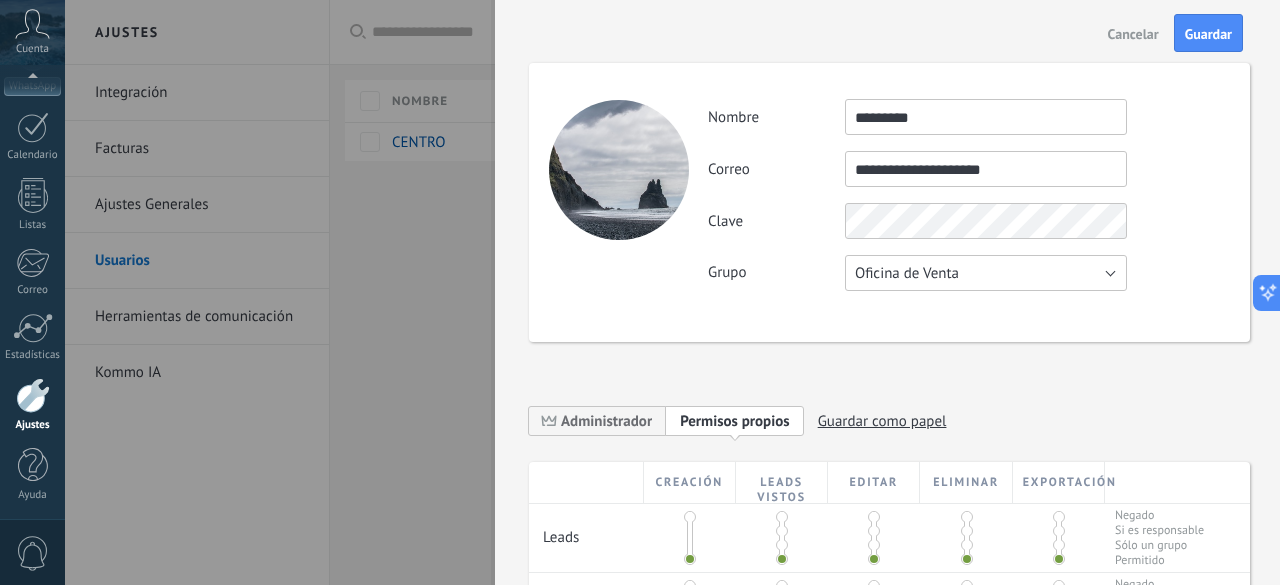 click on "Oficina de Venta" at bounding box center [986, 273] 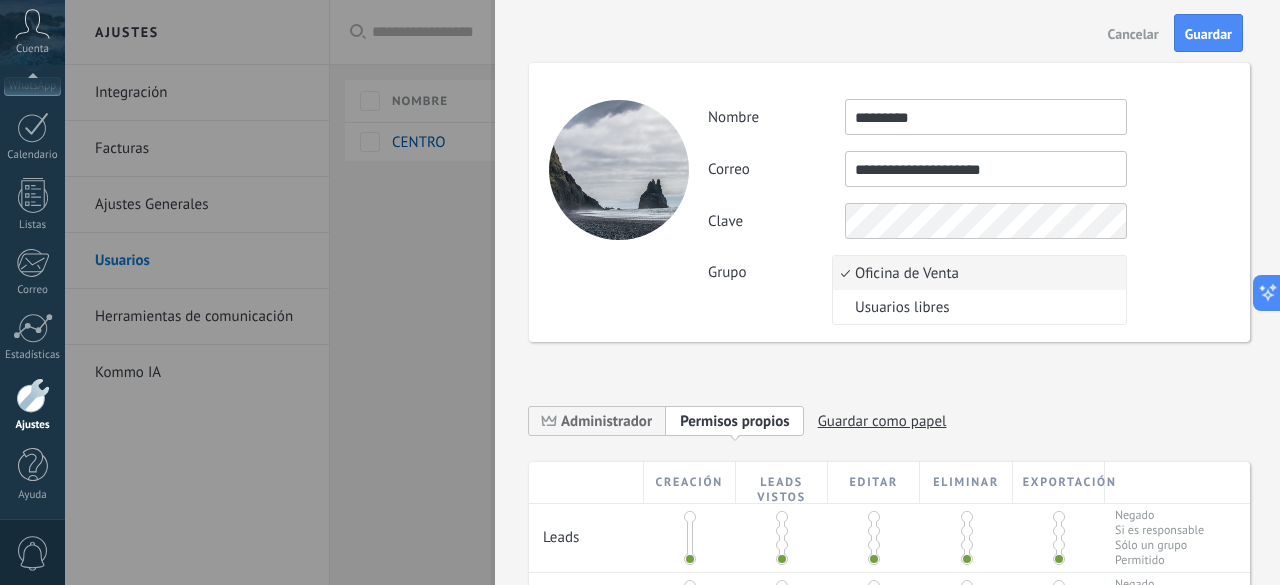 click on "Grupo Oficina de Venta Usuarios libres Oficina de Venta" at bounding box center (968, 273) 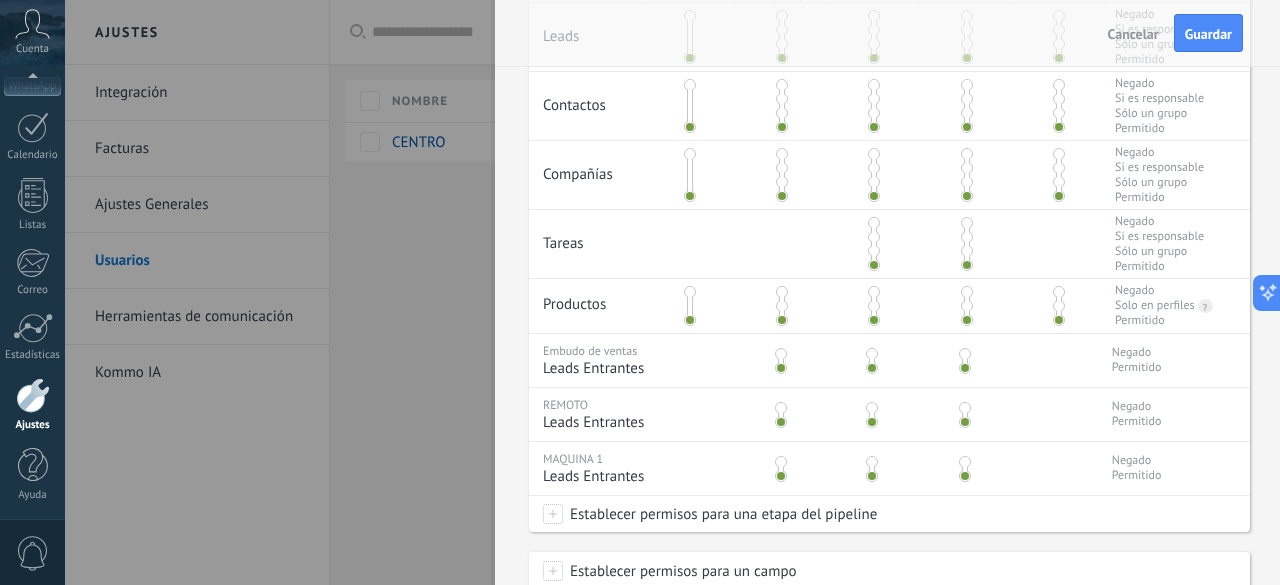 scroll, scrollTop: 712, scrollLeft: 0, axis: vertical 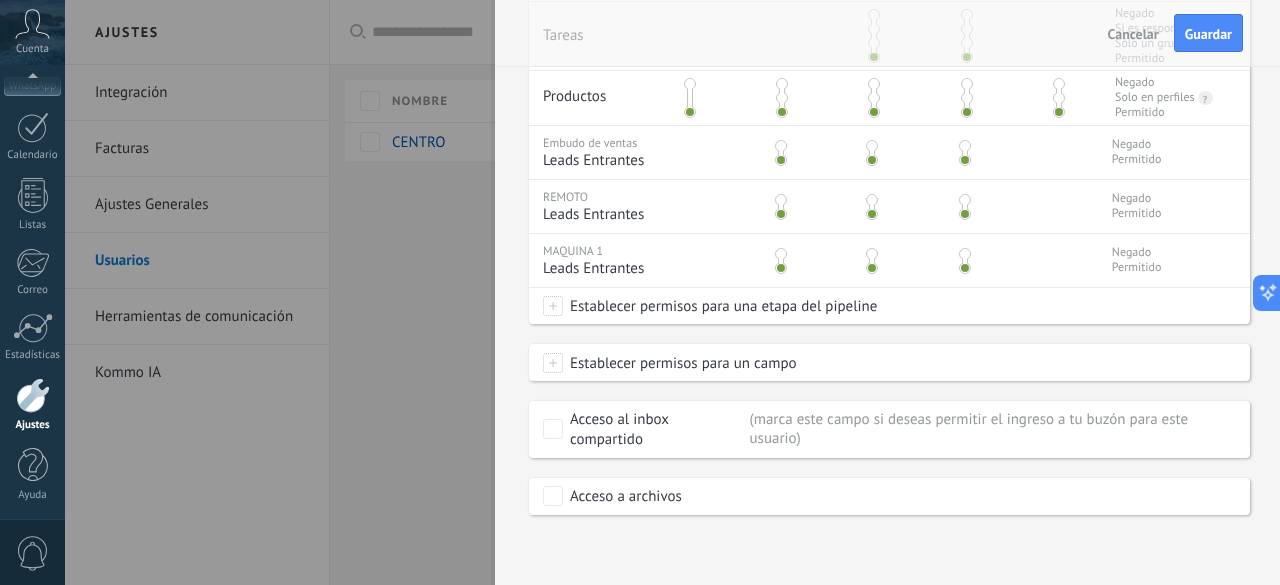 click at bounding box center [781, 200] 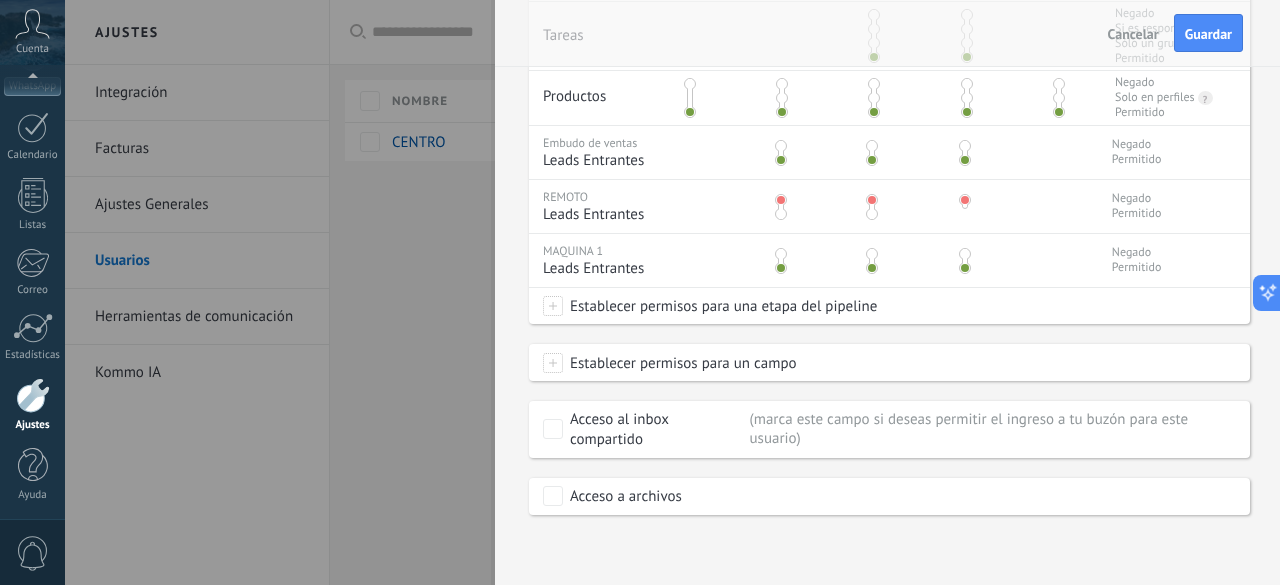 click at bounding box center (965, 254) 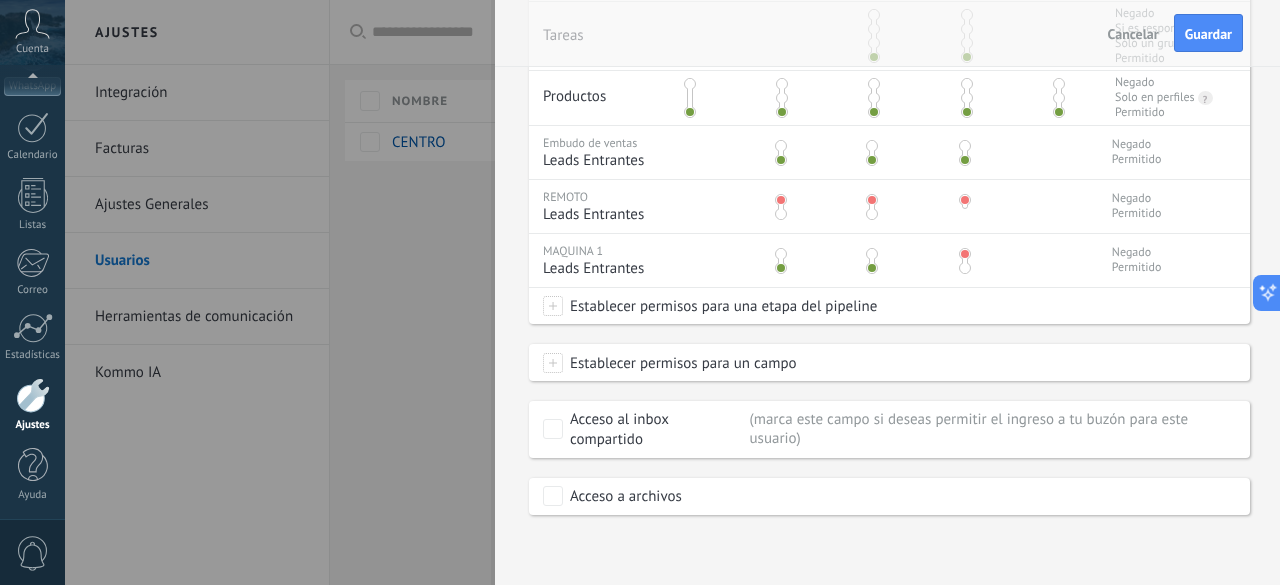 scroll, scrollTop: 512, scrollLeft: 0, axis: vertical 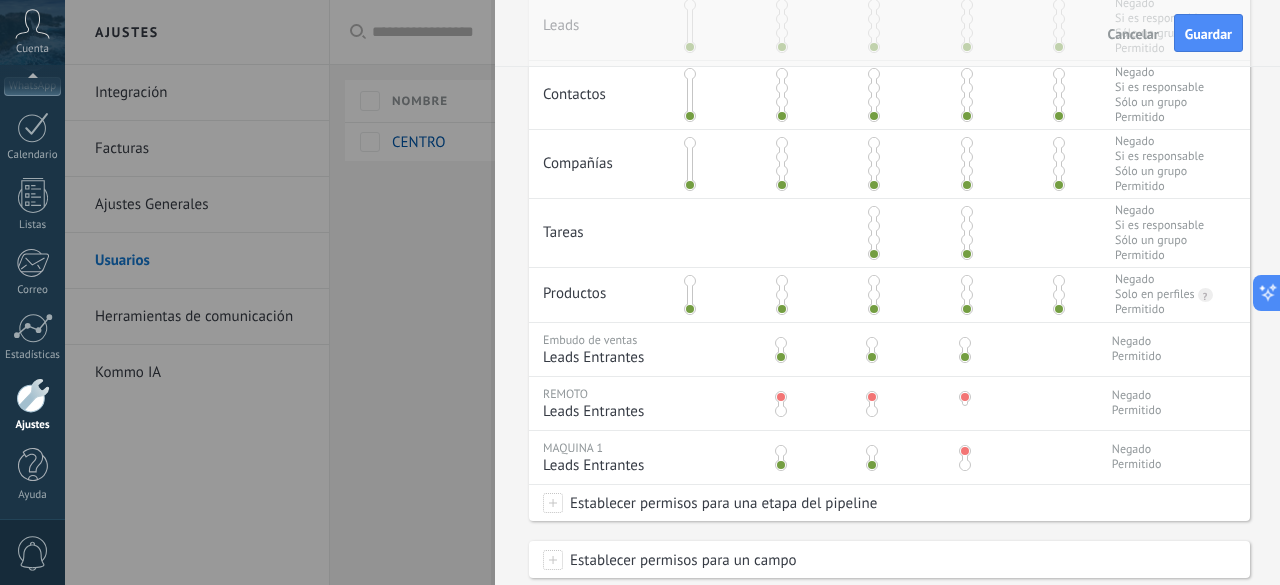 click at bounding box center [965, 343] 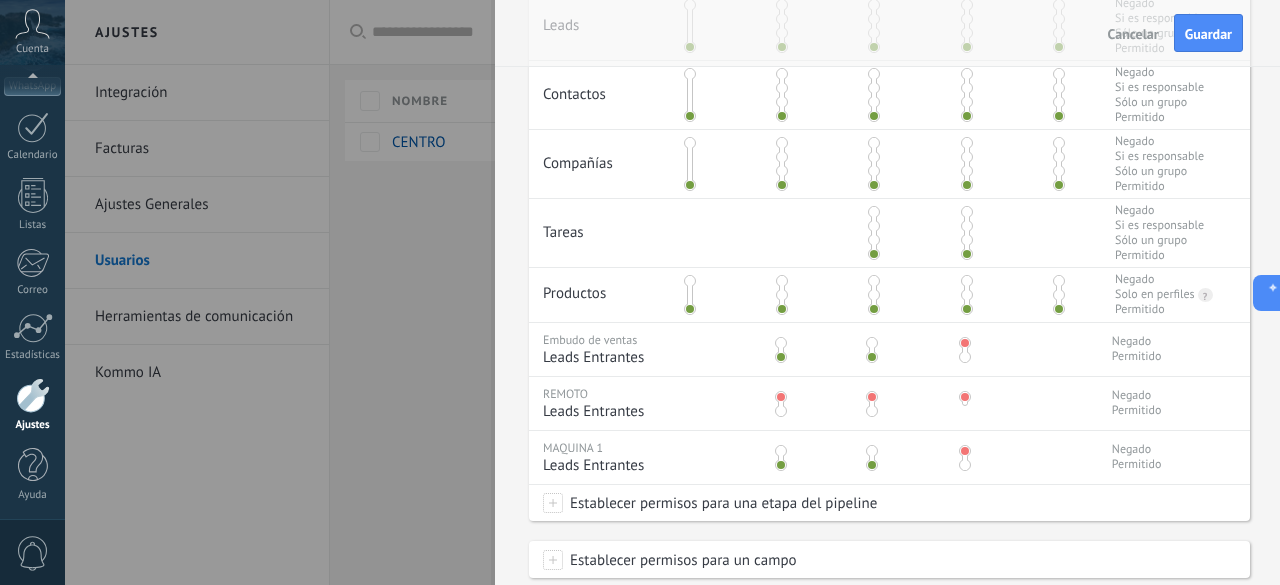 click at bounding box center [872, 343] 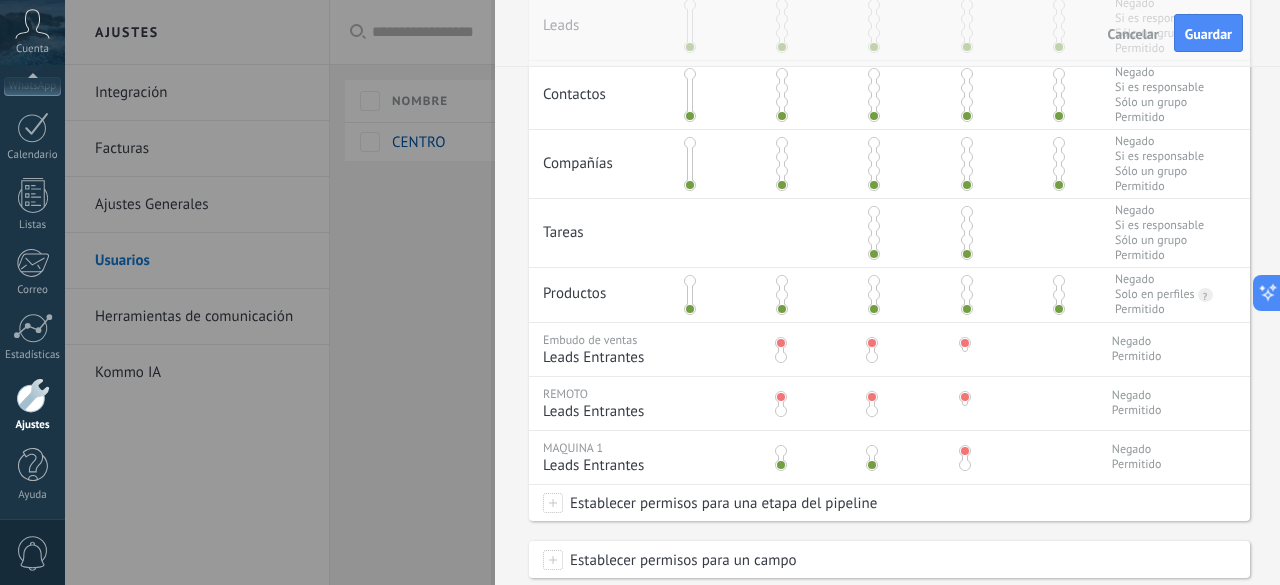 click at bounding box center [782, 281] 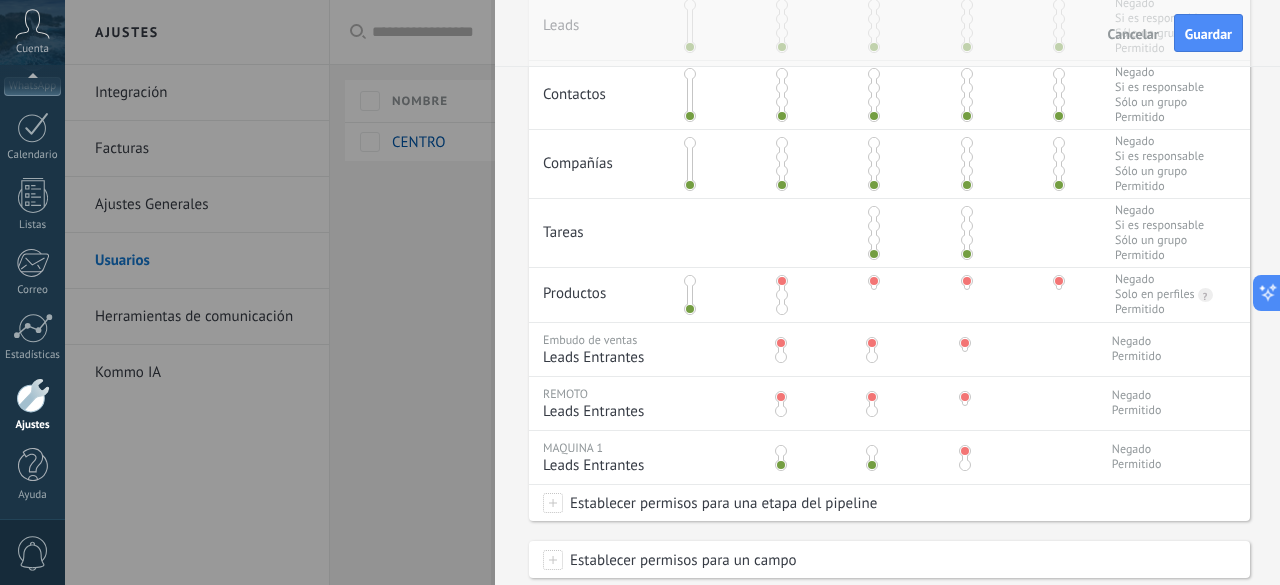 click at bounding box center (874, 212) 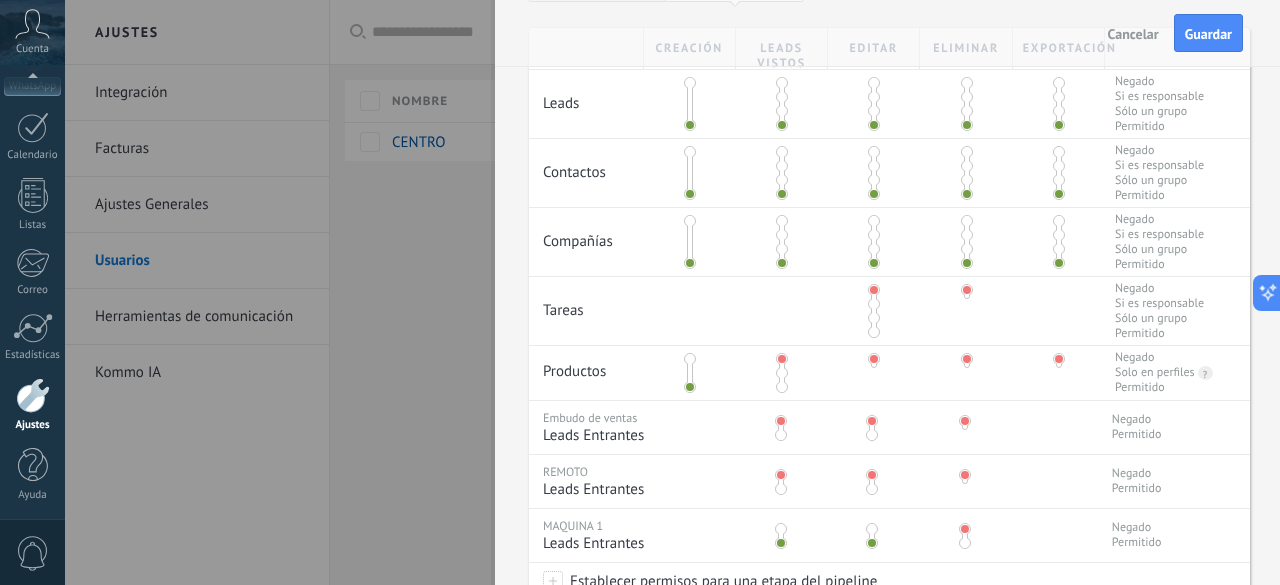 scroll, scrollTop: 412, scrollLeft: 0, axis: vertical 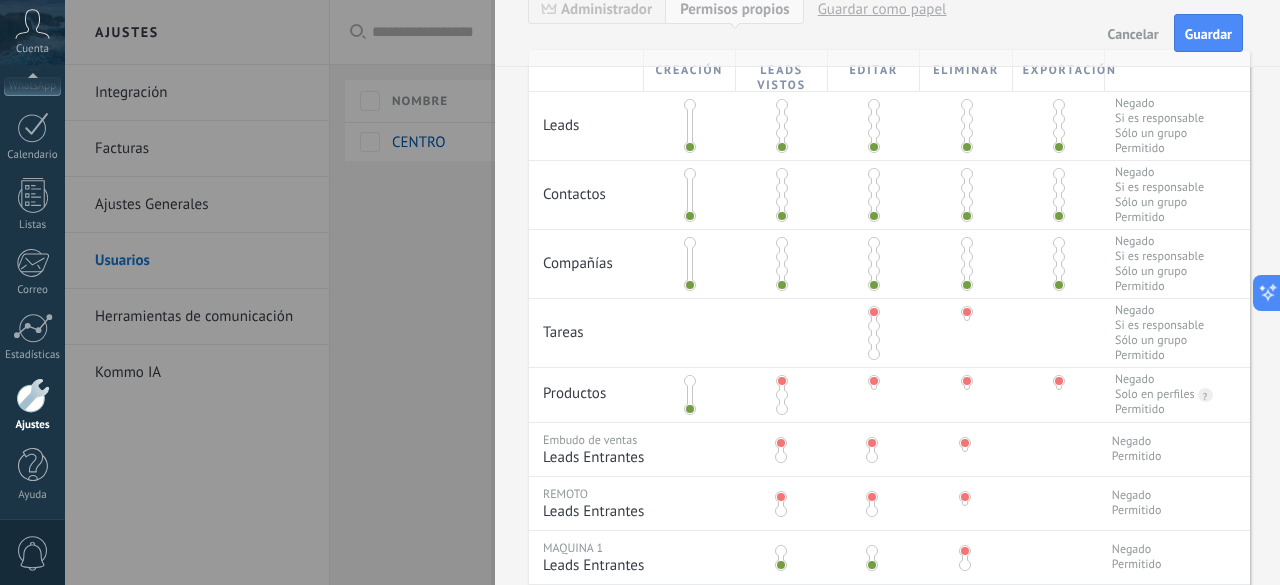 click at bounding box center (782, 243) 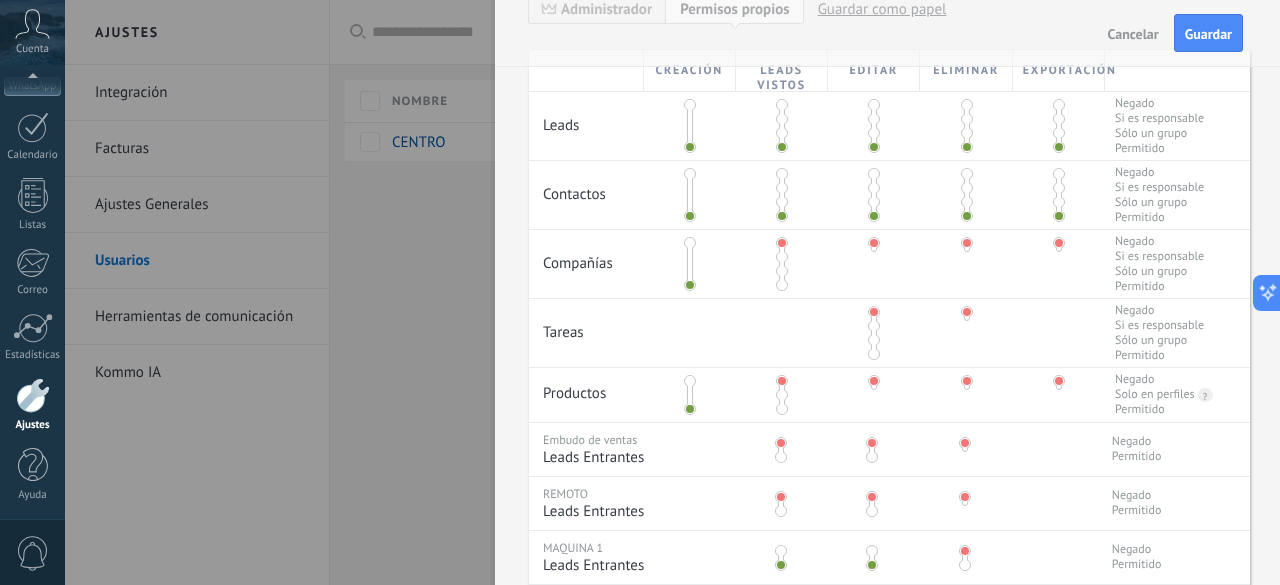 click at bounding box center (782, 174) 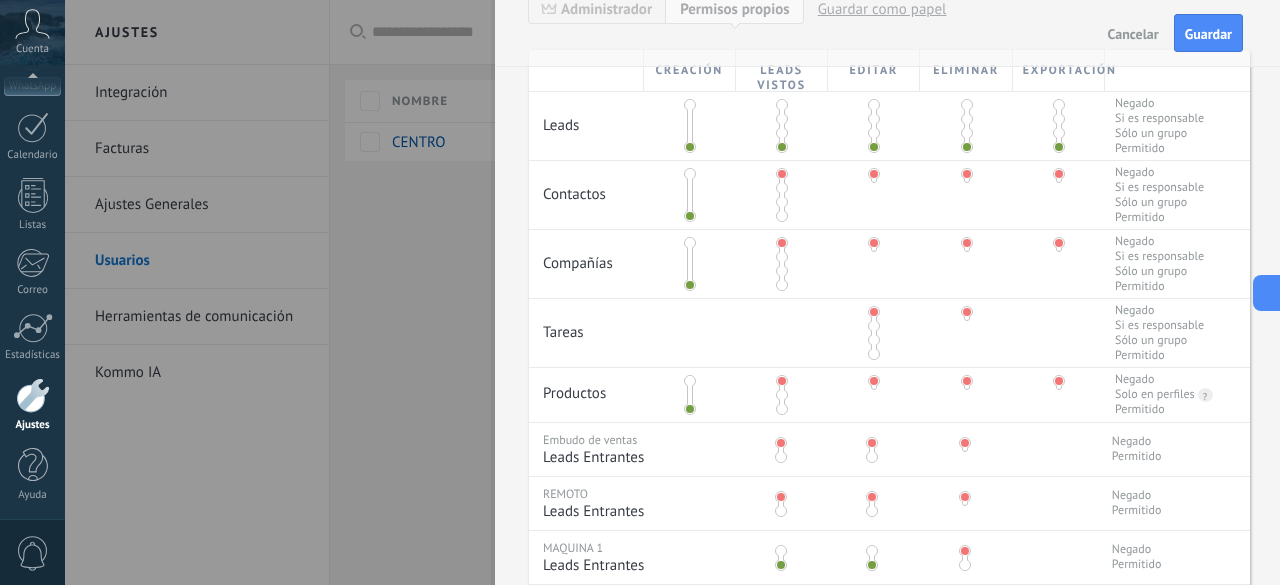 click at bounding box center [782, 105] 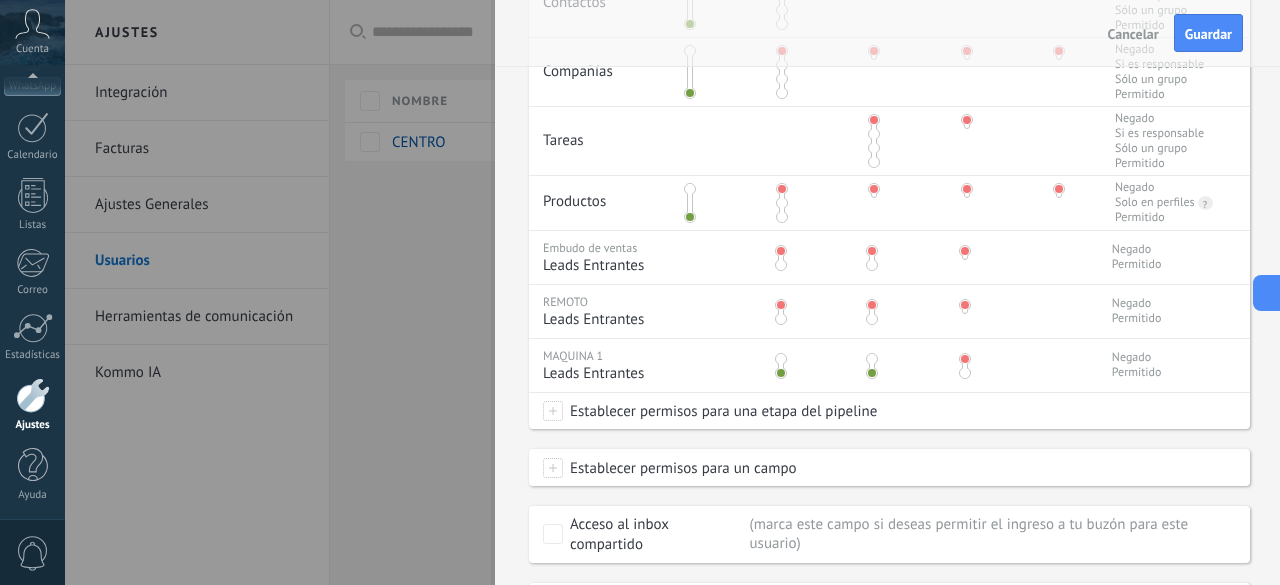 scroll, scrollTop: 612, scrollLeft: 0, axis: vertical 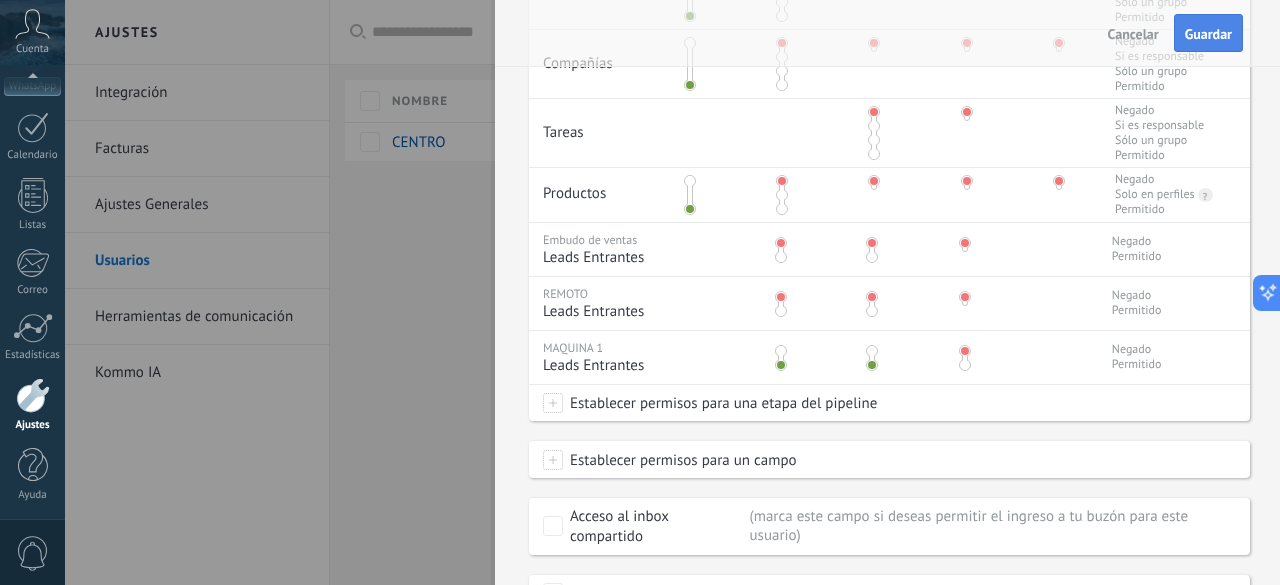 click on "Guardar" at bounding box center [1208, 34] 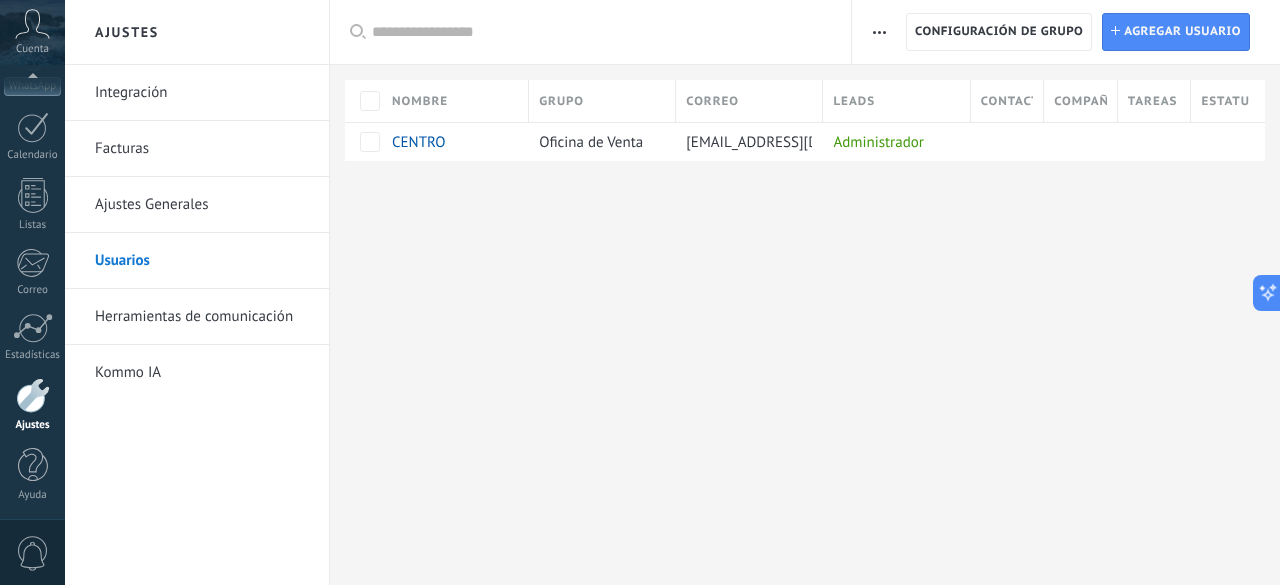 scroll, scrollTop: 0, scrollLeft: 0, axis: both 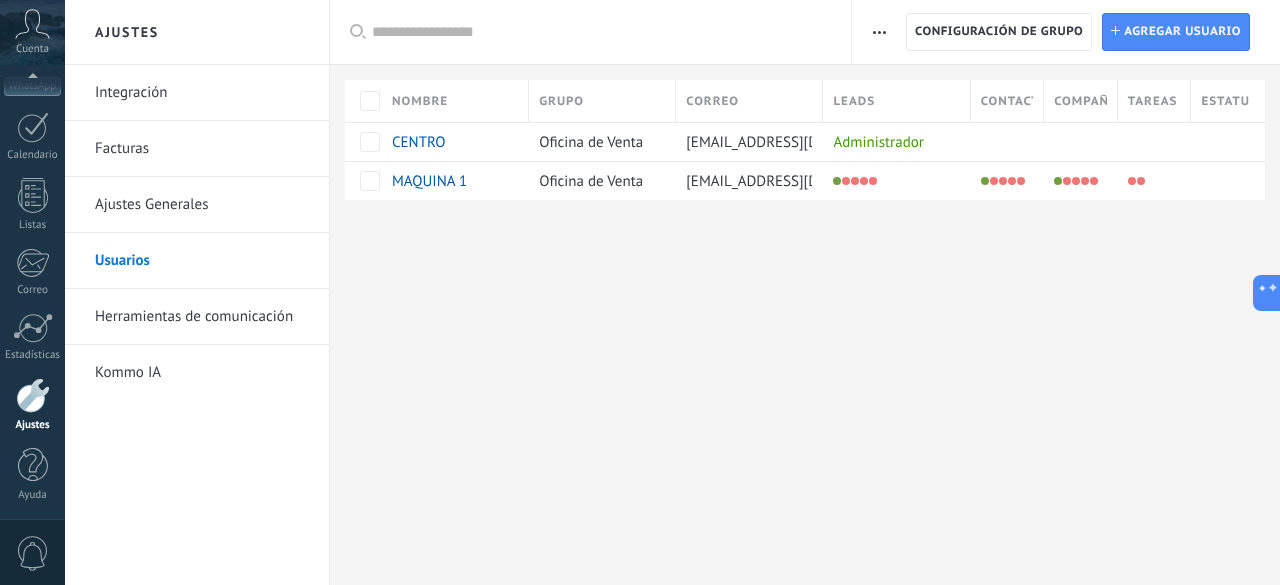 click at bounding box center [805, 232] 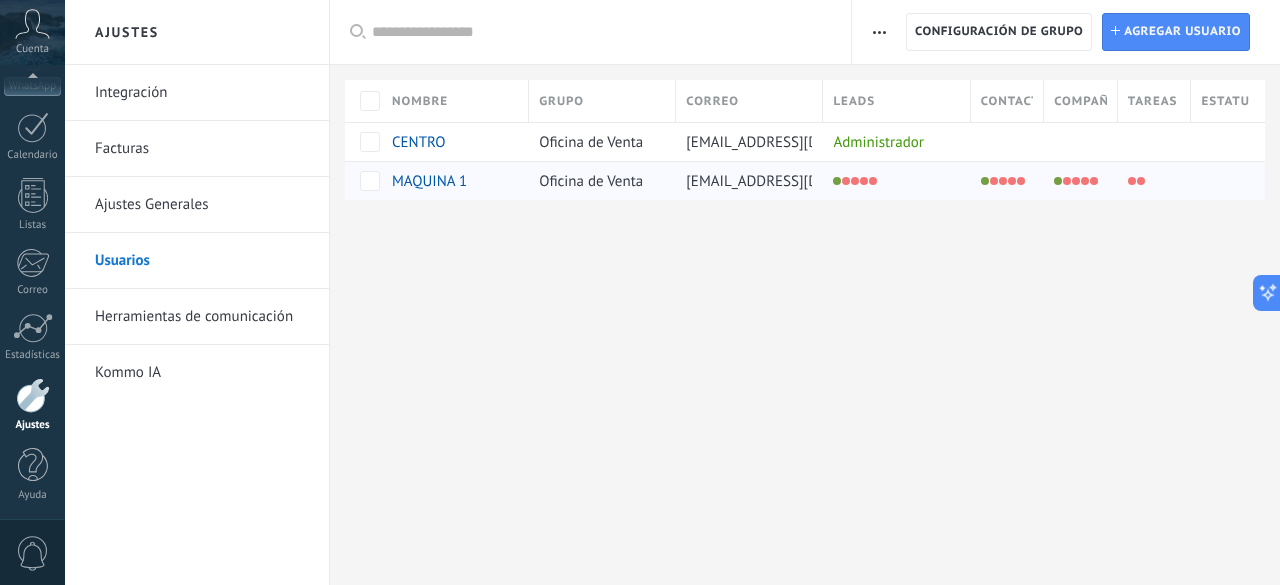 click on "Maunaloa120@gamil.com" at bounding box center [799, 181] 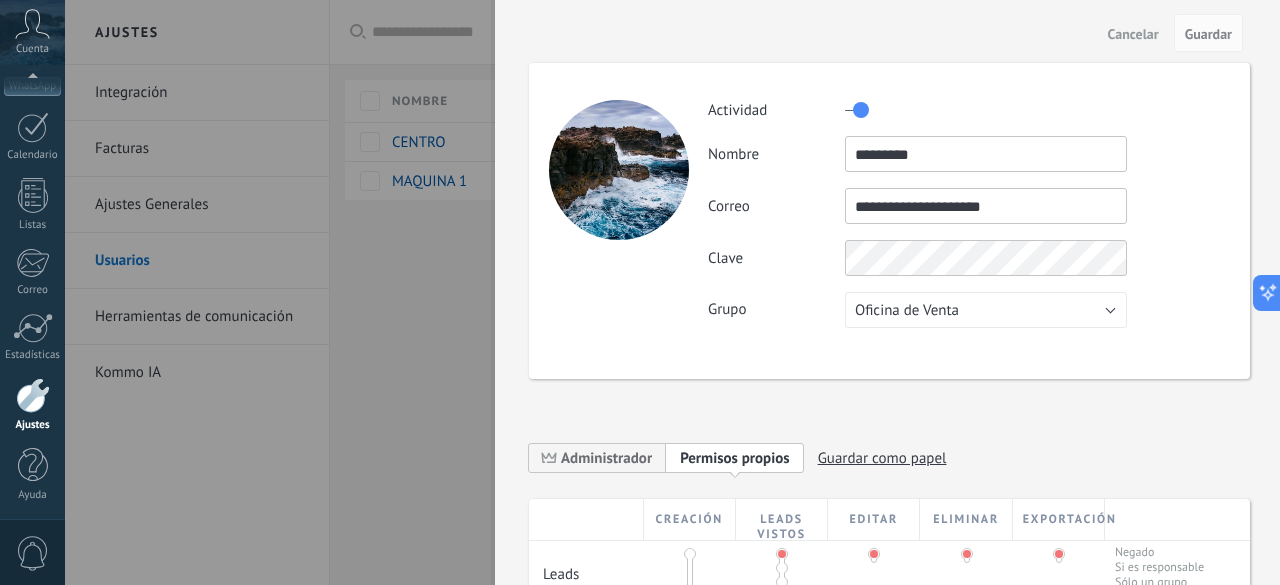 click at bounding box center [986, 110] 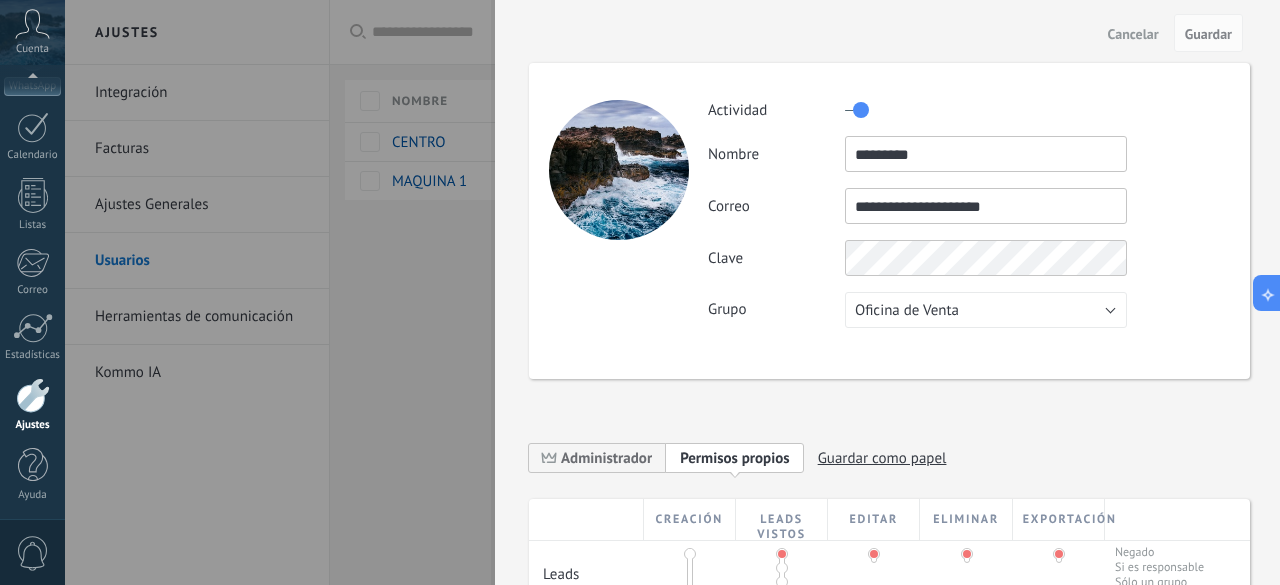 click on "**********" at bounding box center [889, 642] 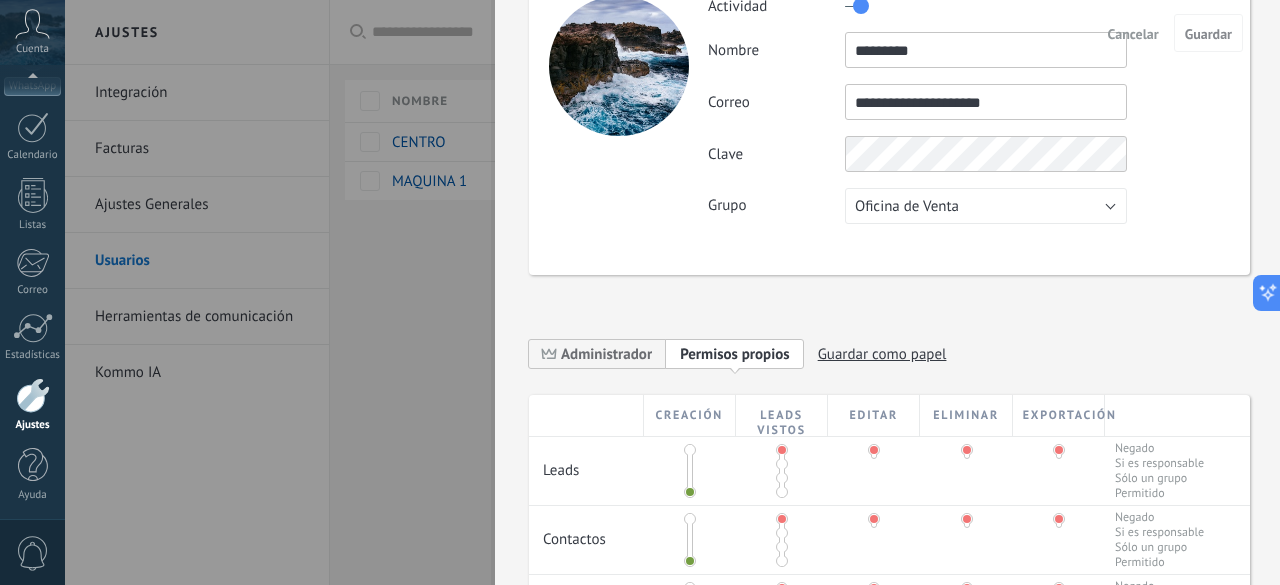 scroll, scrollTop: 0, scrollLeft: 0, axis: both 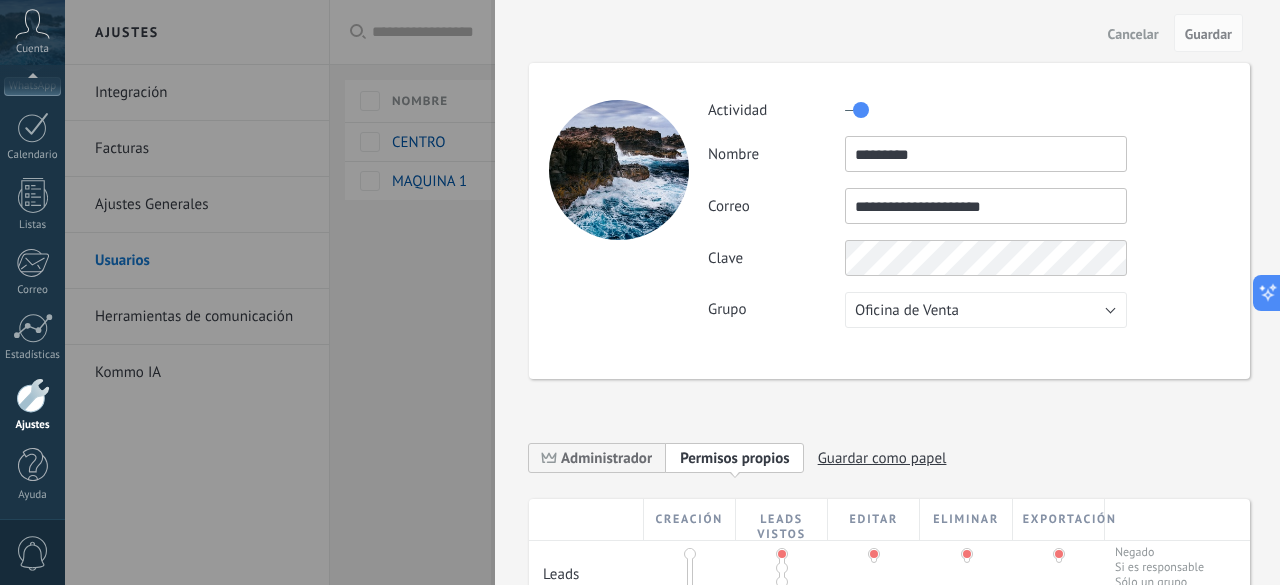 click on "Cancelar" at bounding box center (1133, 34) 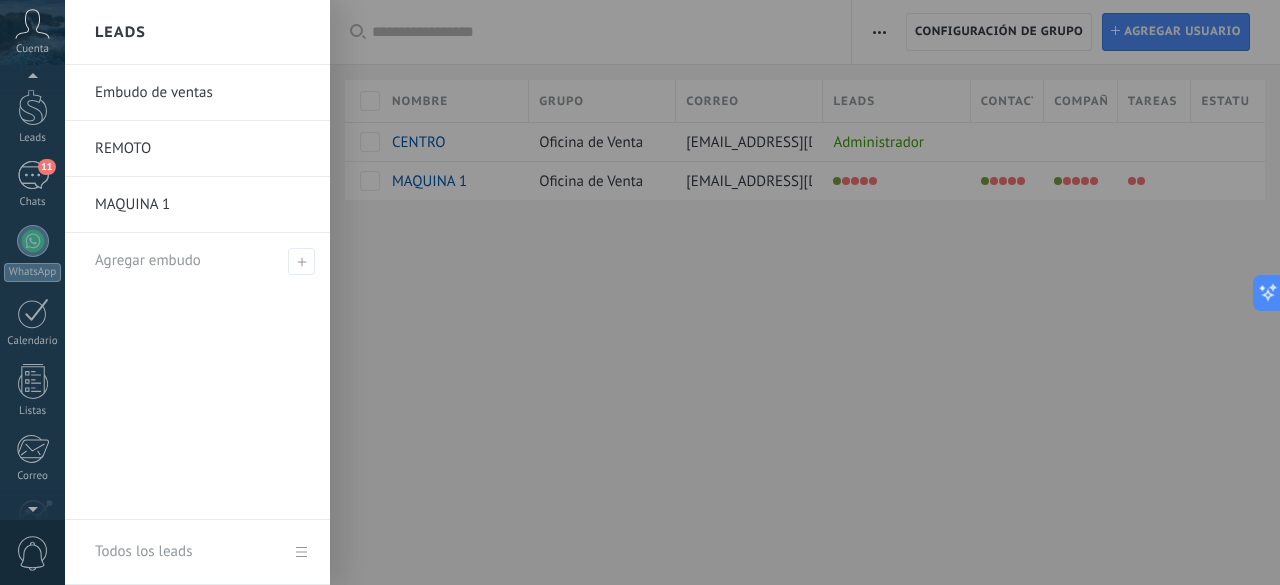 scroll, scrollTop: 0, scrollLeft: 0, axis: both 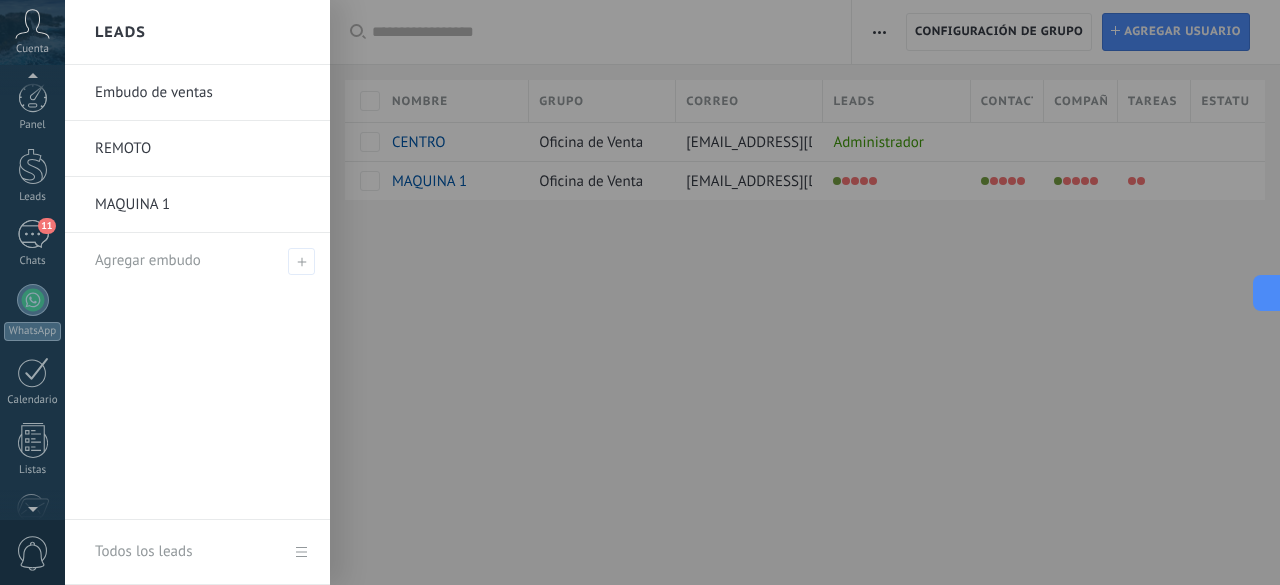 click on "MAQUINA 1" at bounding box center [202, 205] 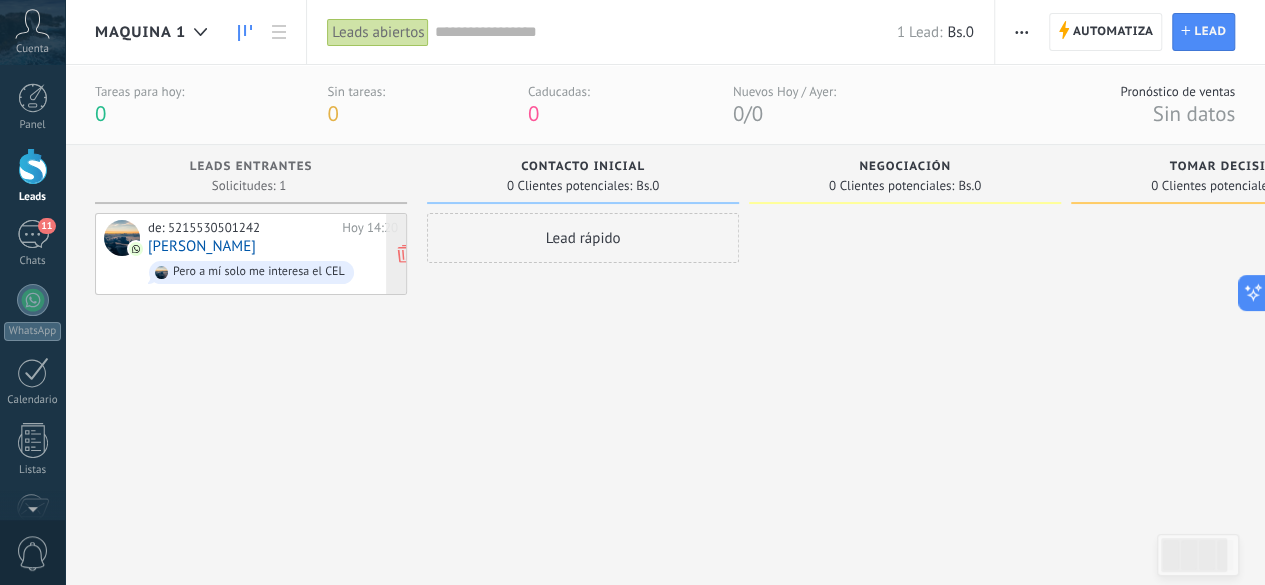 click on "de: 5215530501242 Hoy 14:20 Alan Pero a mí solo me interesa el CEL" at bounding box center [273, 254] 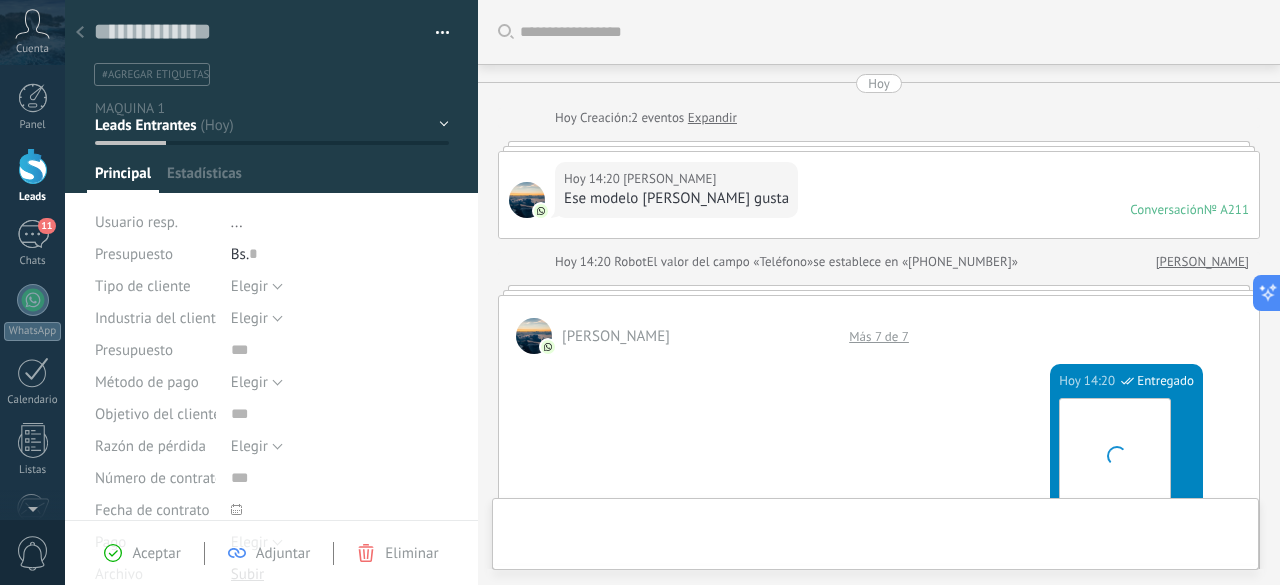 scroll, scrollTop: 1675, scrollLeft: 0, axis: vertical 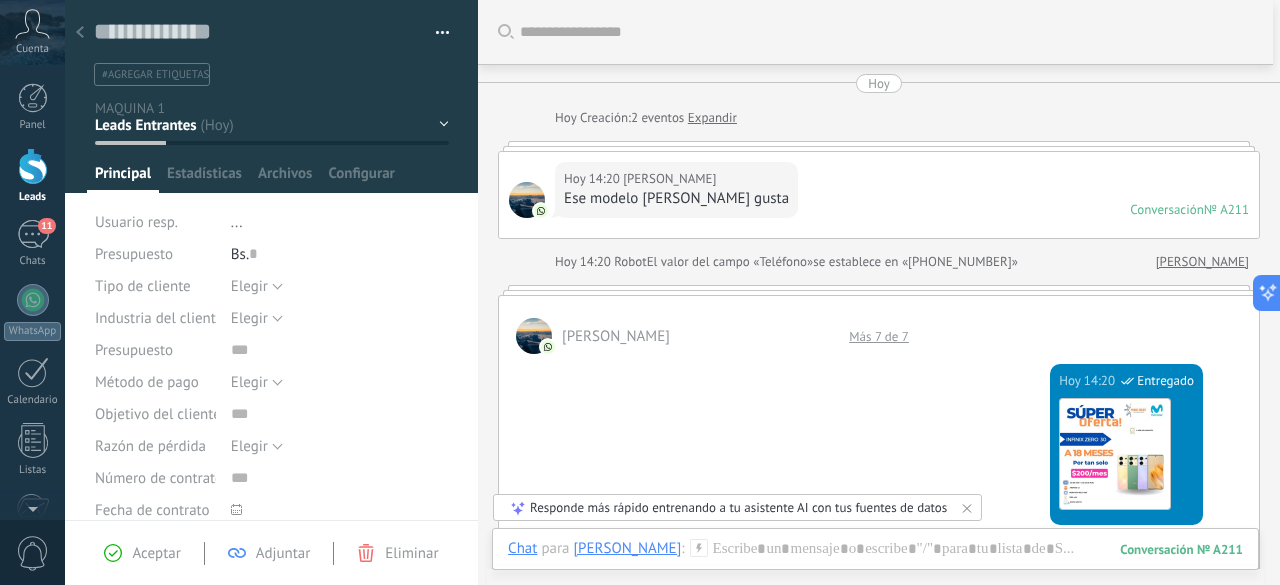 click on "Más 7 de 7" at bounding box center (879, 336) 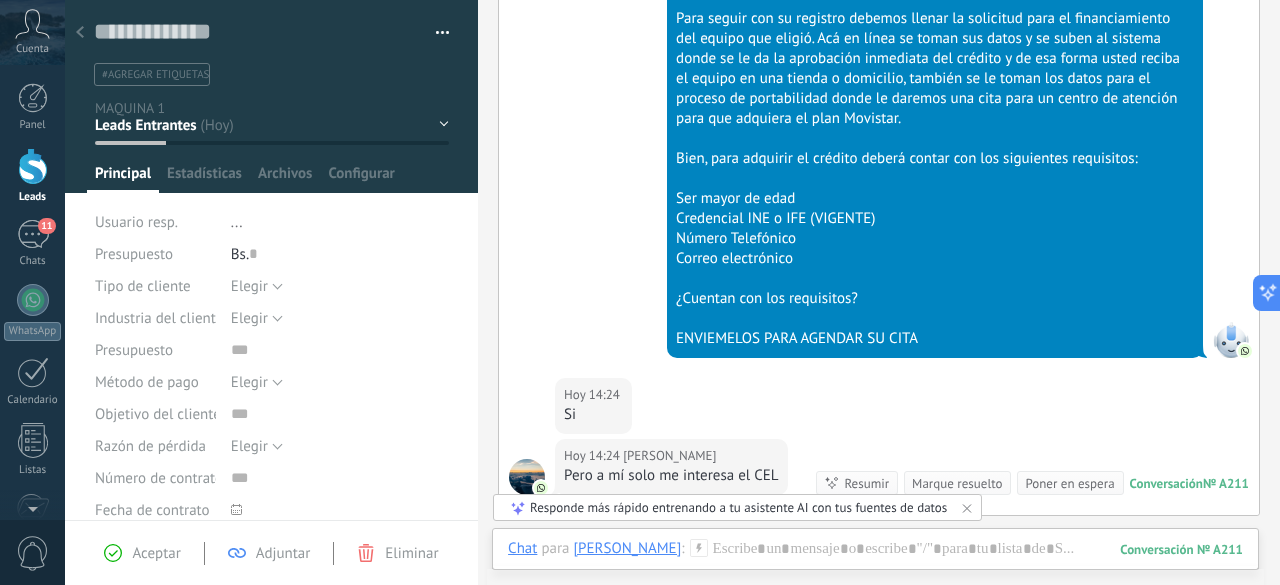 scroll, scrollTop: 2565, scrollLeft: 0, axis: vertical 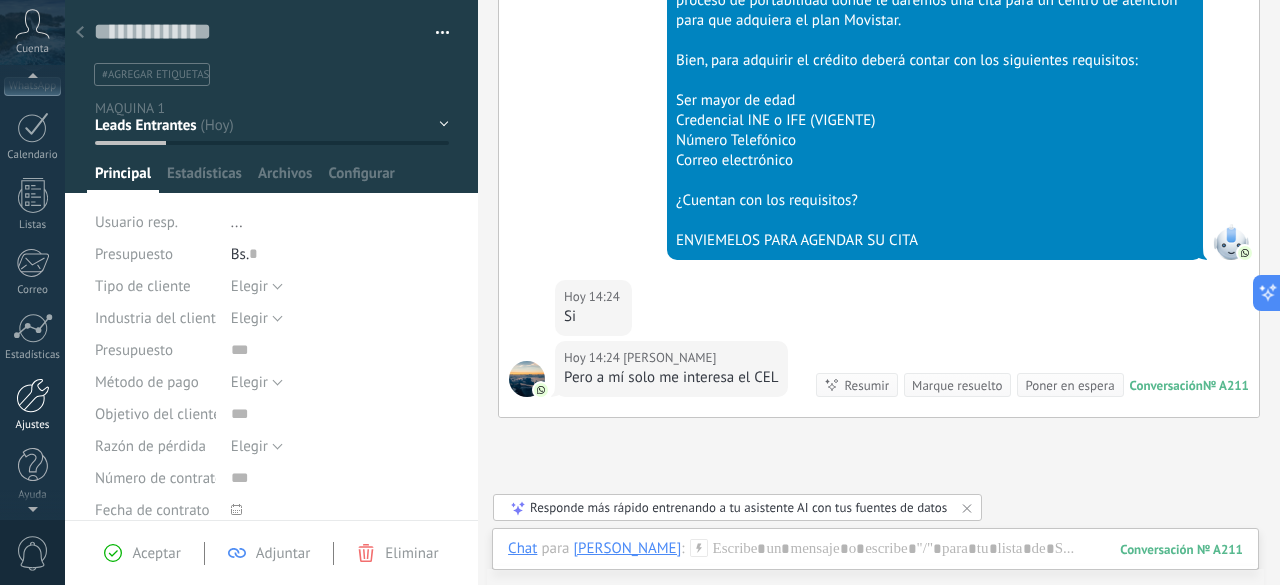 click on "Ajustes" at bounding box center (32, 405) 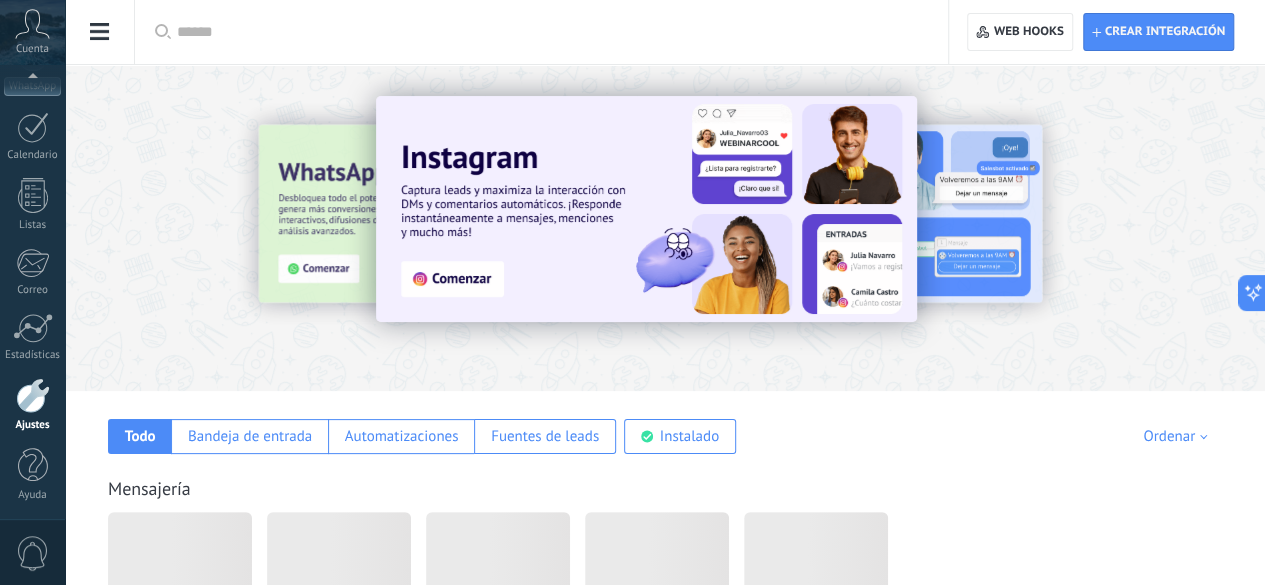 click on "Usuarios" at bounding box center [-116, 261] 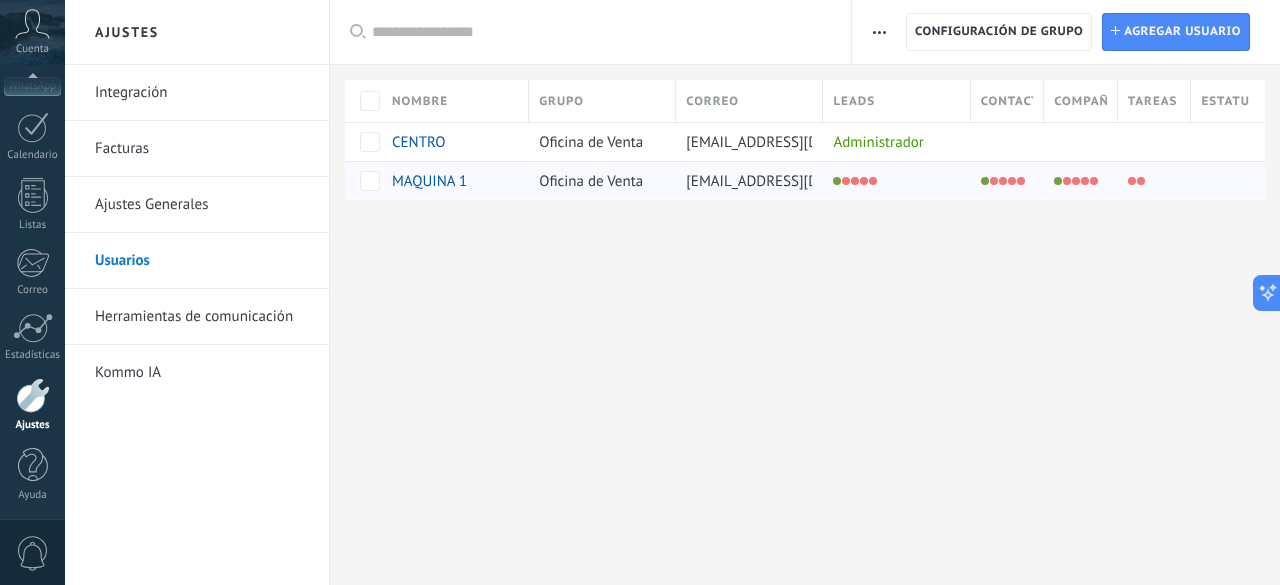 click on "MAQUINA 1" at bounding box center [450, 181] 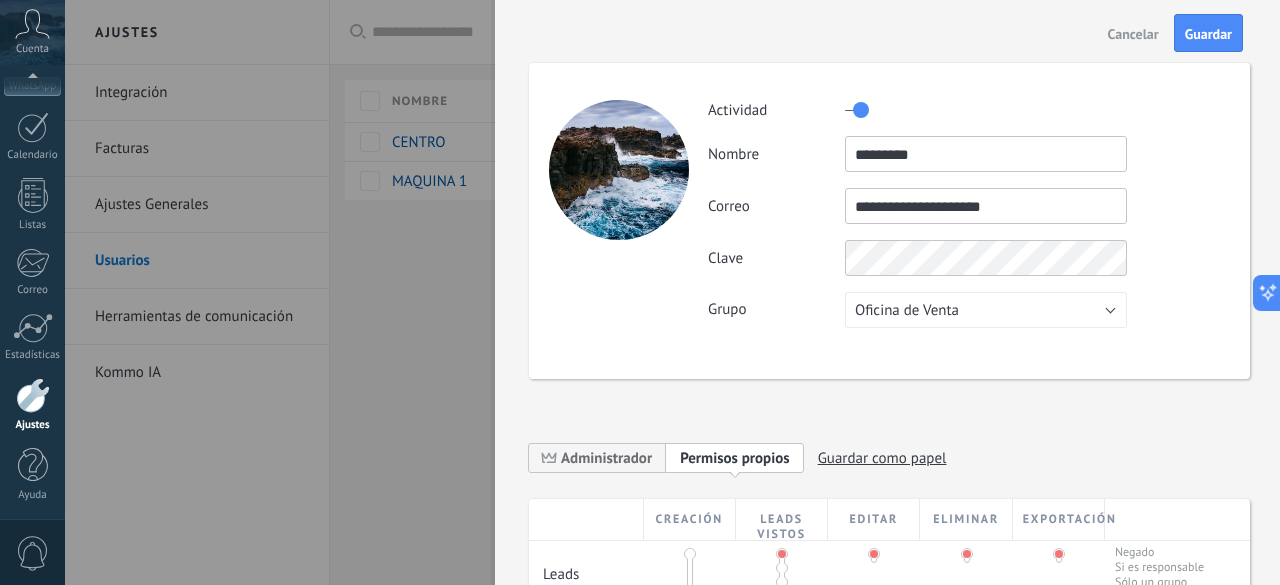 click on "Clave" at bounding box center (968, 258) 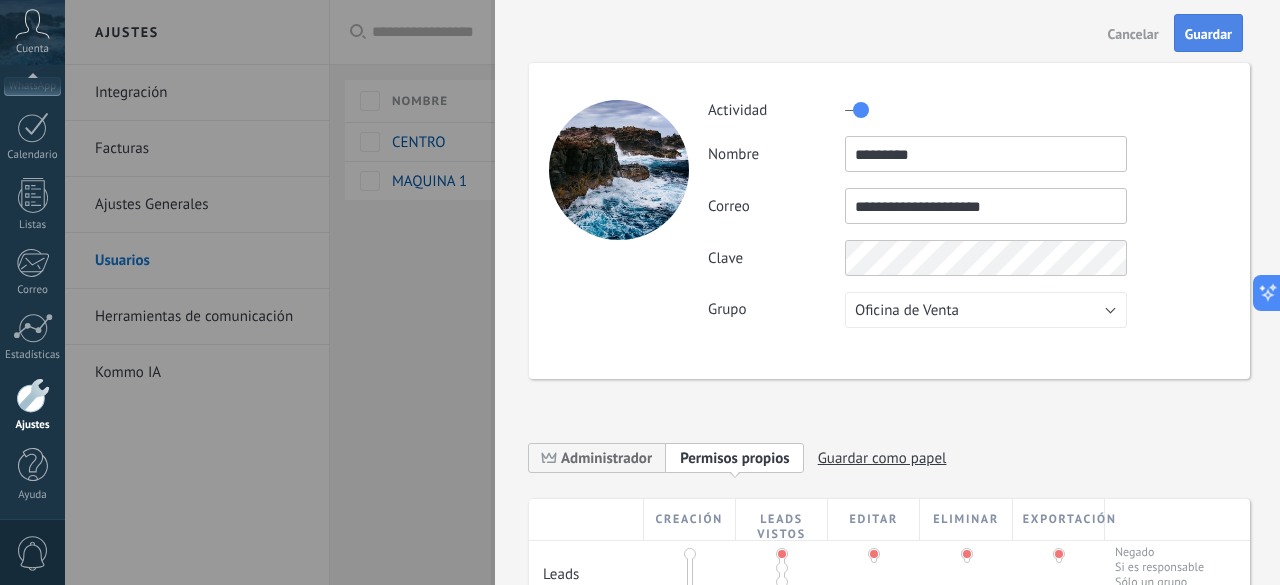 click on "Guardar" at bounding box center (1208, 33) 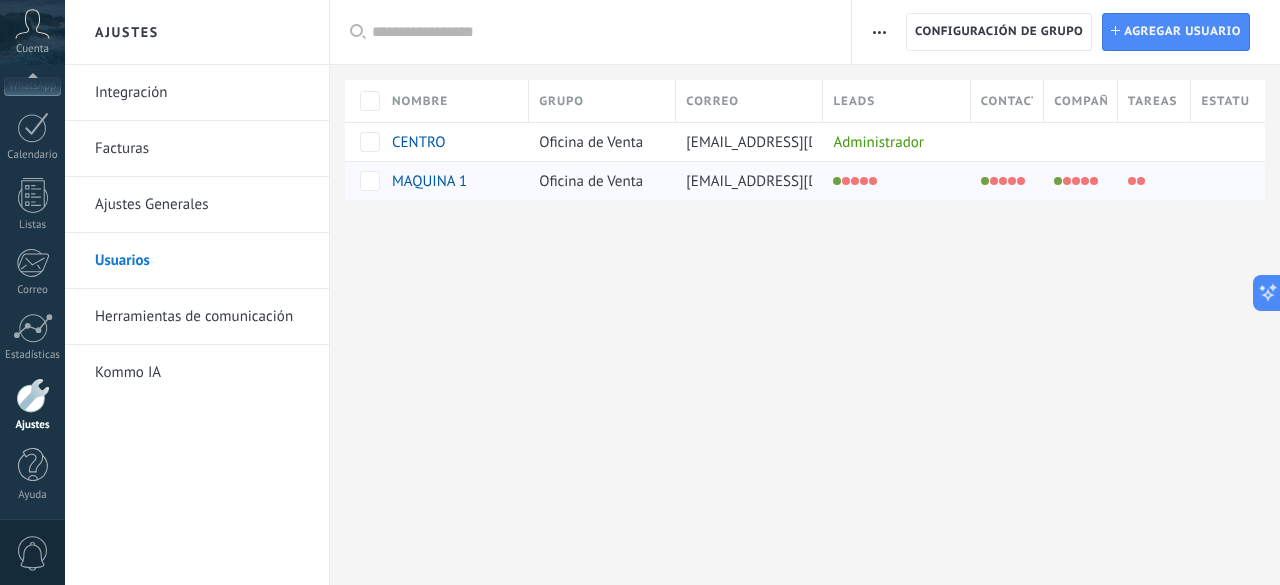 click on "MAQUINA 1" at bounding box center [444, 181] 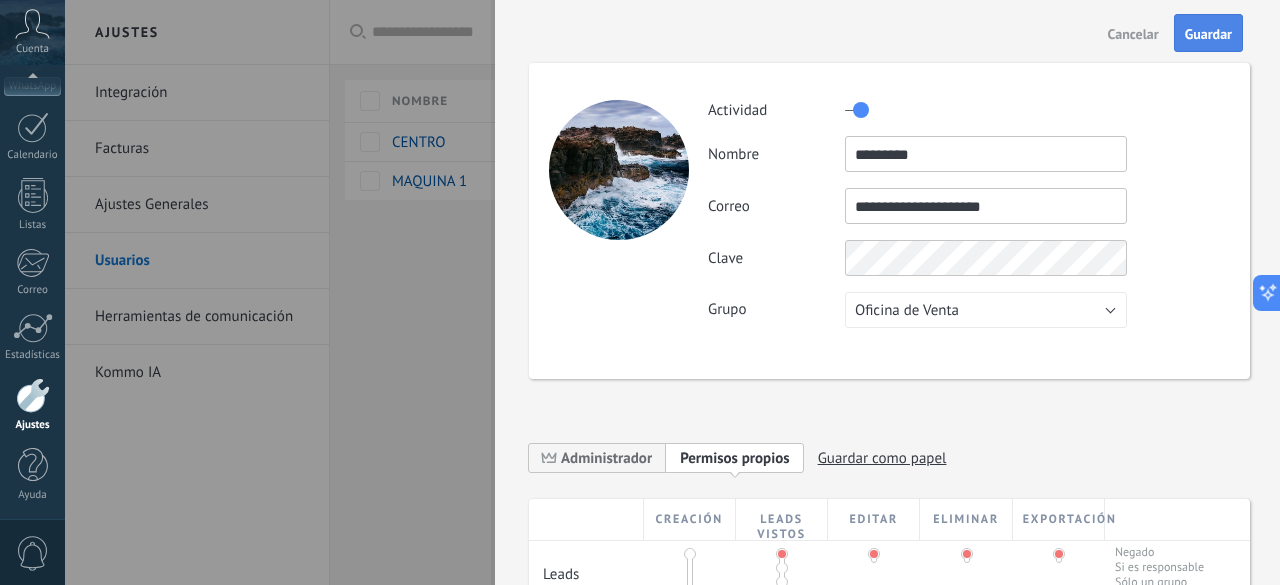 click on "Guardar" at bounding box center [1208, 34] 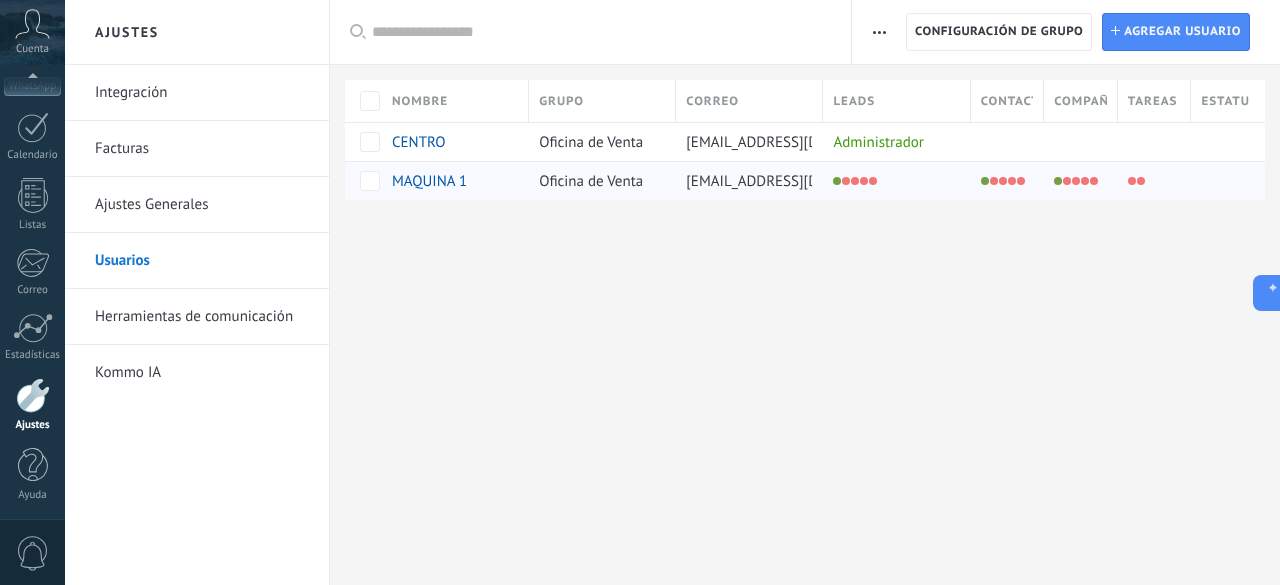 click on "Oficina de Venta" at bounding box center [591, 181] 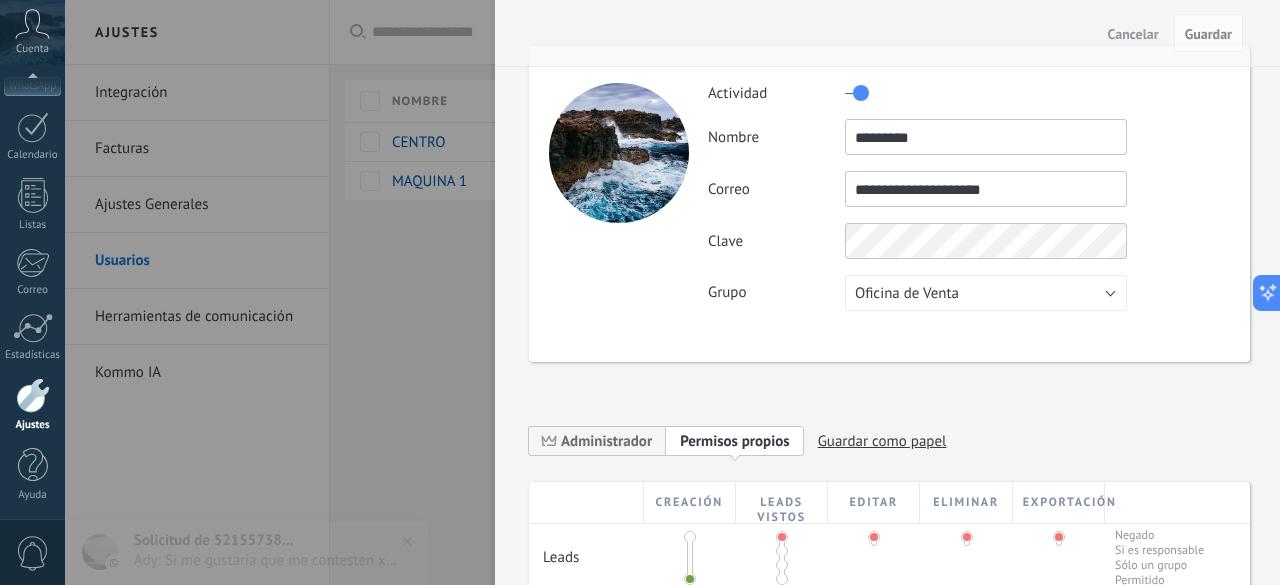 scroll, scrollTop: 0, scrollLeft: 0, axis: both 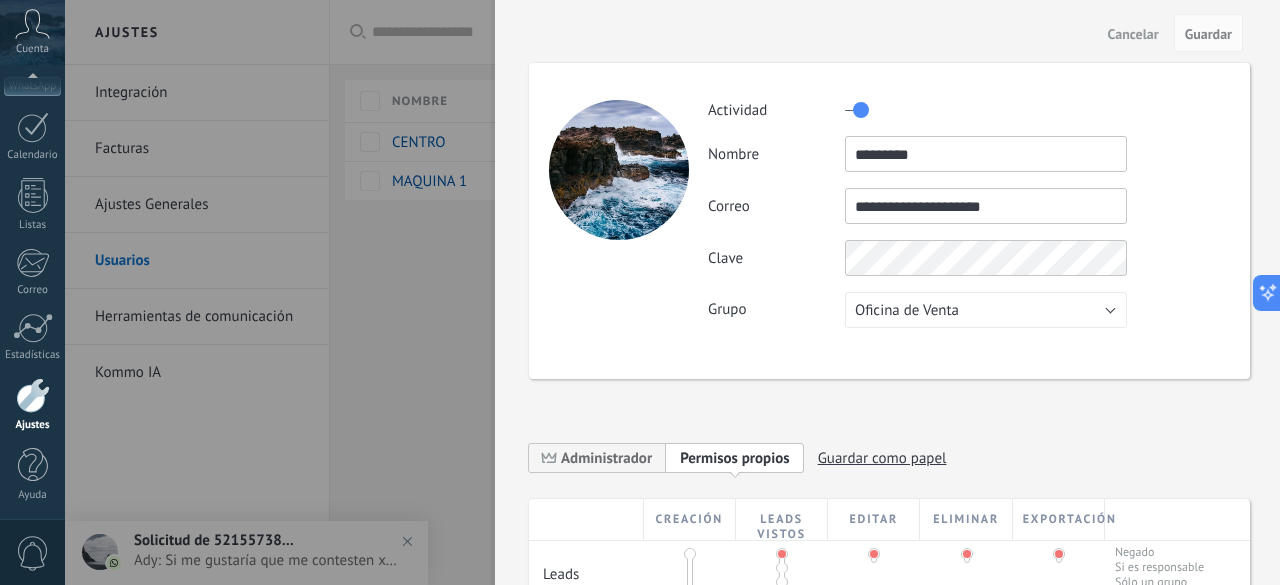 click at bounding box center [640, 292] 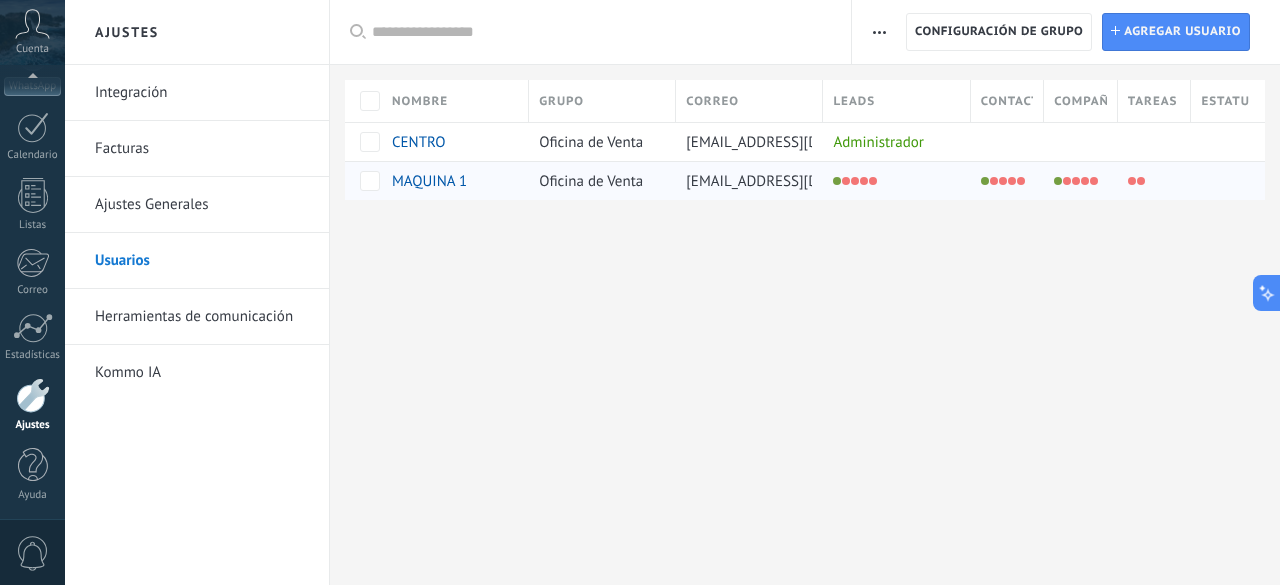 click on "Oficina de Venta" at bounding box center (591, 181) 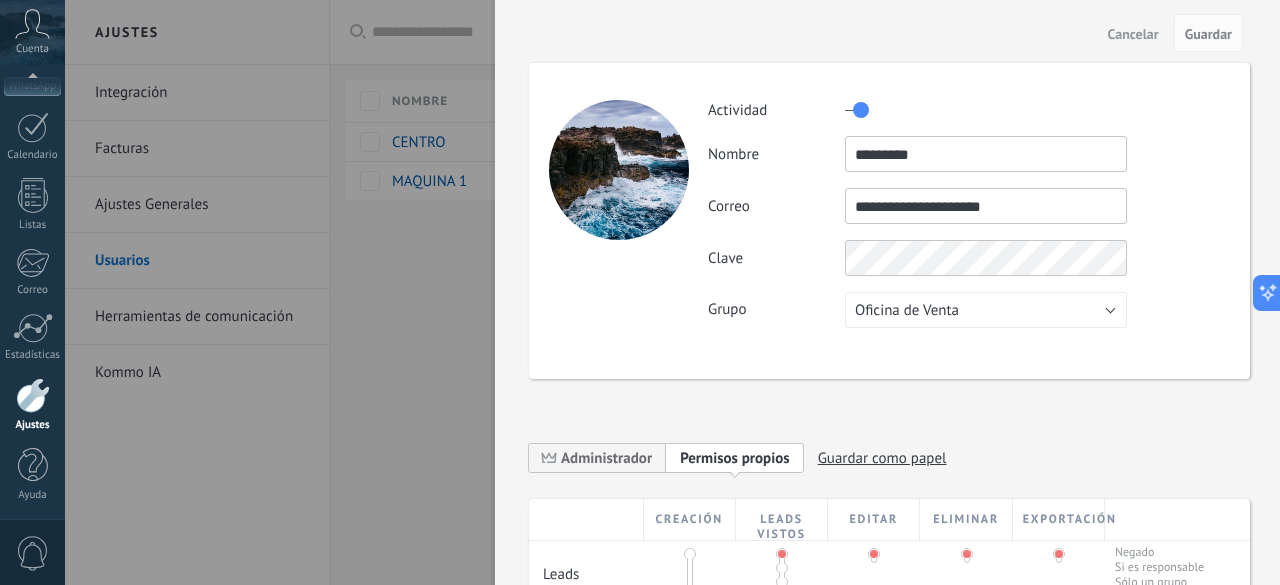 click on "**********" at bounding box center (986, 206) 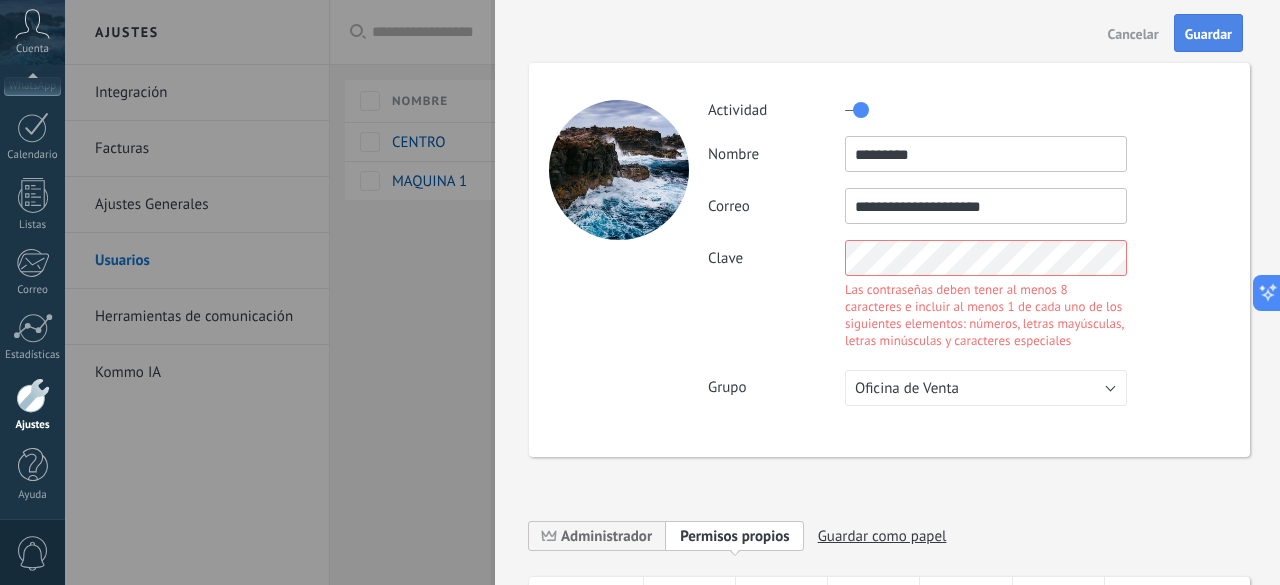 click on "Guardar" at bounding box center (1208, 34) 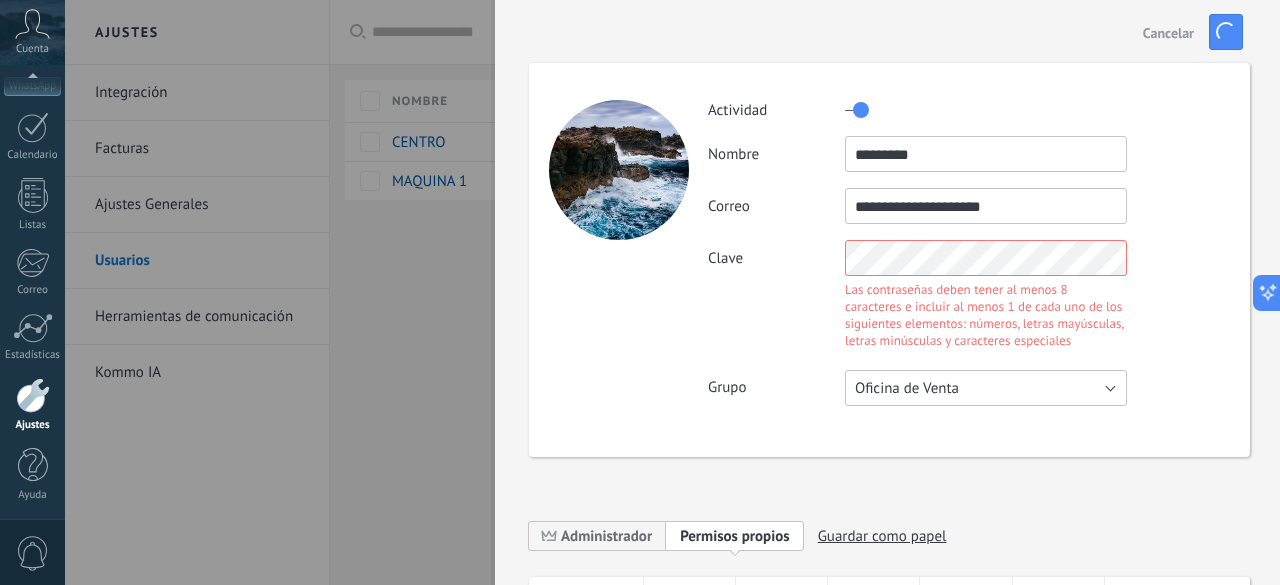 click on "Oficina de Venta" at bounding box center (986, 388) 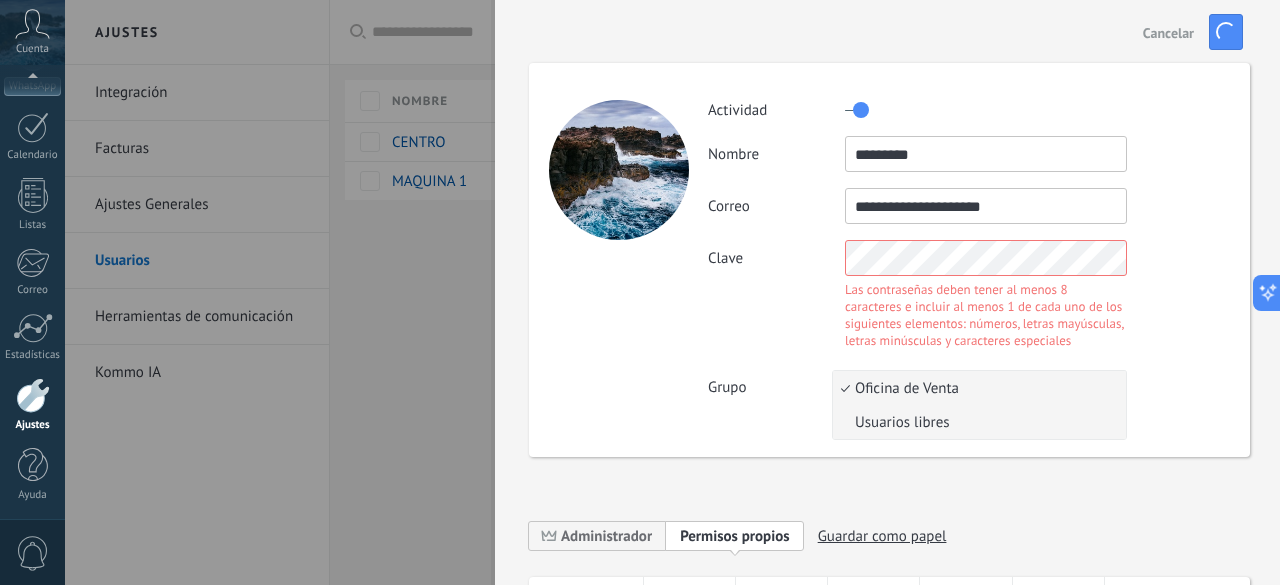 click on "Usuarios libres" at bounding box center [976, 422] 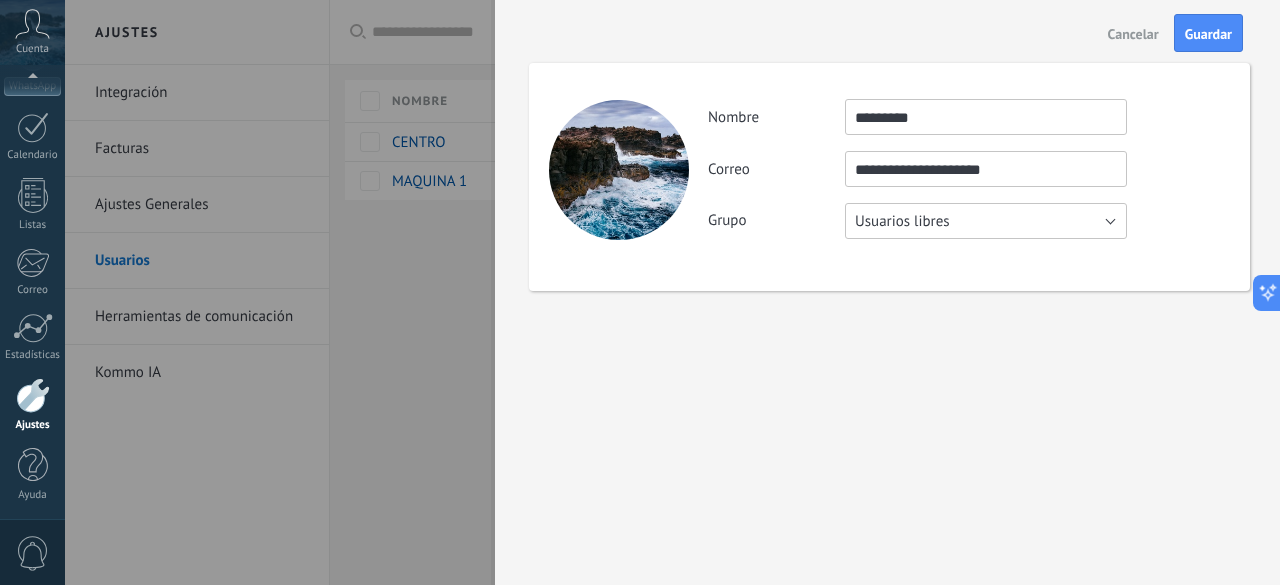 click on "Usuarios libres" at bounding box center [986, 221] 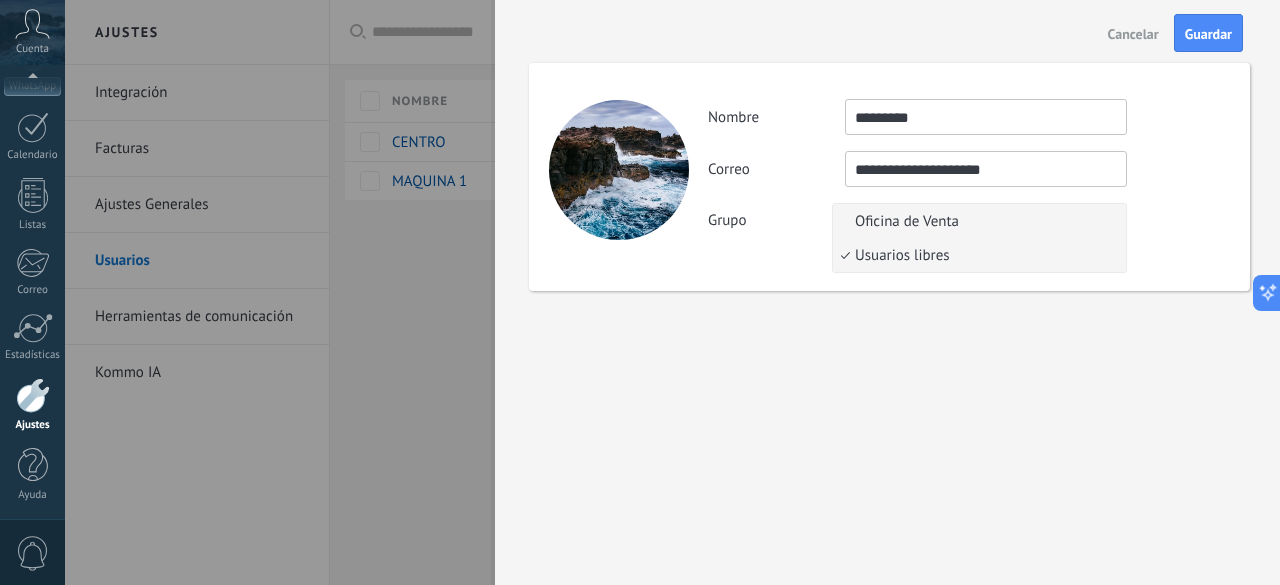 click on "Oficina de Venta" at bounding box center (976, 221) 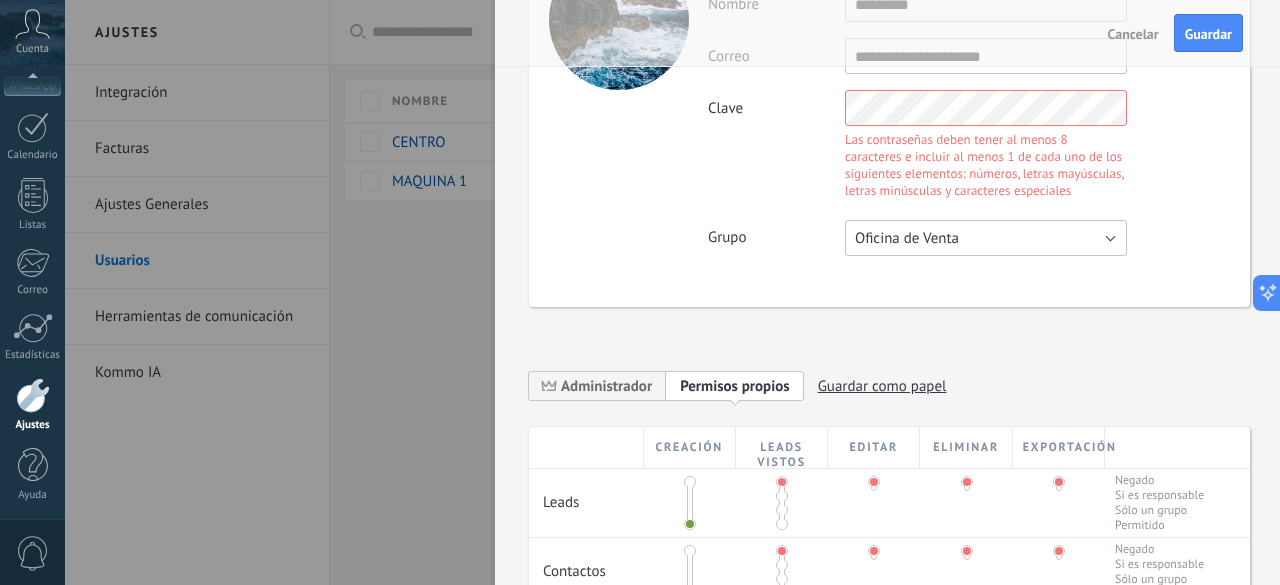 scroll, scrollTop: 126, scrollLeft: 0, axis: vertical 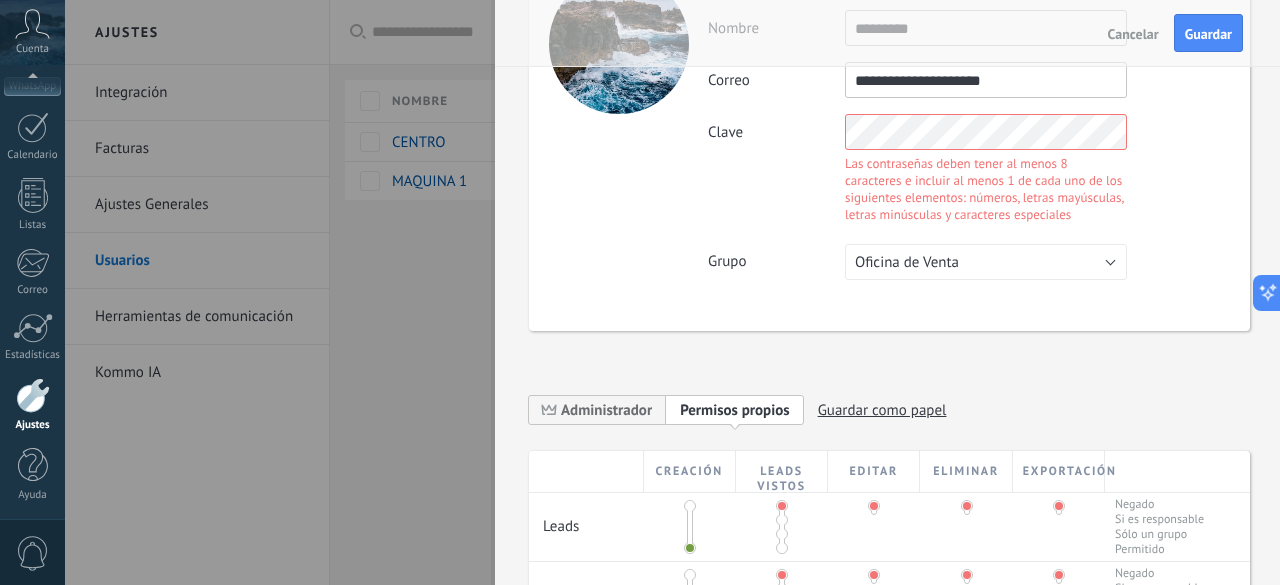 click on "Clave Las contraseñas deben tener al menos 8 caracteres e incluir al menos 1 de cada uno de los siguientes elementos: números, letras mayúsculas, letras minúsculas y caracteres especiales" at bounding box center (968, 171) 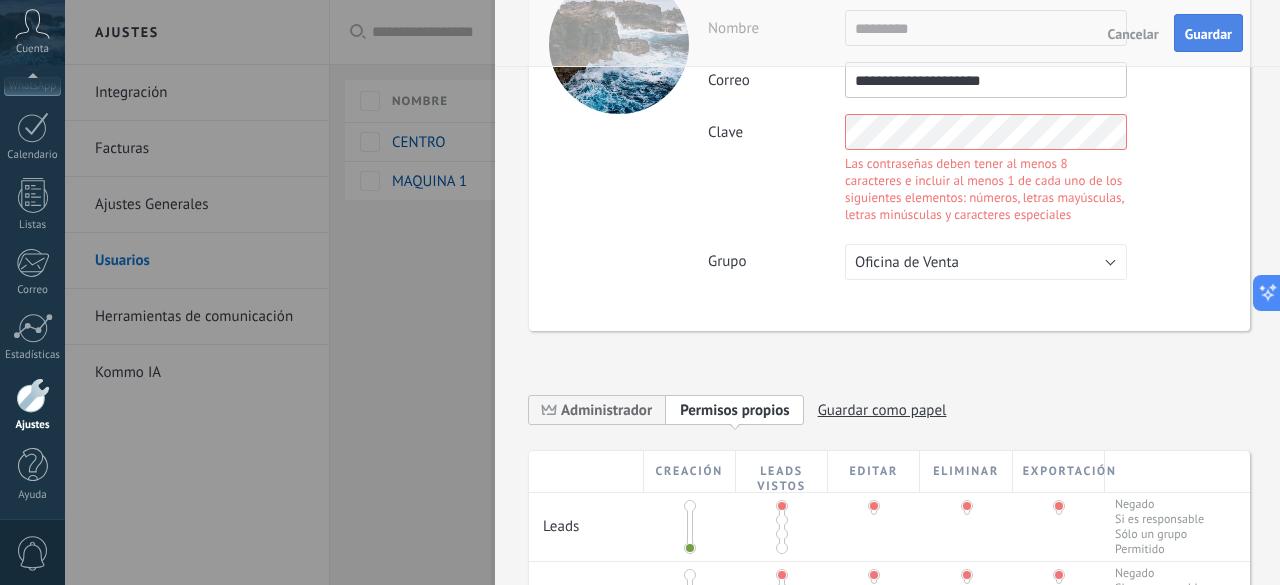 click on "Guardar" at bounding box center [1208, 34] 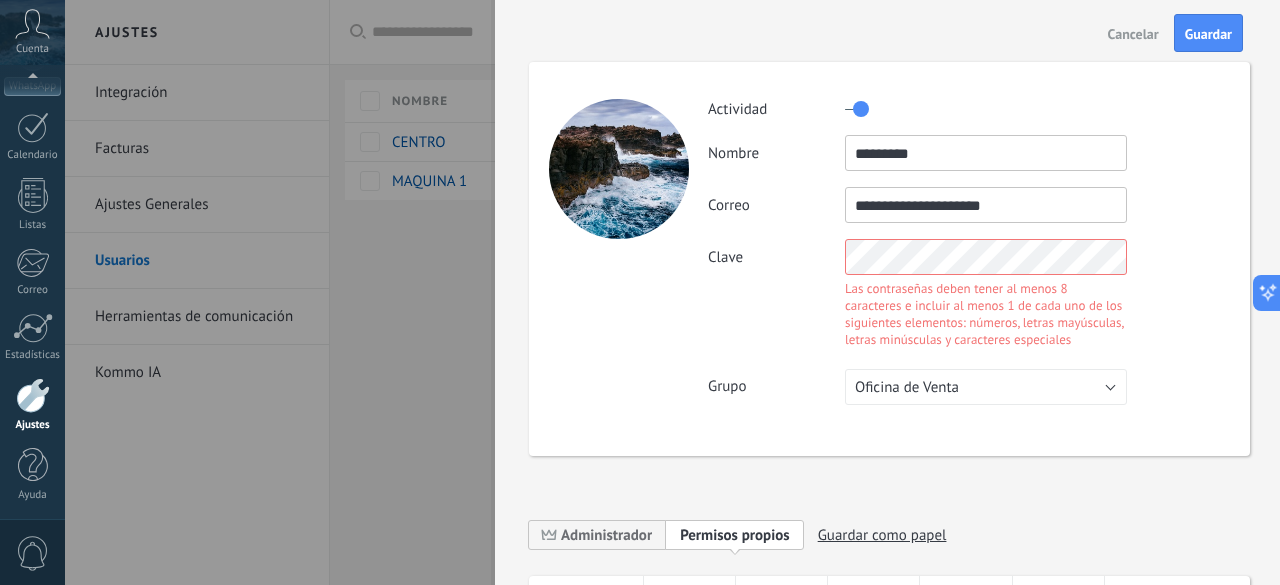 scroll, scrollTop: 0, scrollLeft: 0, axis: both 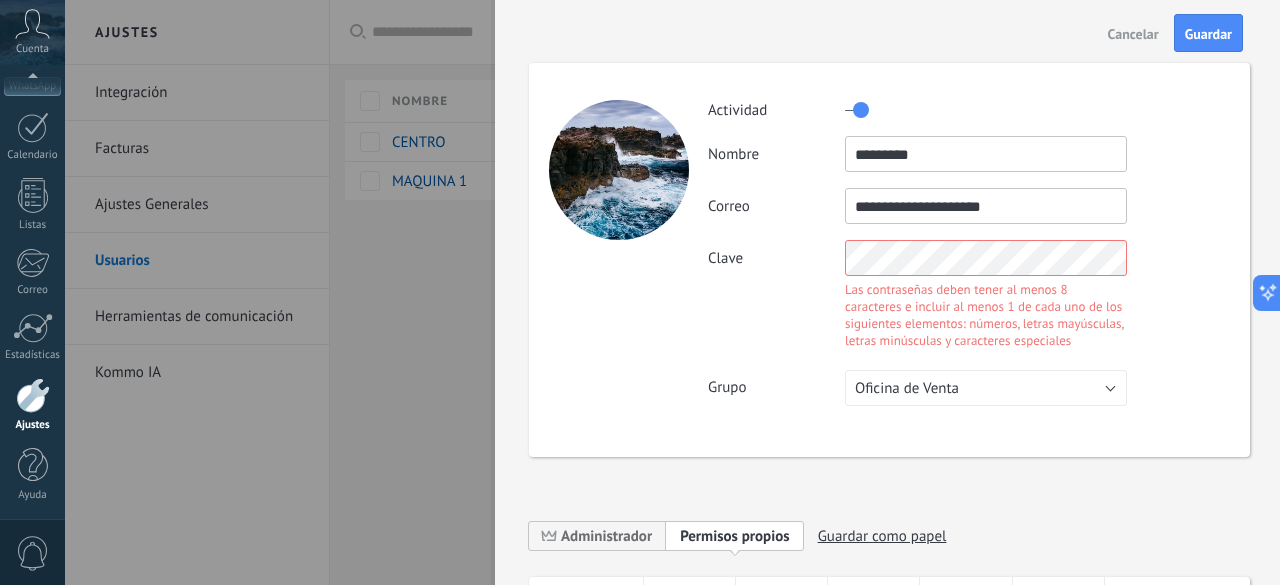 click on "**********" at bounding box center [889, 260] 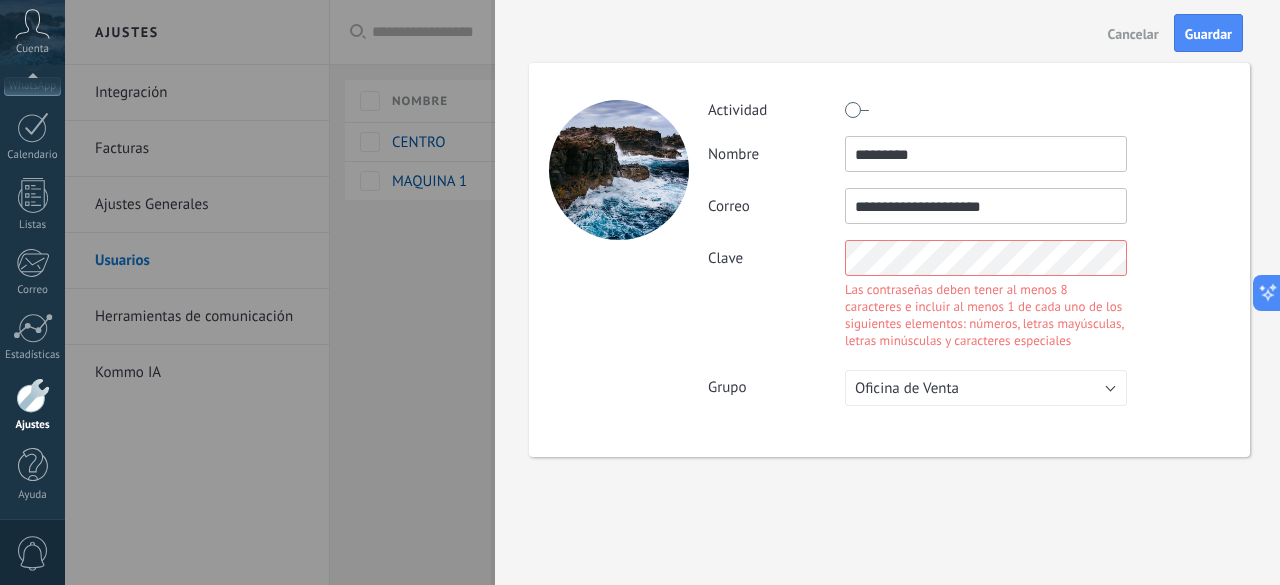 click at bounding box center [857, 110] 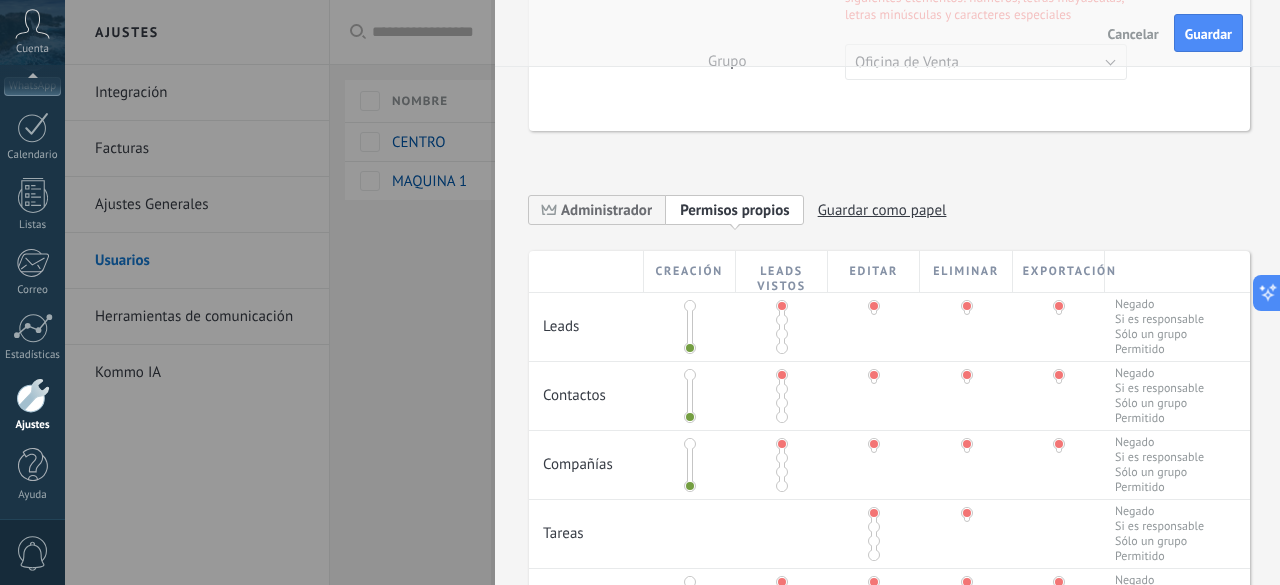 scroll, scrollTop: 0, scrollLeft: 0, axis: both 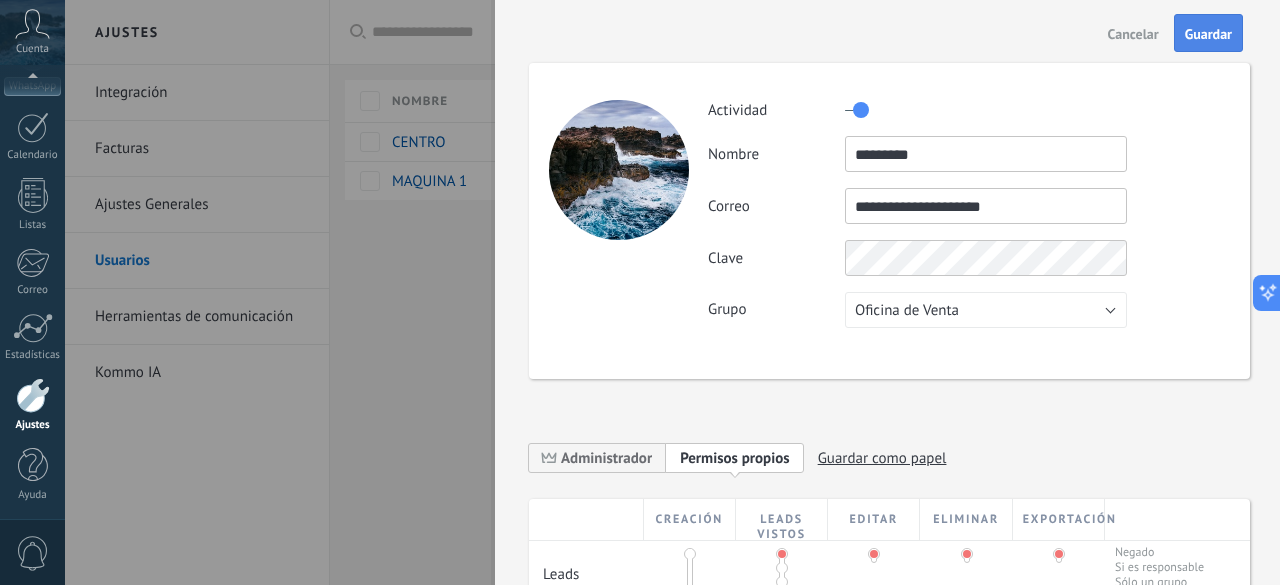 click on "Guardar" at bounding box center [1208, 34] 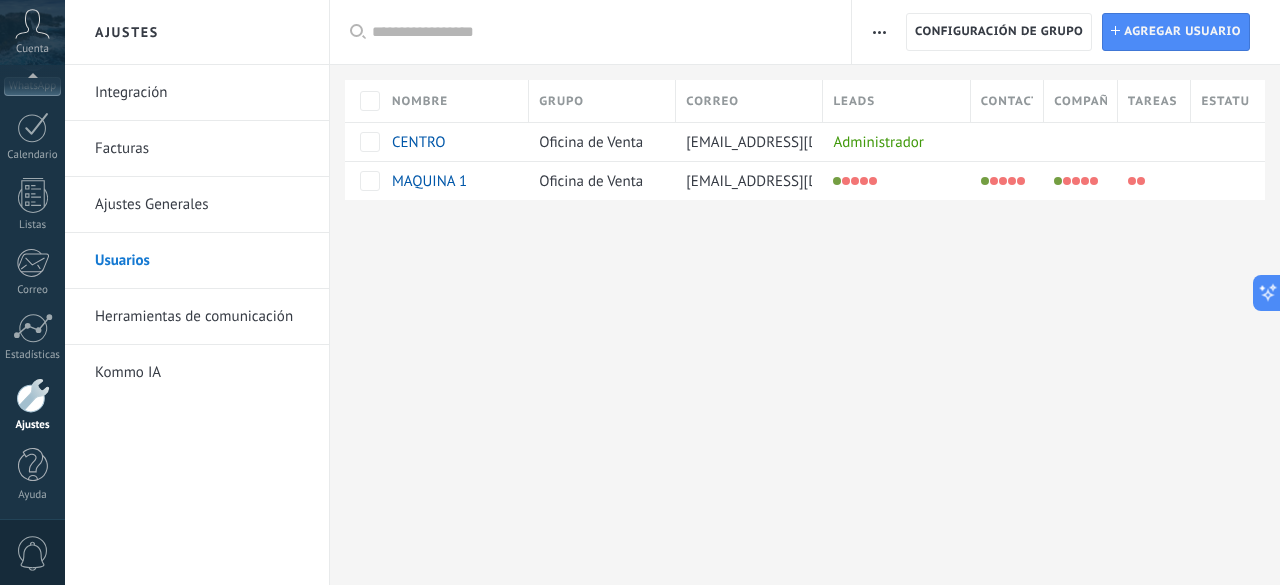 click on "Ajustes Integración Facturas Ajustes Generales Usuarios Herramientas de comunicación Kommo IA Registro de autorización Lista blanca de direcciones IP Límites de actividade Configuración de grupo Configuración de grupo Instalar Agregar usuario Aplicar Usuarios activos Usuarios inactivos Todo usuarios Administrador Usuarios libres Verificación en 2-pasos Guardar Seleccionar todo Oficina de Venta Usuarios libres Todos los grupos Seleccionar todo Administrador Todos los roles Ninguno Usuarios activos Usuarios inactivos Usuarios activos Seleccionar todo Usuarios con verificación en 2 pasos Usuarios sin verificación en 2 pasos Todos los tipos de verificación Aplicar Restablecer Nombre Grupo Correo Leads Contactos Compañías Tareas Estatus           CENTRO Oficina de Venta bau2855@gmail.com Administrador           MAQUINA 1 Oficina de Venta Maunaloa120@gamil.com Lamentablemente, no hay elementos con estos parámetros.  Mostrar todos" at bounding box center [672, 292] 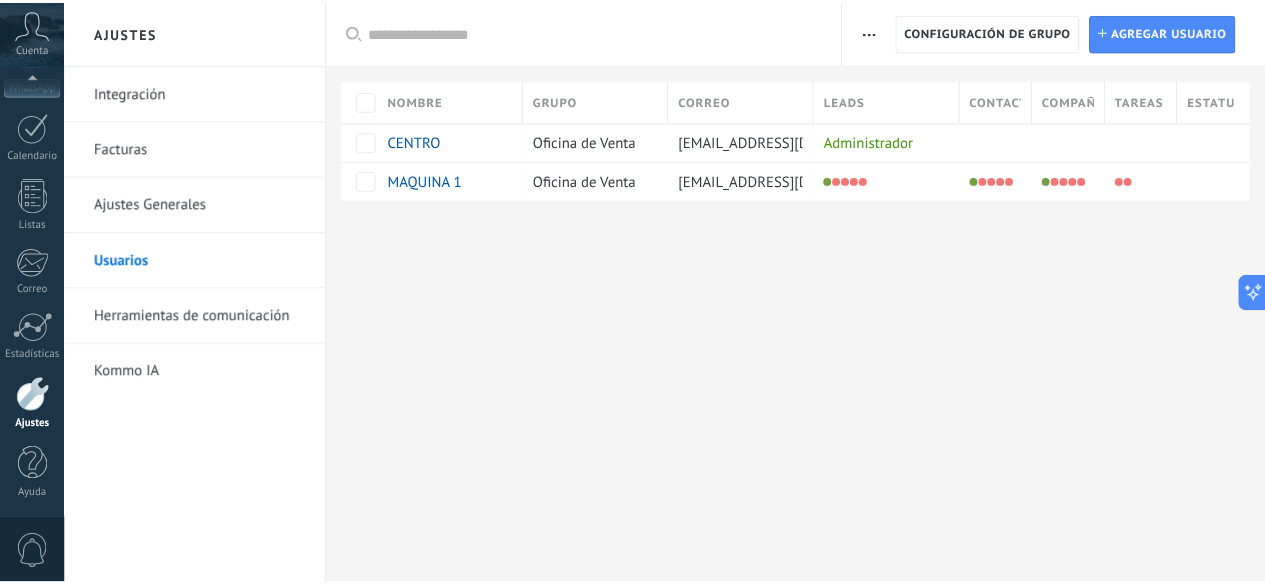 scroll, scrollTop: 0, scrollLeft: 0, axis: both 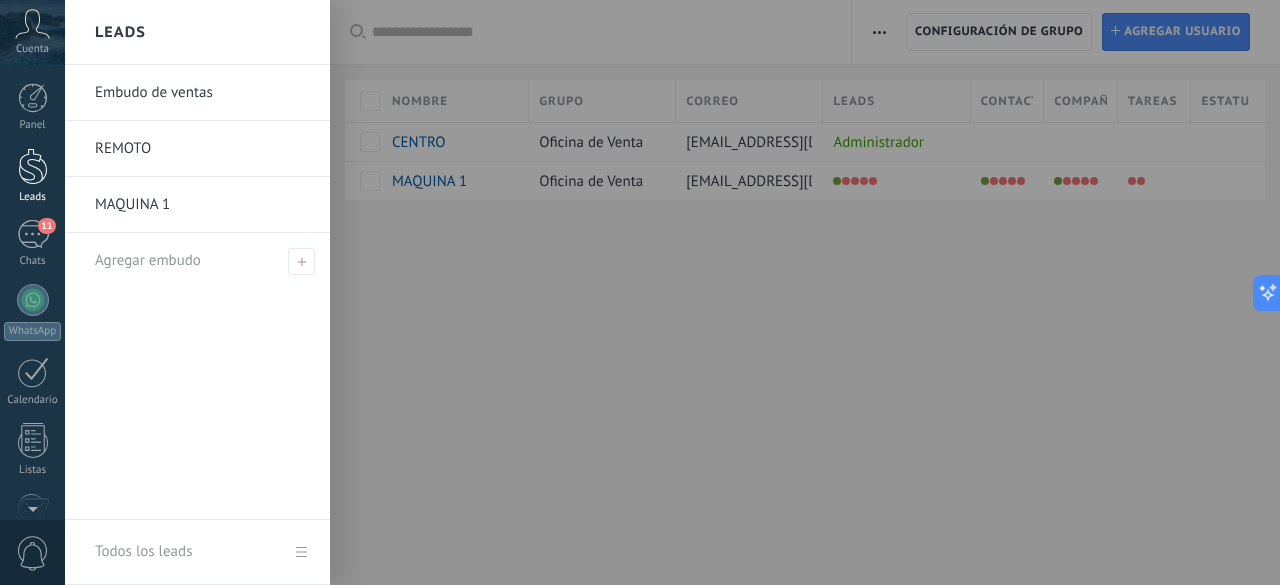 click at bounding box center (33, 166) 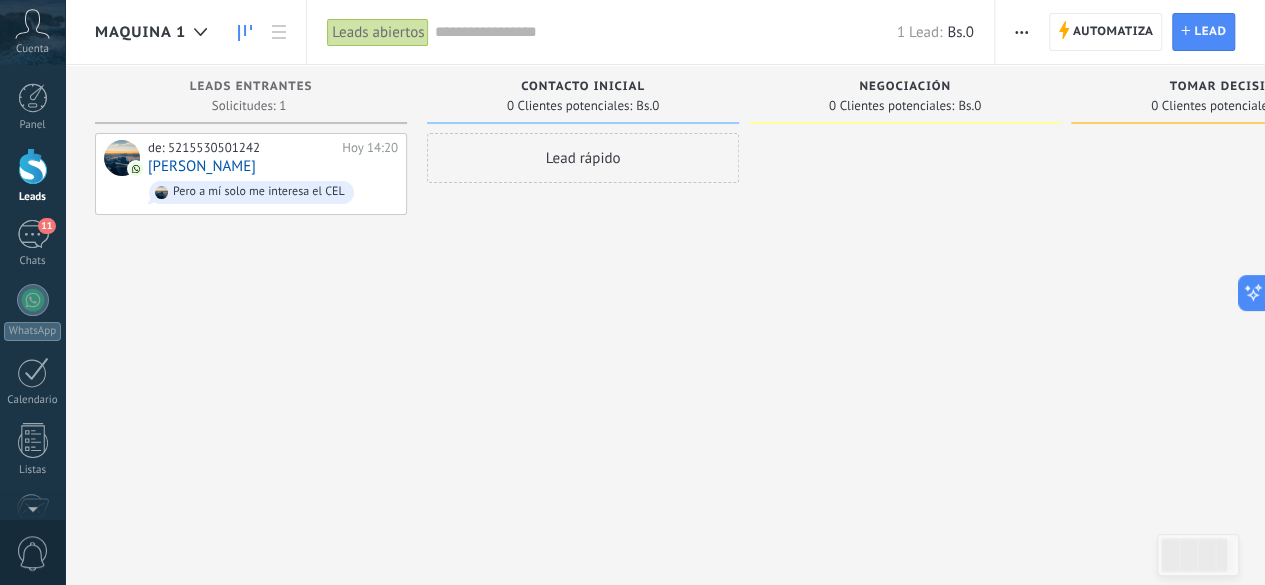click on "MAQUINA 1" at bounding box center (140, 32) 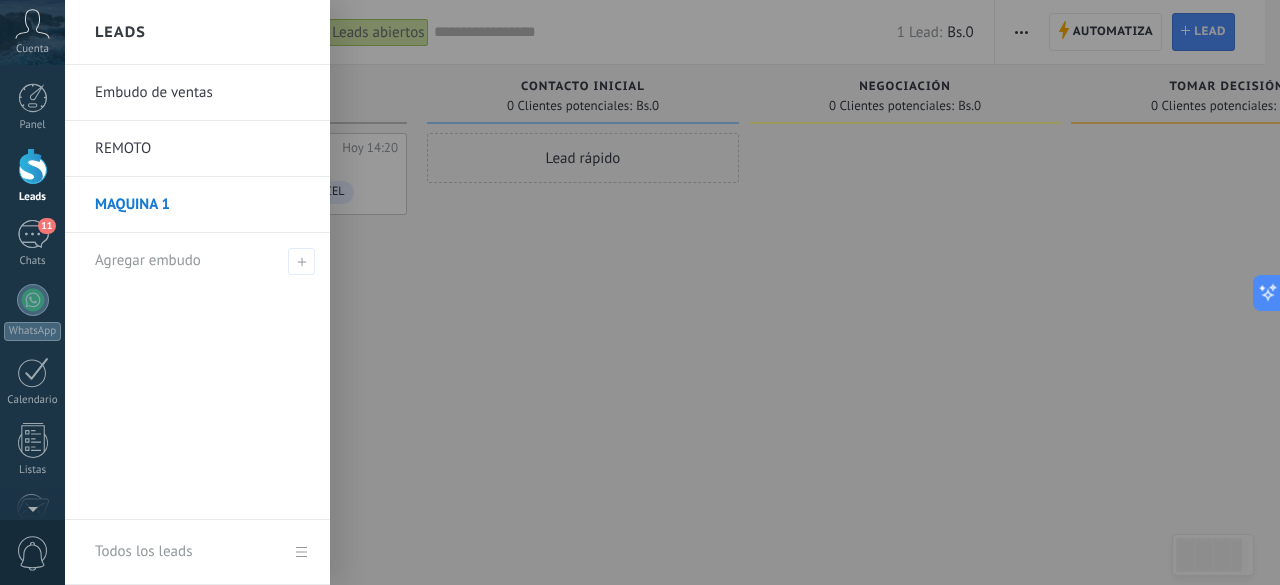 click on "REMOTO" at bounding box center (202, 149) 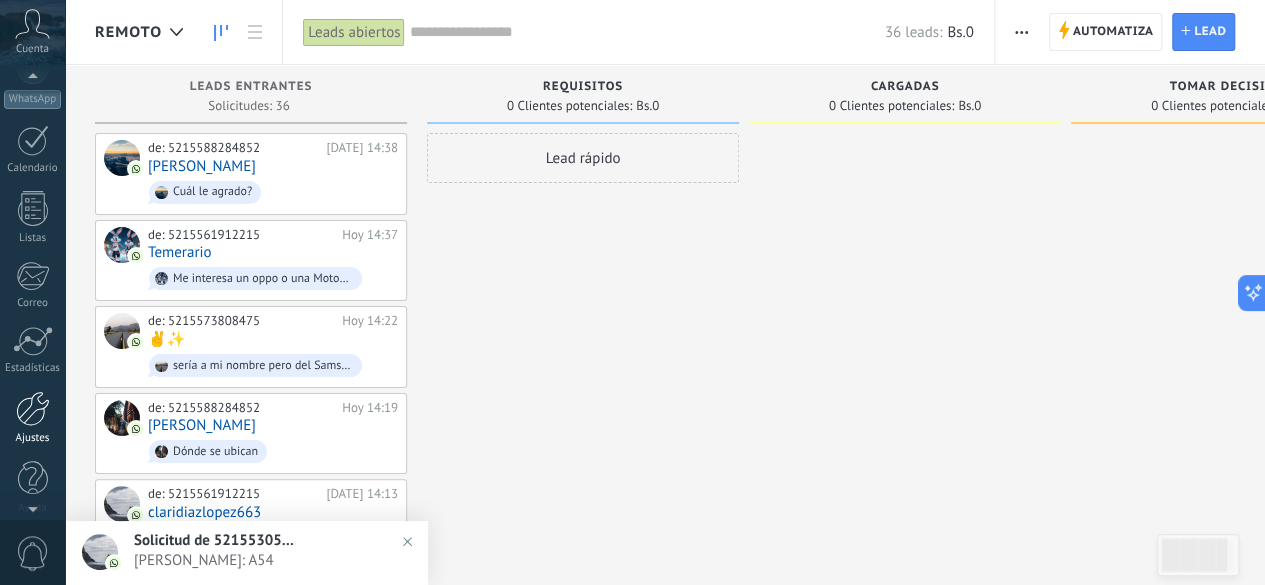 scroll, scrollTop: 245, scrollLeft: 0, axis: vertical 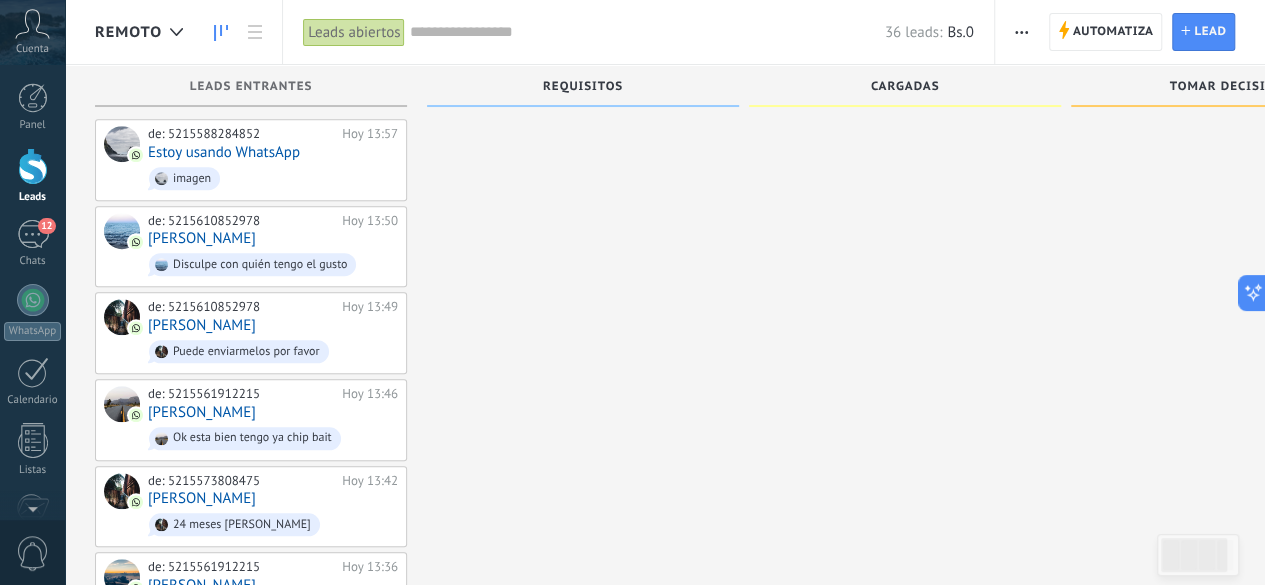 click on "REMOTO" at bounding box center [144, 32] 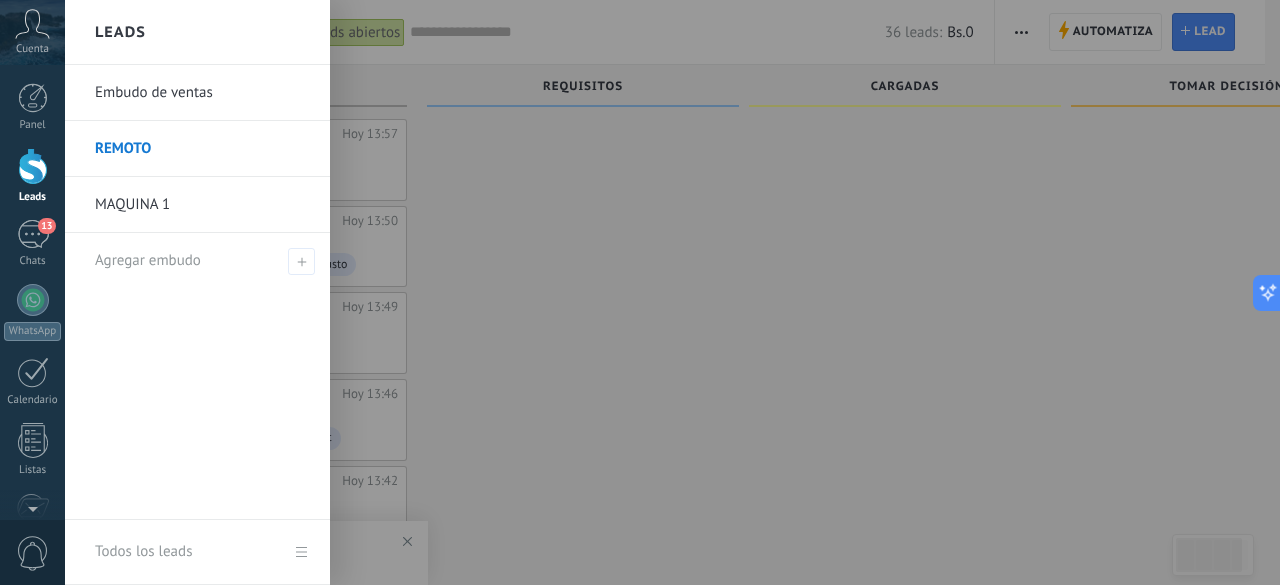 click on "MAQUINA 1" at bounding box center [202, 205] 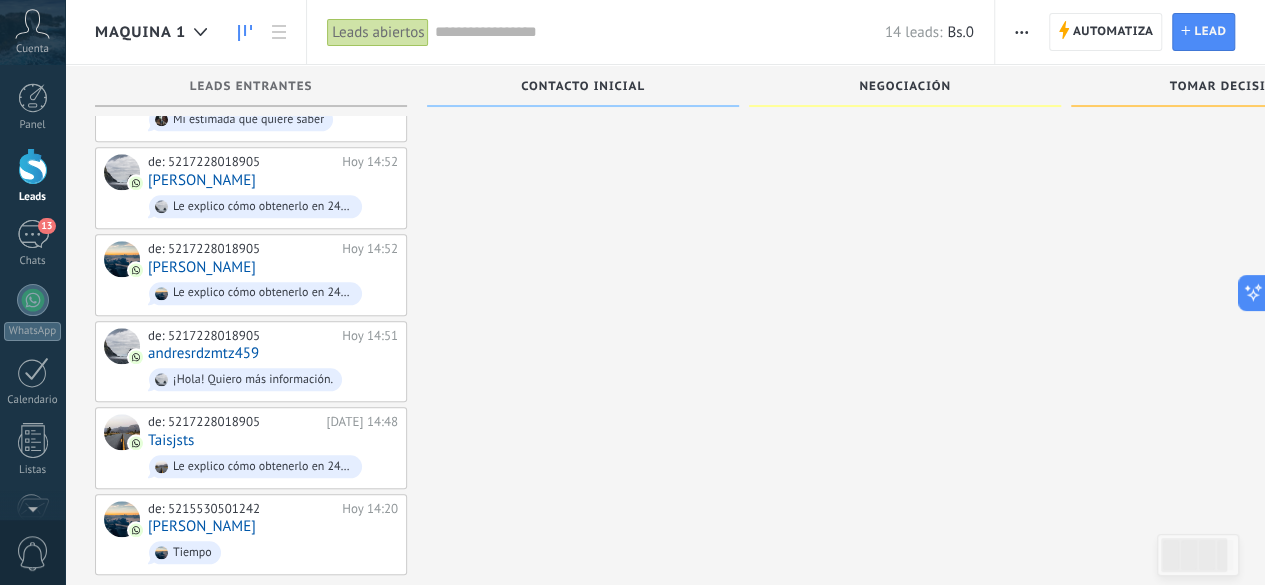scroll, scrollTop: 765, scrollLeft: 0, axis: vertical 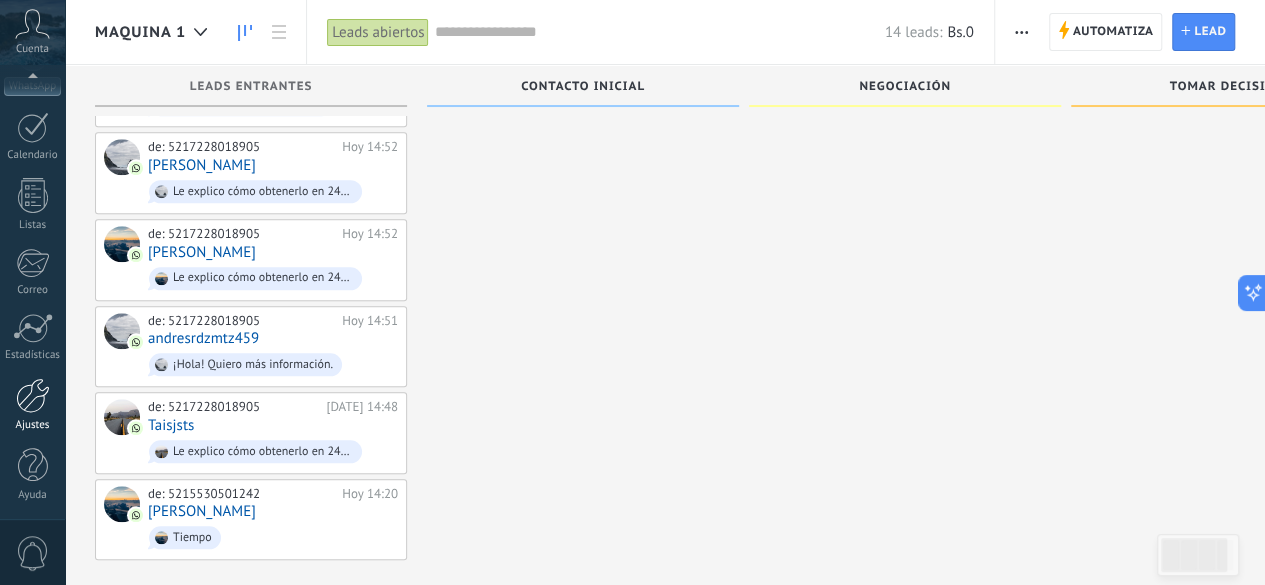 click on "Ajustes" at bounding box center (33, 425) 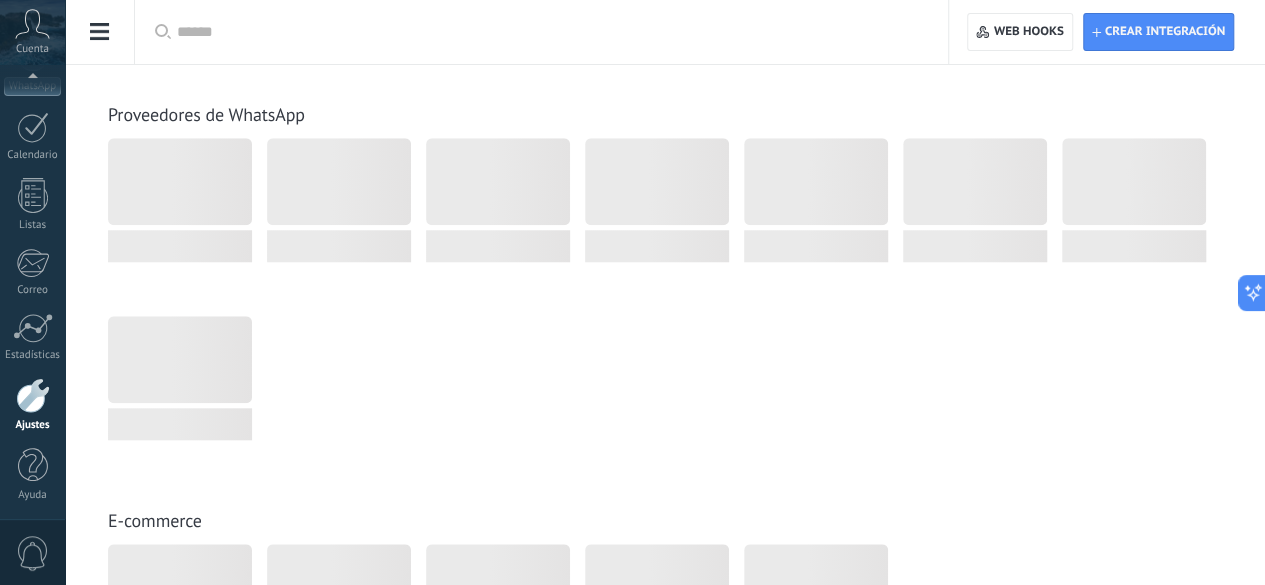 scroll, scrollTop: 0, scrollLeft: 0, axis: both 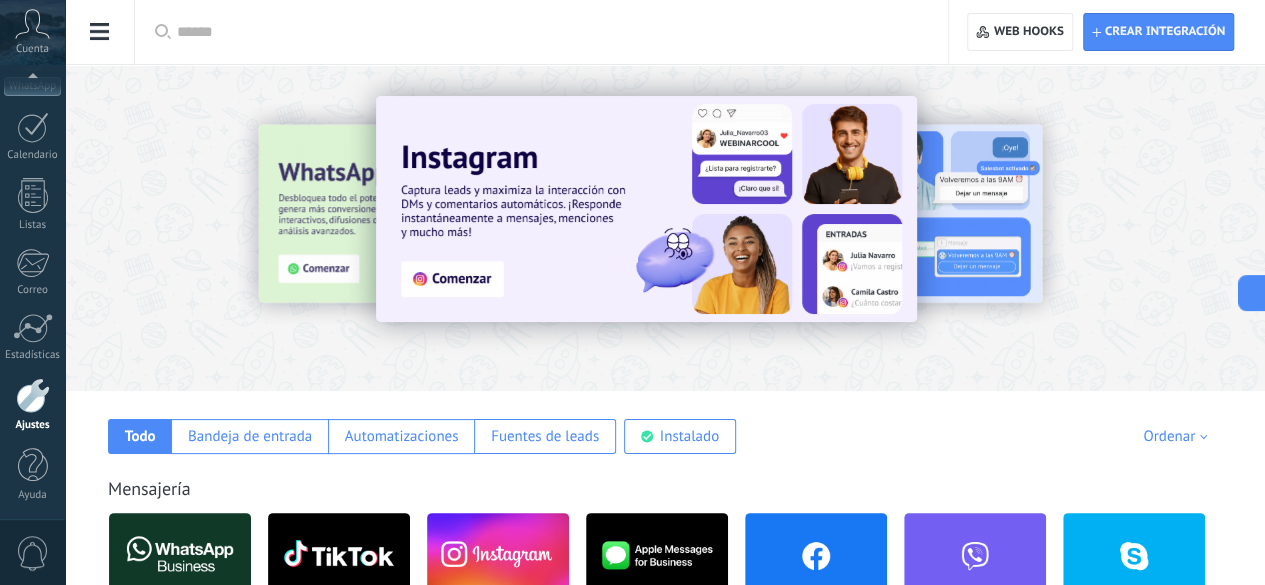 click on "Herramientas de comunicación" at bounding box center [-116, 317] 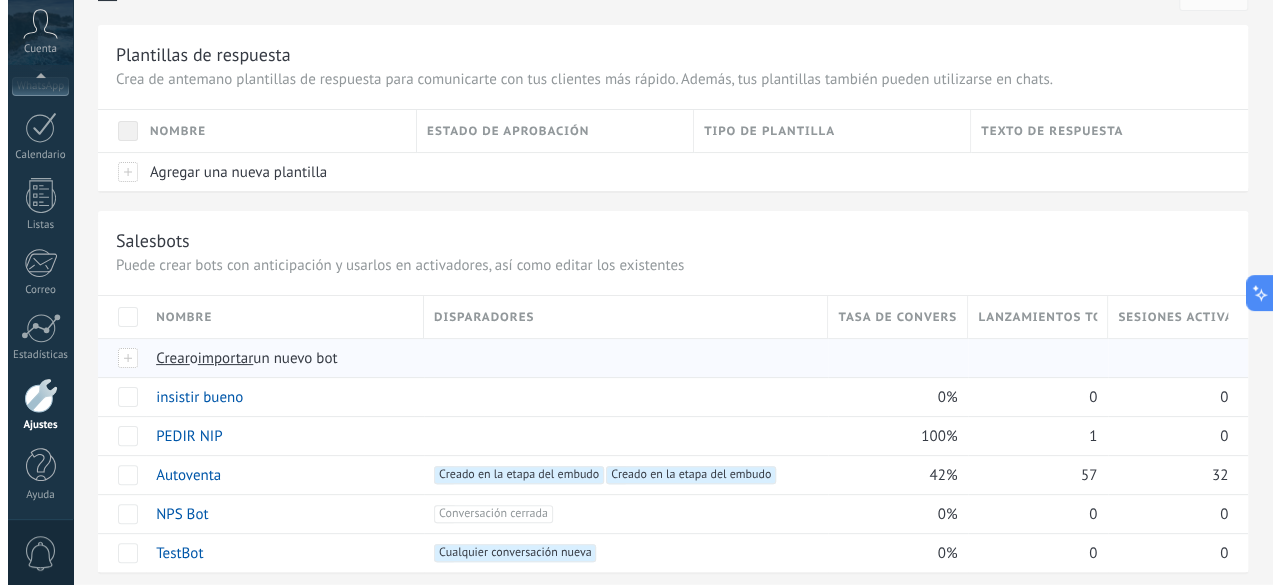 scroll, scrollTop: 100, scrollLeft: 0, axis: vertical 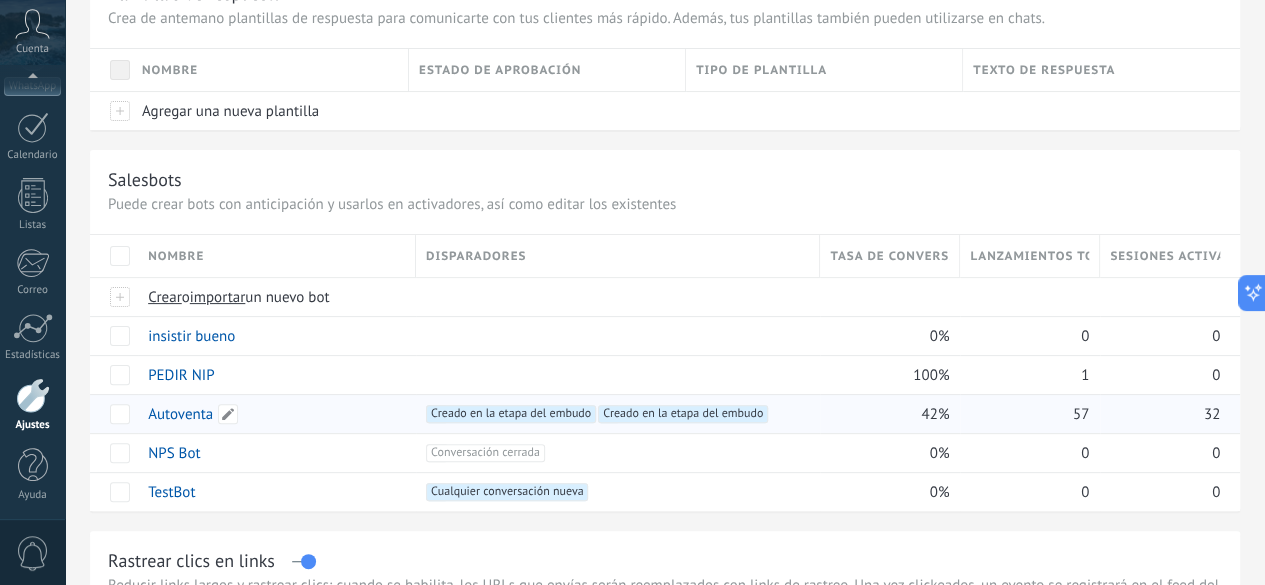 click on "Autoventa" at bounding box center (180, 414) 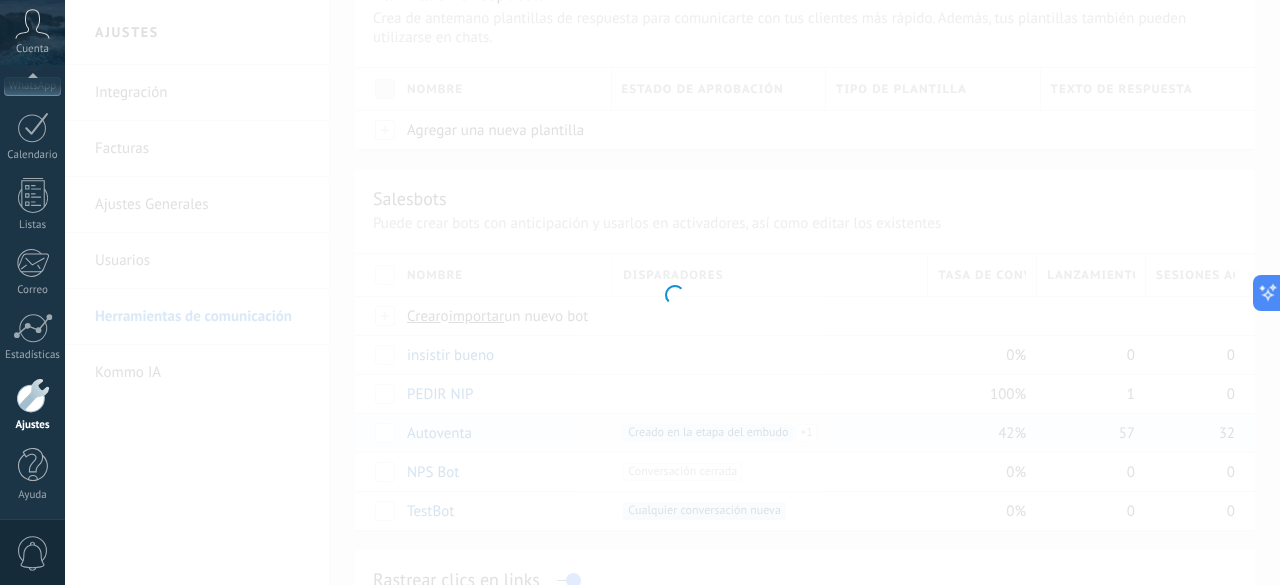 type on "*********" 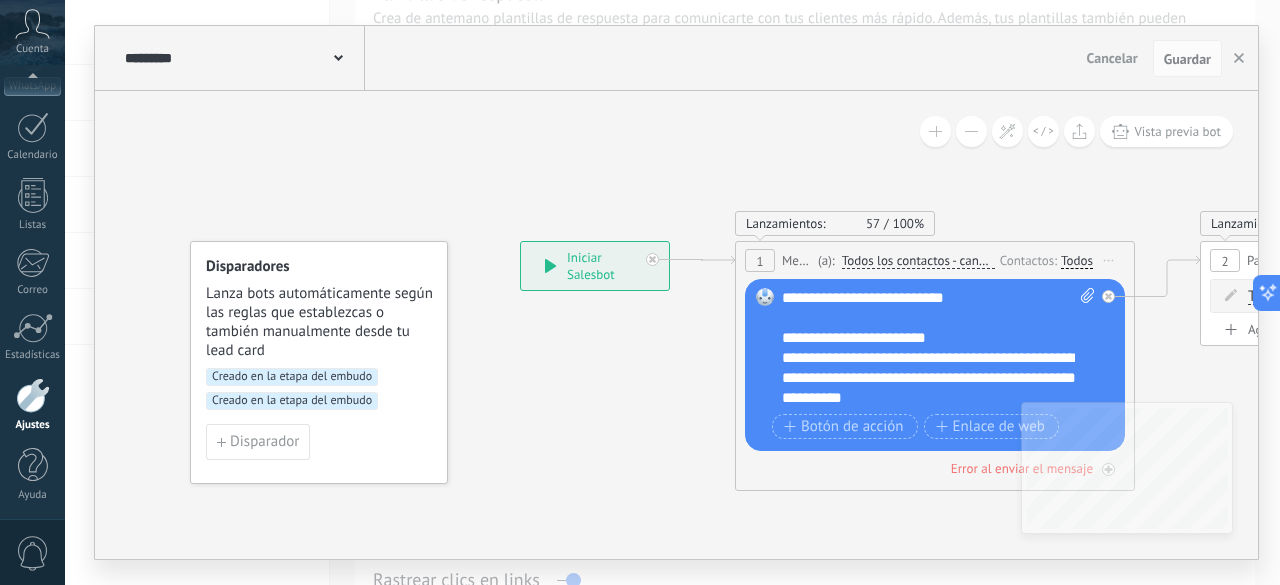 click 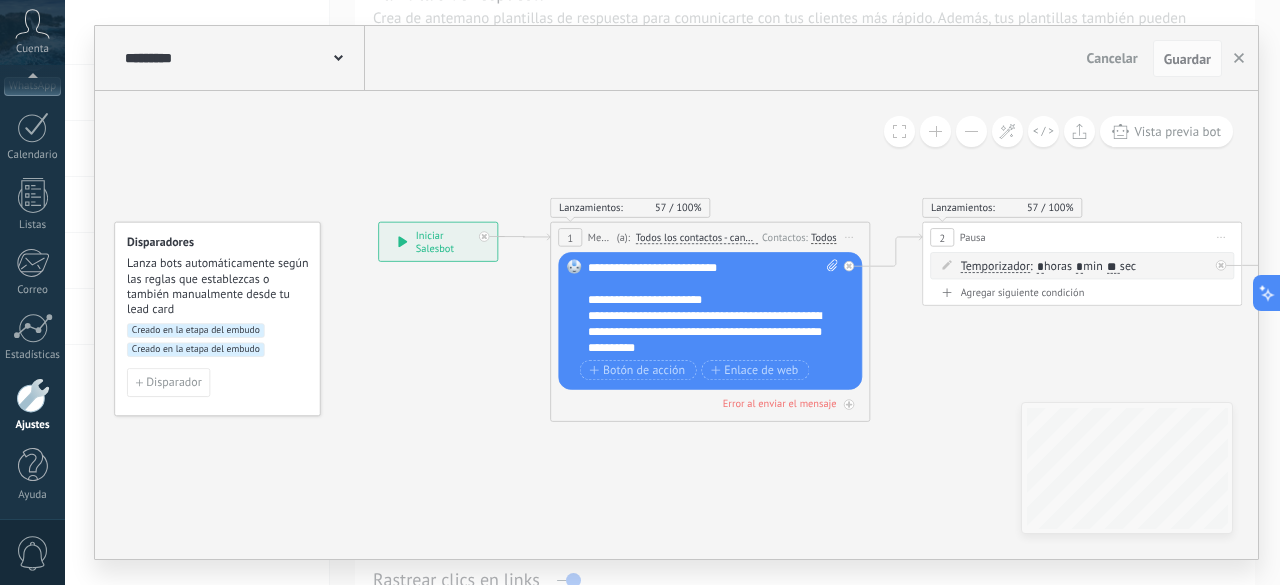 drag, startPoint x: 638, startPoint y: 469, endPoint x: 650, endPoint y: 398, distance: 72.00694 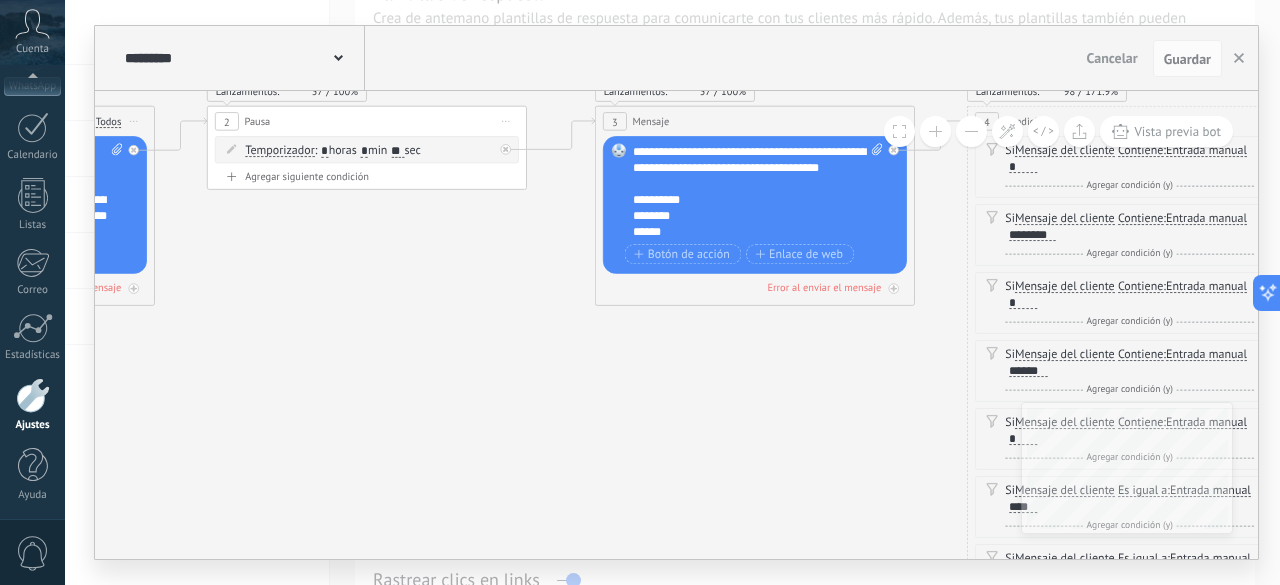 drag, startPoint x: 836, startPoint y: 385, endPoint x: 524, endPoint y: 374, distance: 312.19385 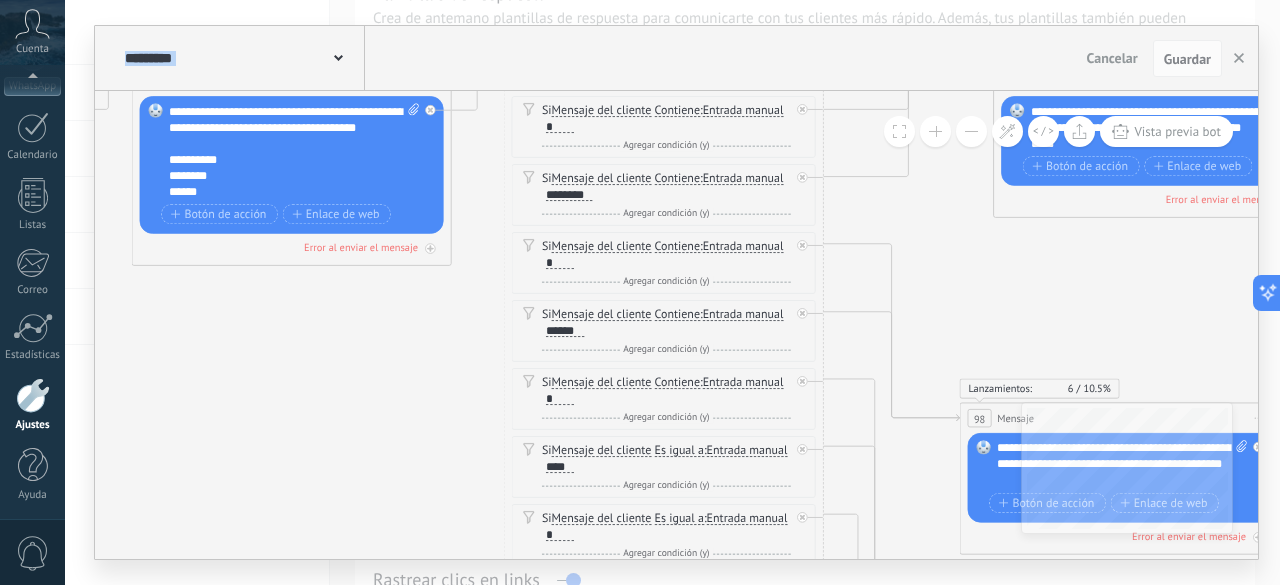 drag, startPoint x: 788, startPoint y: 403, endPoint x: 239, endPoint y: 358, distance: 550.8412 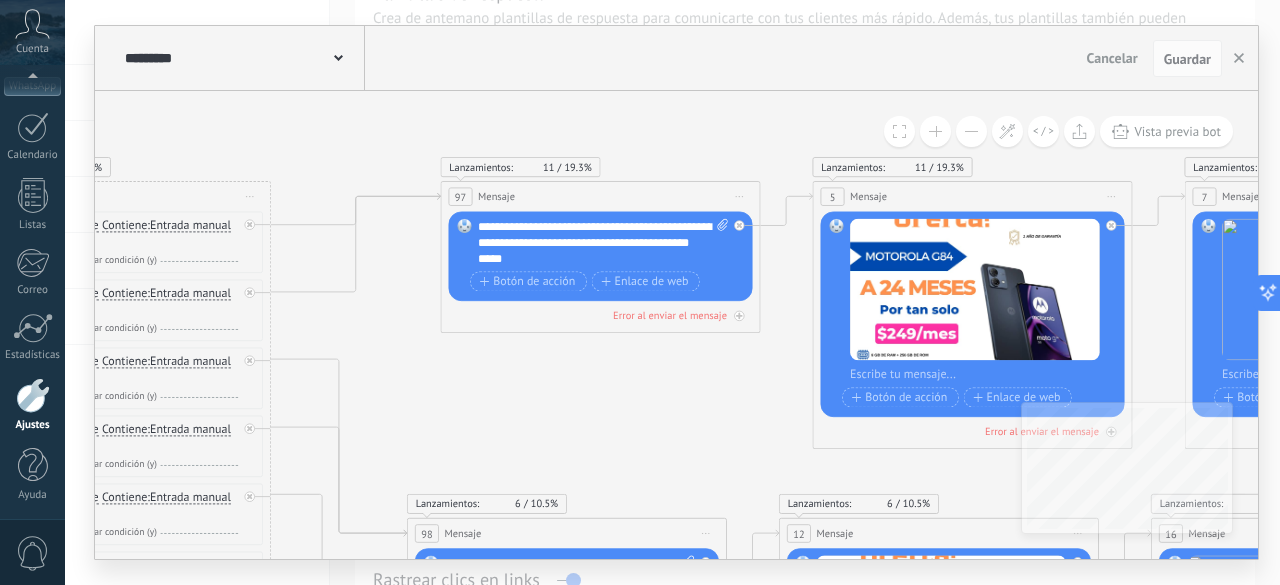 drag, startPoint x: 1081, startPoint y: 337, endPoint x: 674, endPoint y: 459, distance: 424.89175 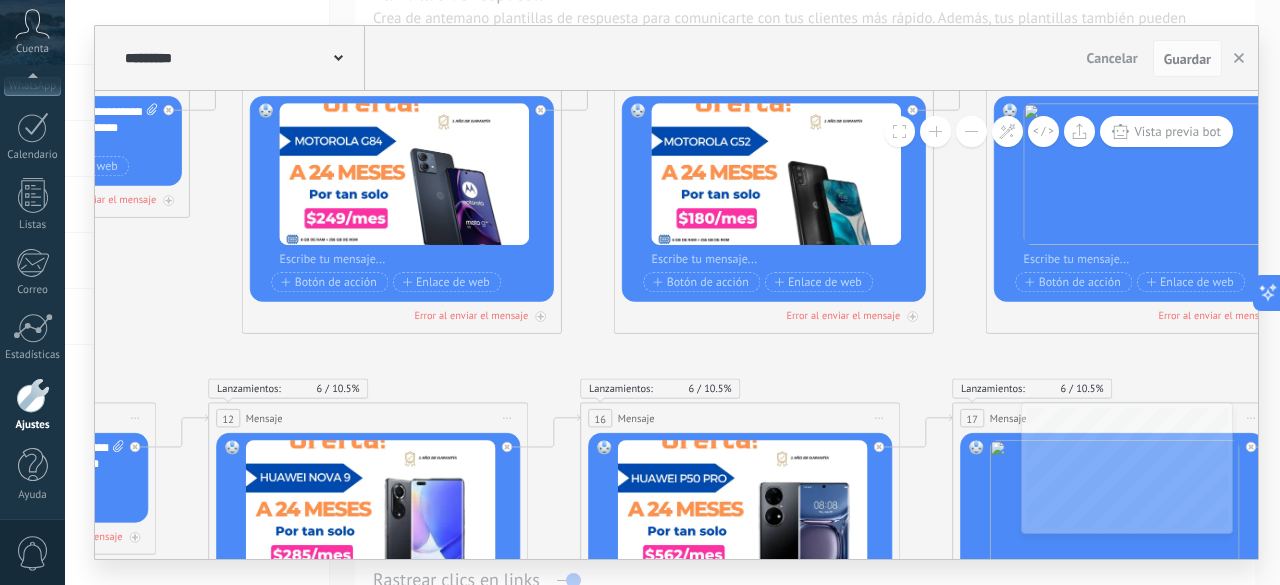 drag, startPoint x: 899, startPoint y: 471, endPoint x: 328, endPoint y: 355, distance: 582.6637 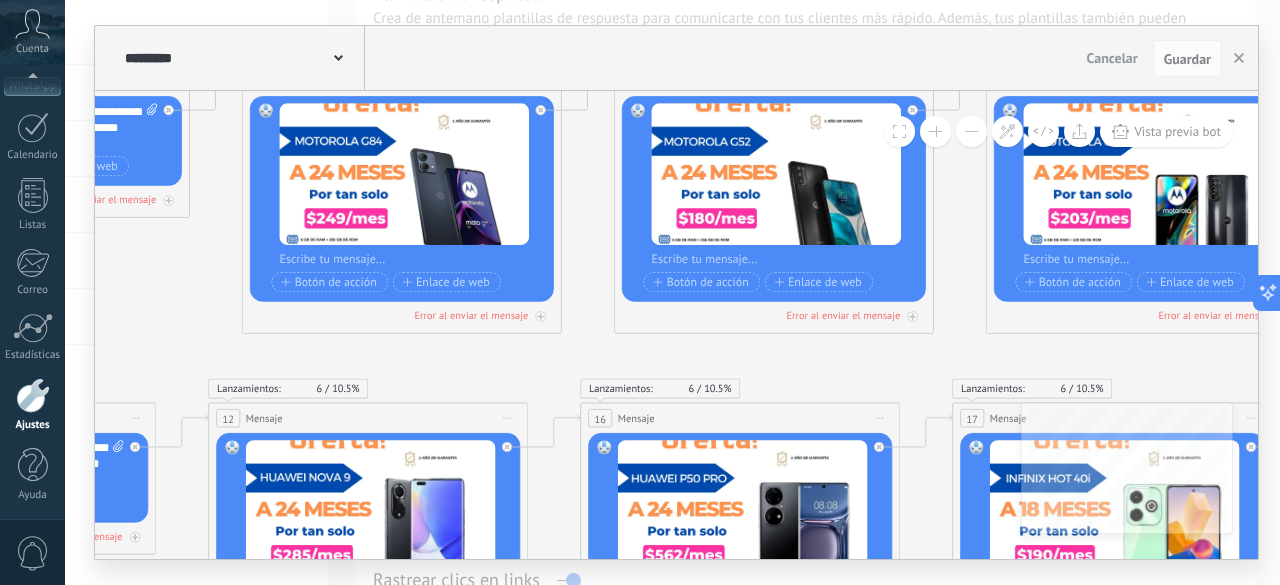 click 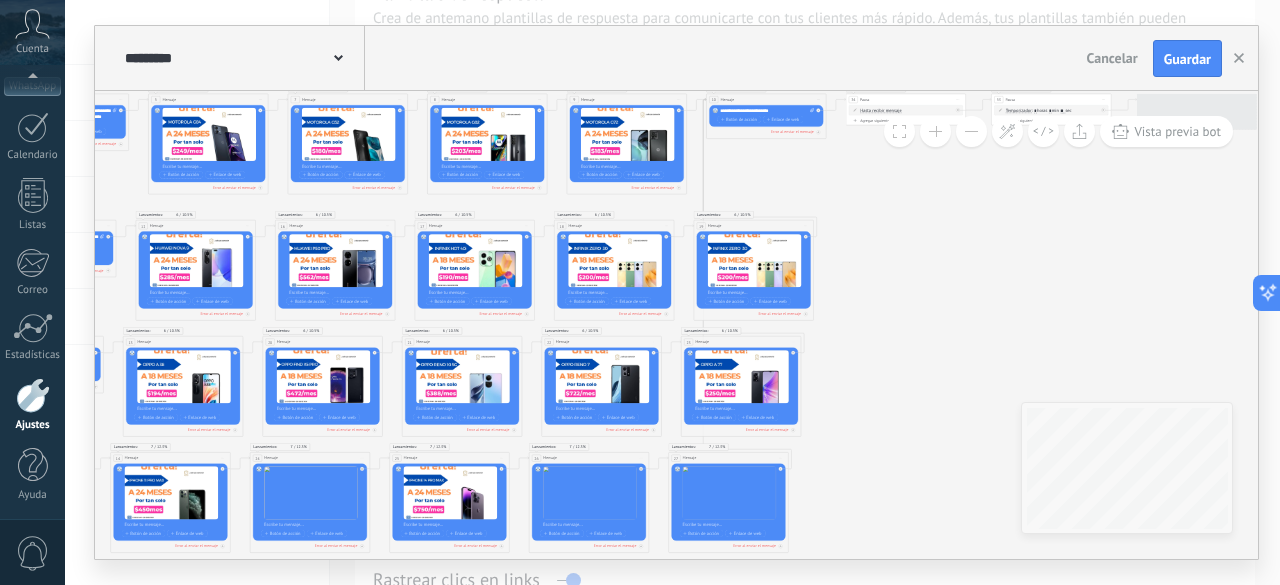 drag, startPoint x: 839, startPoint y: 370, endPoint x: 393, endPoint y: 210, distance: 473.8312 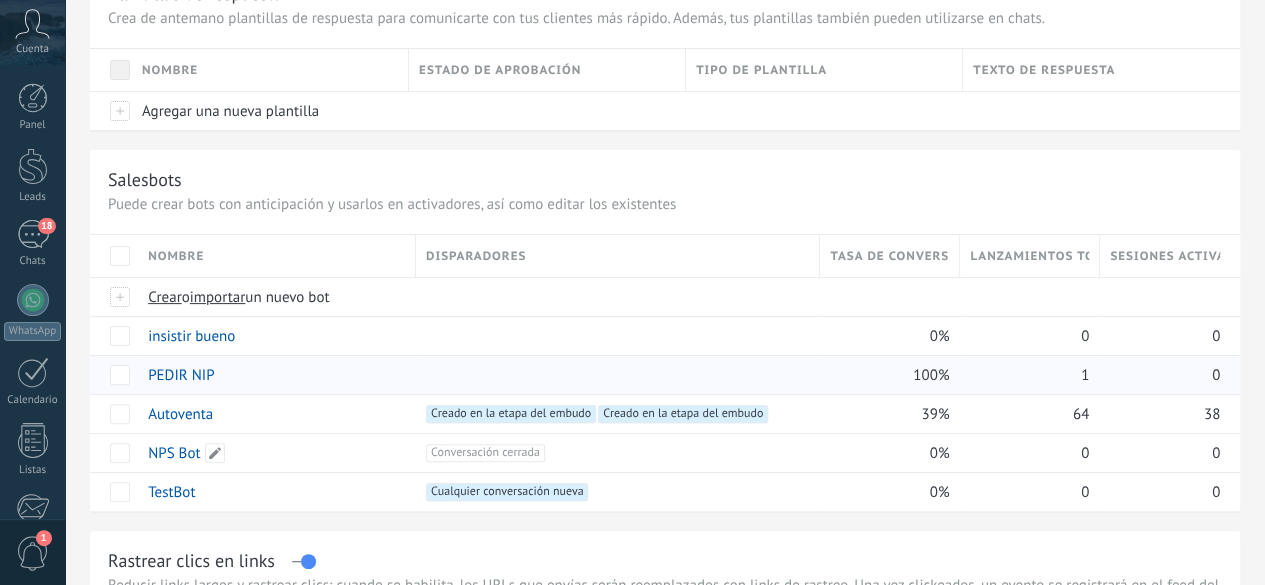 scroll, scrollTop: 100, scrollLeft: 0, axis: vertical 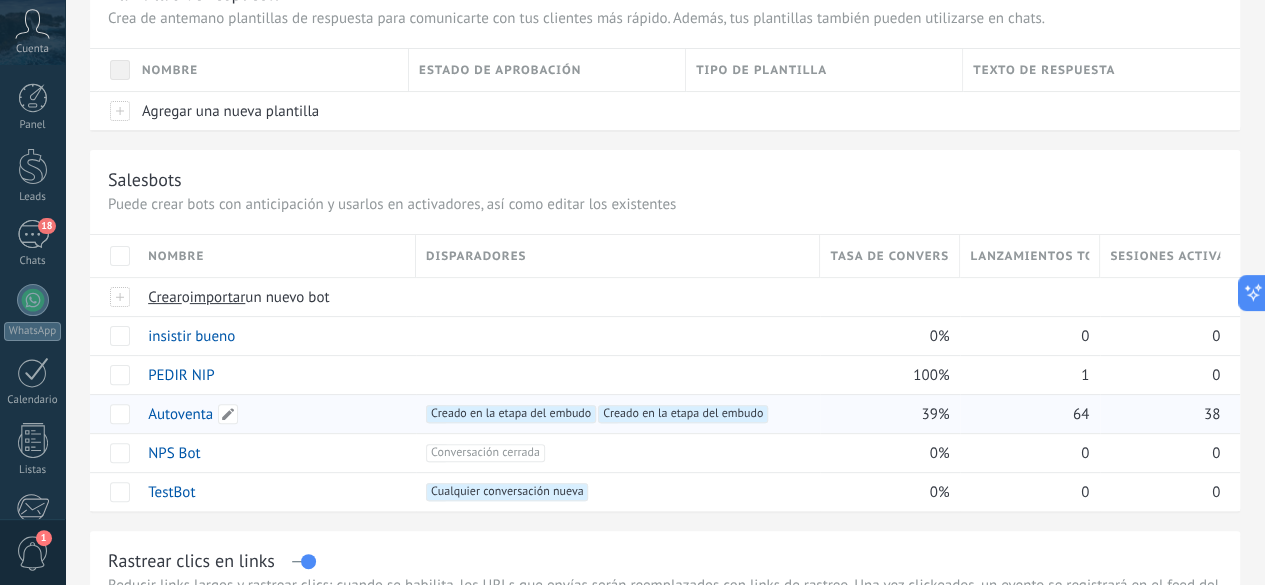 click on "Autoventa" at bounding box center [180, 414] 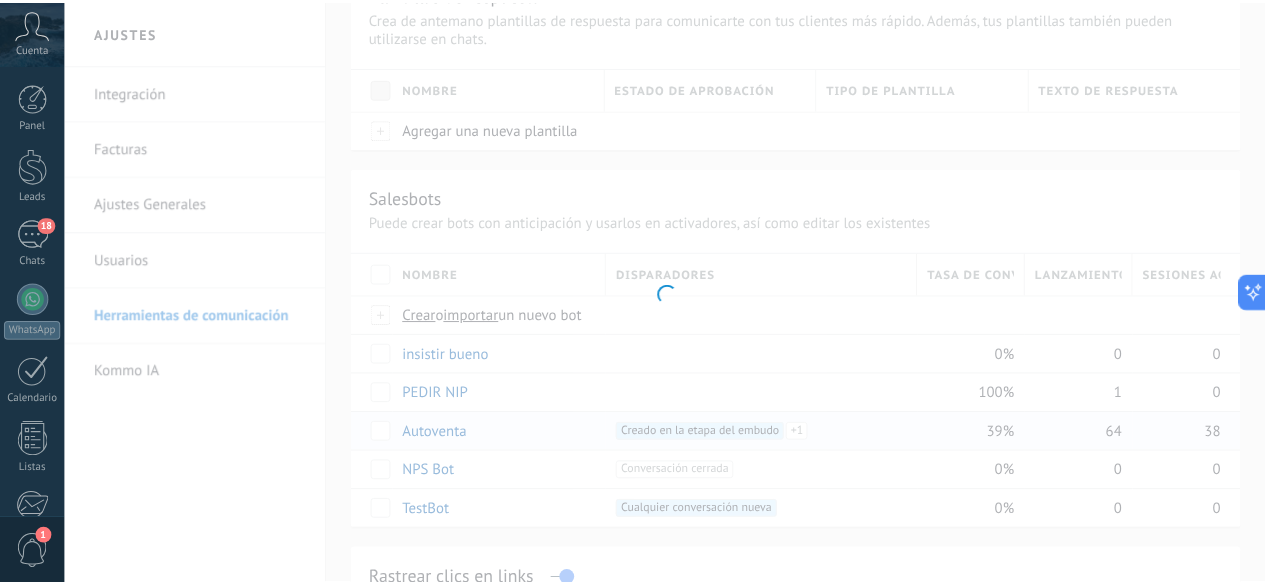 scroll, scrollTop: 0, scrollLeft: 0, axis: both 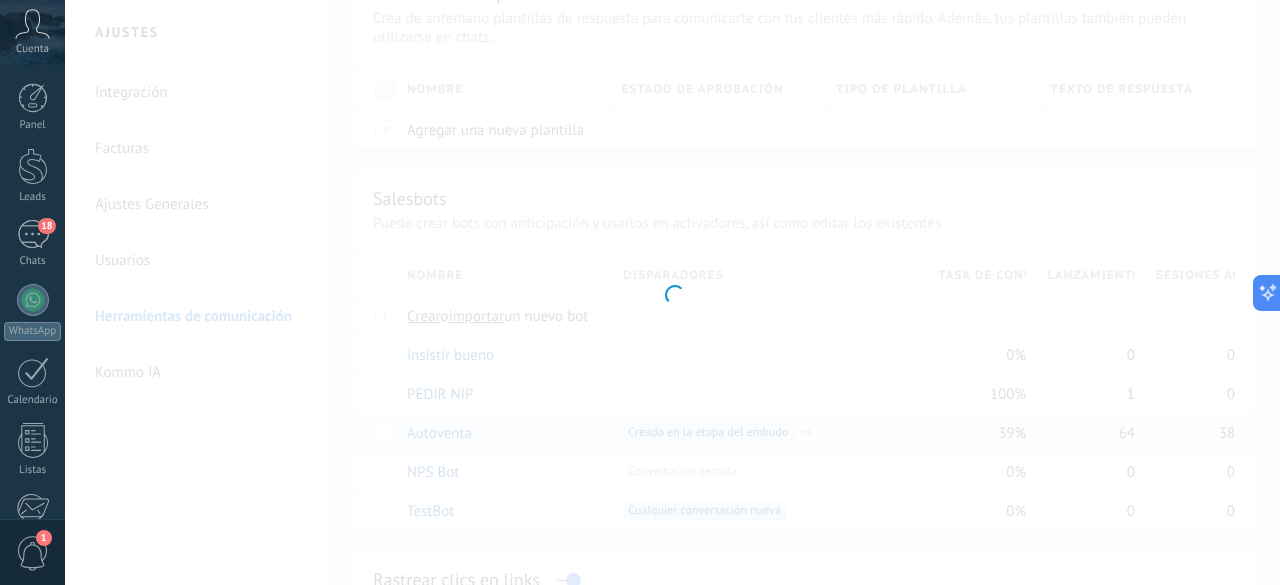type on "*********" 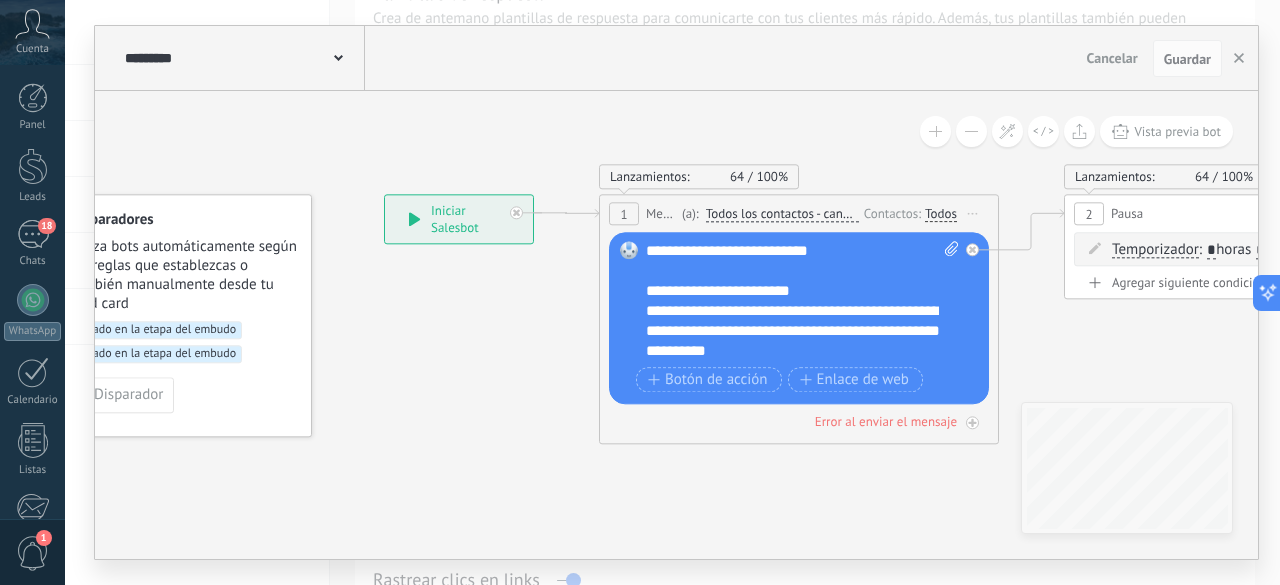 drag, startPoint x: 614, startPoint y: 439, endPoint x: 387, endPoint y: 373, distance: 236.40009 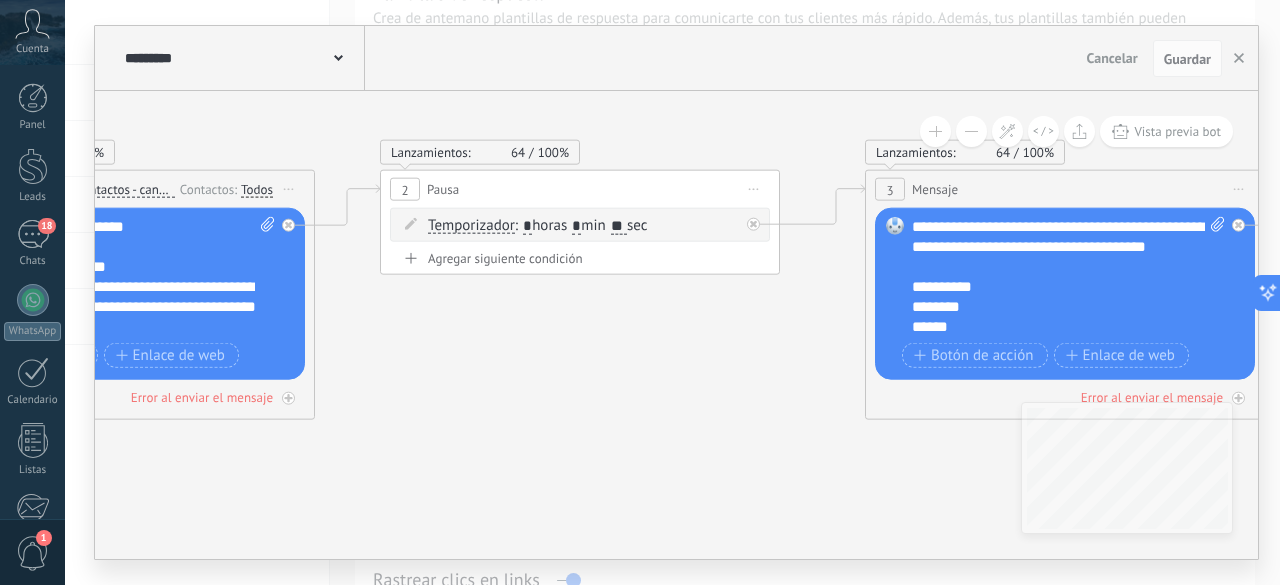 drag, startPoint x: 986, startPoint y: 331, endPoint x: 380, endPoint y: 383, distance: 608.2269 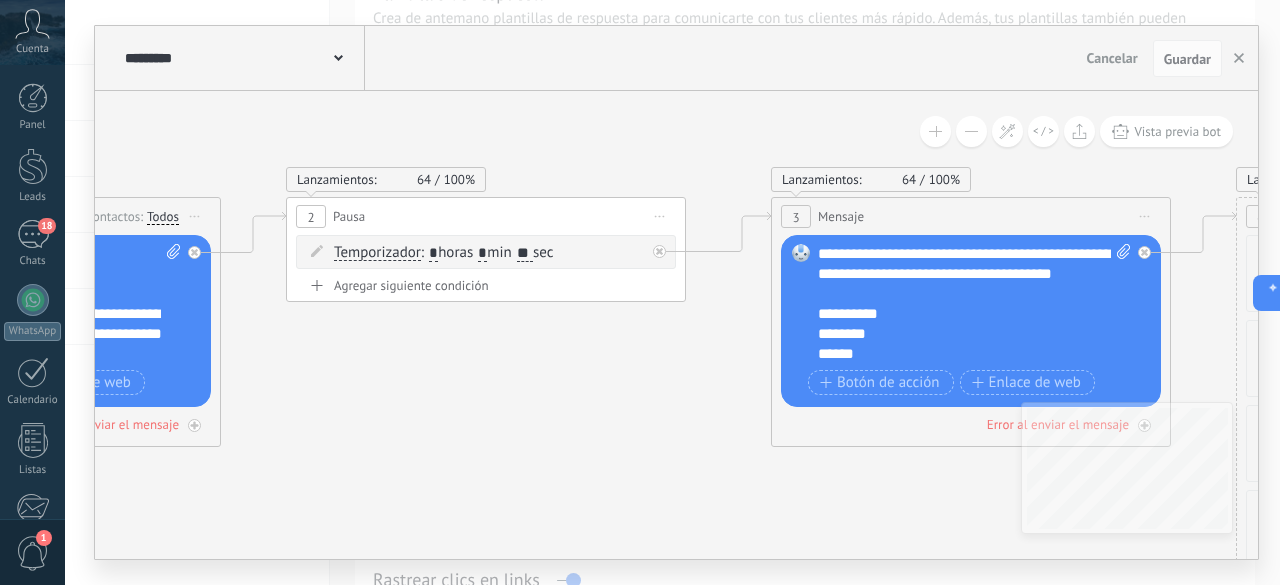 click 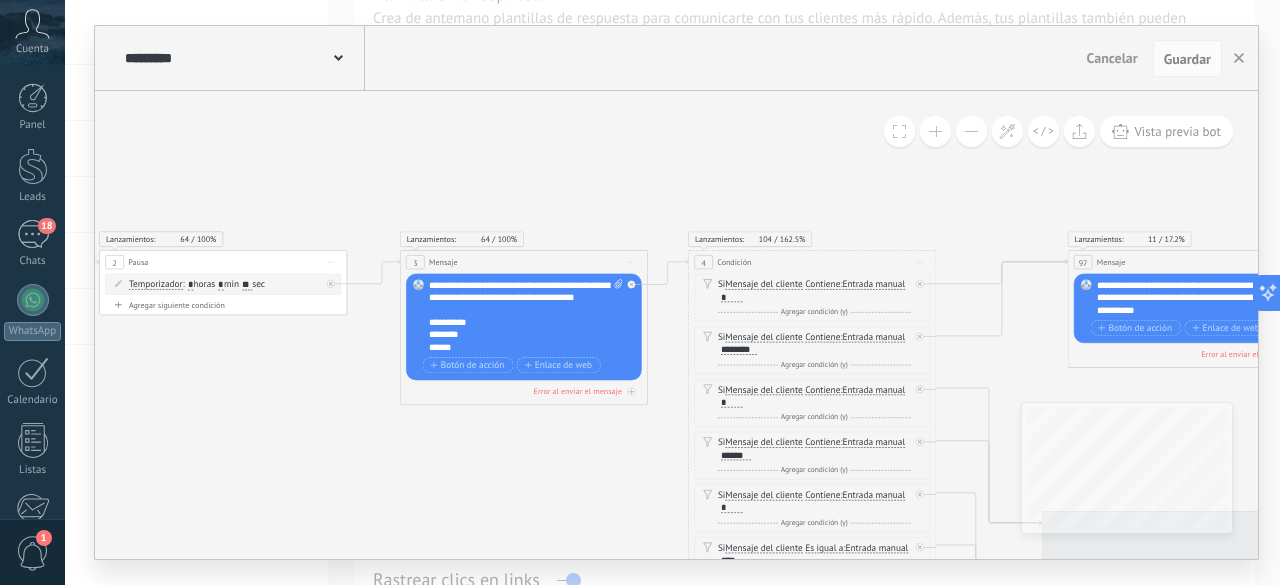 drag, startPoint x: 1207, startPoint y: 361, endPoint x: 646, endPoint y: 341, distance: 561.3564 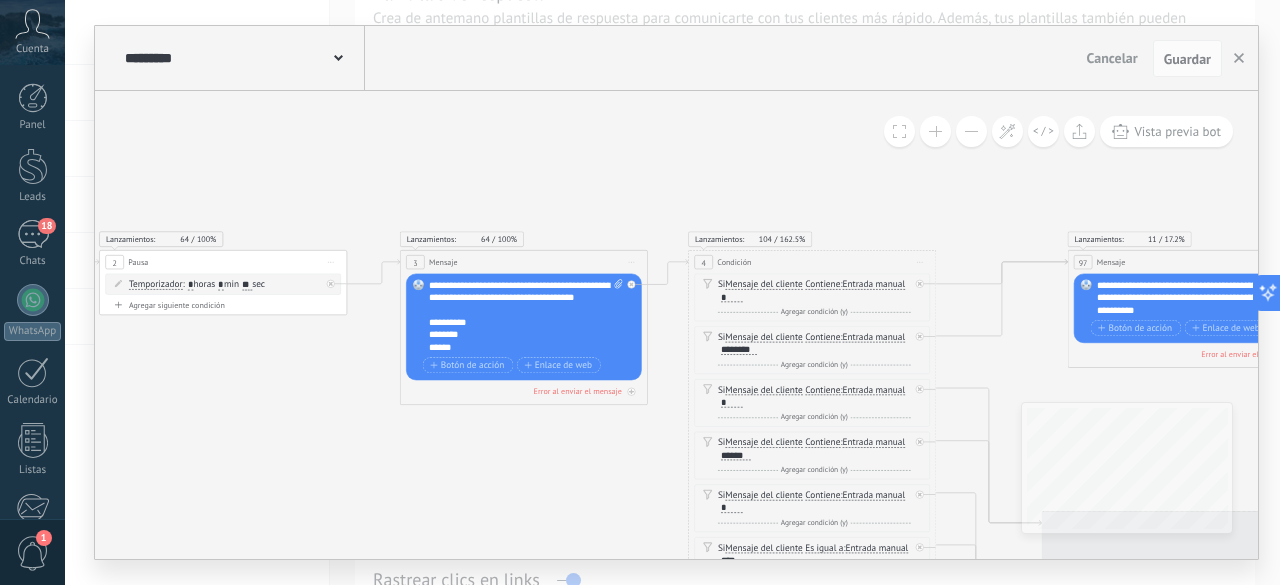 click 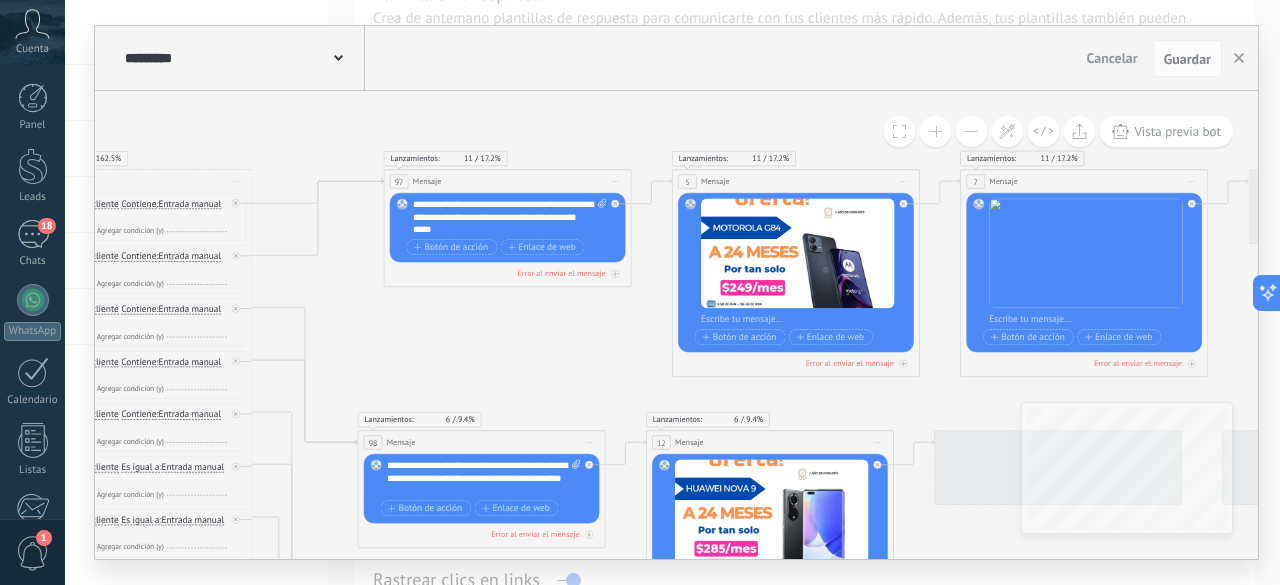 drag, startPoint x: 989, startPoint y: 348, endPoint x: 320, endPoint y: 276, distance: 672.8633 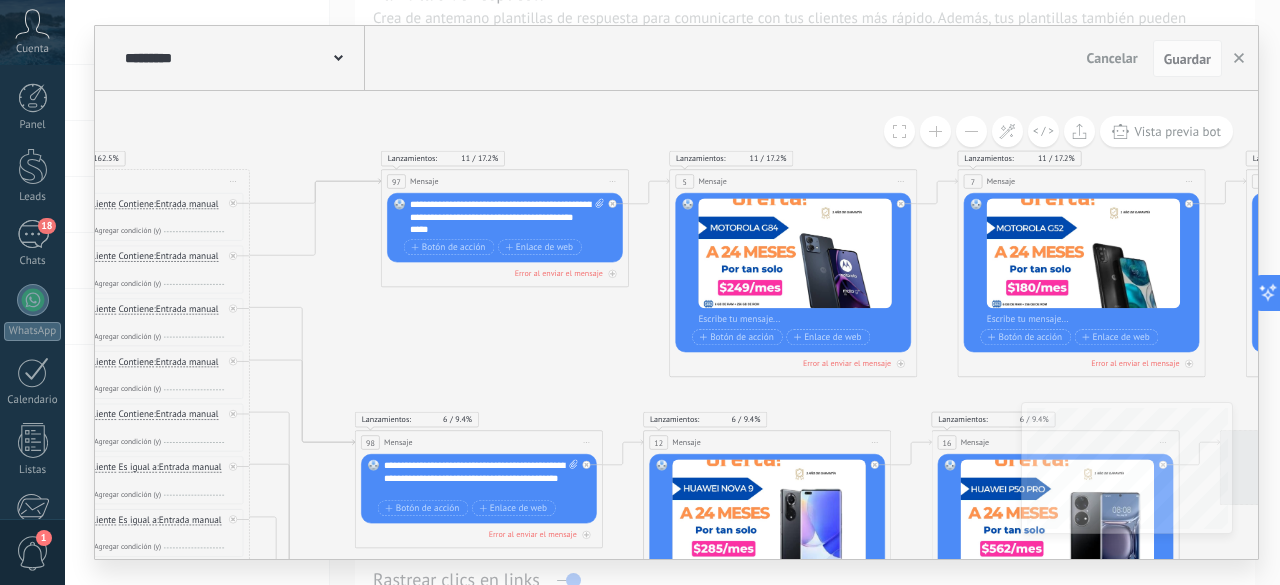click 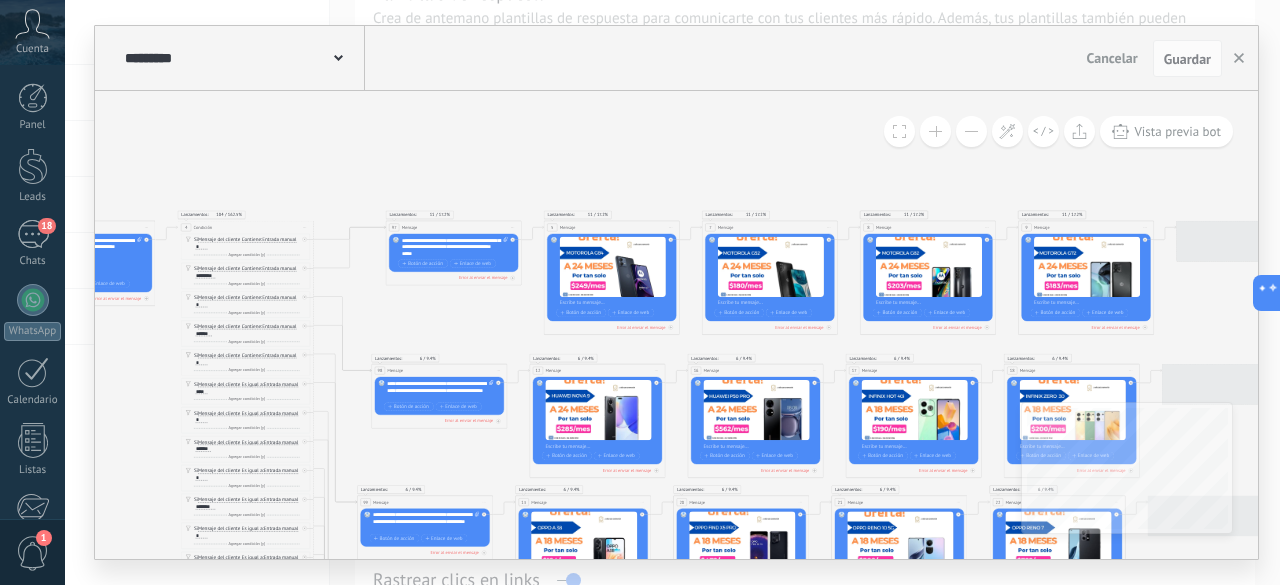 drag, startPoint x: 952, startPoint y: 389, endPoint x: 290, endPoint y: 262, distance: 674.07196 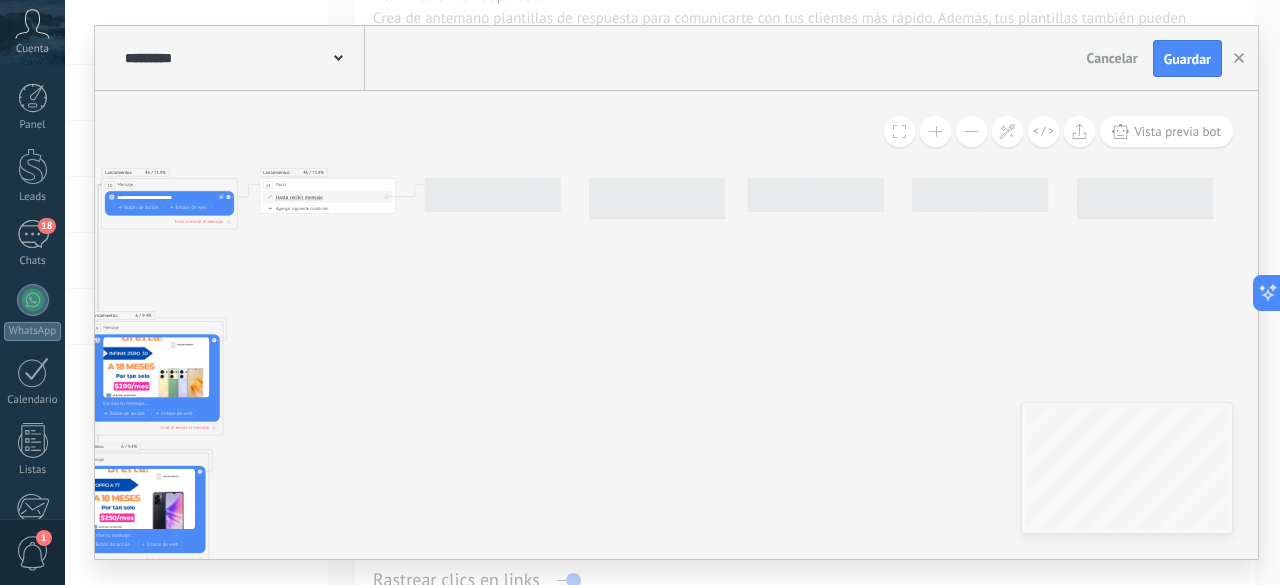 drag, startPoint x: 1046, startPoint y: 269, endPoint x: 321, endPoint y: 304, distance: 725.84436 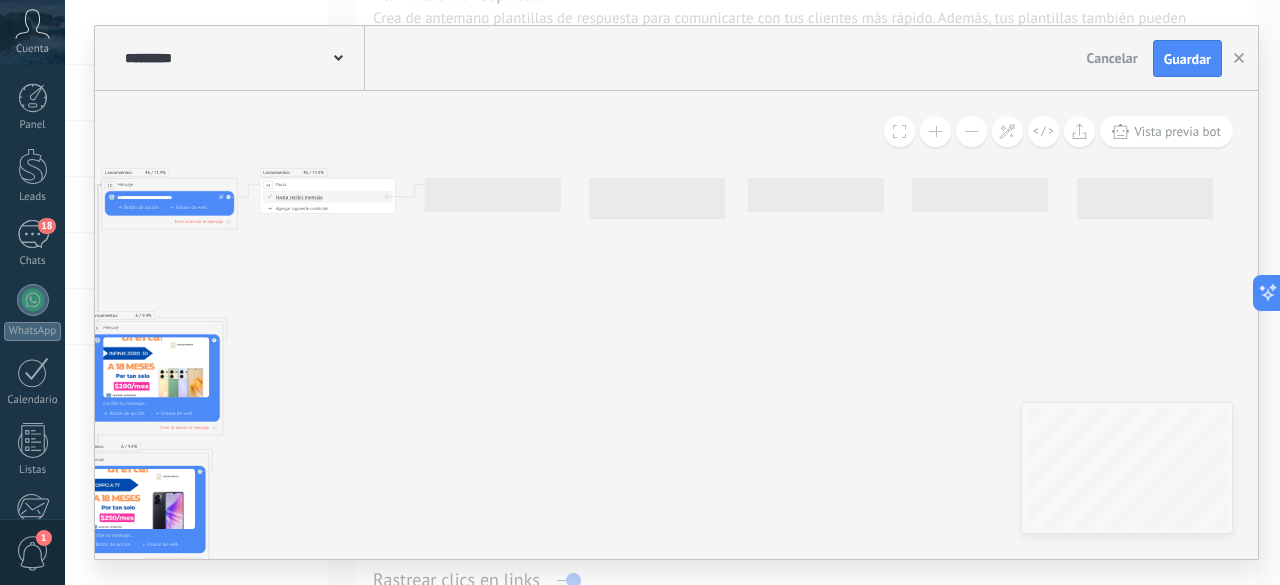 click on "6 Mensaje" 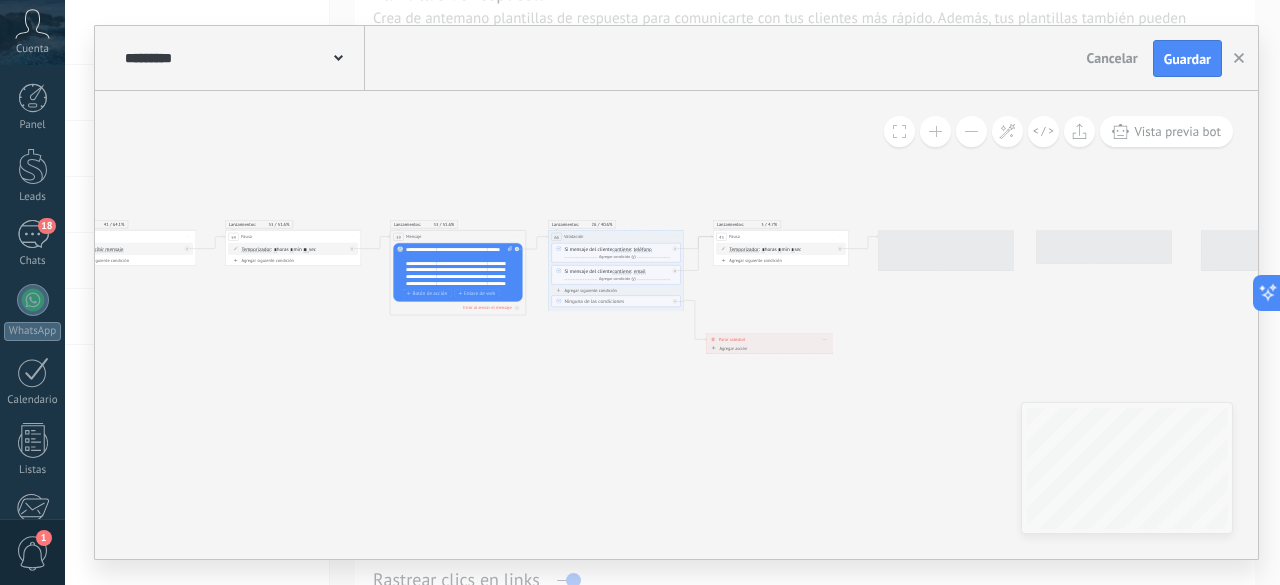 drag, startPoint x: 1025, startPoint y: 345, endPoint x: 389, endPoint y: 396, distance: 638.04156 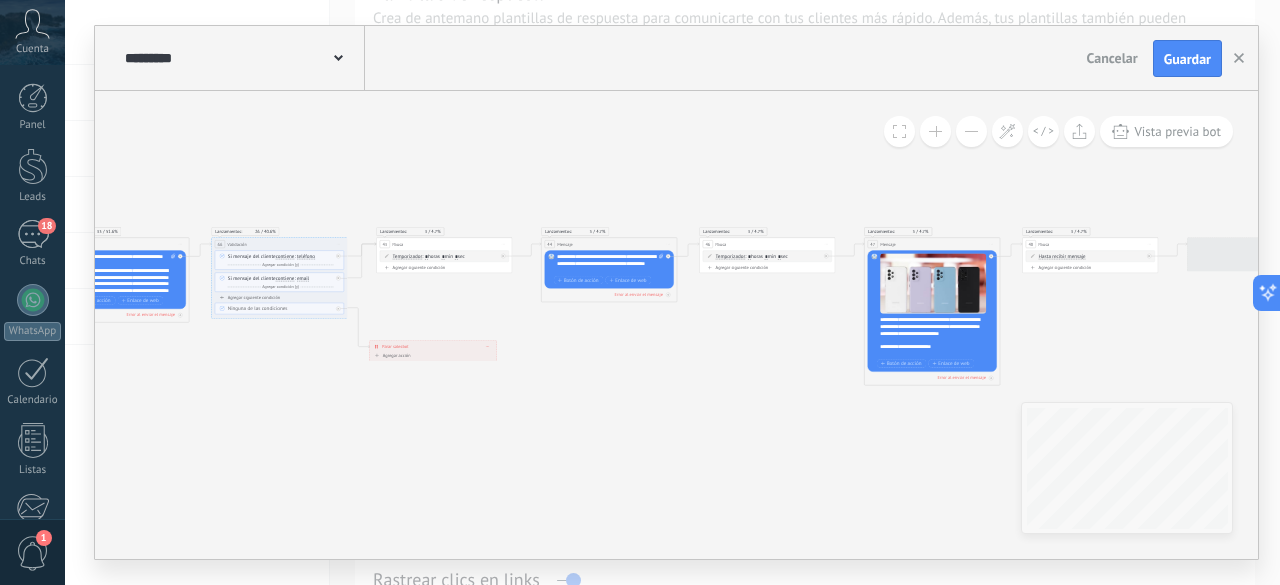 drag, startPoint x: 1006, startPoint y: 353, endPoint x: 398, endPoint y: 338, distance: 608.185 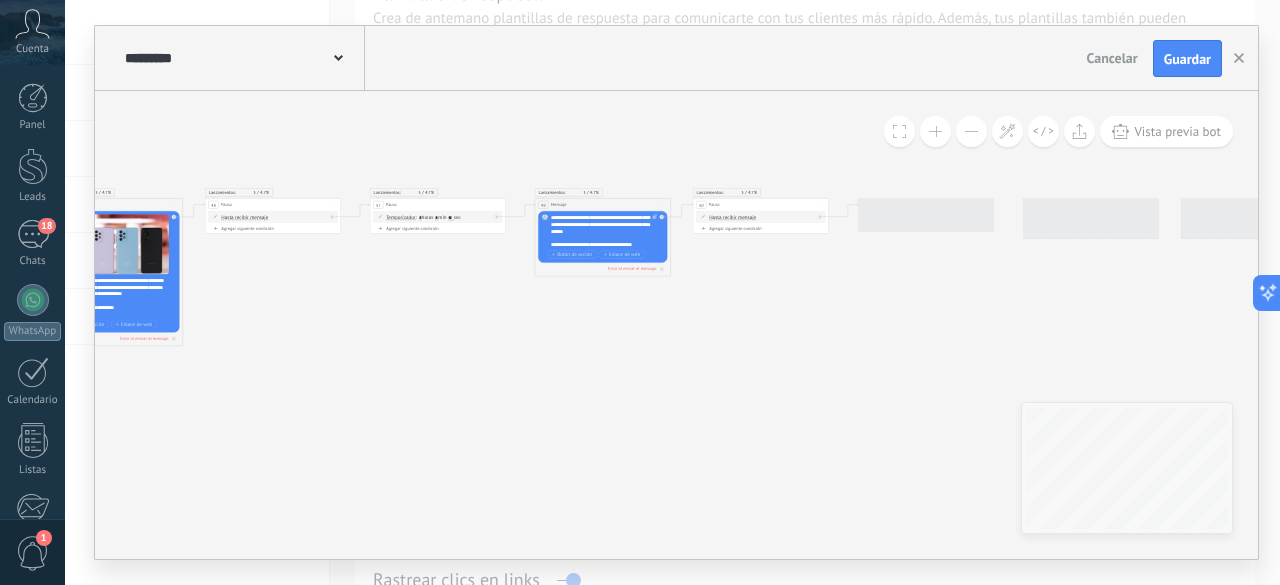 drag, startPoint x: 949, startPoint y: 333, endPoint x: 516, endPoint y: 311, distance: 433.55853 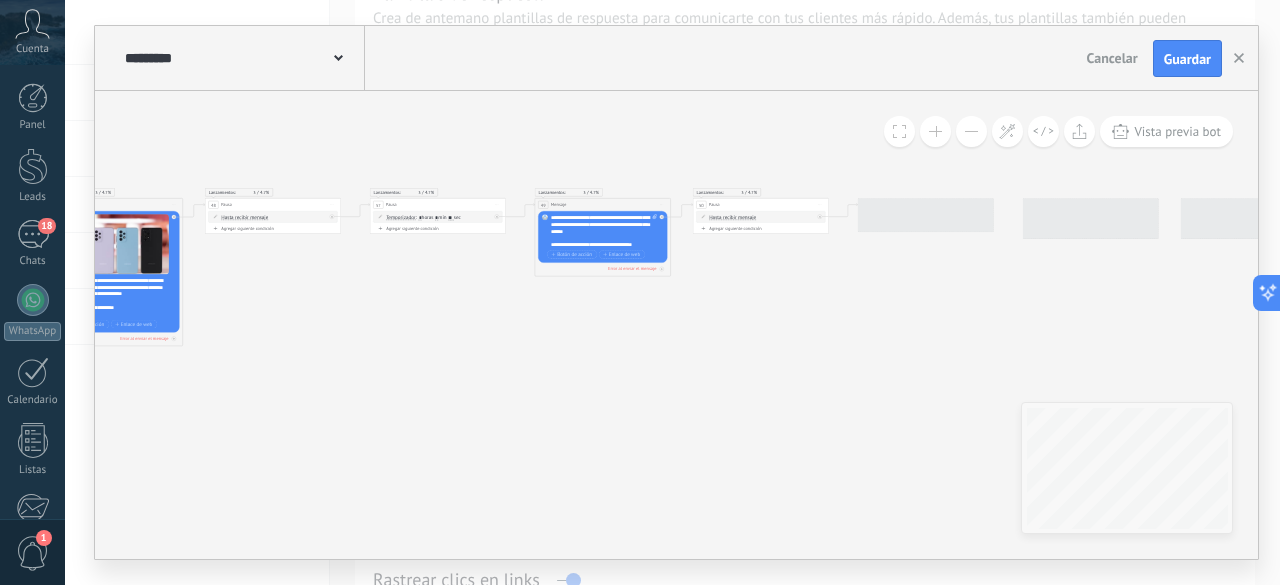 click on "6 Mensaje" 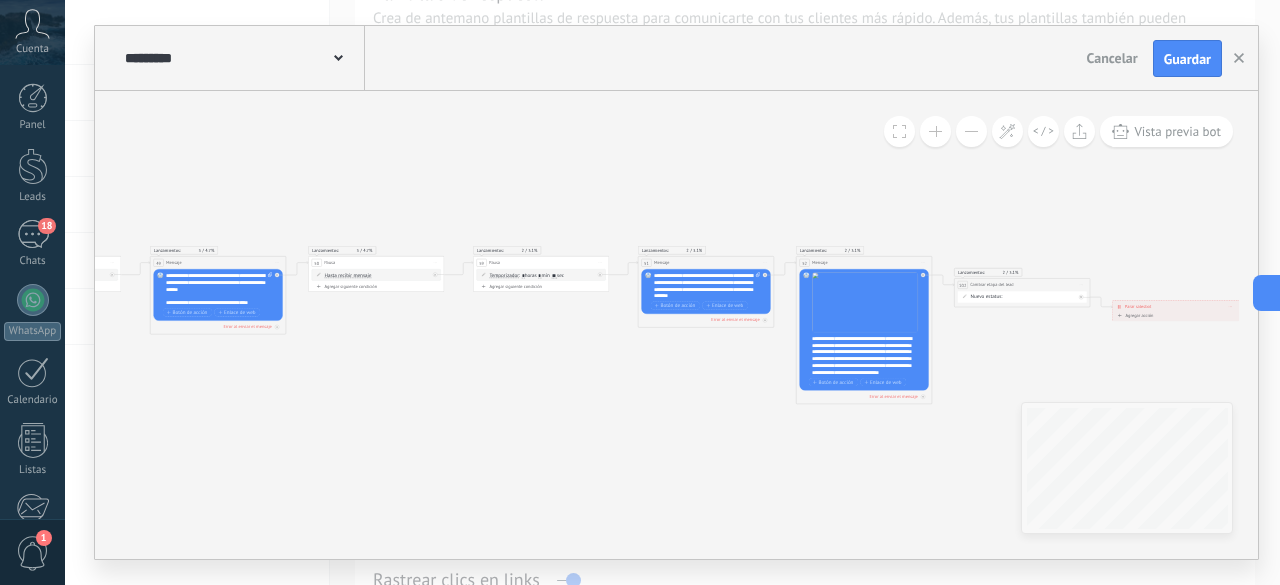 drag, startPoint x: 967, startPoint y: 321, endPoint x: 602, endPoint y: 379, distance: 369.5795 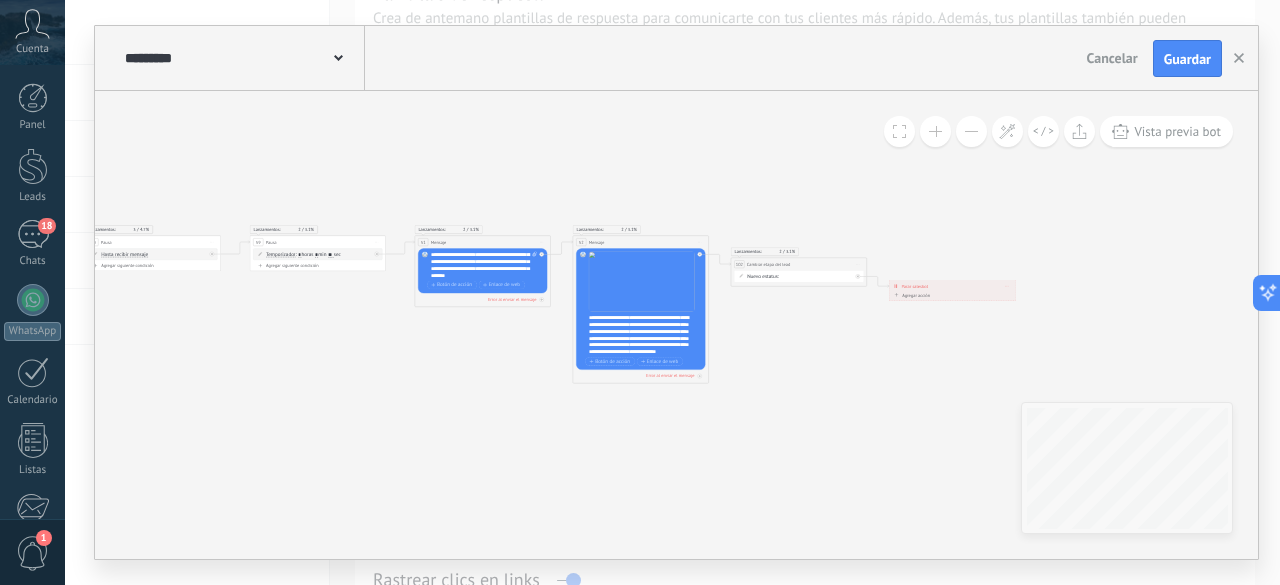 drag, startPoint x: 985, startPoint y: 358, endPoint x: 762, endPoint y: 337, distance: 223.9866 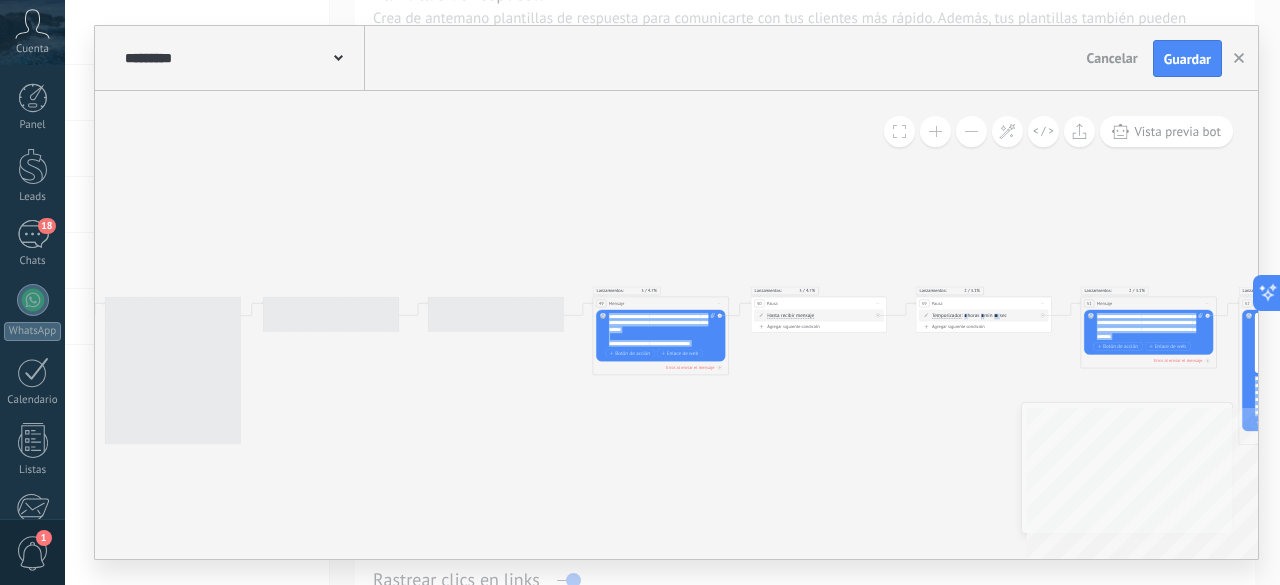 click on "**********" at bounding box center [676, 325] 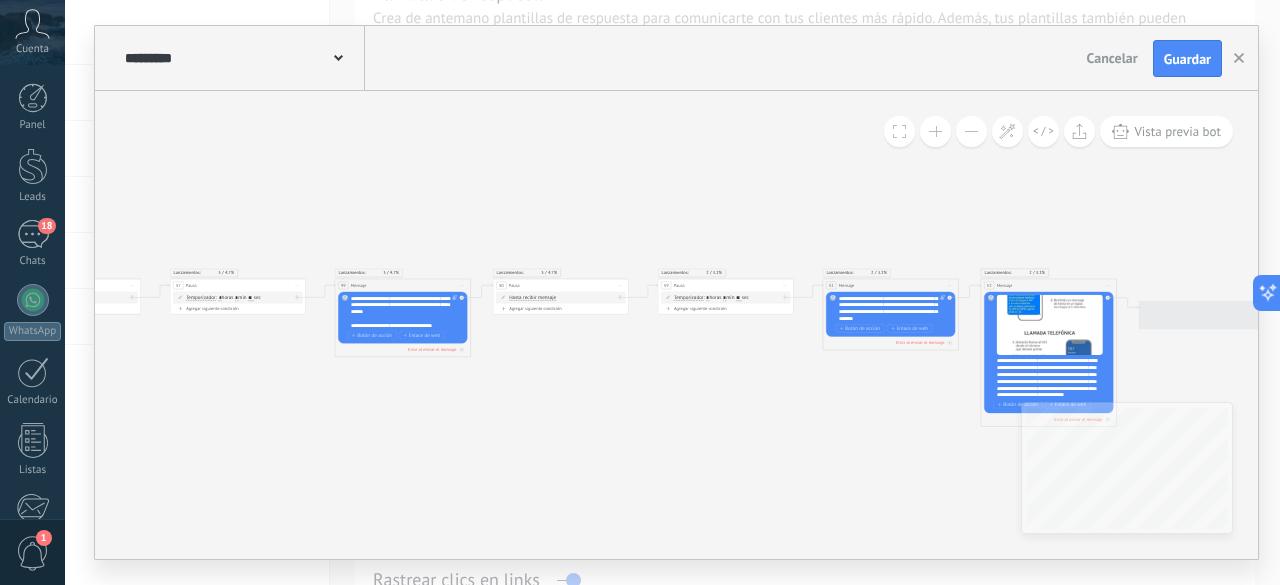 drag, startPoint x: 868, startPoint y: 417, endPoint x: 586, endPoint y: 399, distance: 282.57388 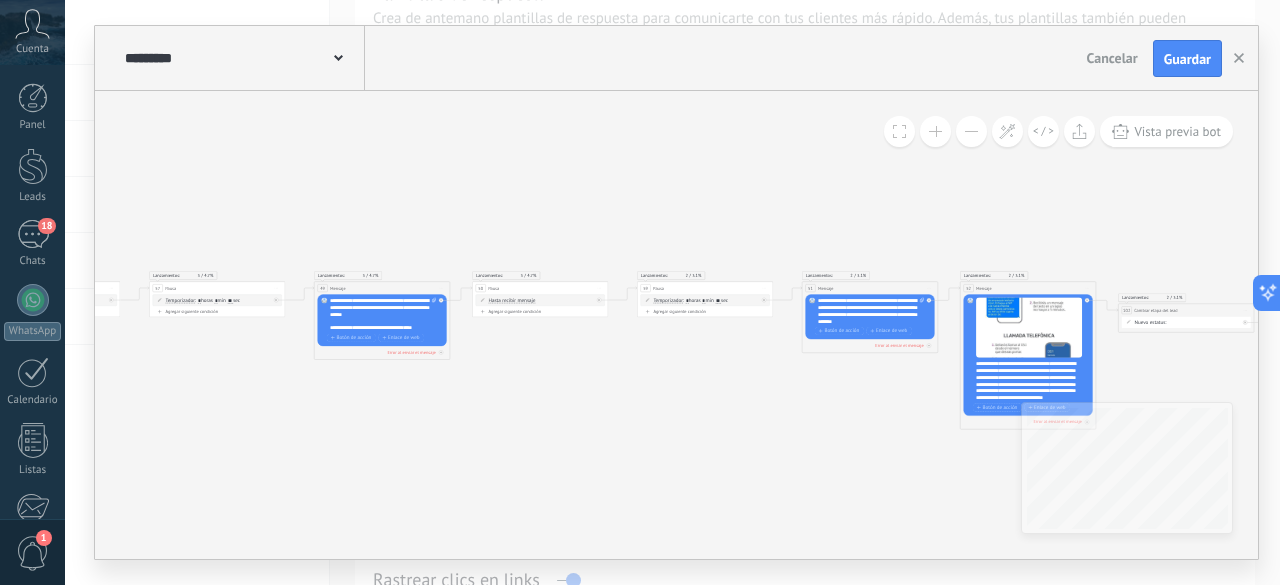 drag, startPoint x: 540, startPoint y: 381, endPoint x: 613, endPoint y: 389, distance: 73.43705 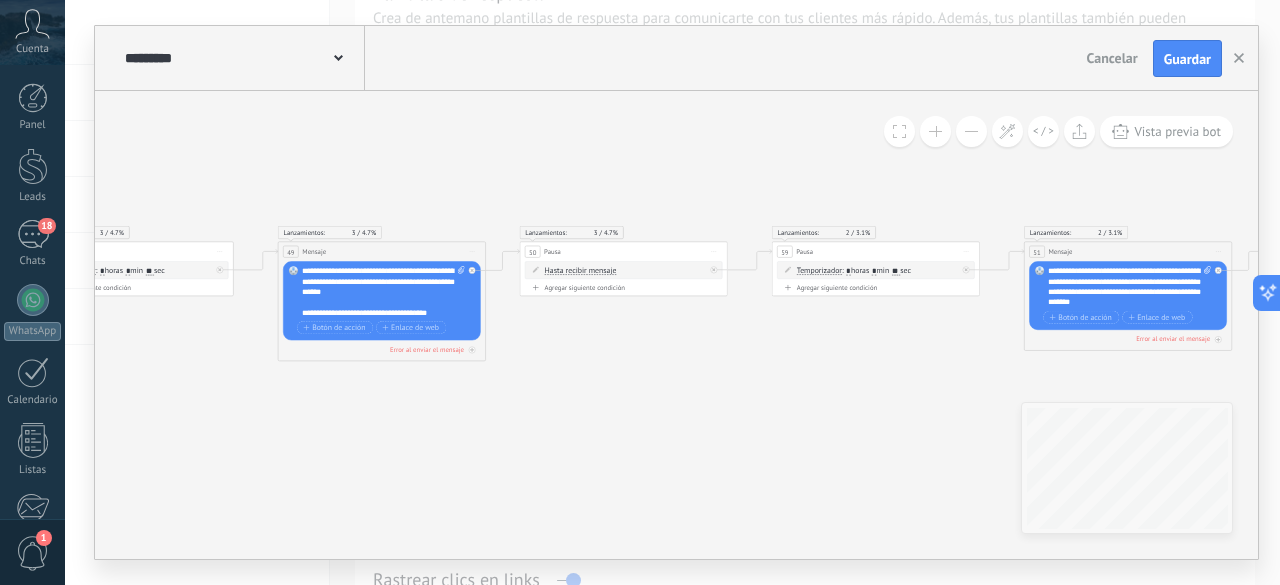 drag, startPoint x: 496, startPoint y: 396, endPoint x: 626, endPoint y: 385, distance: 130.46455 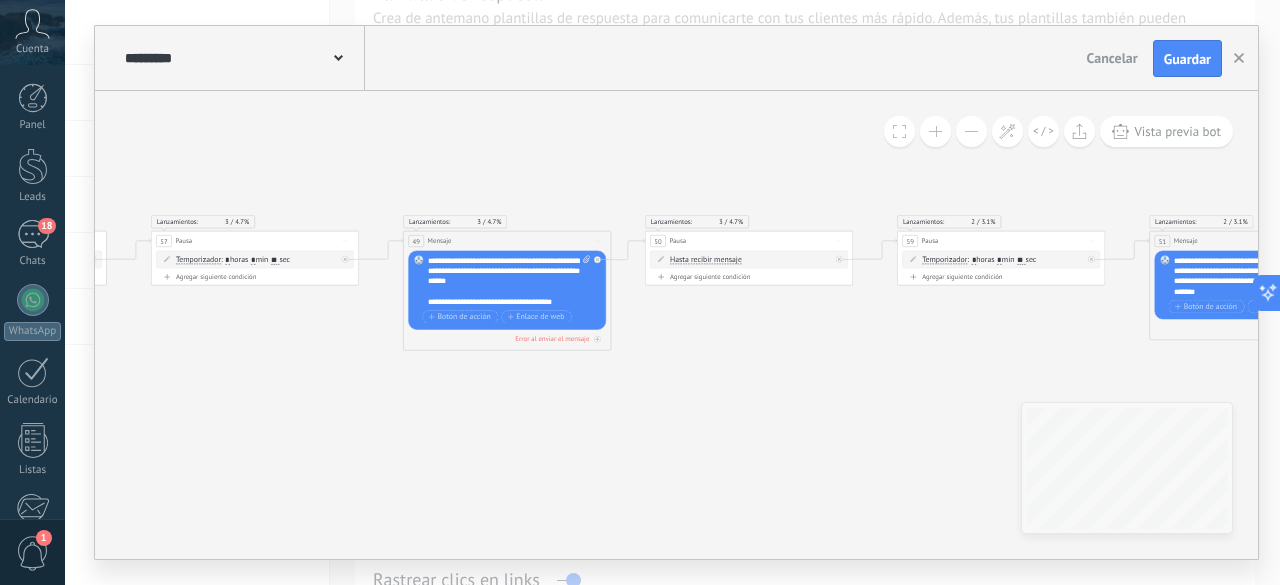 click on "**********" at bounding box center [509, 282] 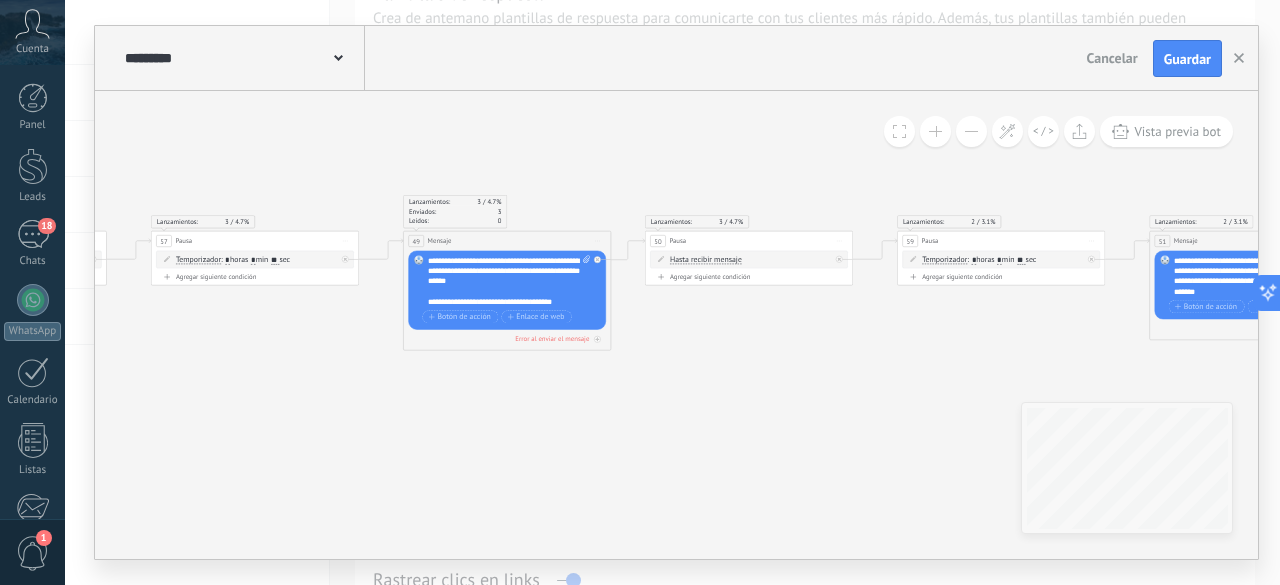 click on "**********" at bounding box center (509, 282) 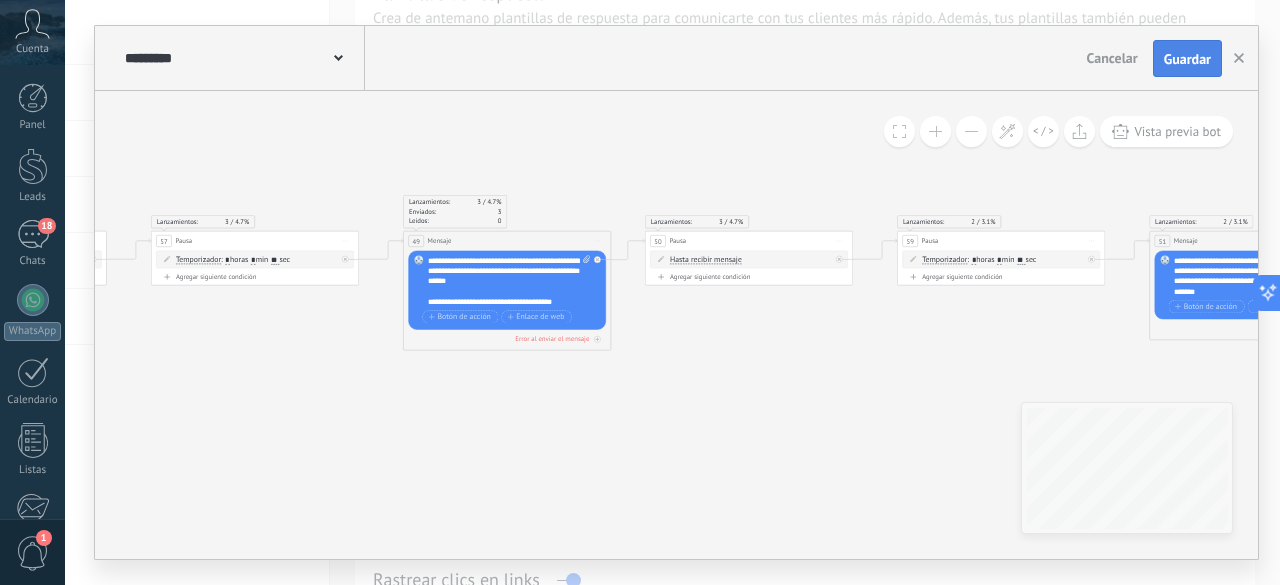 click on "Guardar" at bounding box center [1187, 59] 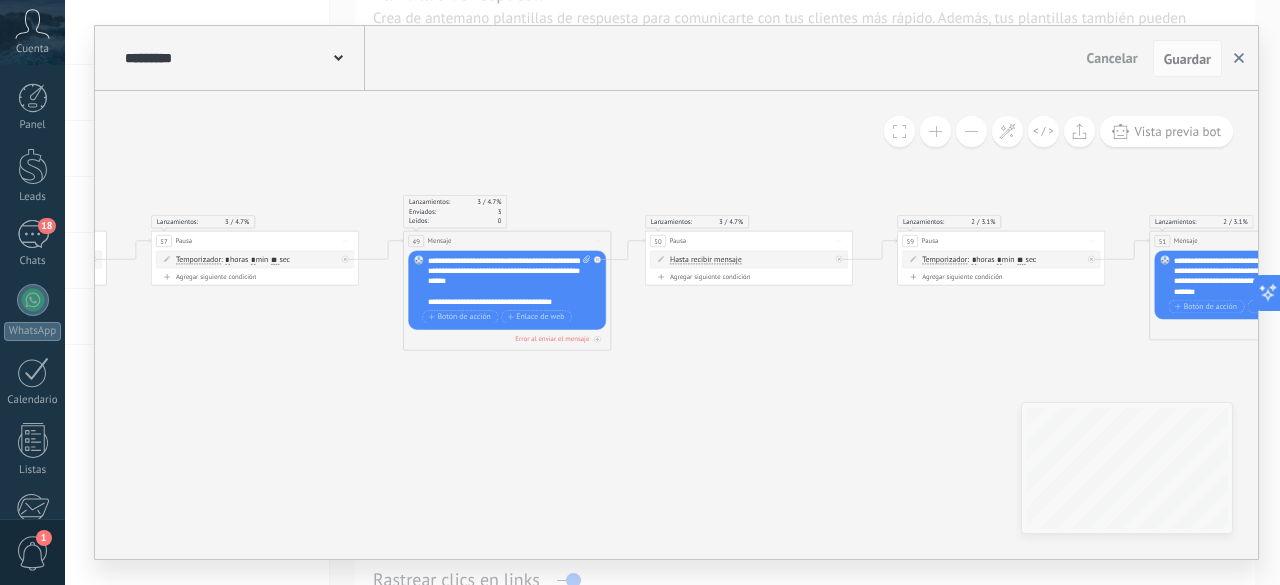 click 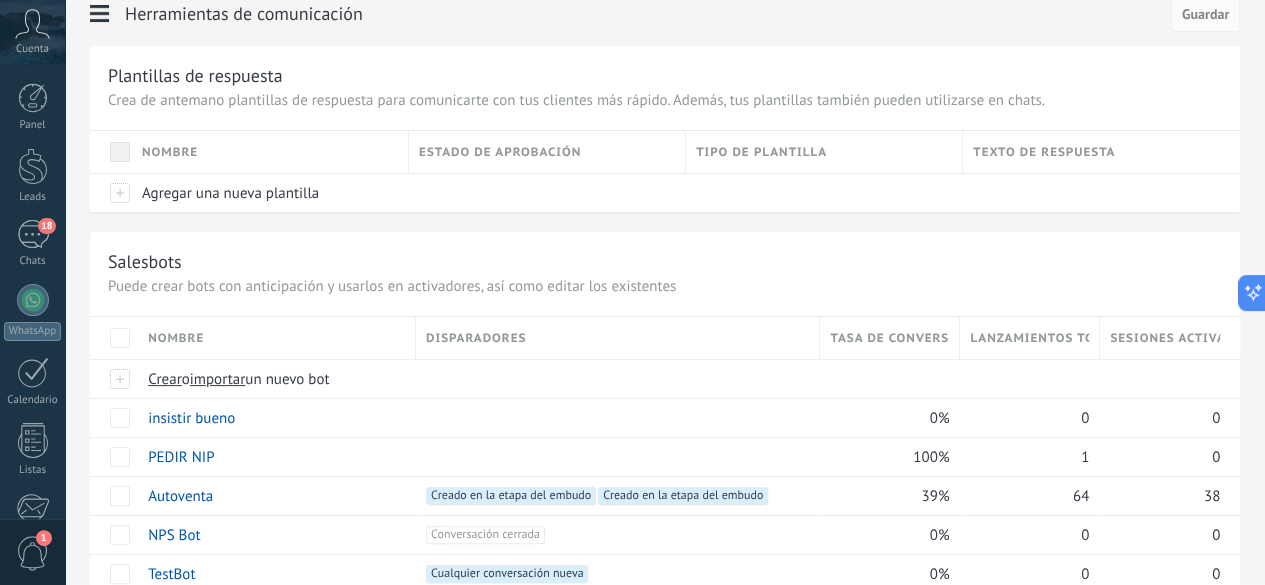 scroll, scrollTop: 0, scrollLeft: 0, axis: both 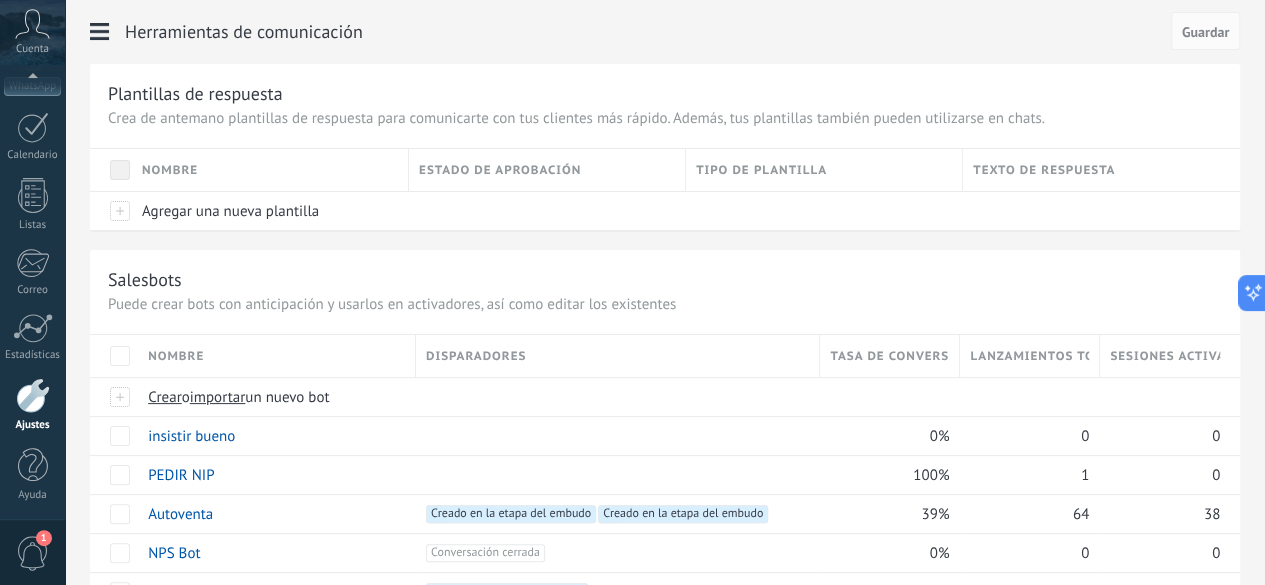 click on "Panel
Leads
18
Chats
WhatsApp
Clientes" at bounding box center [32, 180] 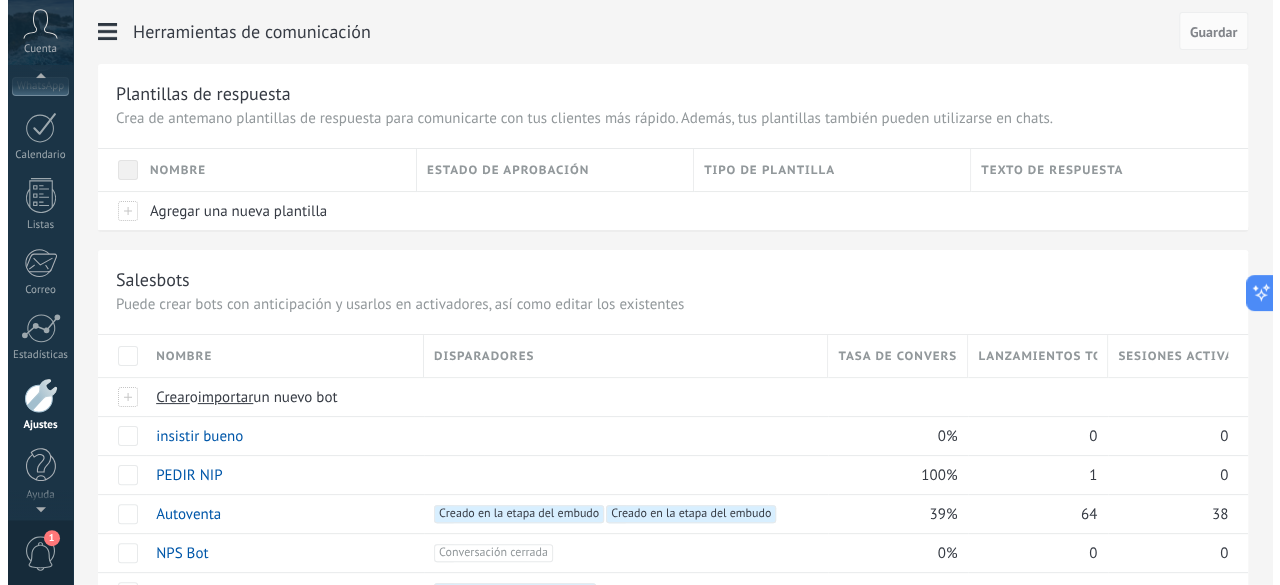 scroll, scrollTop: 0, scrollLeft: 0, axis: both 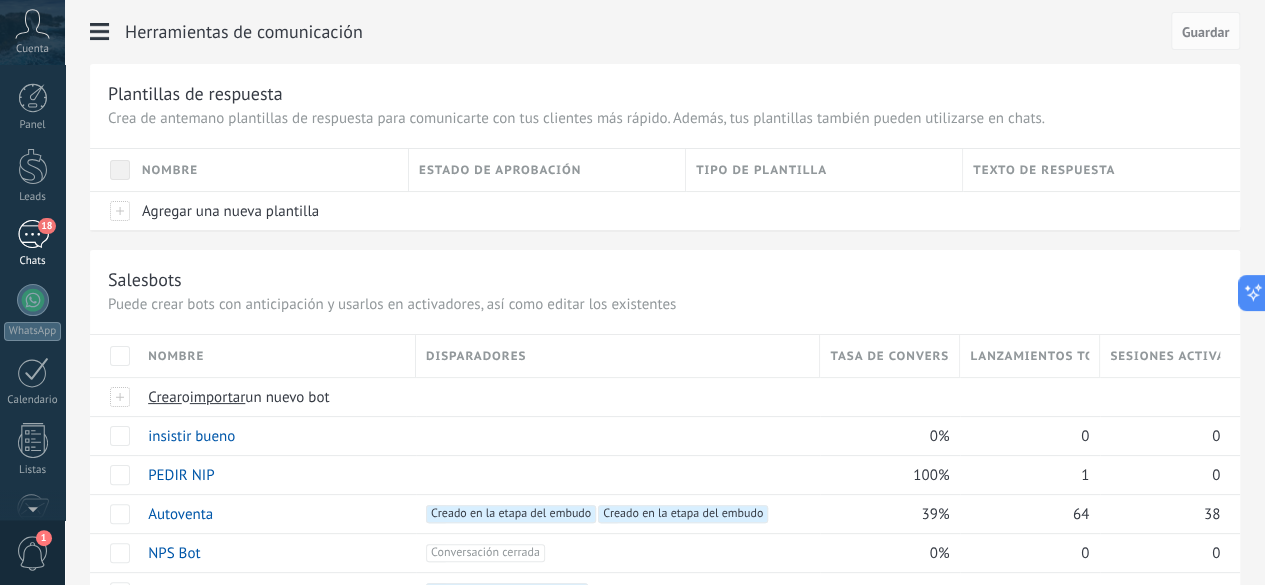 click on "18" at bounding box center [33, 234] 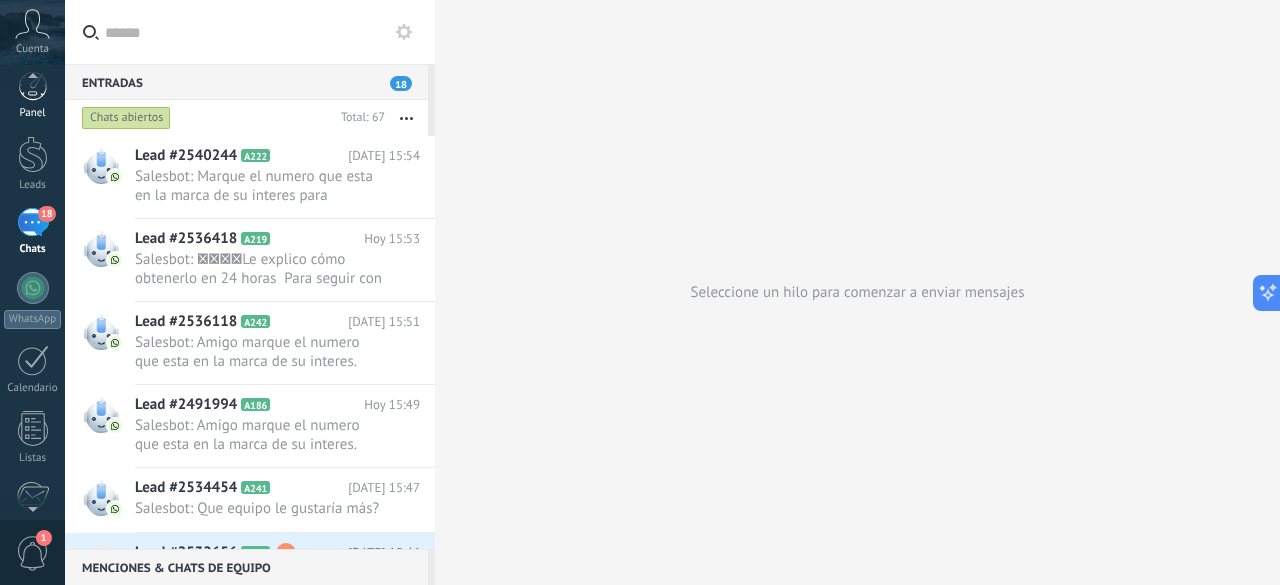 scroll, scrollTop: 0, scrollLeft: 0, axis: both 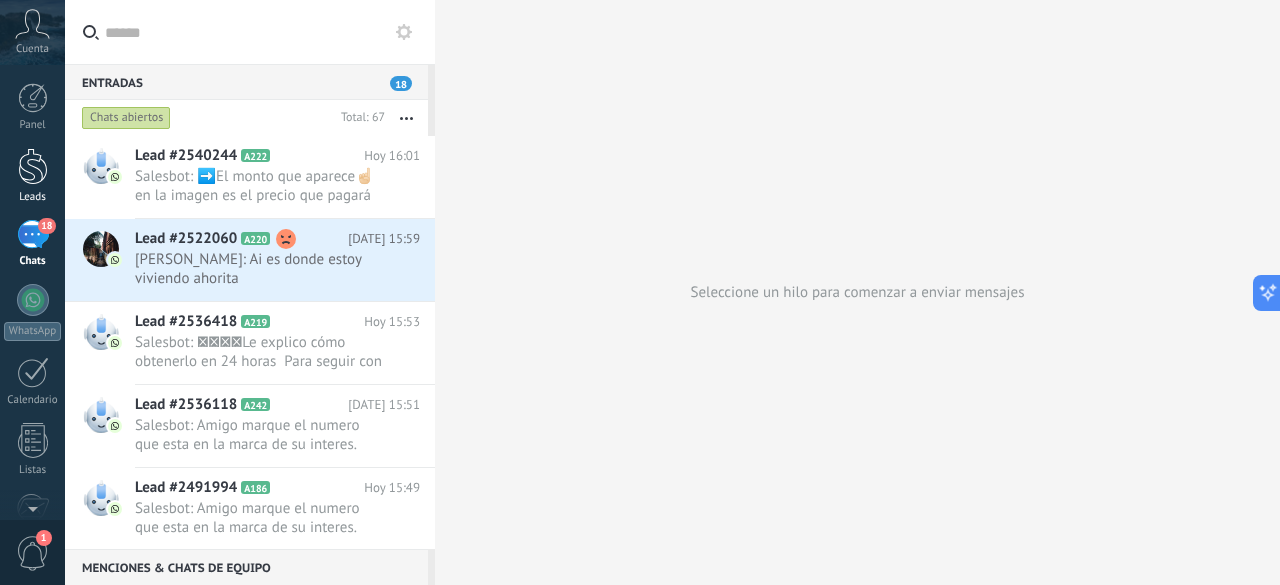 click at bounding box center [33, 166] 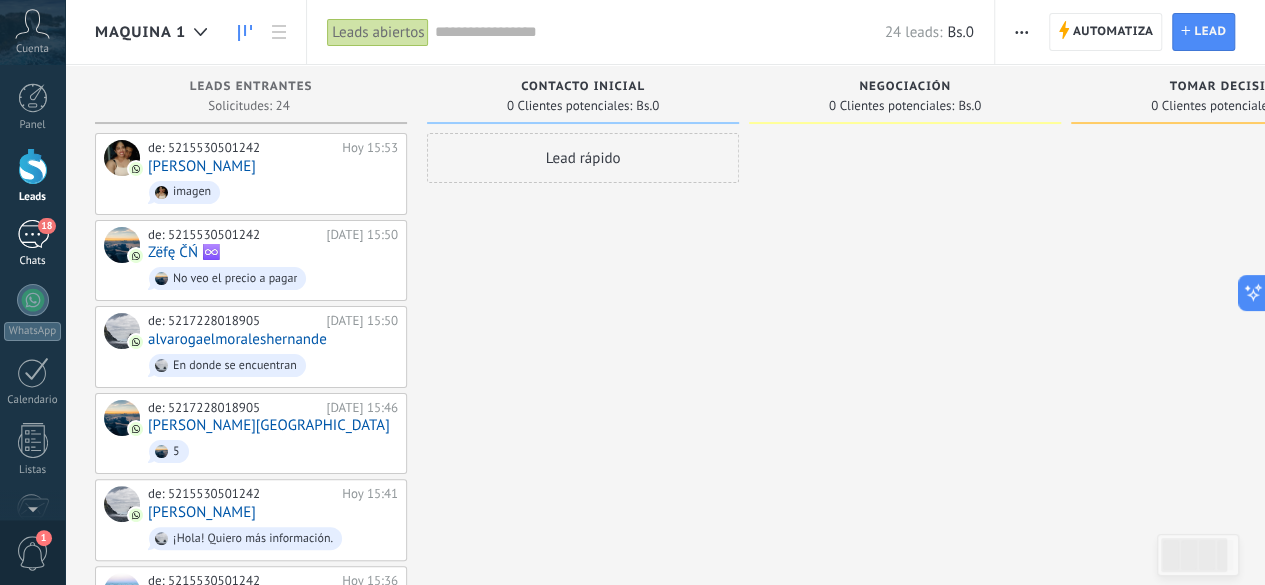 click on "18" at bounding box center [33, 234] 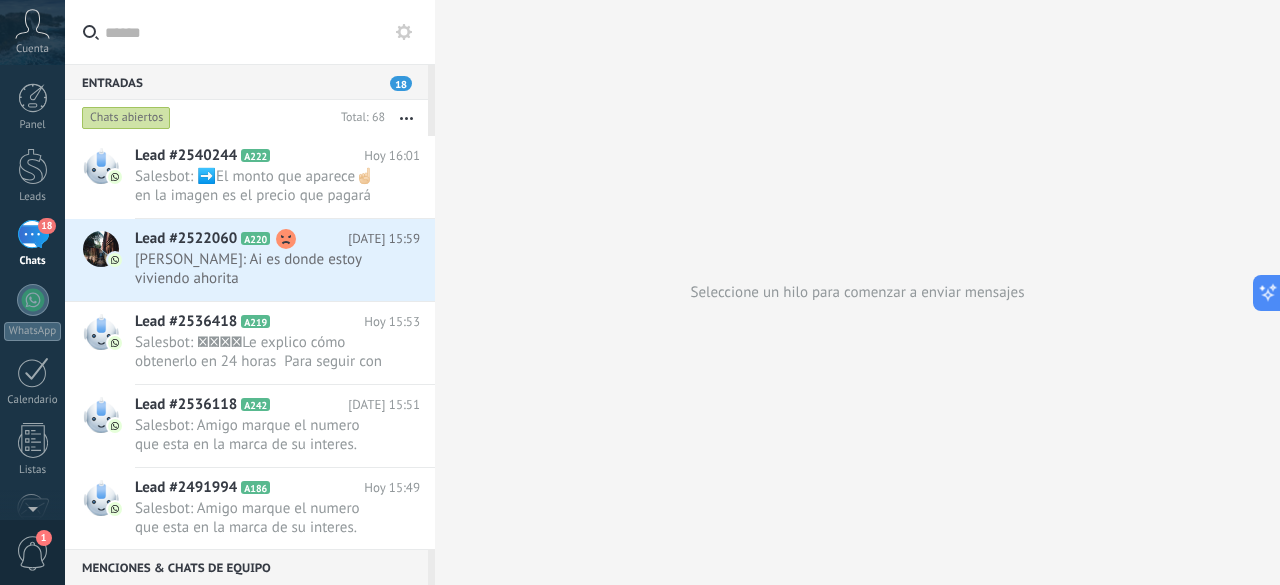 click on "Panel
Leads
18
Chats
WhatsApp
Clientes" at bounding box center [32, 425] 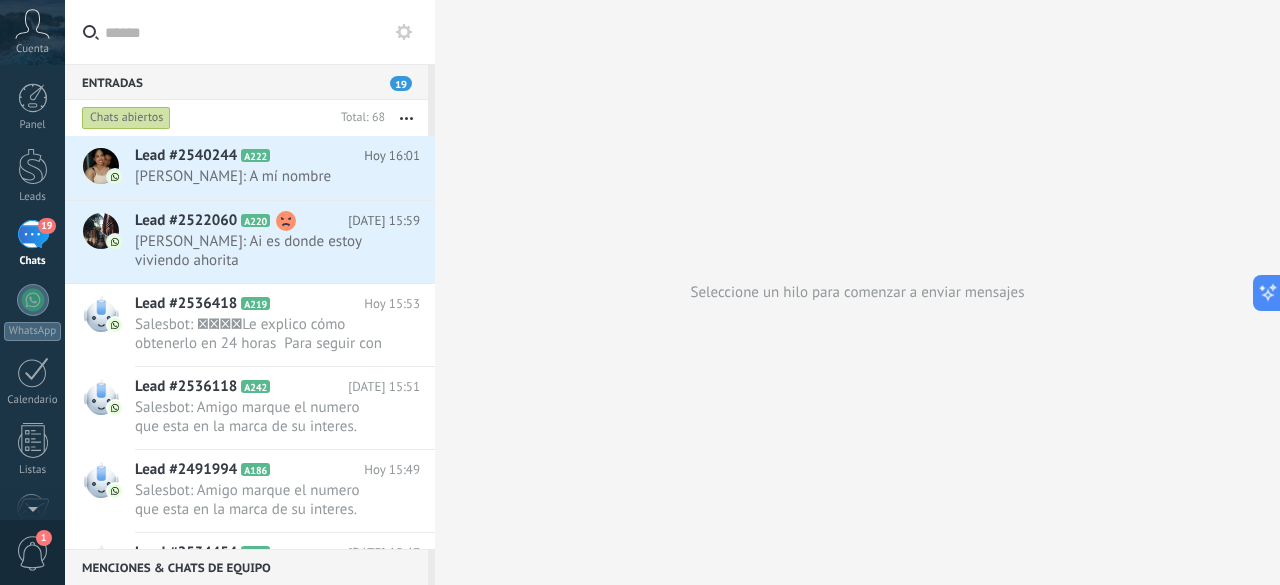 click on "19" at bounding box center [33, 234] 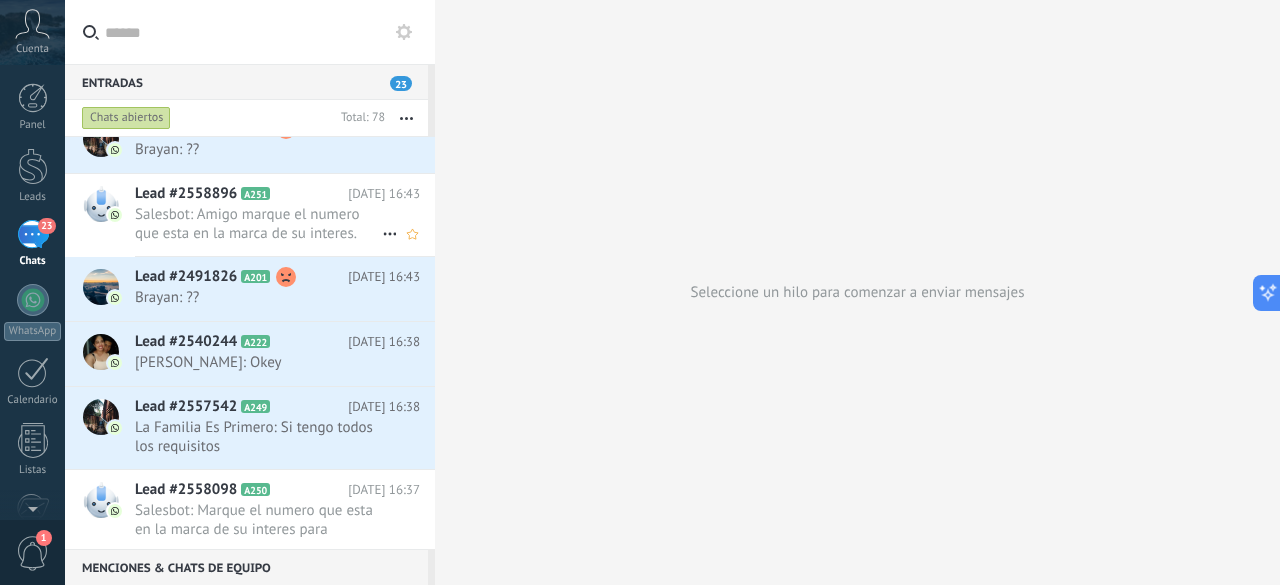 scroll, scrollTop: 0, scrollLeft: 0, axis: both 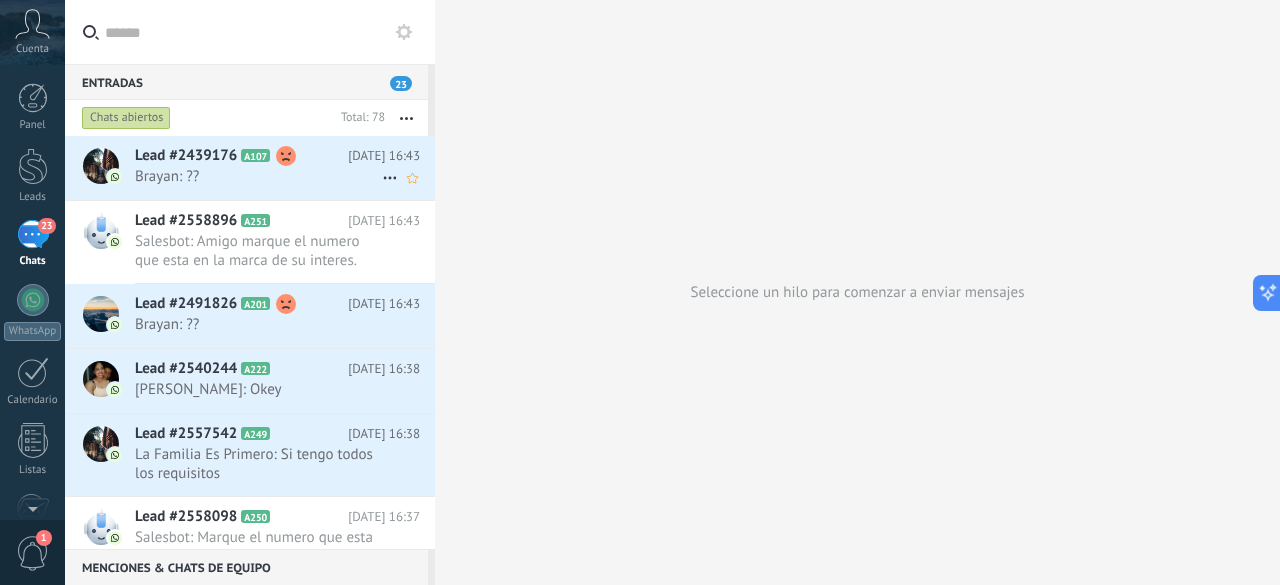 click on "Lead #2439176
A107
[DATE] 16:43
[GEOGRAPHIC_DATA]: ??" at bounding box center [285, 167] 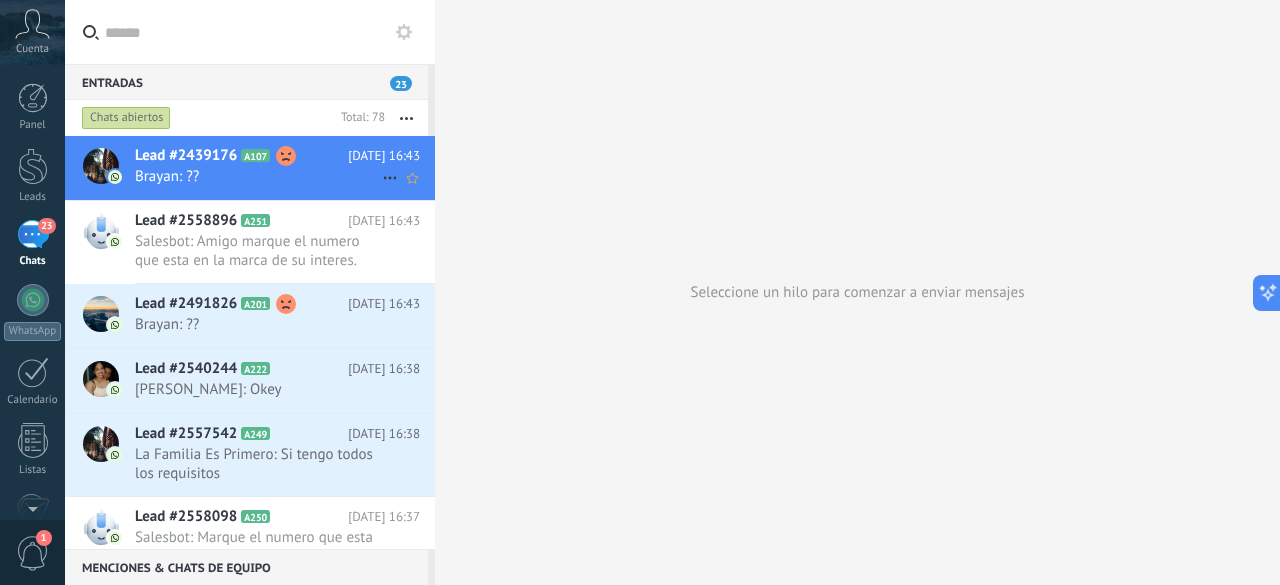 click on "Brayan: ??" at bounding box center (258, 176) 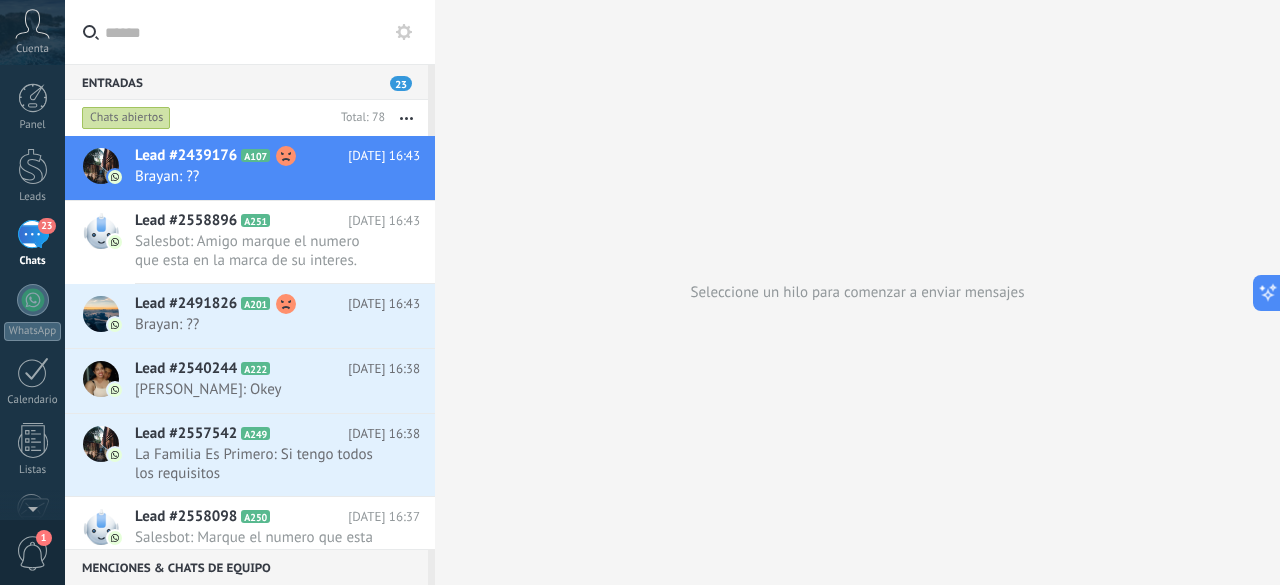 click 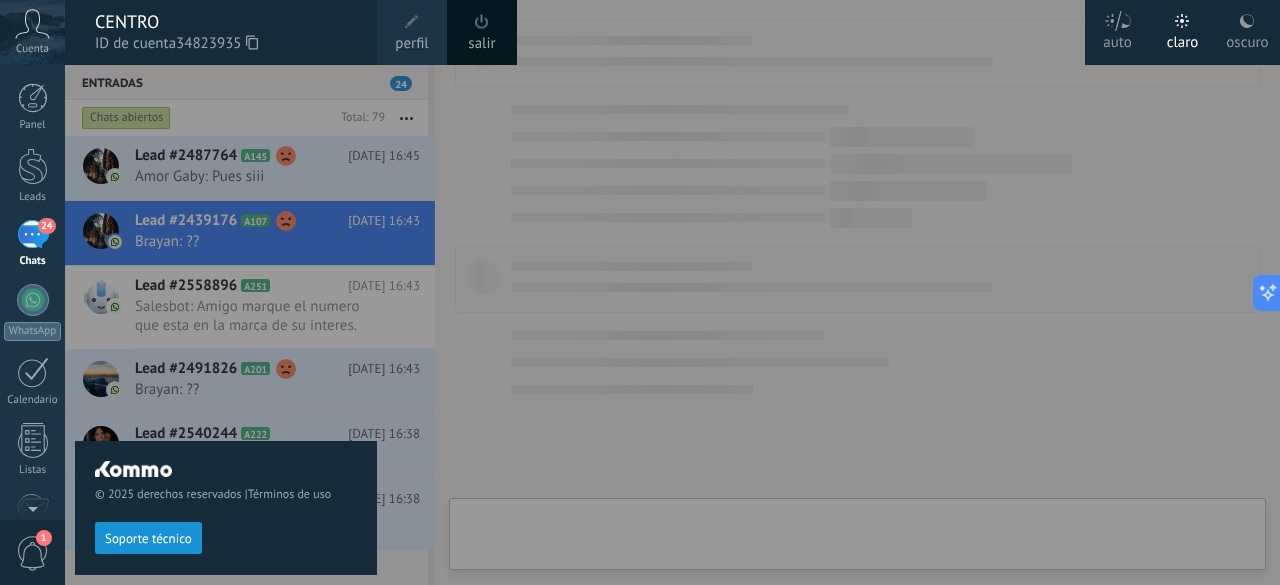 click on "©  2025  derechos reservados |  Términos de uso
Soporte técnico" at bounding box center [226, 325] 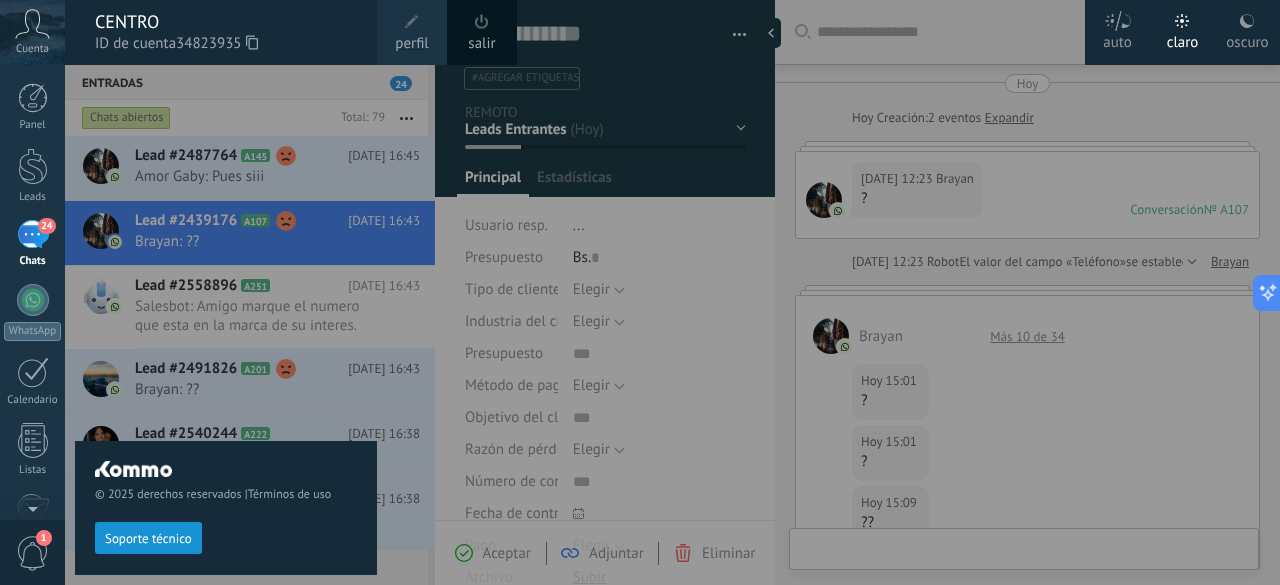 scroll, scrollTop: 30, scrollLeft: 0, axis: vertical 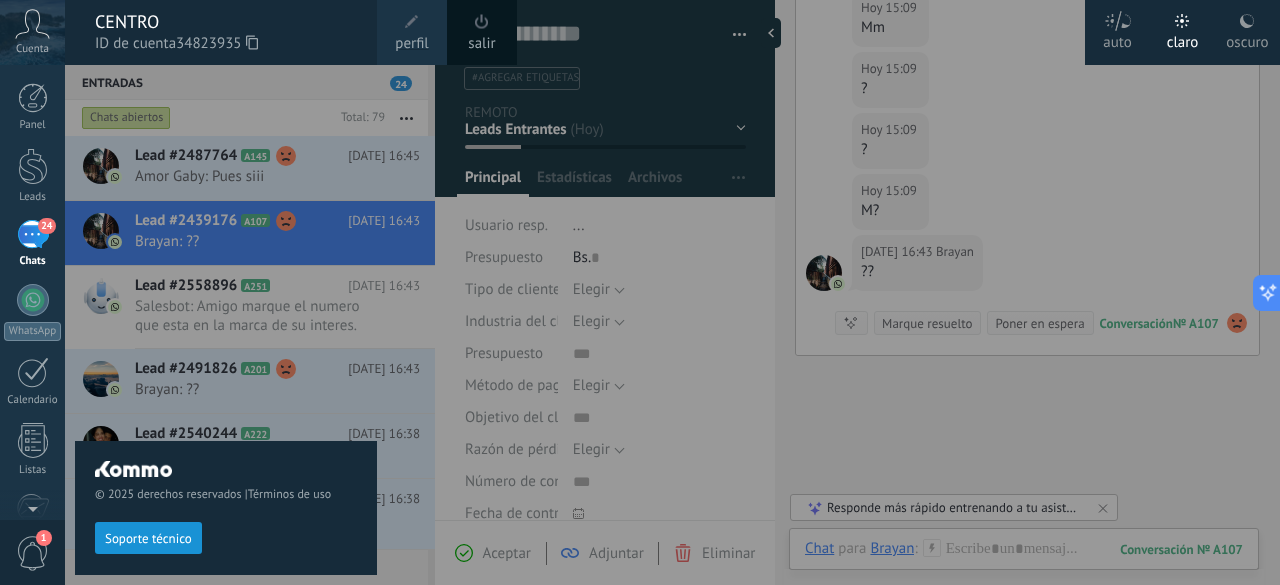 click at bounding box center [705, 292] 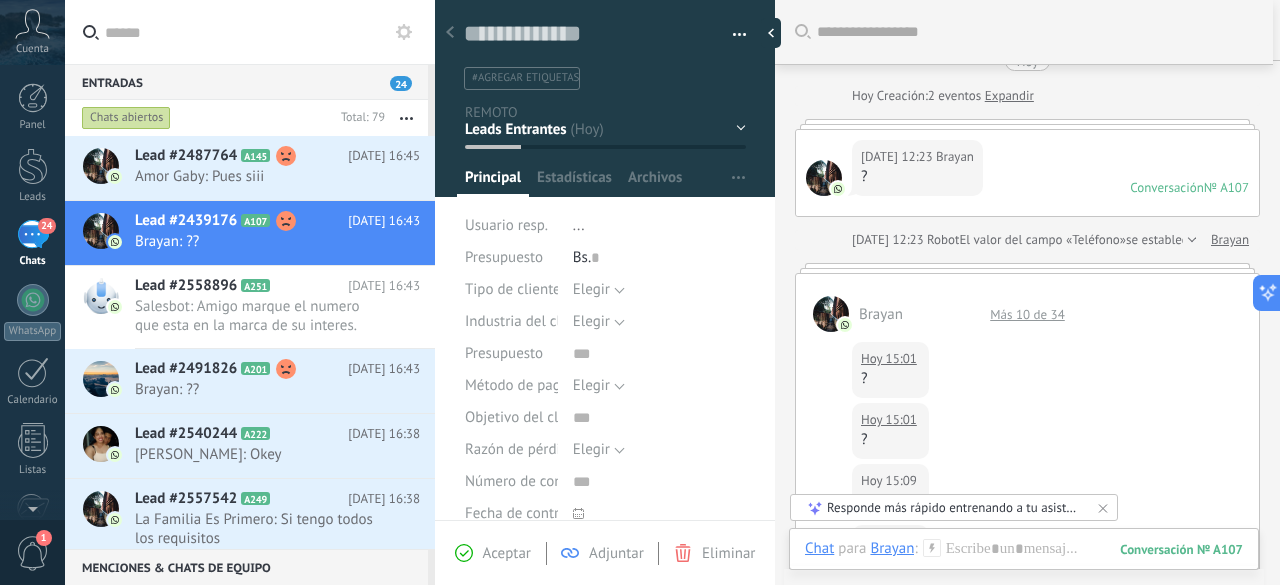 scroll, scrollTop: 0, scrollLeft: 0, axis: both 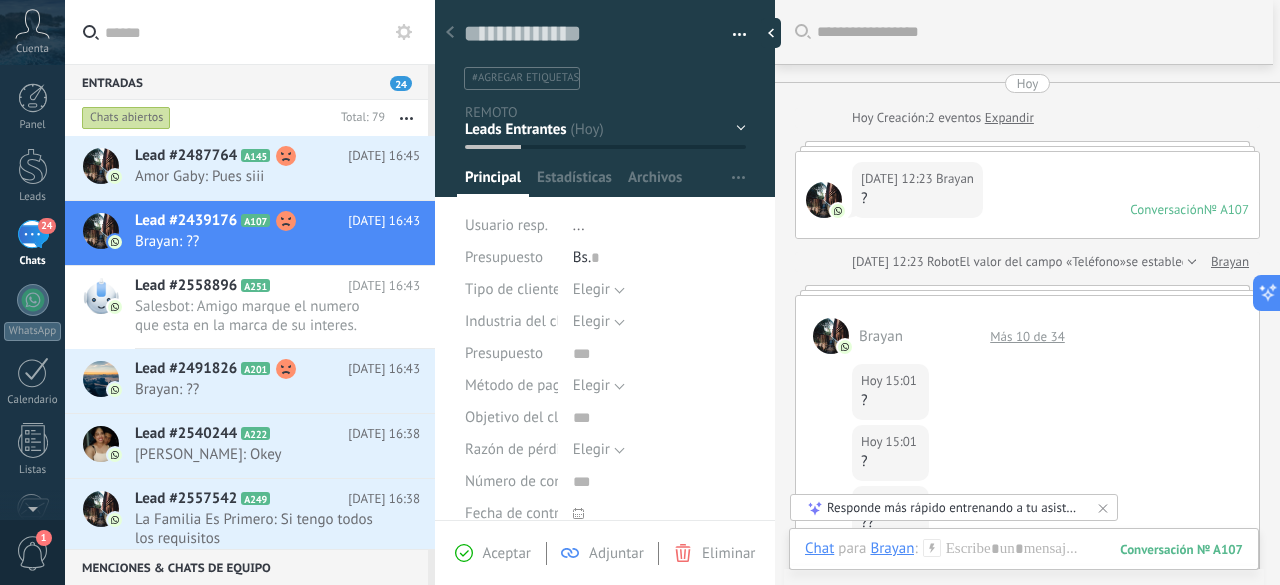 click on "Más 10 de 34" at bounding box center (1027, 336) 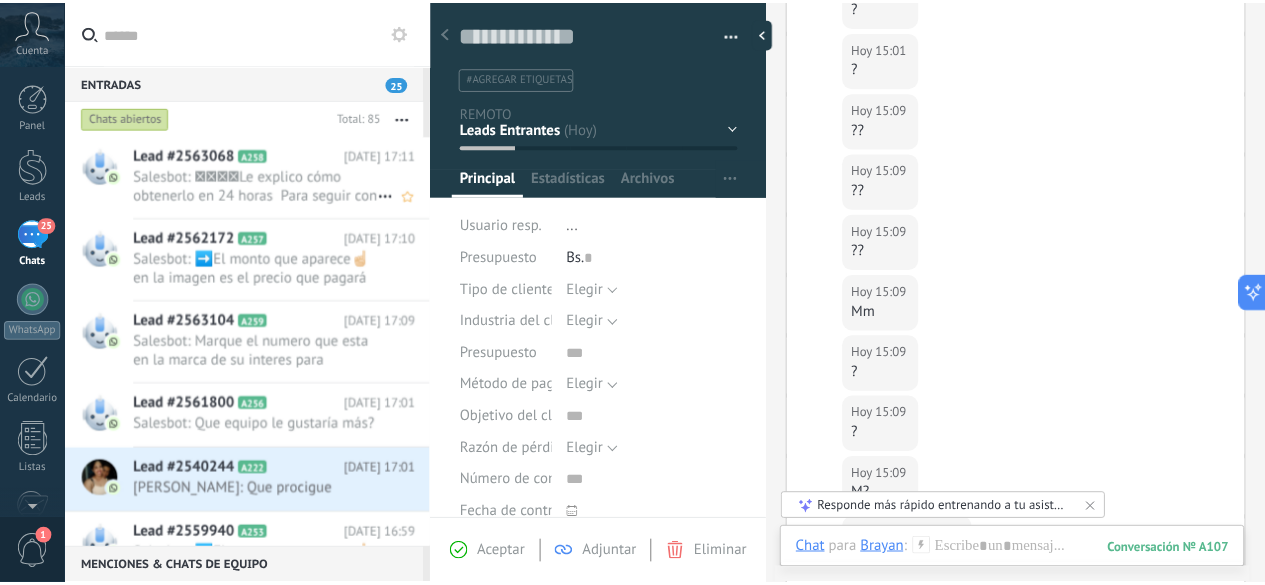 scroll, scrollTop: 1384, scrollLeft: 0, axis: vertical 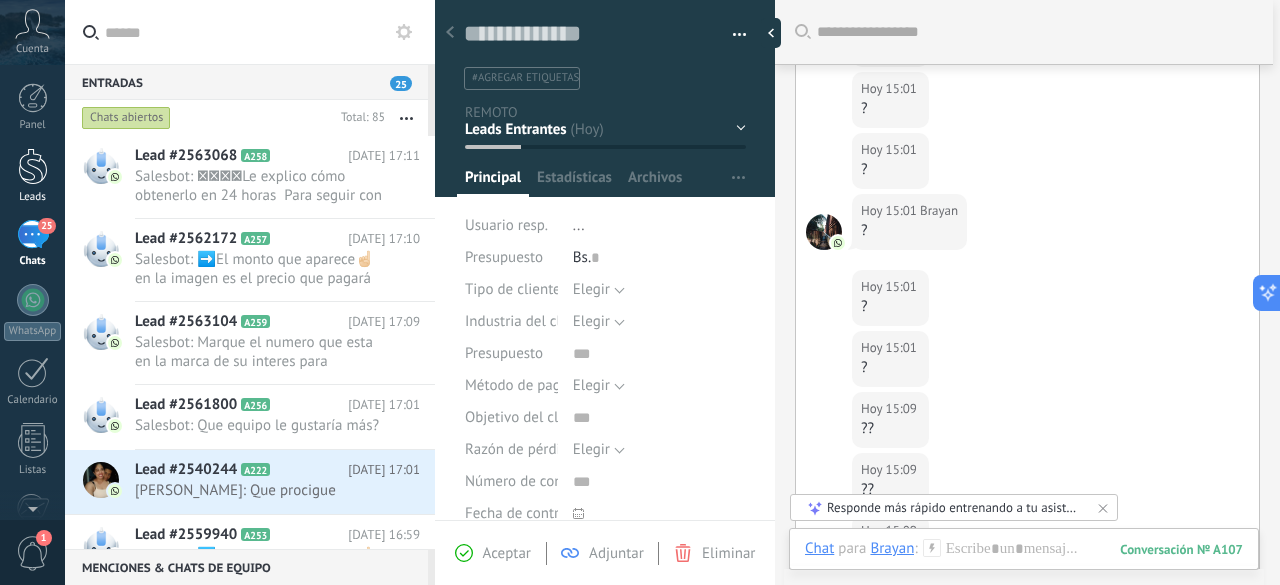 click at bounding box center (33, 166) 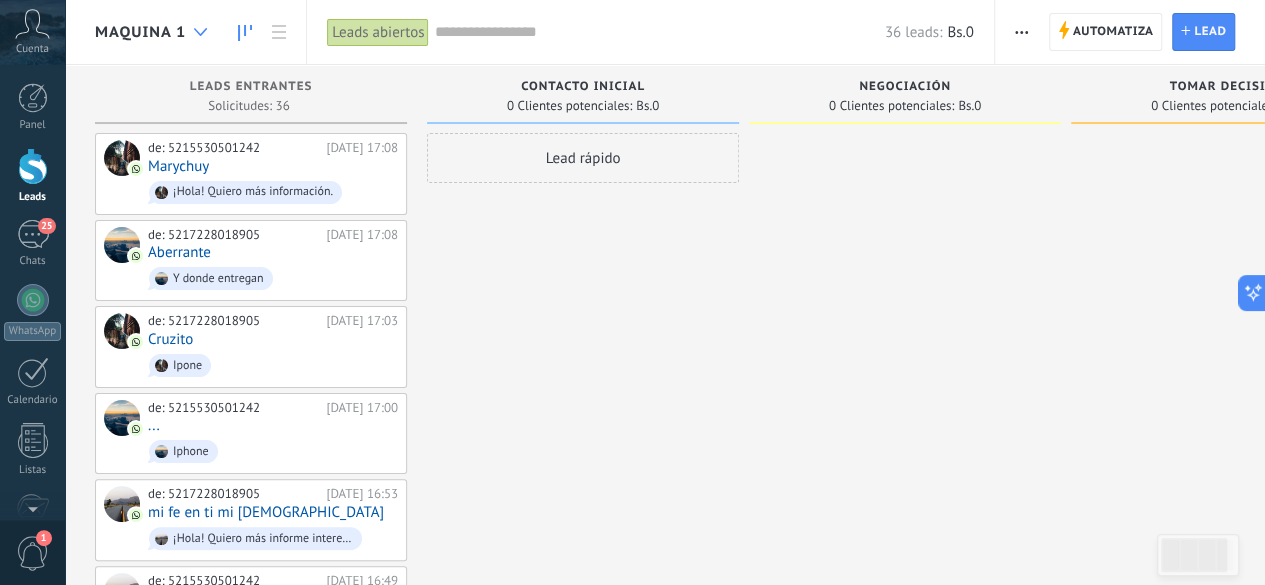 click at bounding box center [200, 32] 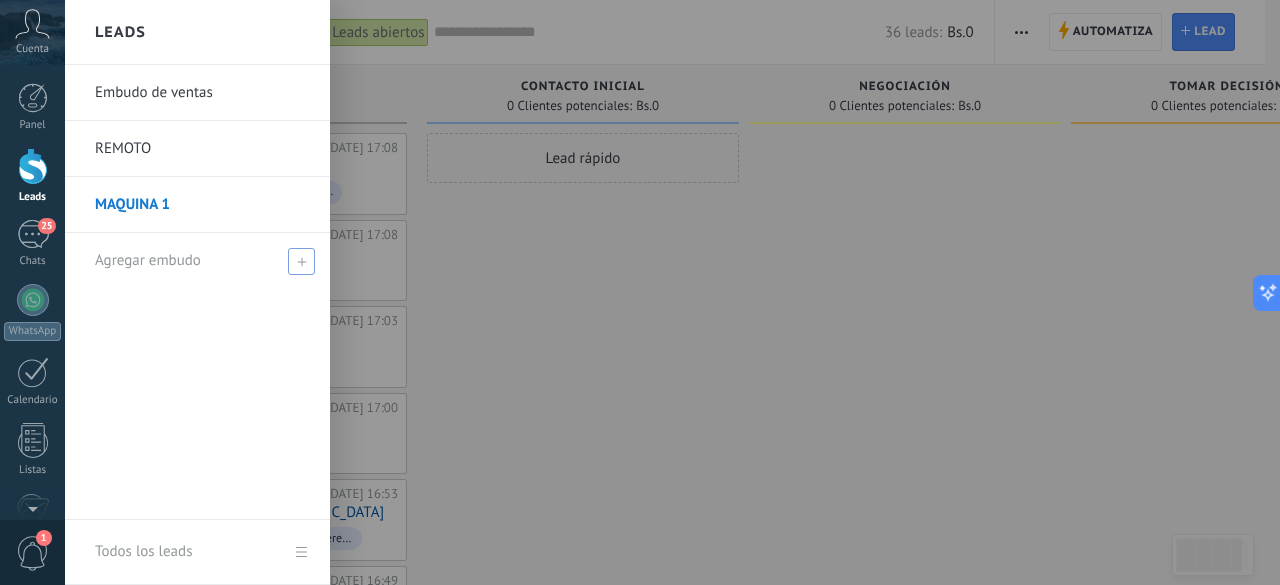 click on "Agregar embudo" at bounding box center (148, 260) 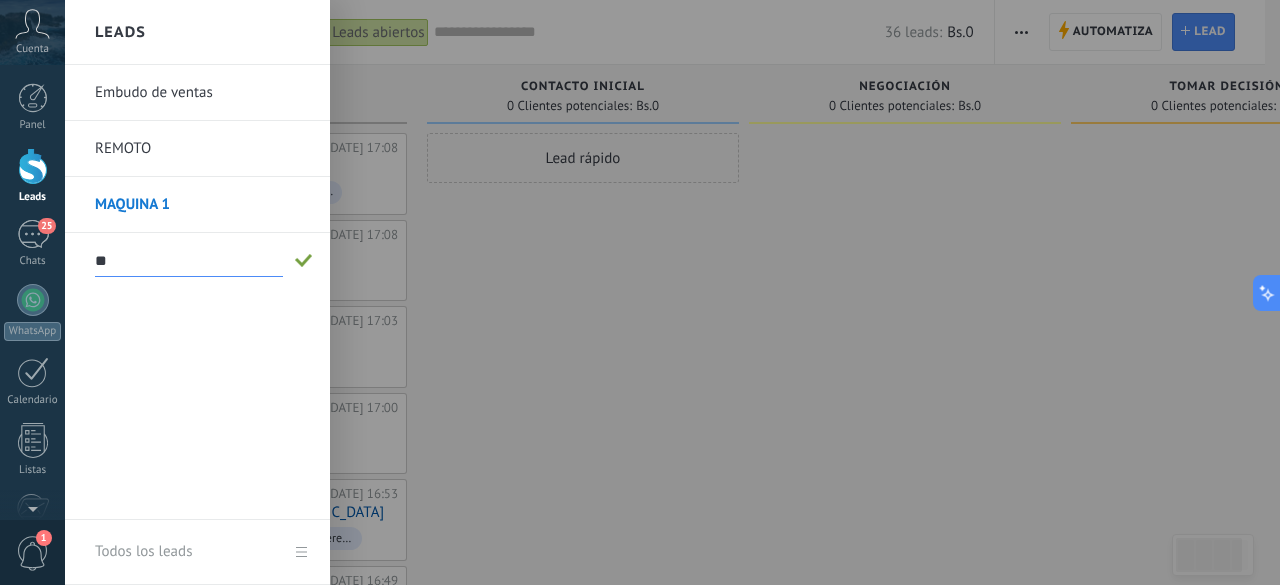 type on "*" 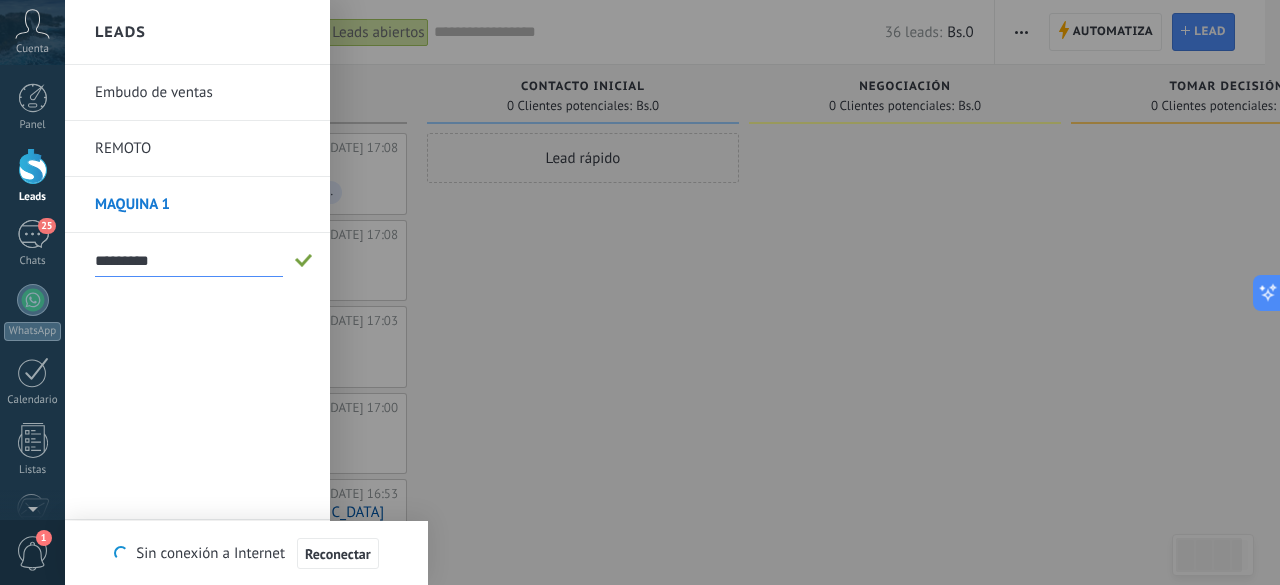 type on "*********" 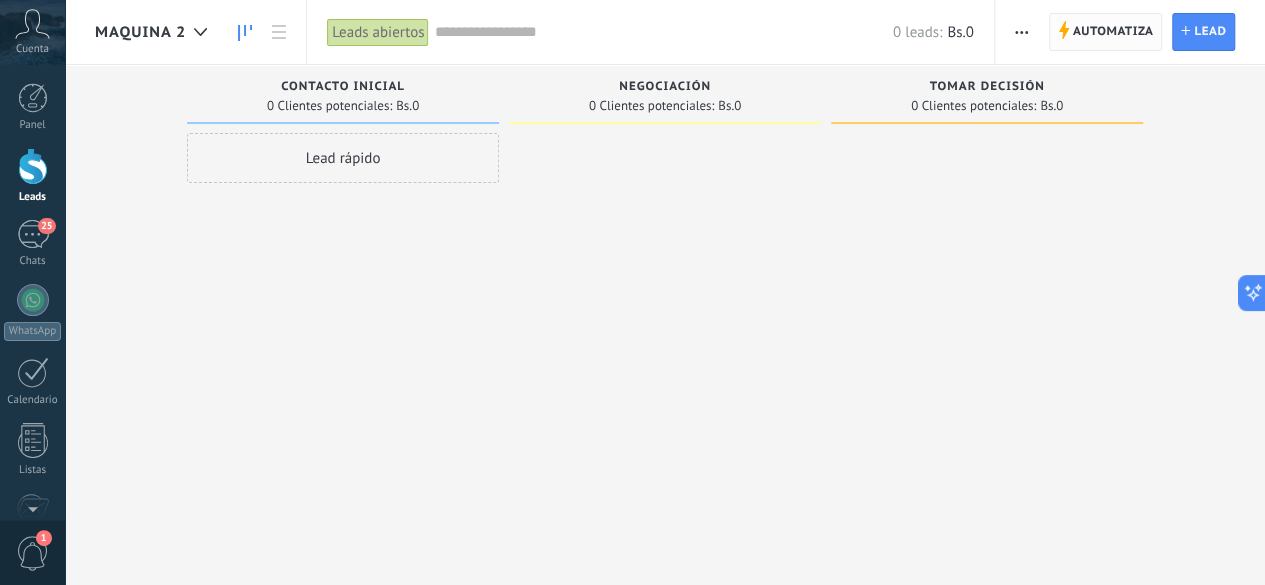 click on "Automatiza" at bounding box center [1113, 32] 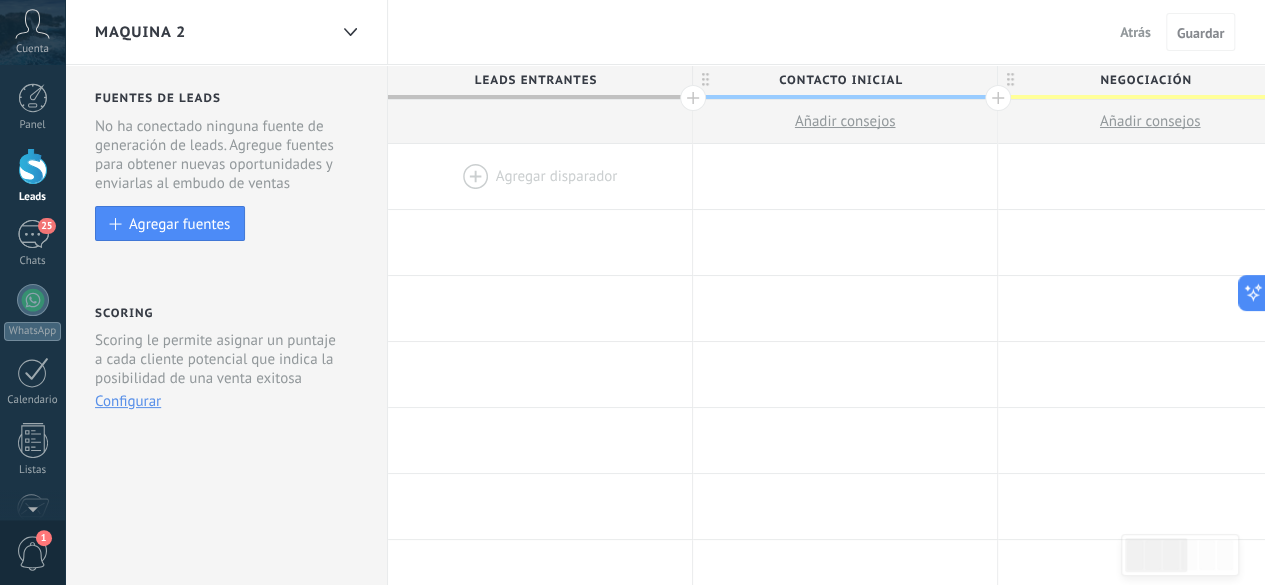 click at bounding box center (540, 176) 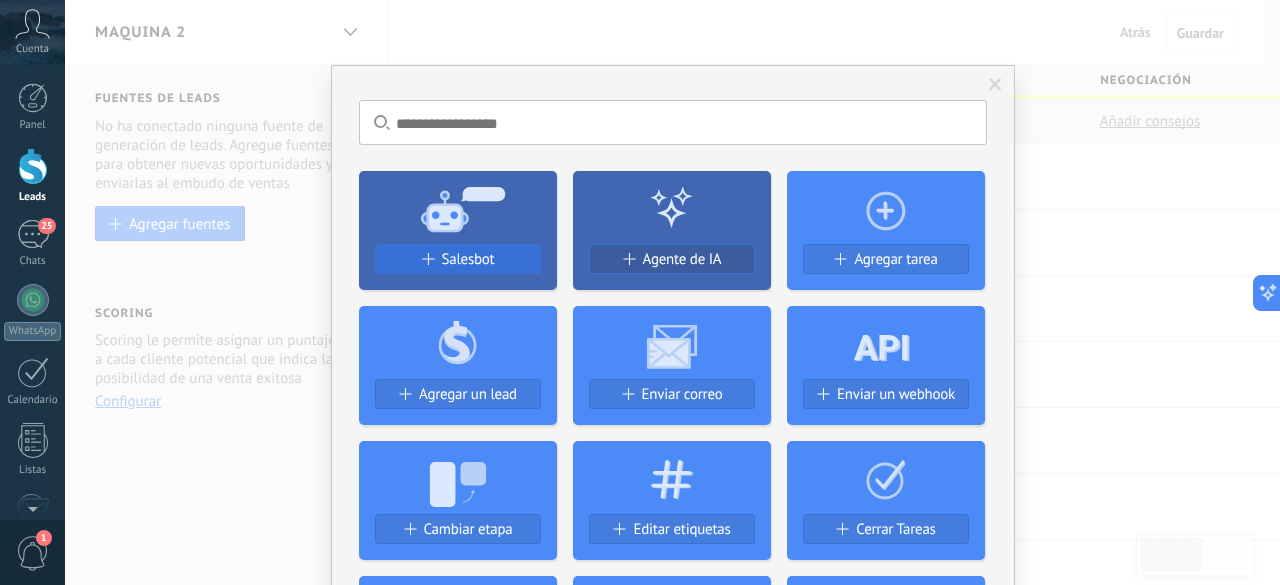 click on "Salesbot" at bounding box center [468, 259] 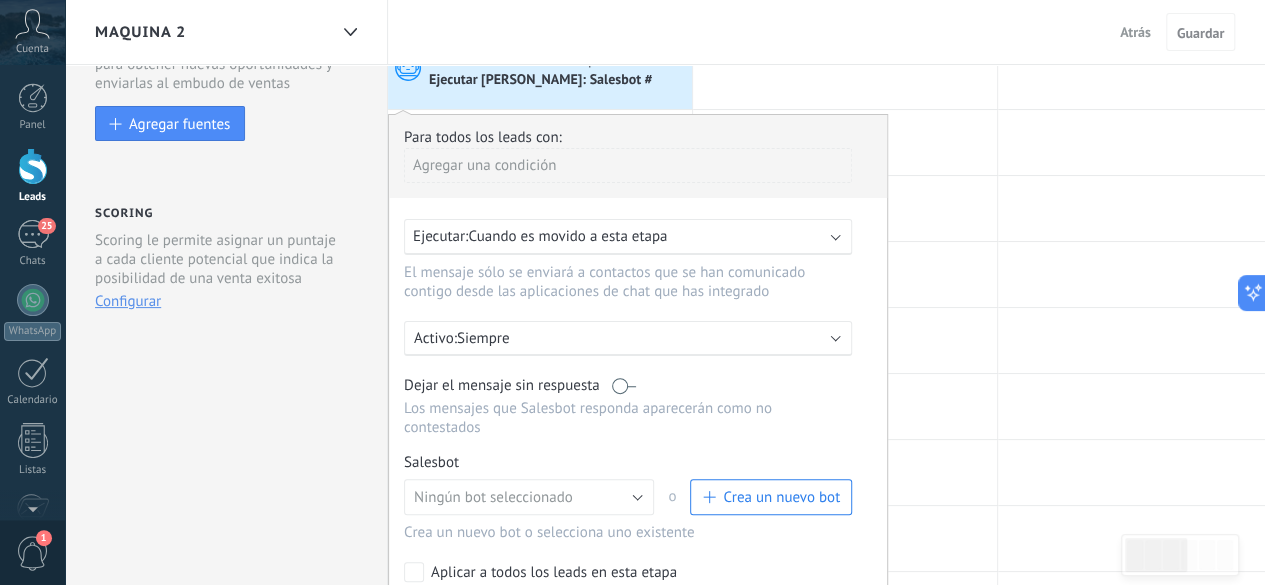 scroll, scrollTop: 200, scrollLeft: 0, axis: vertical 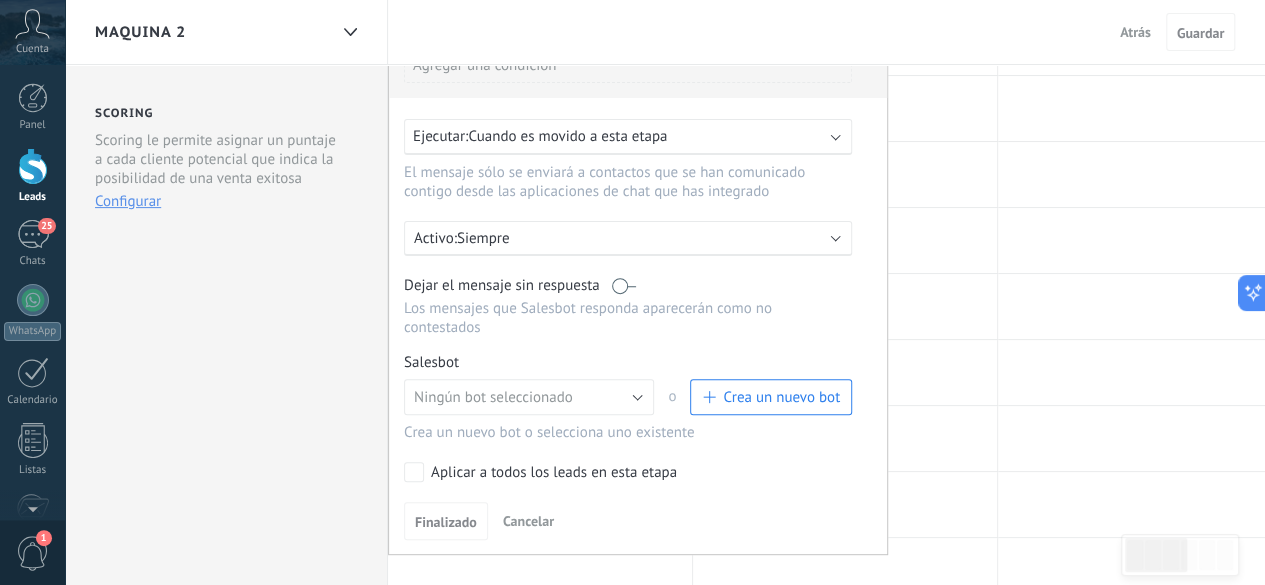 click on "Cuando es movido a esta etapa" at bounding box center (567, 136) 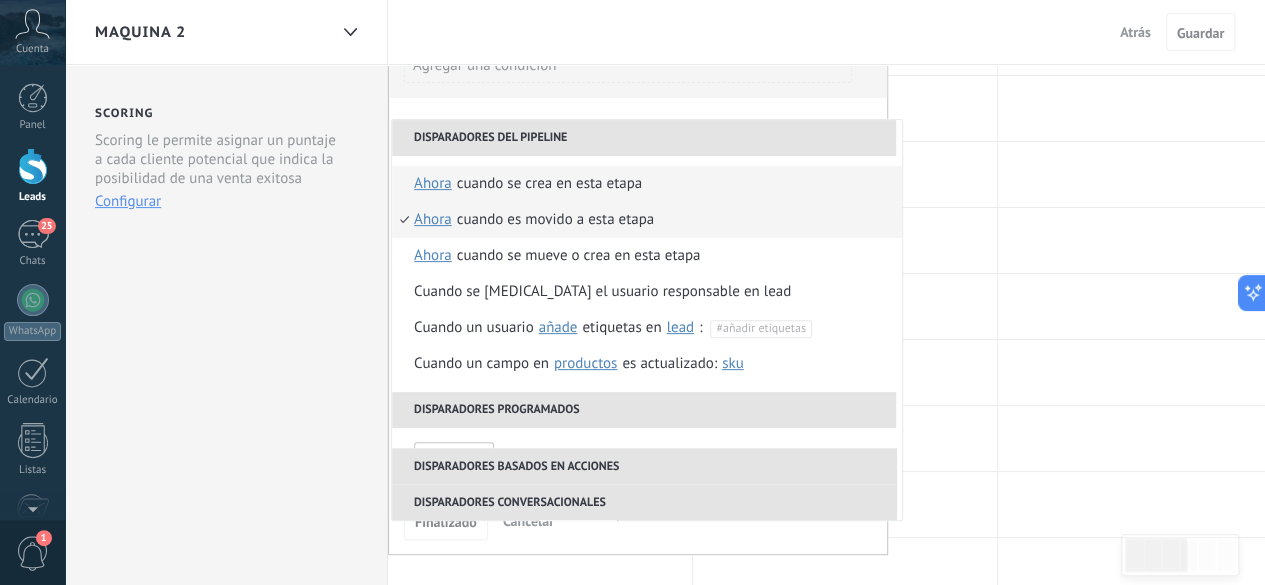 click on "Cuando se crea en esta etapa" at bounding box center [549, 184] 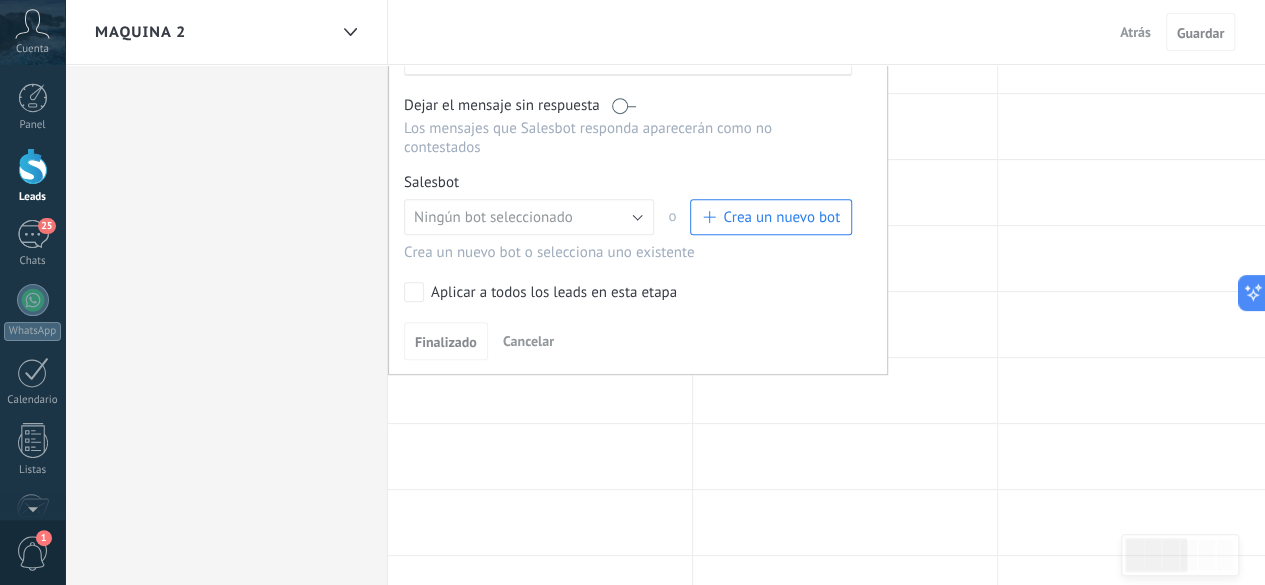 scroll, scrollTop: 400, scrollLeft: 0, axis: vertical 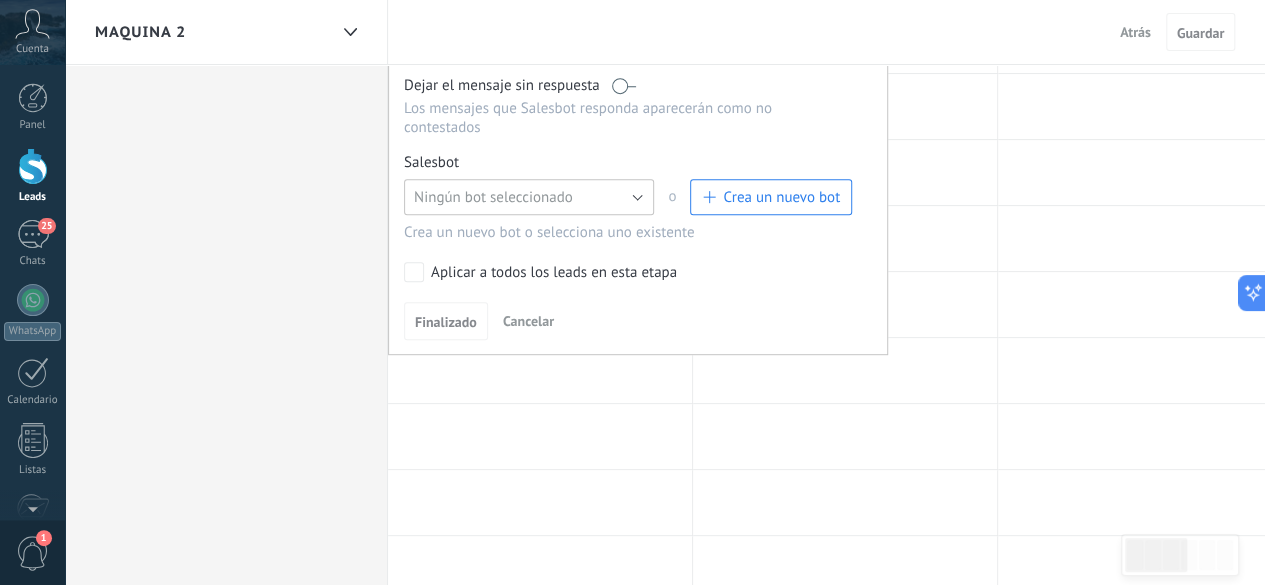 click on "Ningún bot seleccionado" at bounding box center (493, 197) 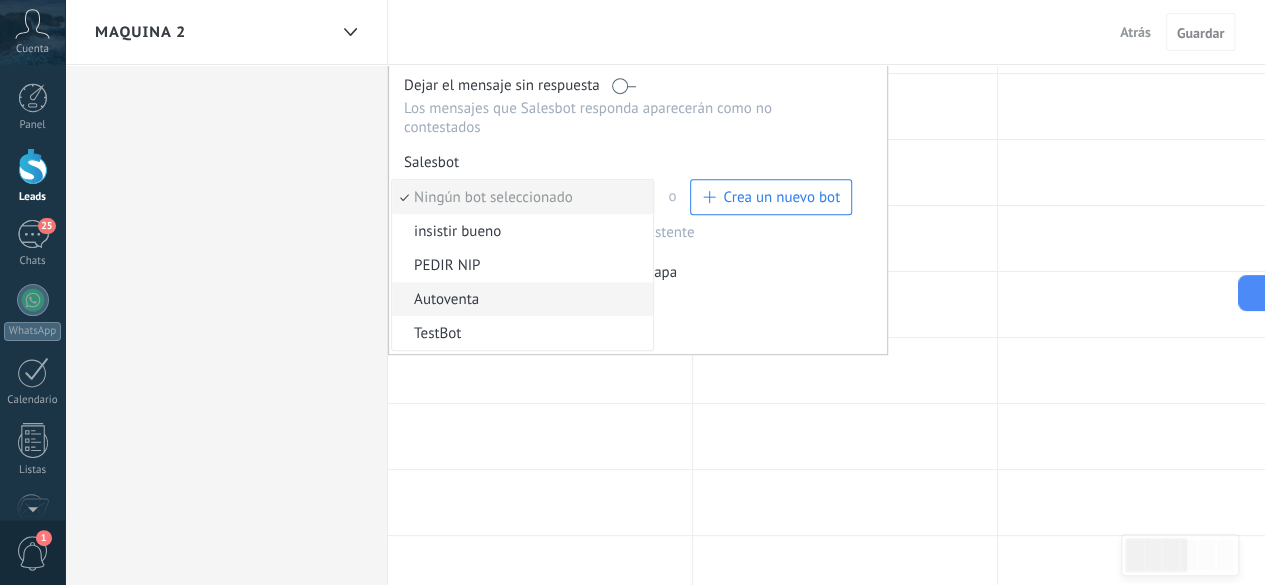 click on "Autoventa" at bounding box center (519, 299) 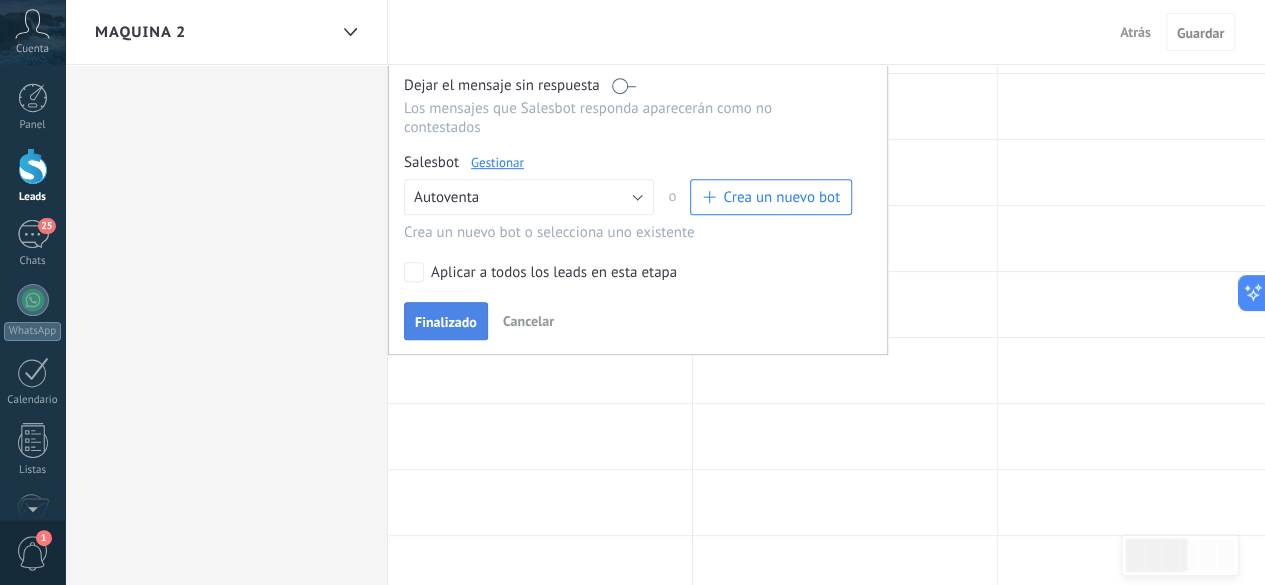 click on "Finalizado" at bounding box center (446, 321) 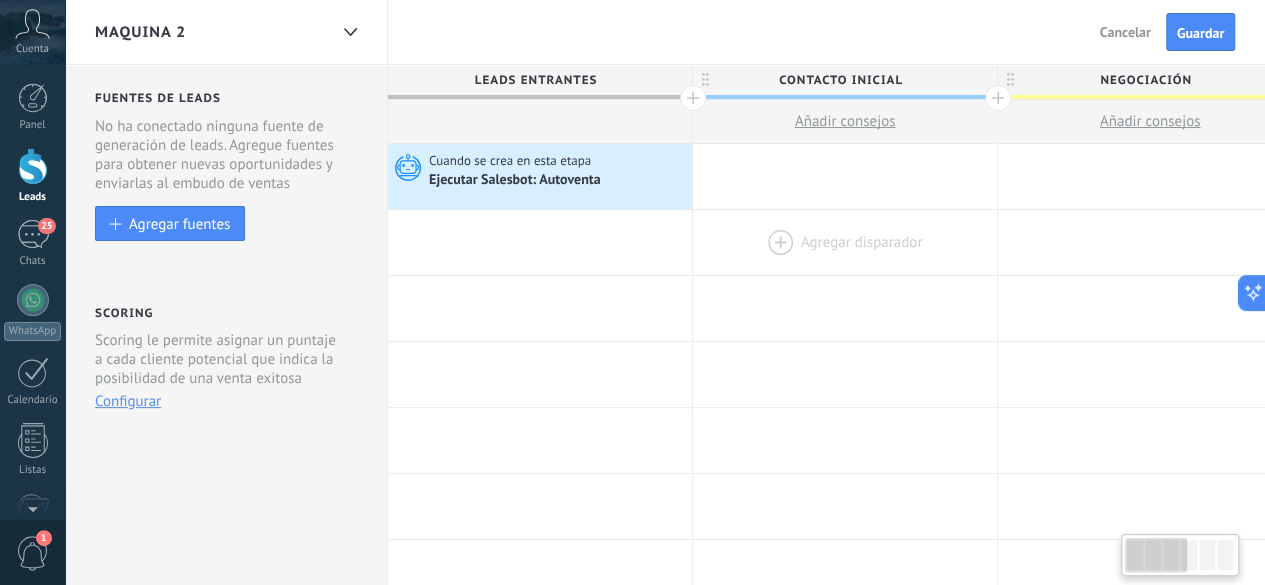 scroll, scrollTop: 0, scrollLeft: 0, axis: both 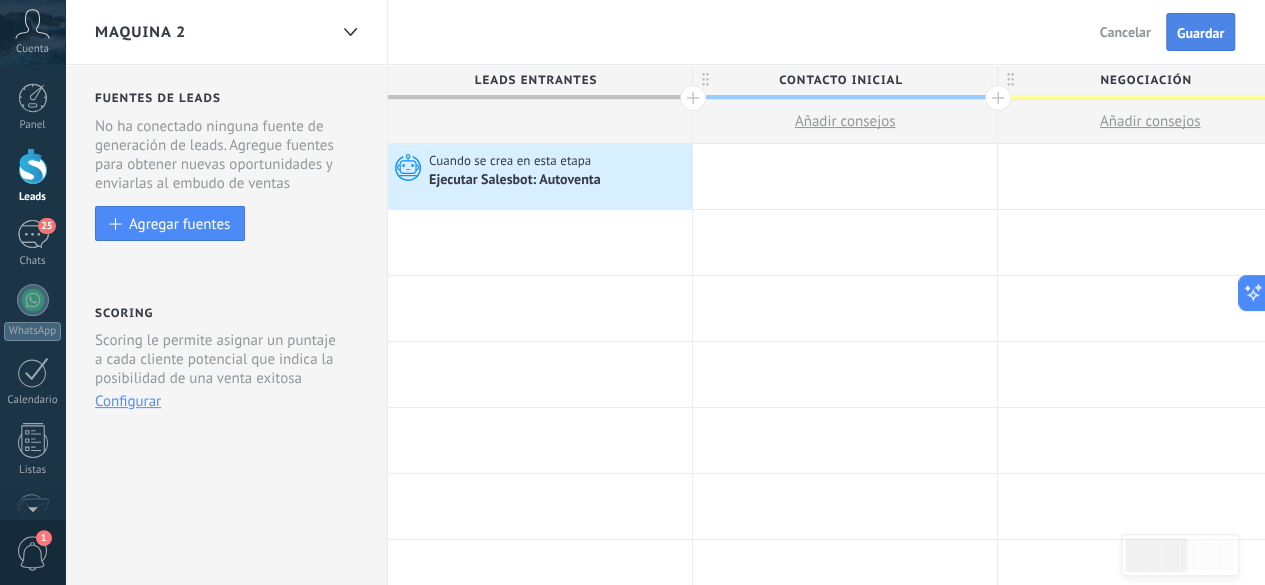 click on "Guardar" at bounding box center (1200, 33) 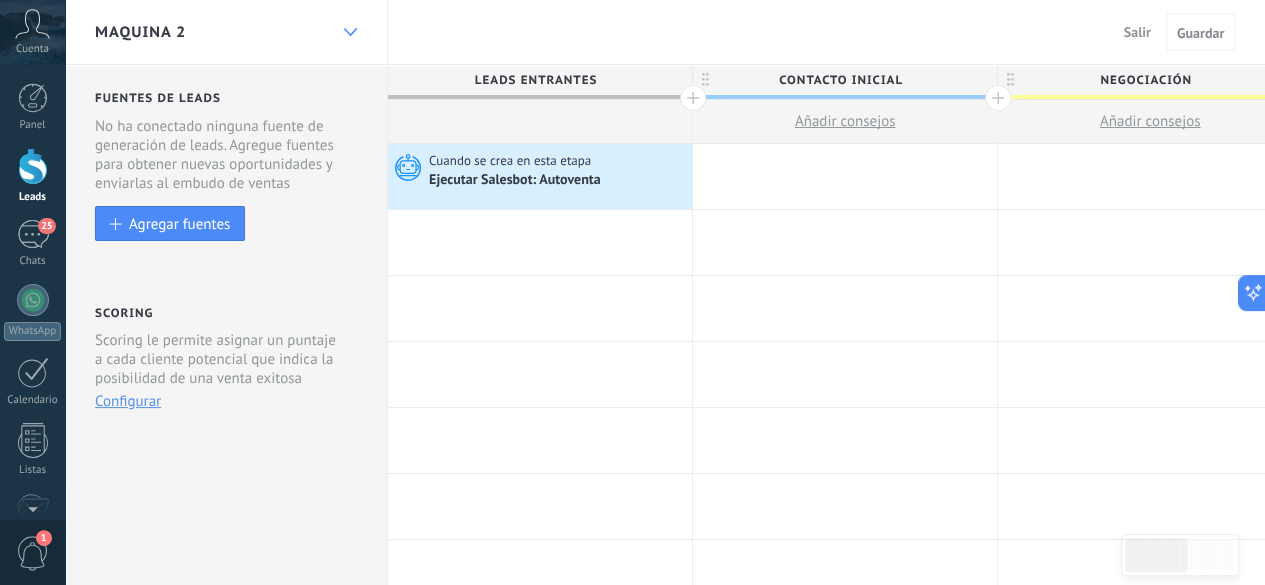 click 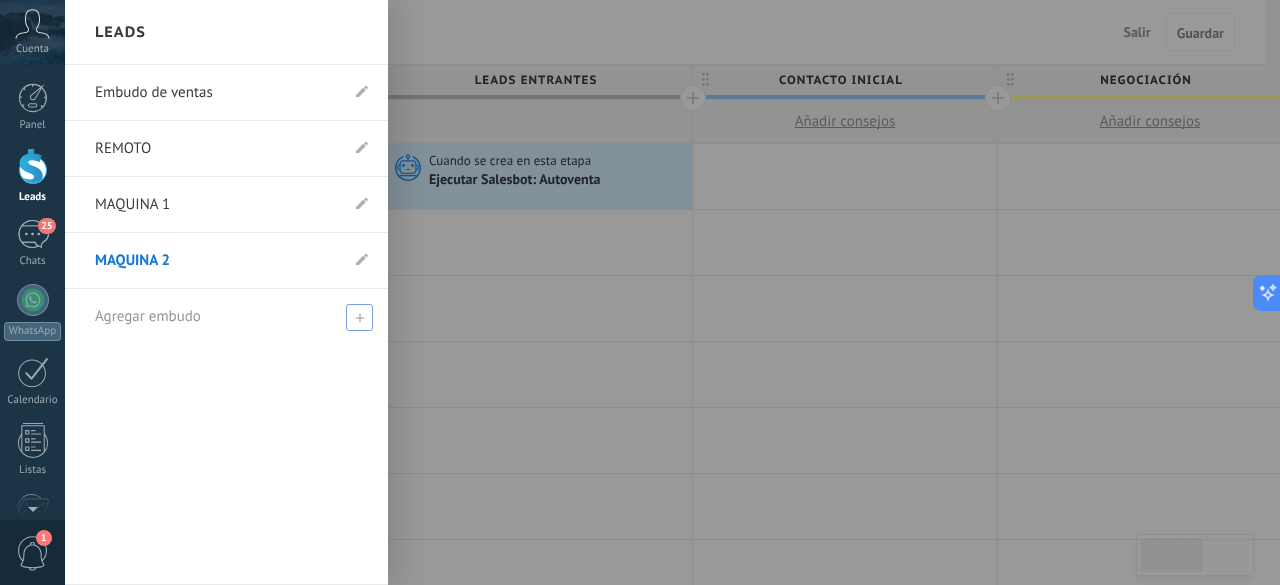click on "Agregar embudo" at bounding box center (231, 316) 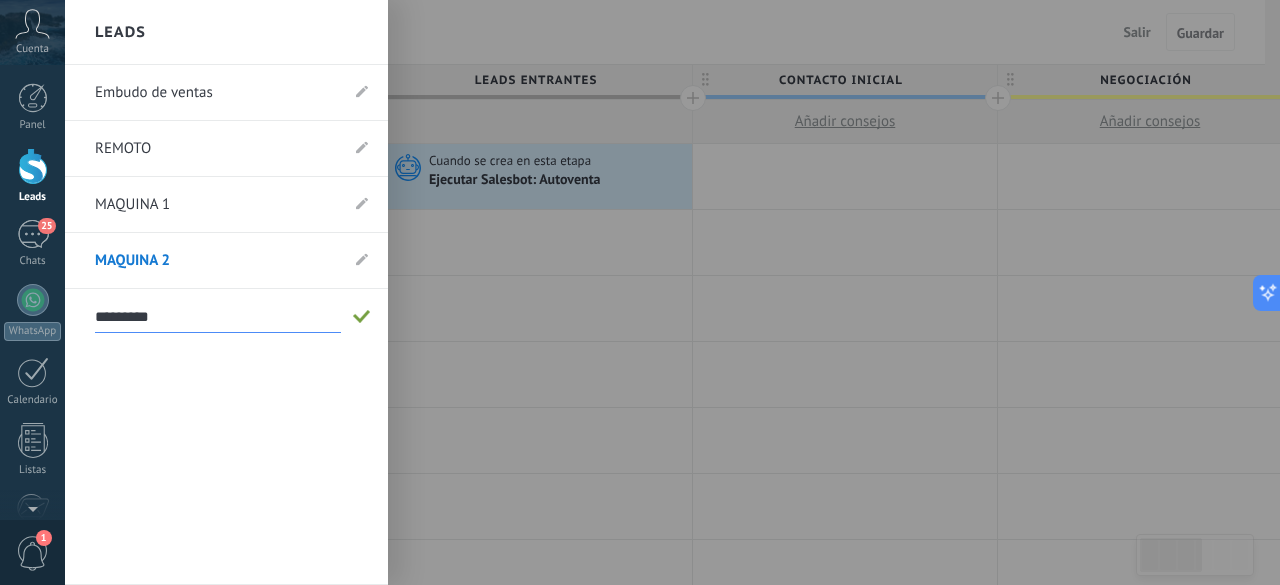 type on "*********" 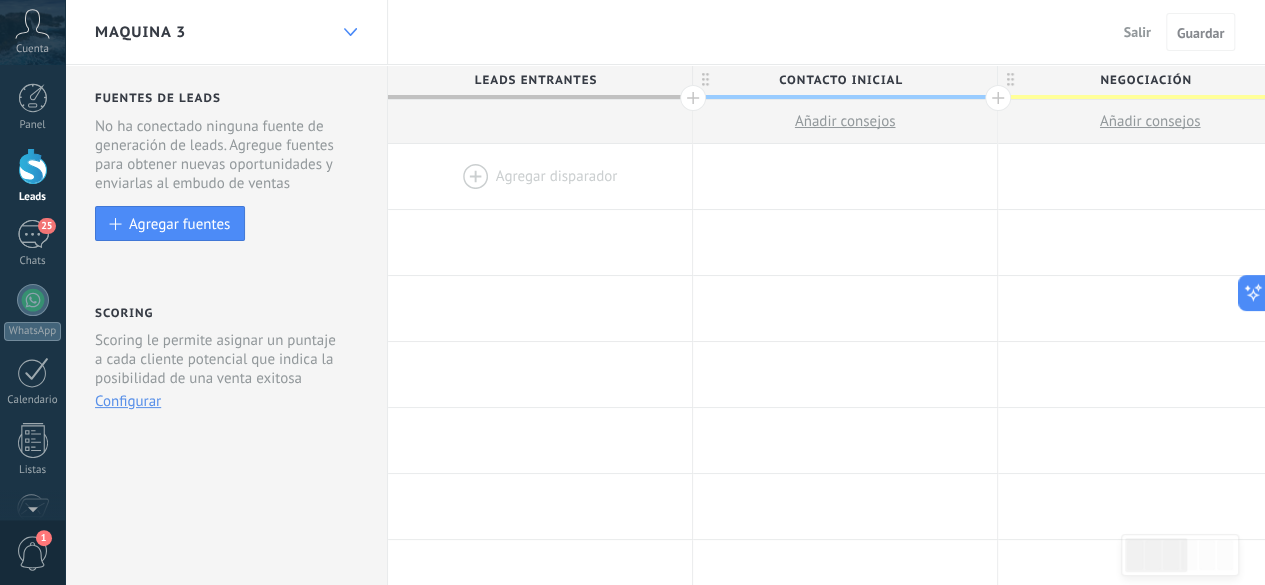 click at bounding box center (350, 32) 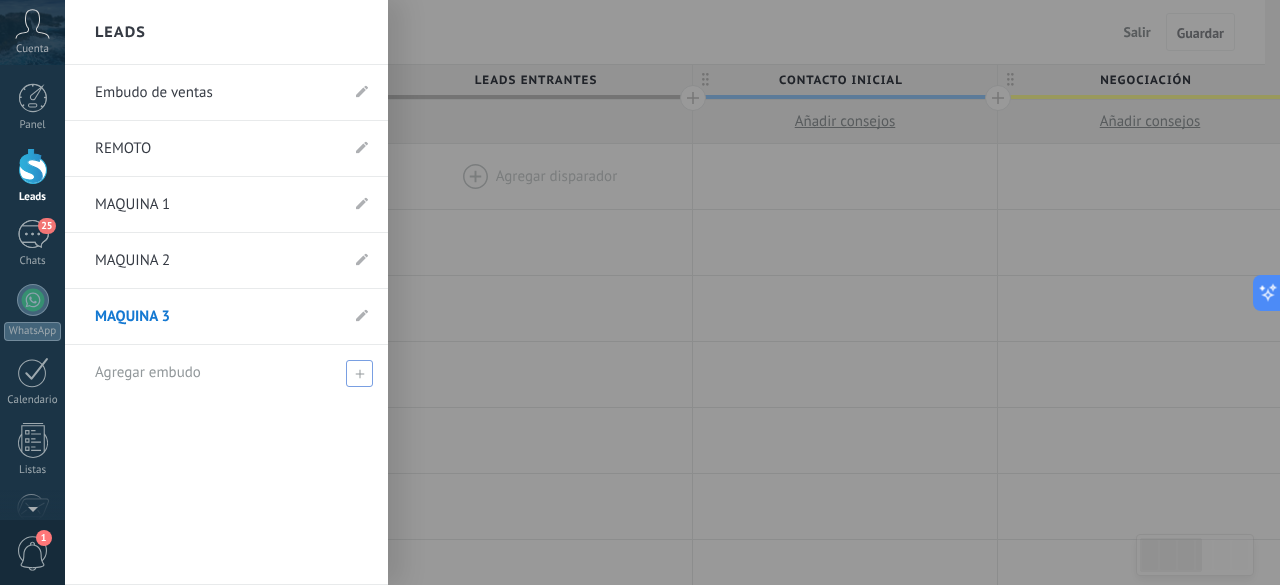 click 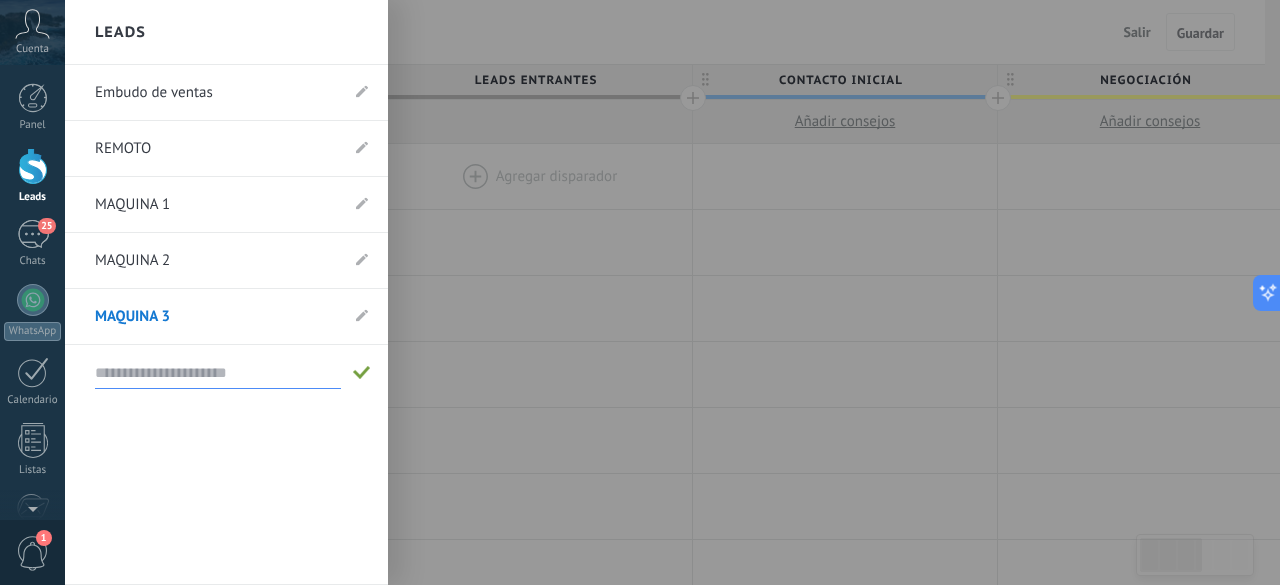 click at bounding box center (218, 373) 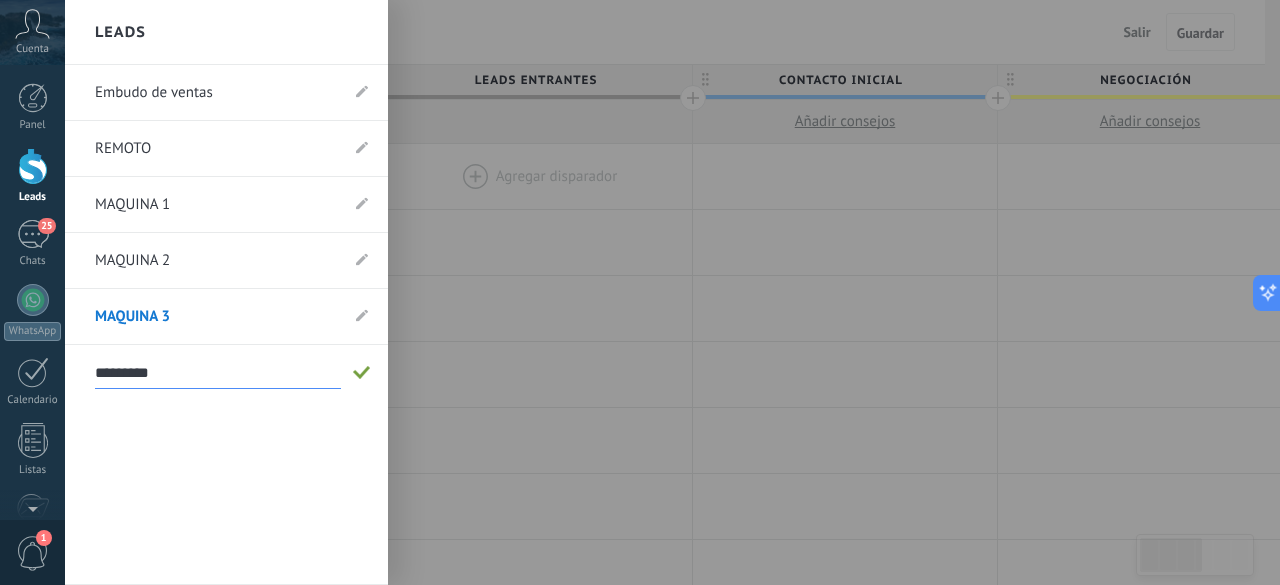 type on "*********" 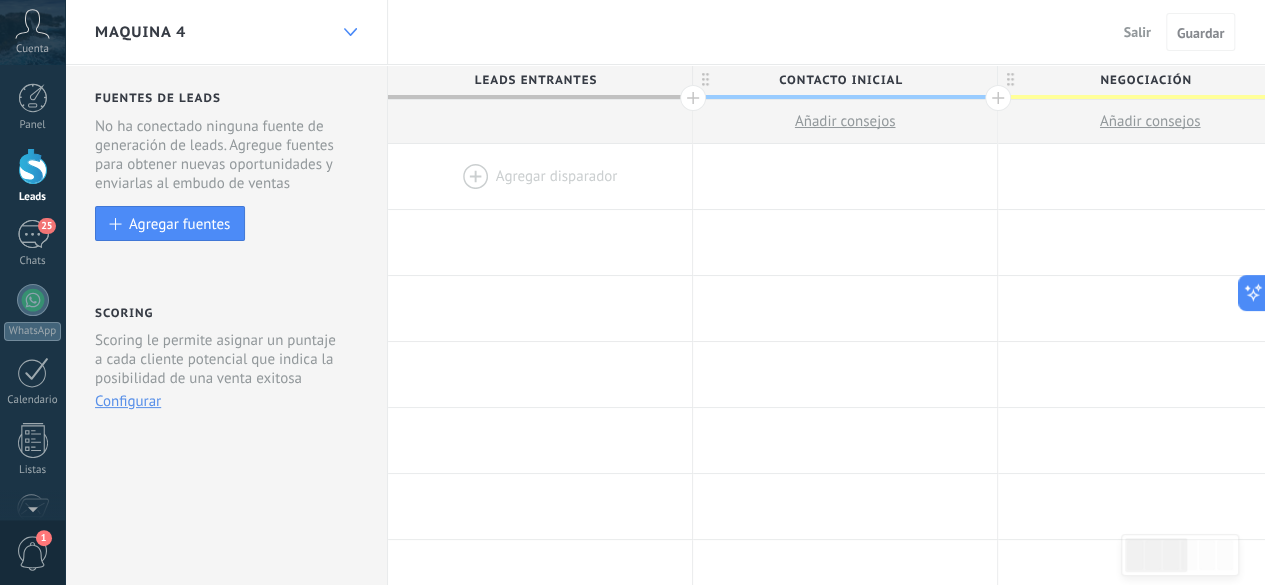 click at bounding box center [350, 32] 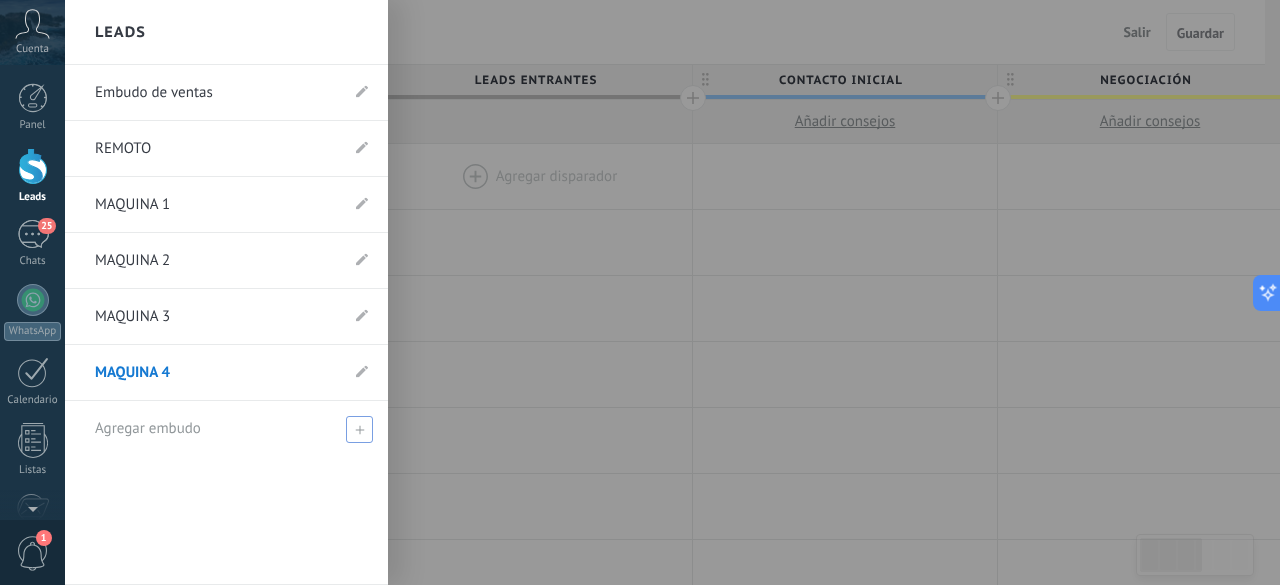 click 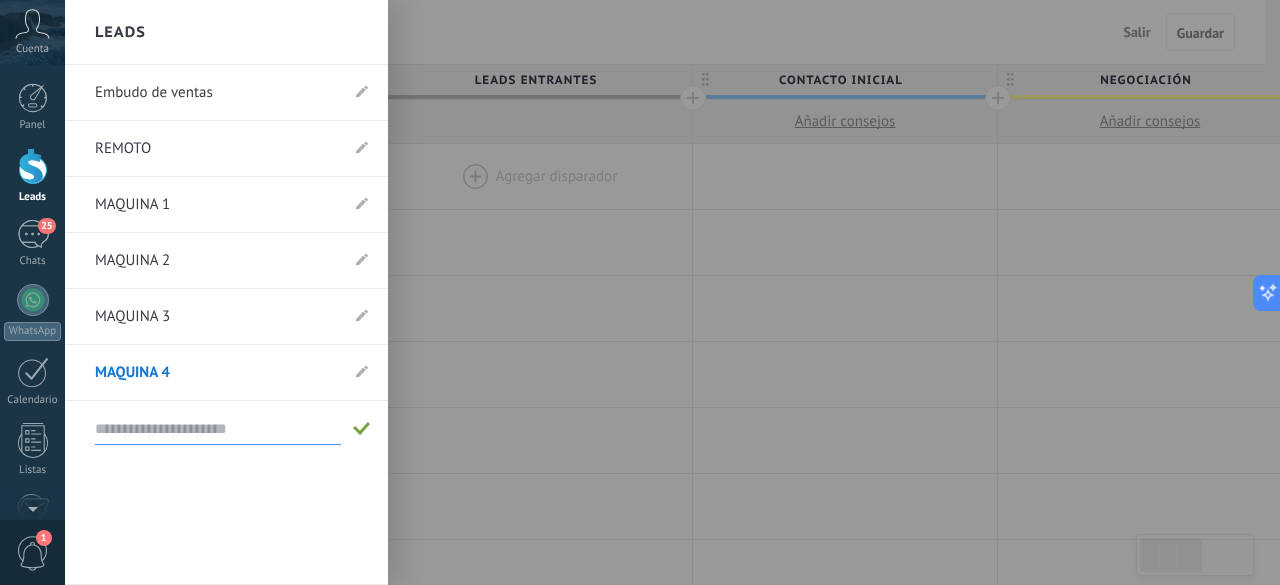 click at bounding box center (218, 429) 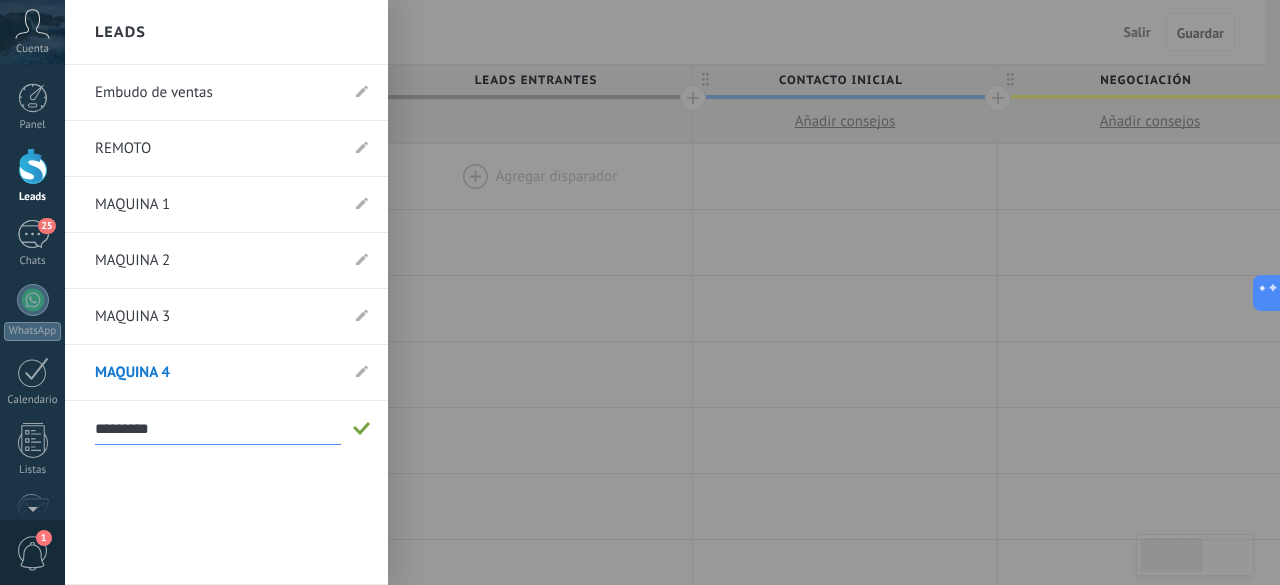 type on "*********" 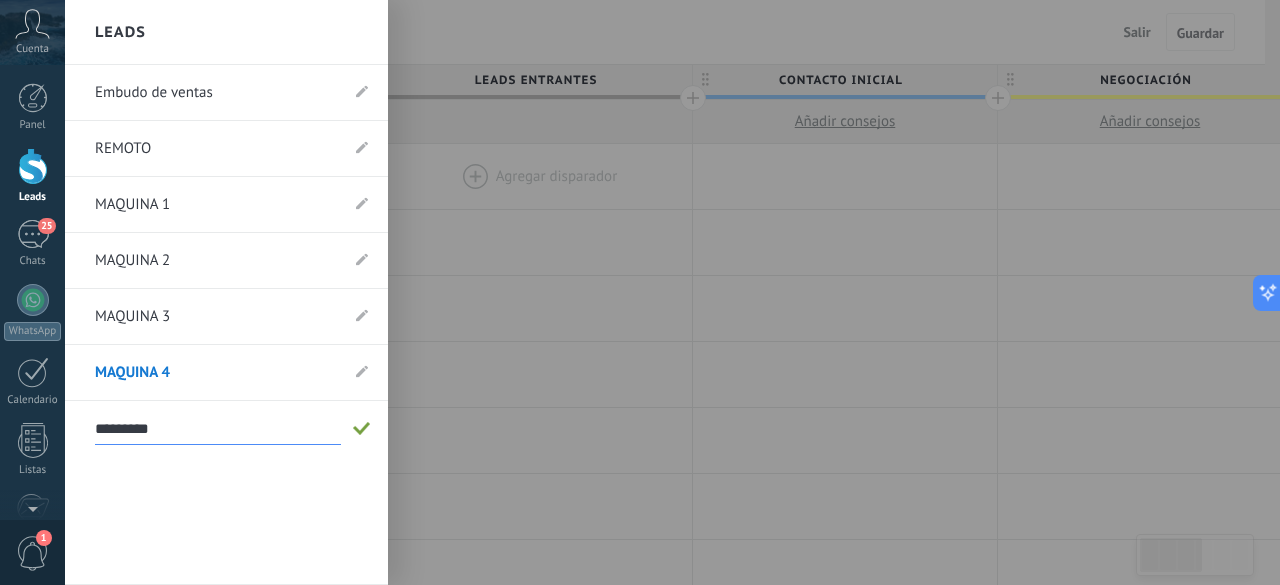 click at bounding box center (362, 429) 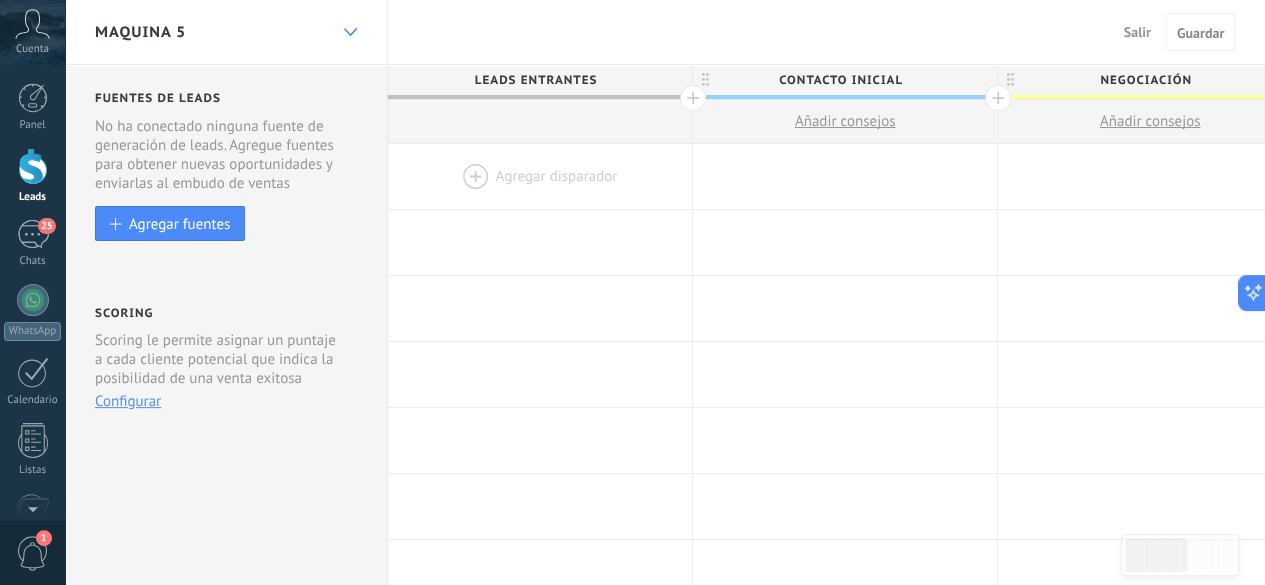 click at bounding box center (350, 32) 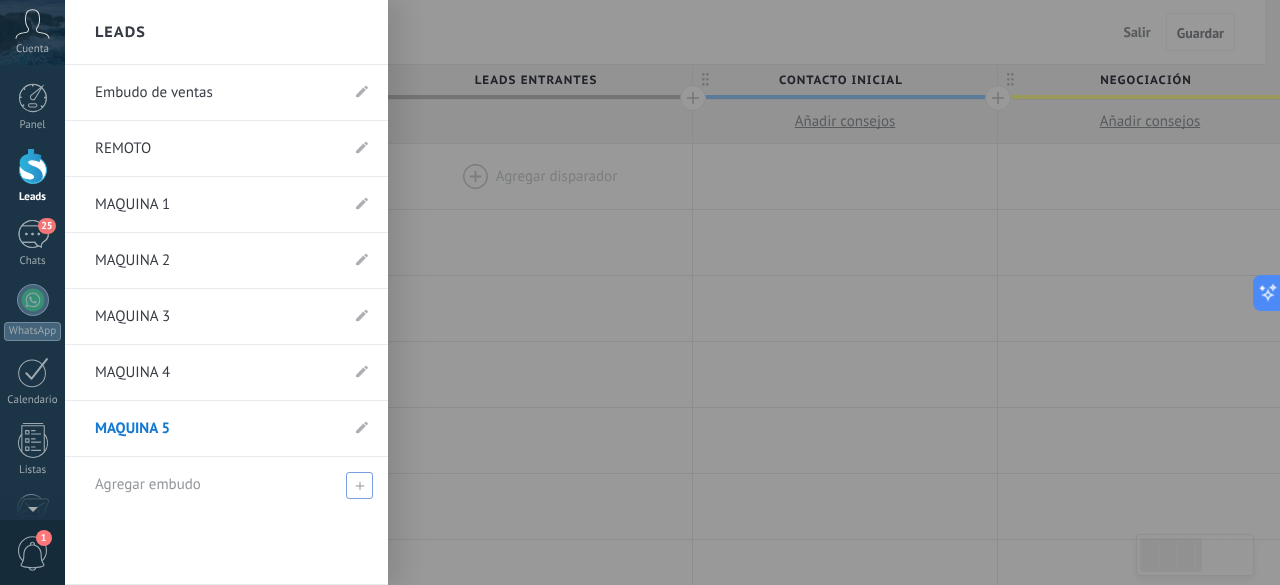 click 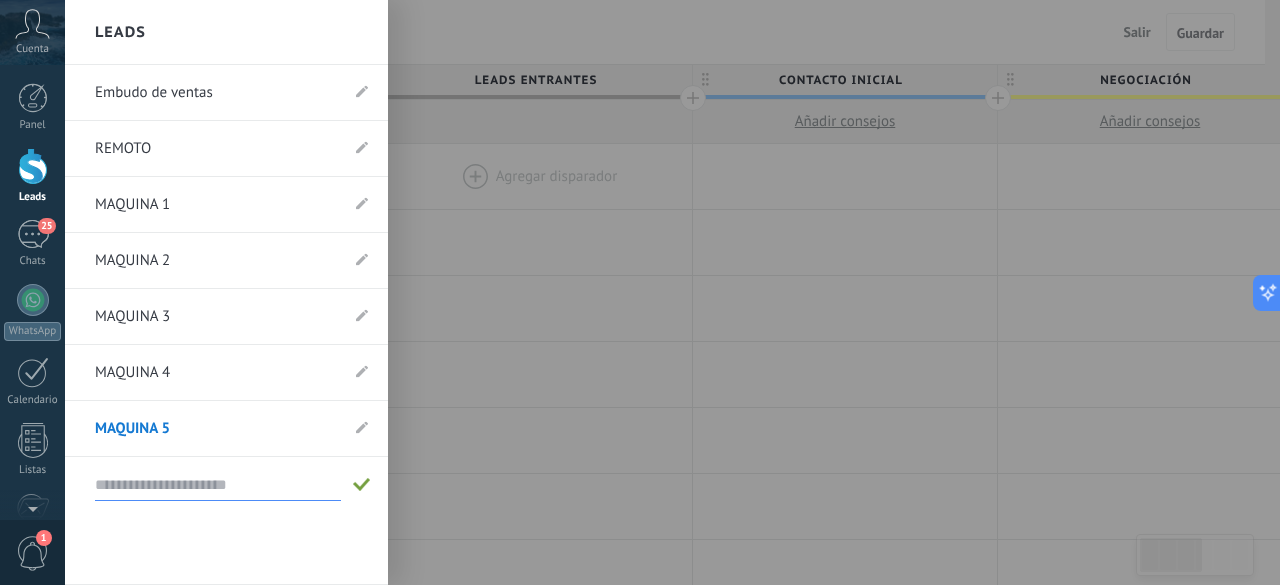 click at bounding box center [218, 485] 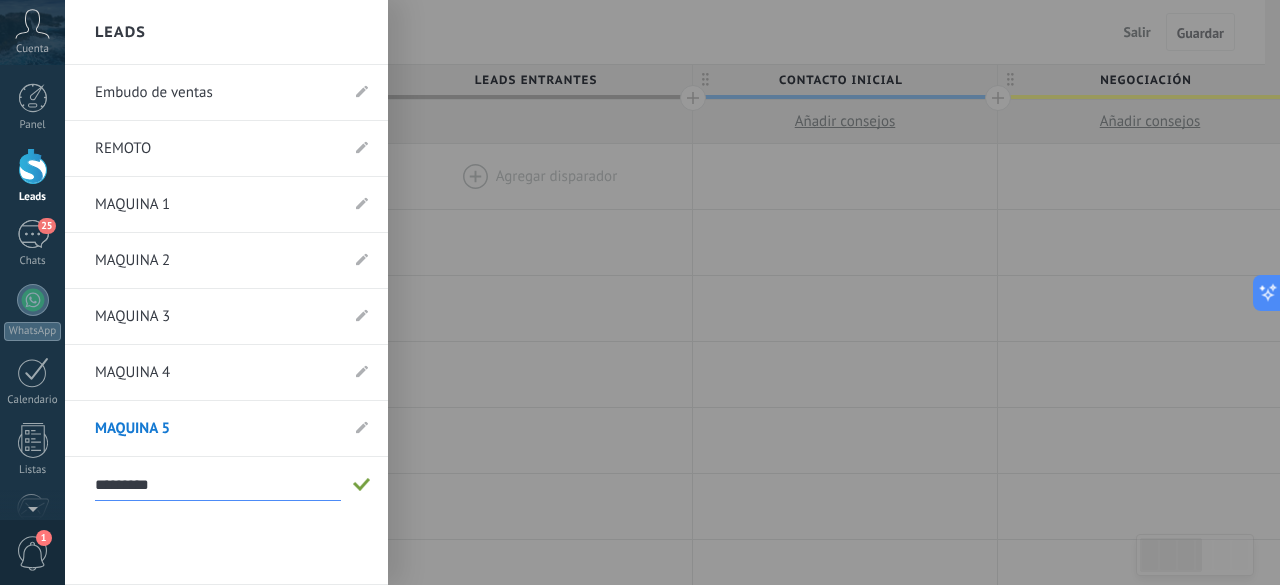 type on "*********" 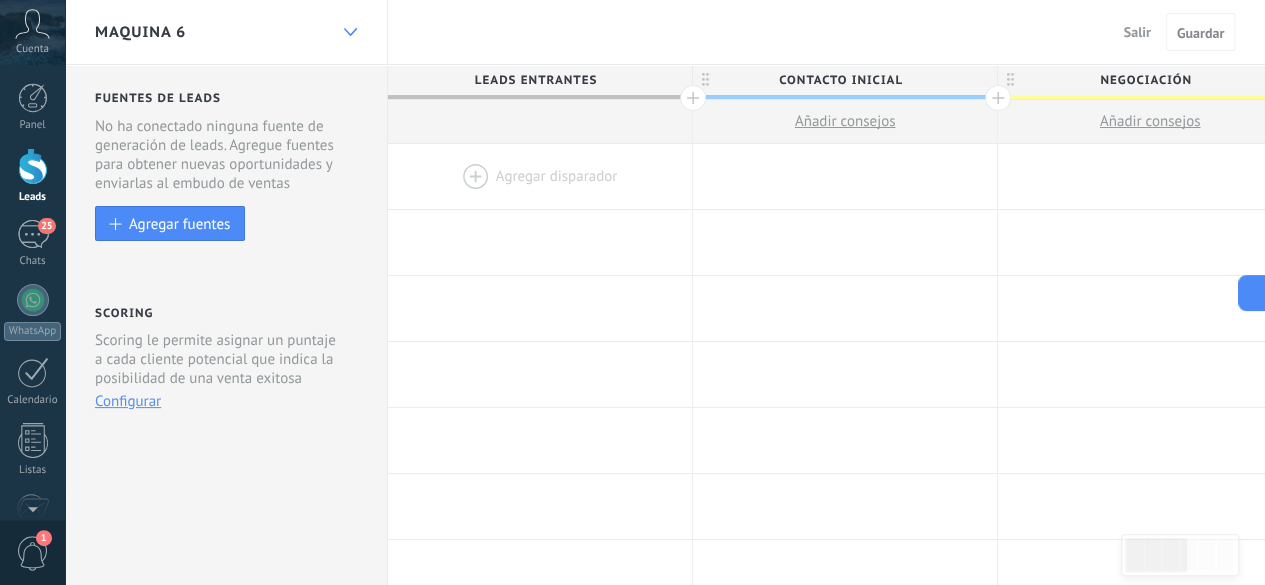 click at bounding box center [350, 32] 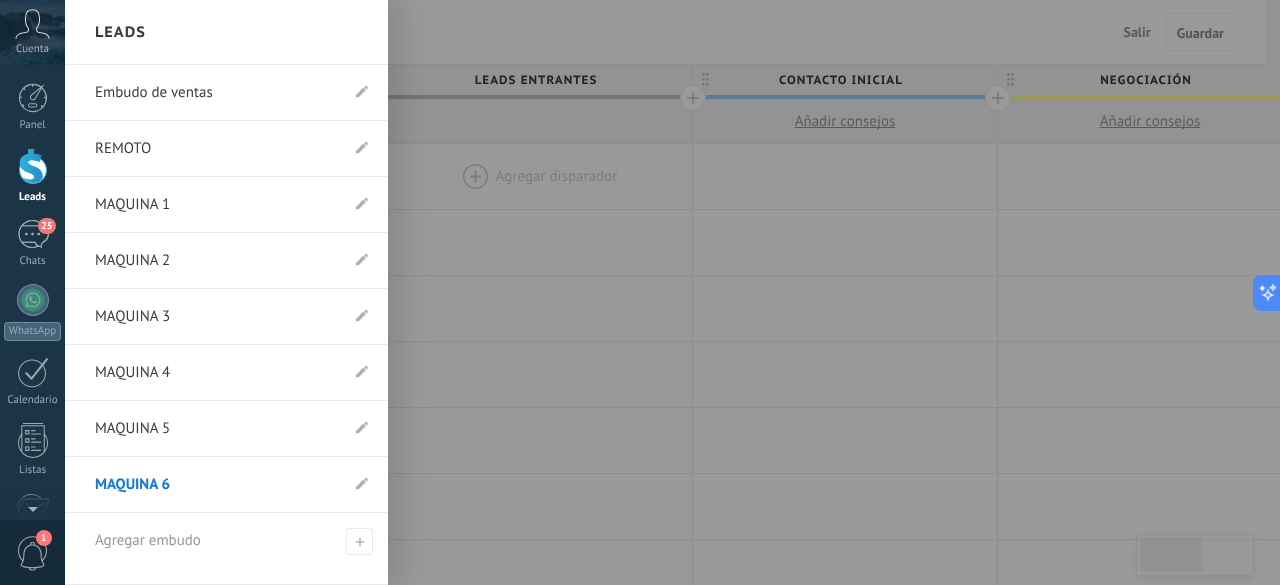 click on "MAQUINA 1" at bounding box center (216, 205) 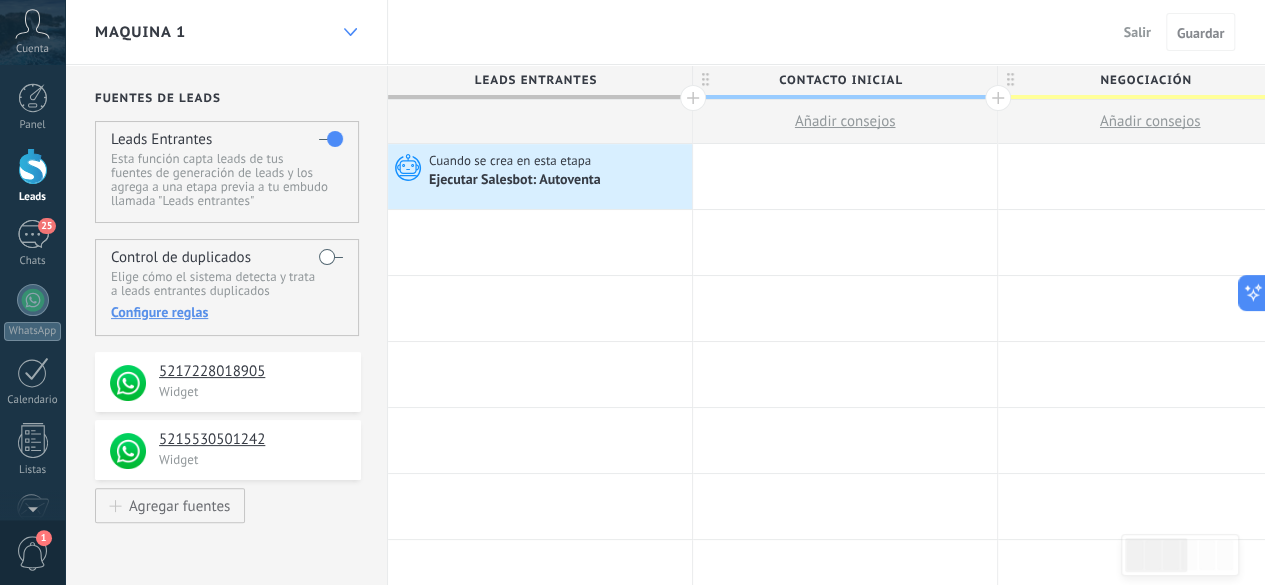 click at bounding box center (350, 32) 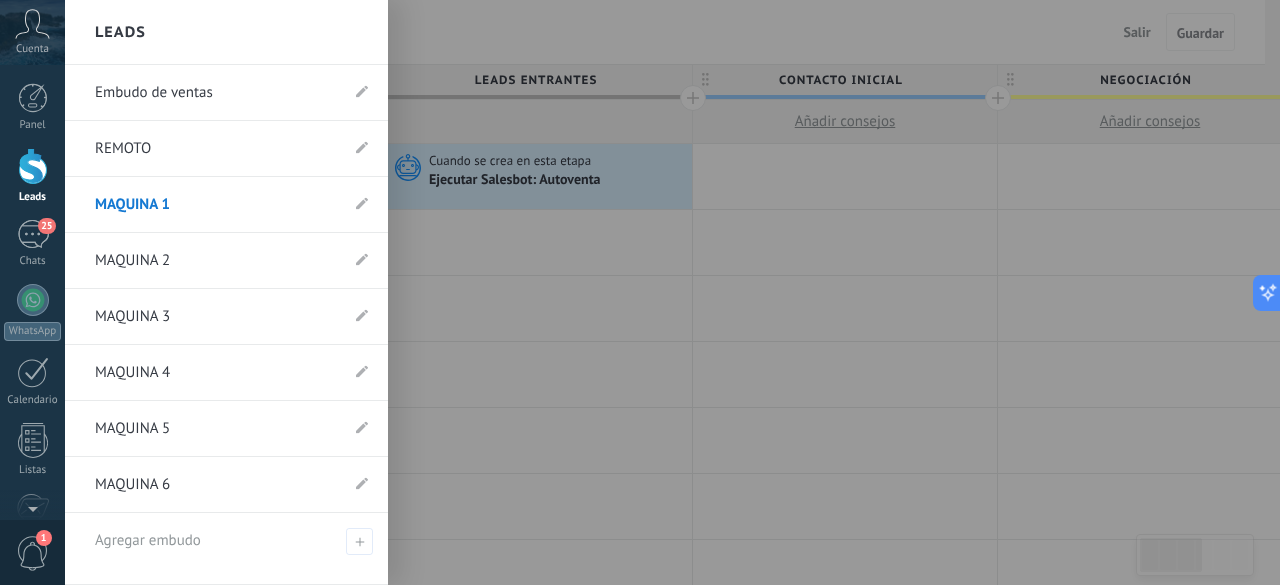 click on "MAQUINA 2" at bounding box center (216, 261) 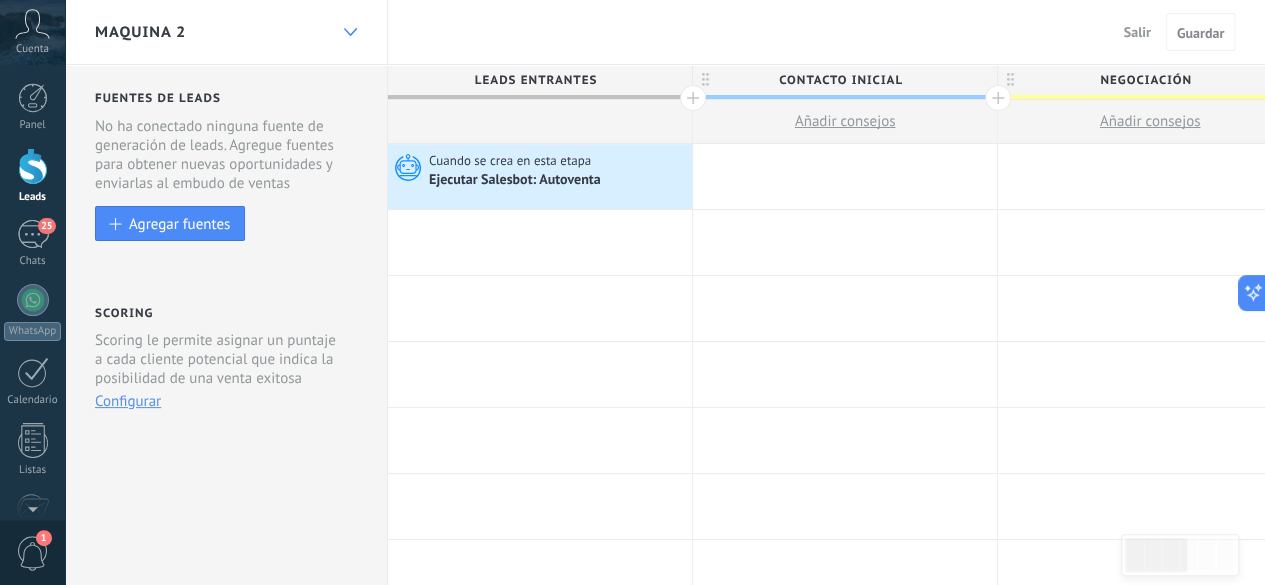 click at bounding box center [350, 32] 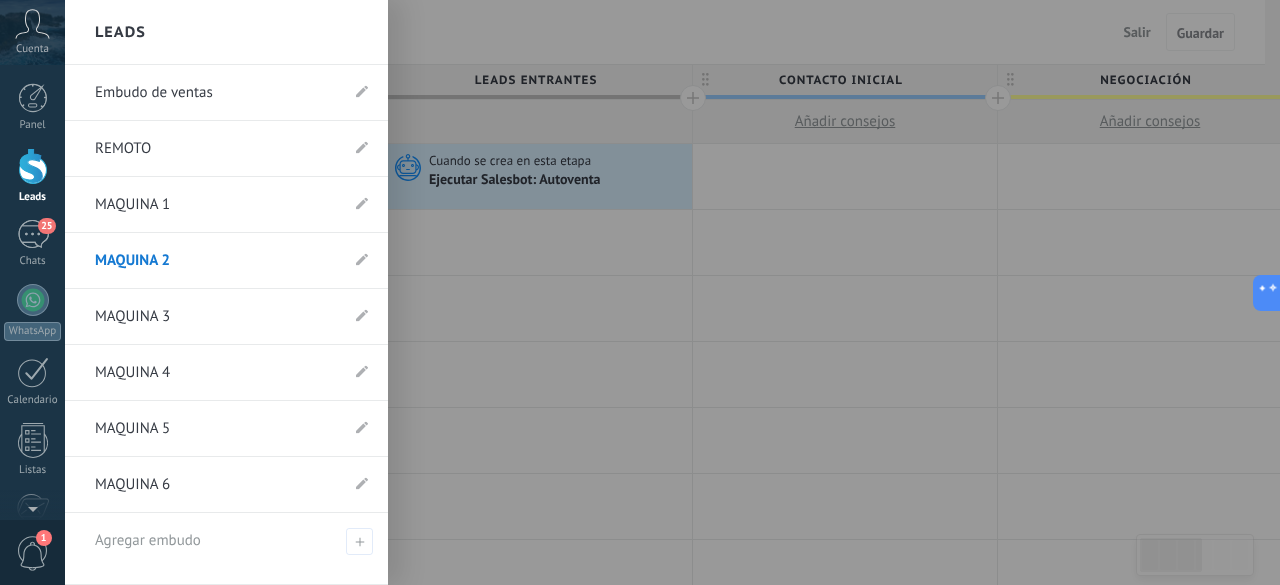 click on "MAQUINA 3" at bounding box center [216, 317] 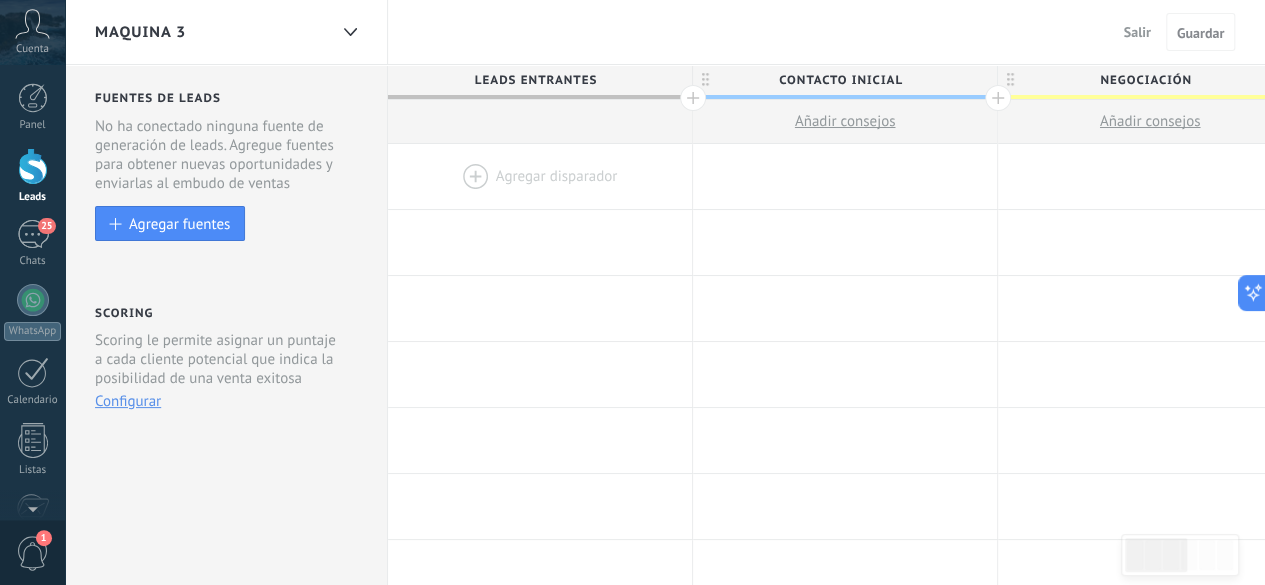 click at bounding box center [540, 176] 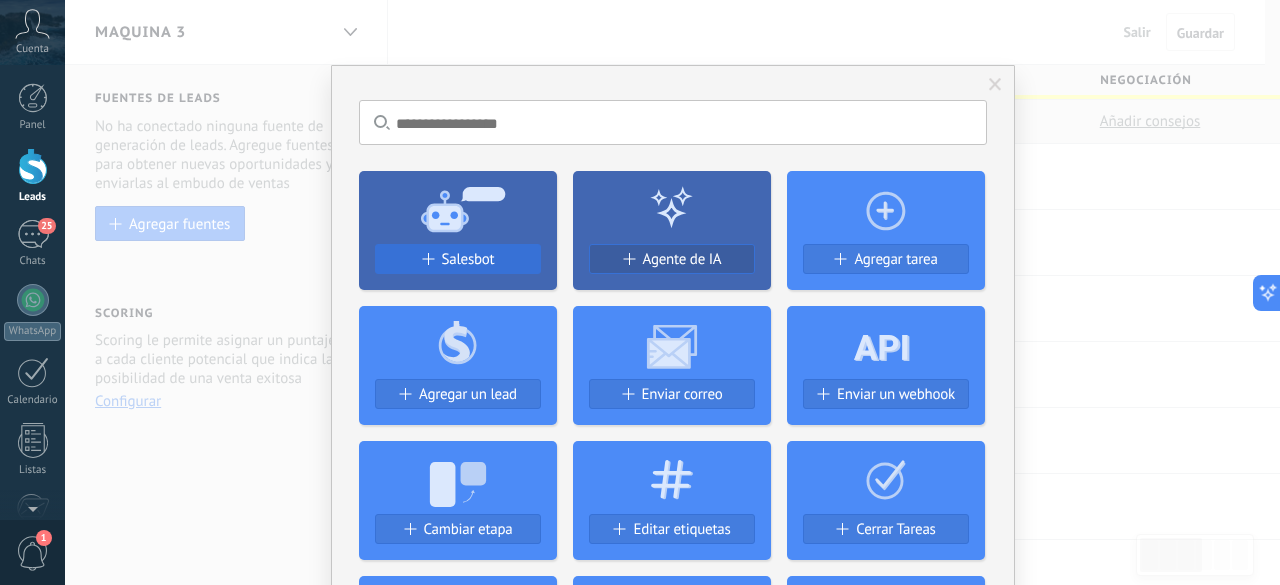click on "Salesbot" at bounding box center [468, 259] 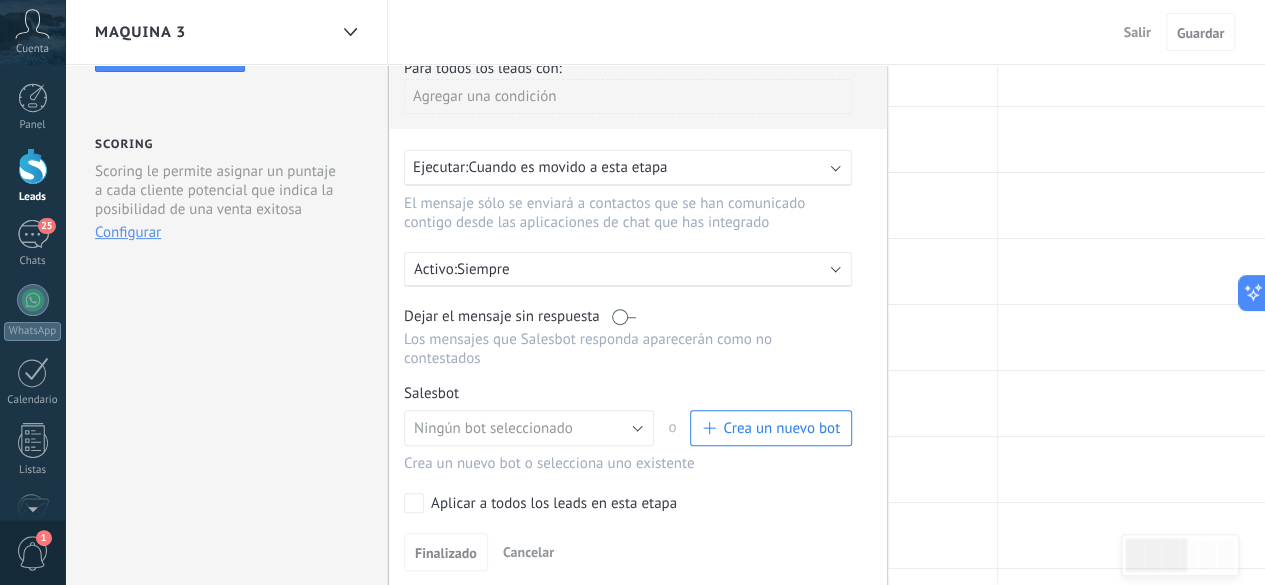 scroll, scrollTop: 200, scrollLeft: 0, axis: vertical 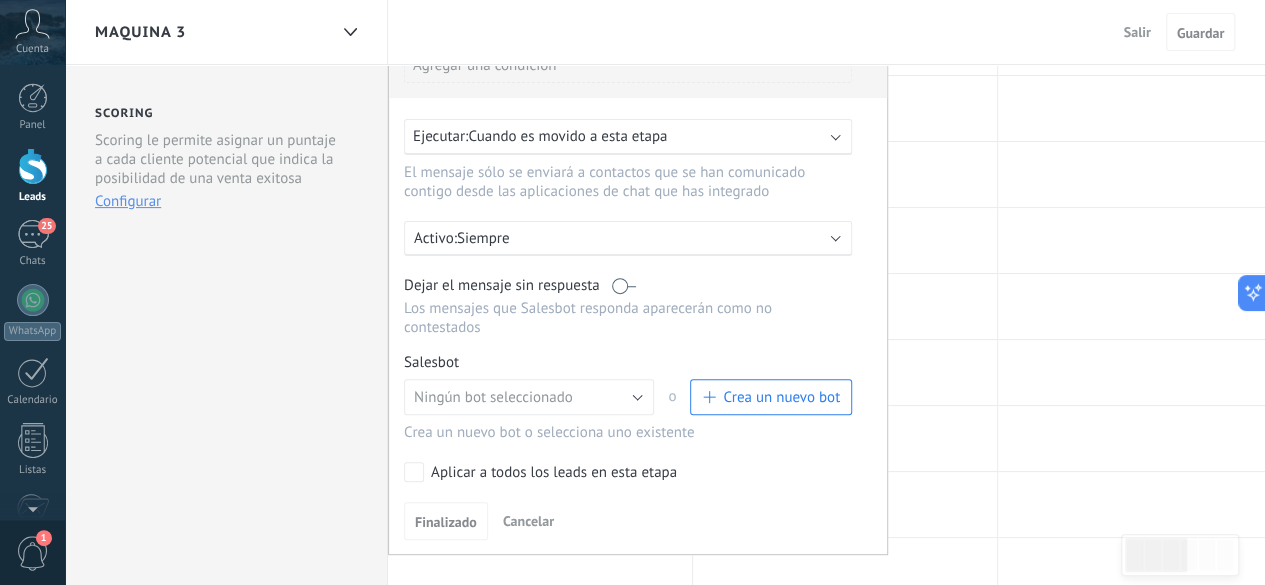 click on "Cuando es movido a esta etapa" at bounding box center [567, 136] 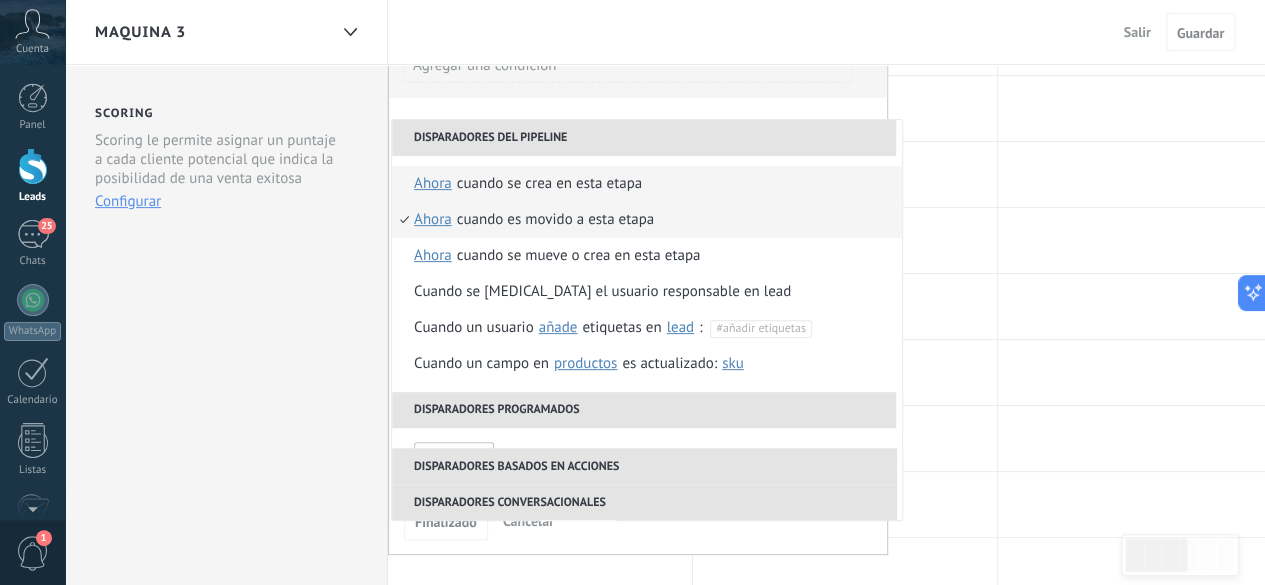 click on "Cuando se crea en esta etapa" at bounding box center [549, 184] 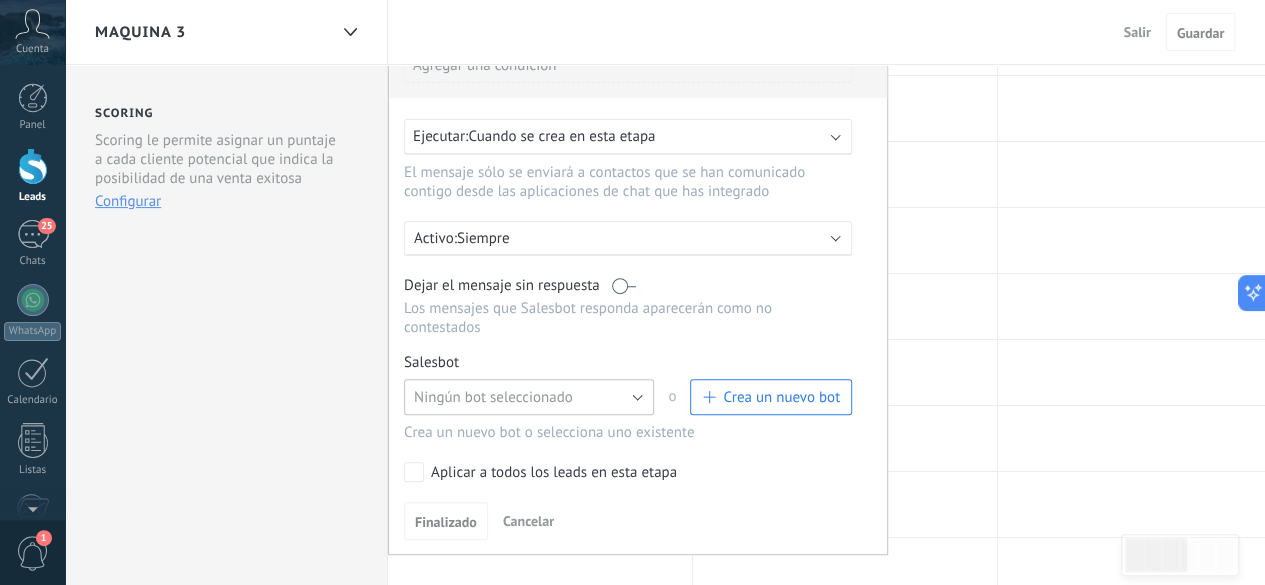 click on "Ningún bot seleccionado" at bounding box center (493, 397) 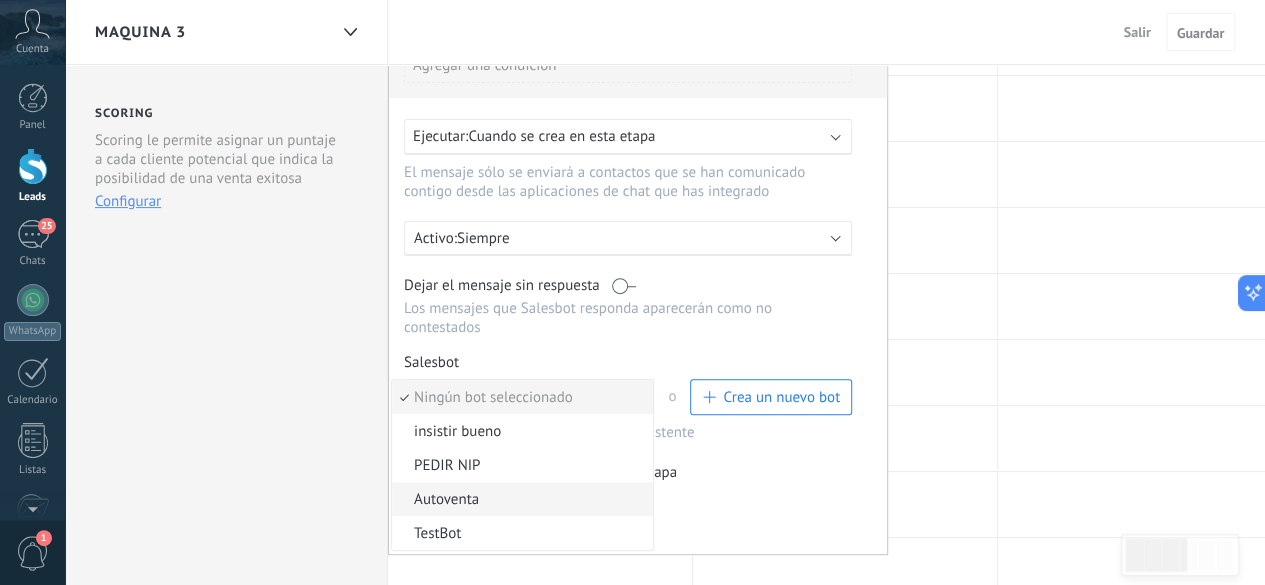 click on "Autoventa" at bounding box center [519, 499] 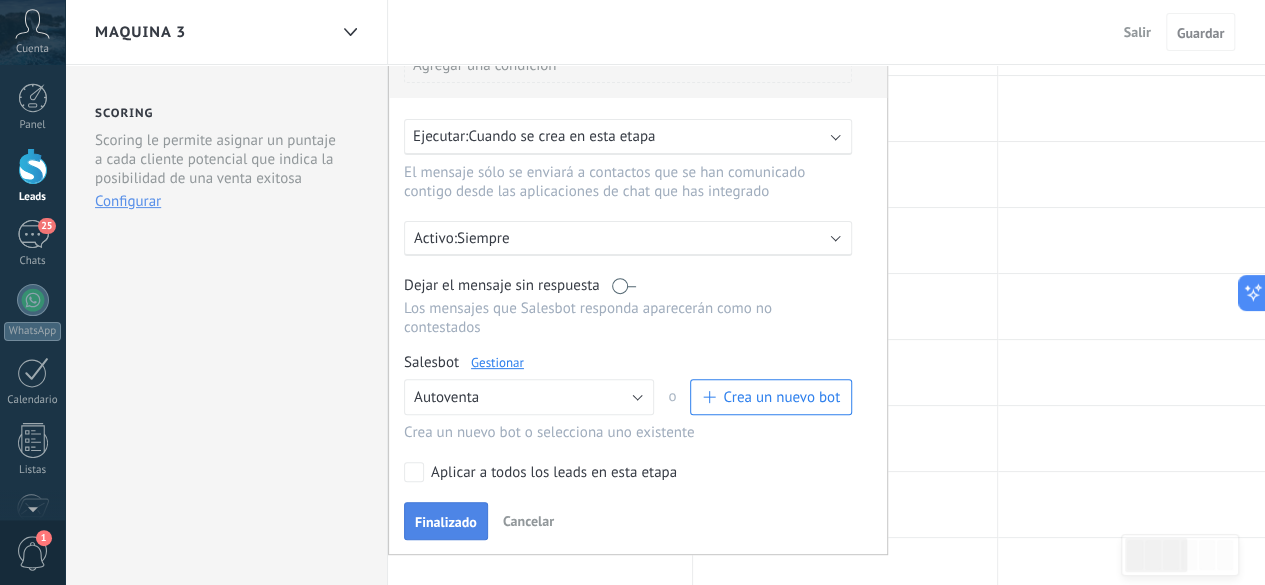 click on "Finalizado" at bounding box center [446, 522] 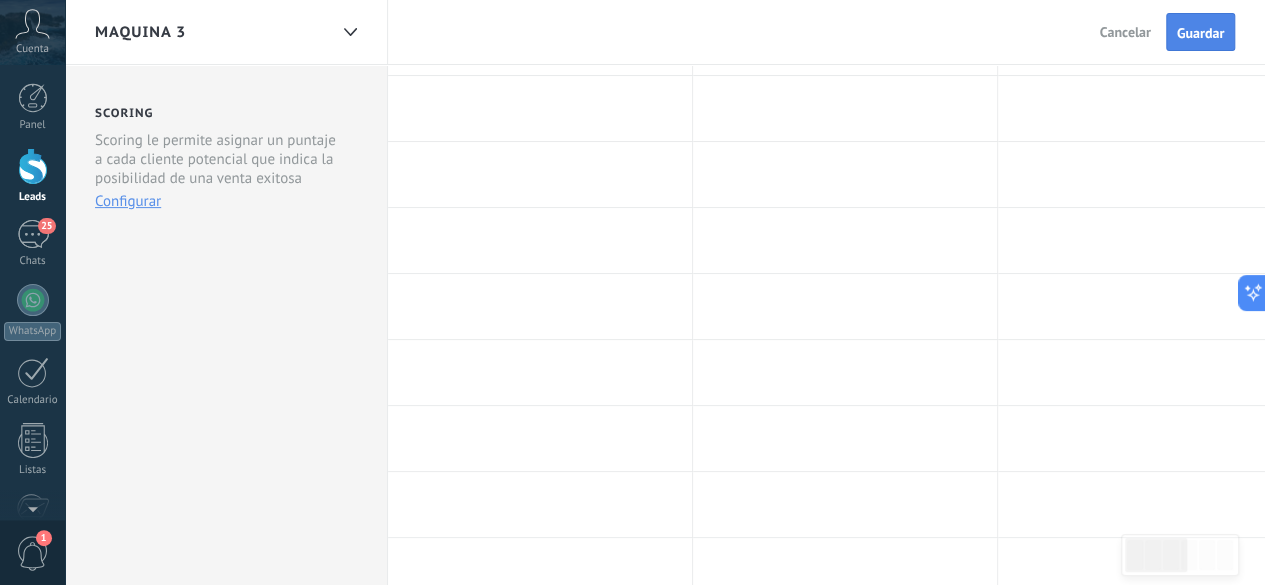 click on "Guardar" at bounding box center [1200, 33] 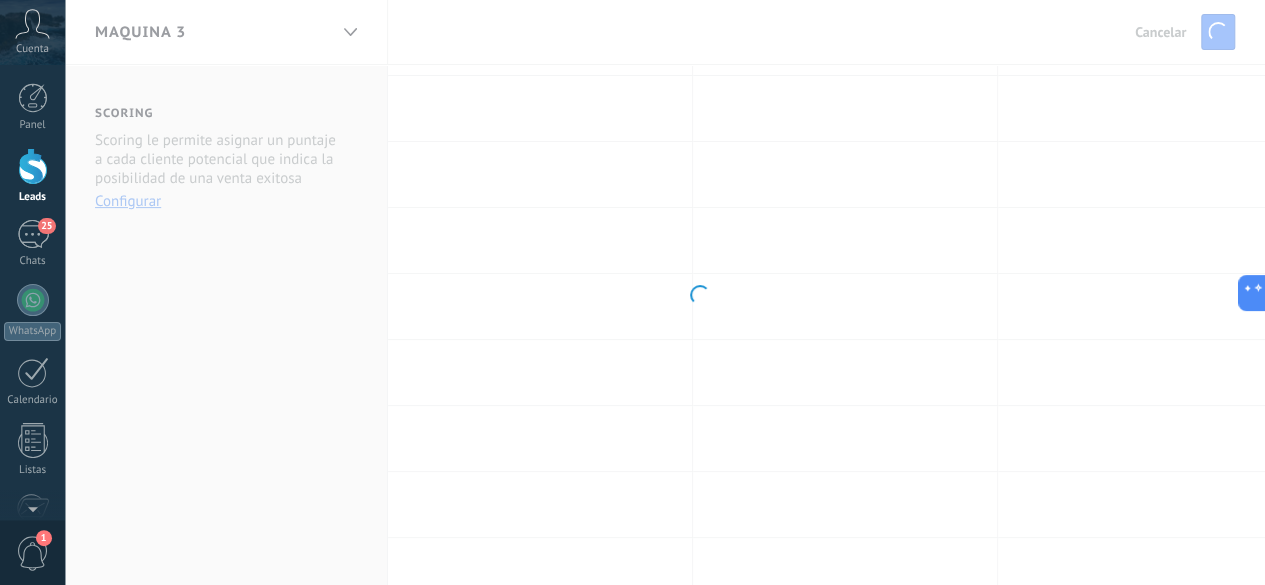 scroll, scrollTop: 0, scrollLeft: 0, axis: both 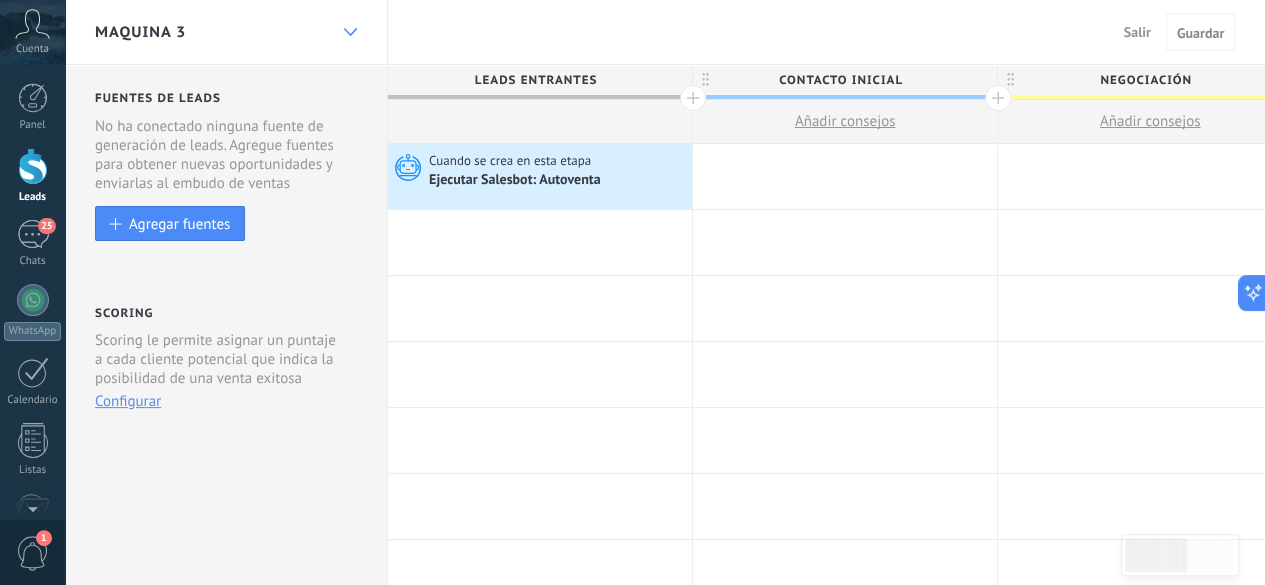 click at bounding box center (350, 32) 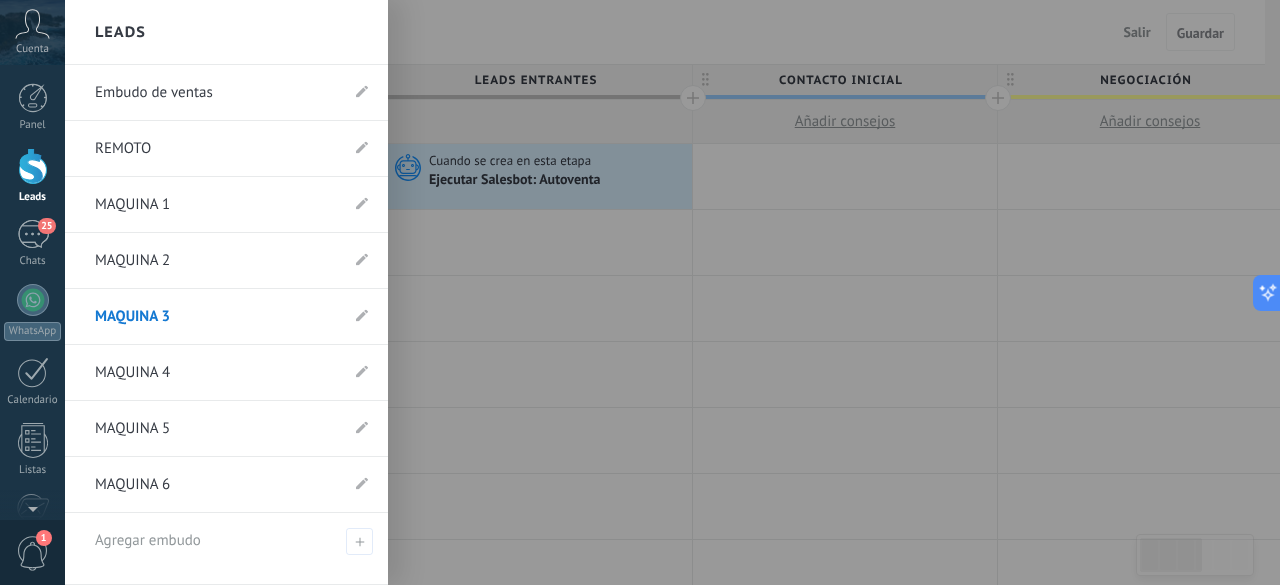 click on "MAQUINA 4" at bounding box center (216, 373) 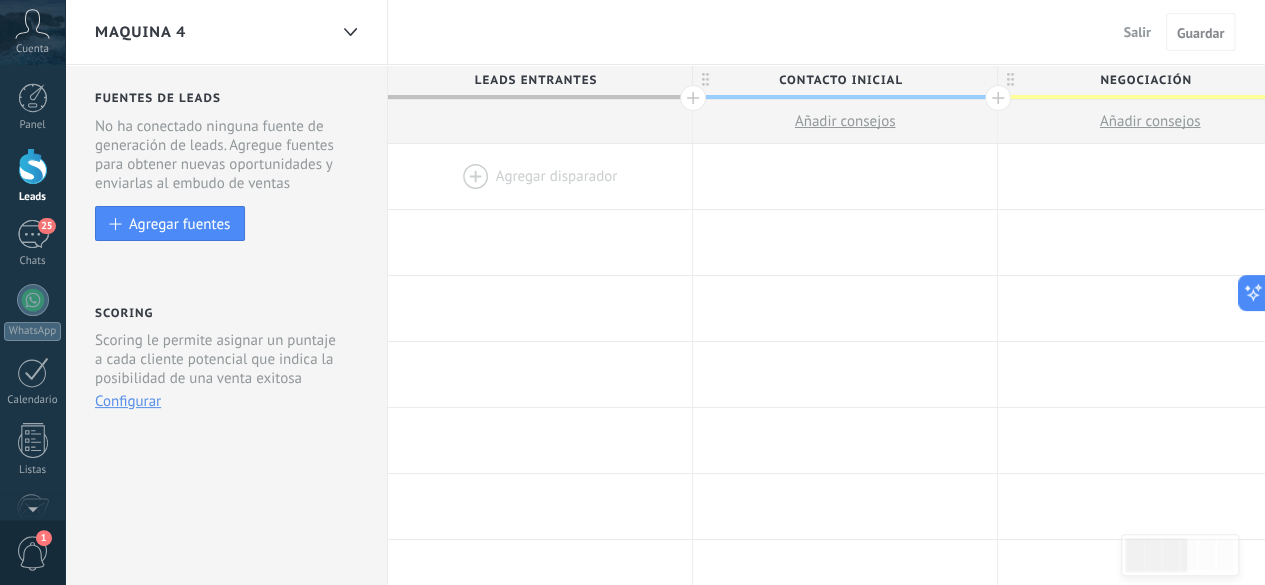 click at bounding box center (540, 176) 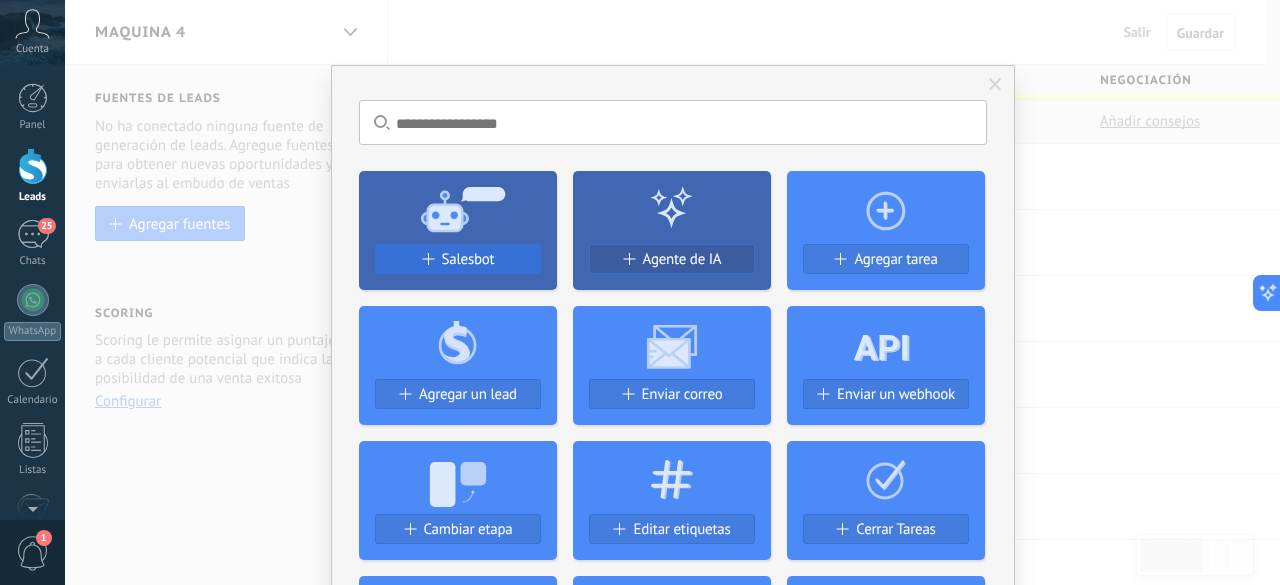 click on "Salesbot" at bounding box center (468, 259) 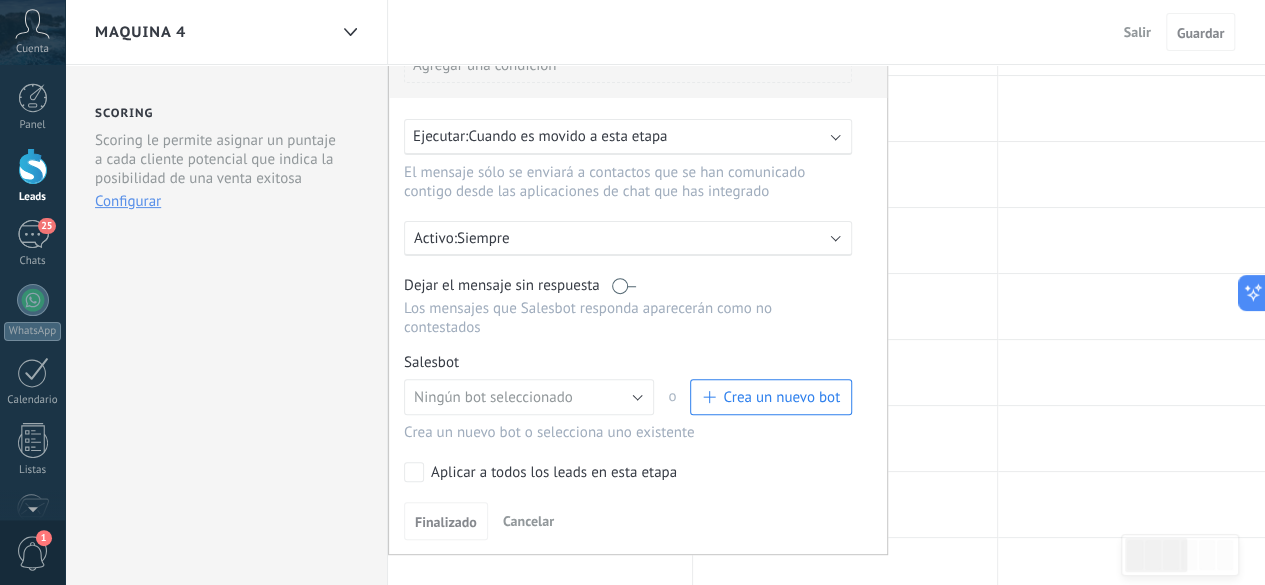 scroll, scrollTop: 100, scrollLeft: 0, axis: vertical 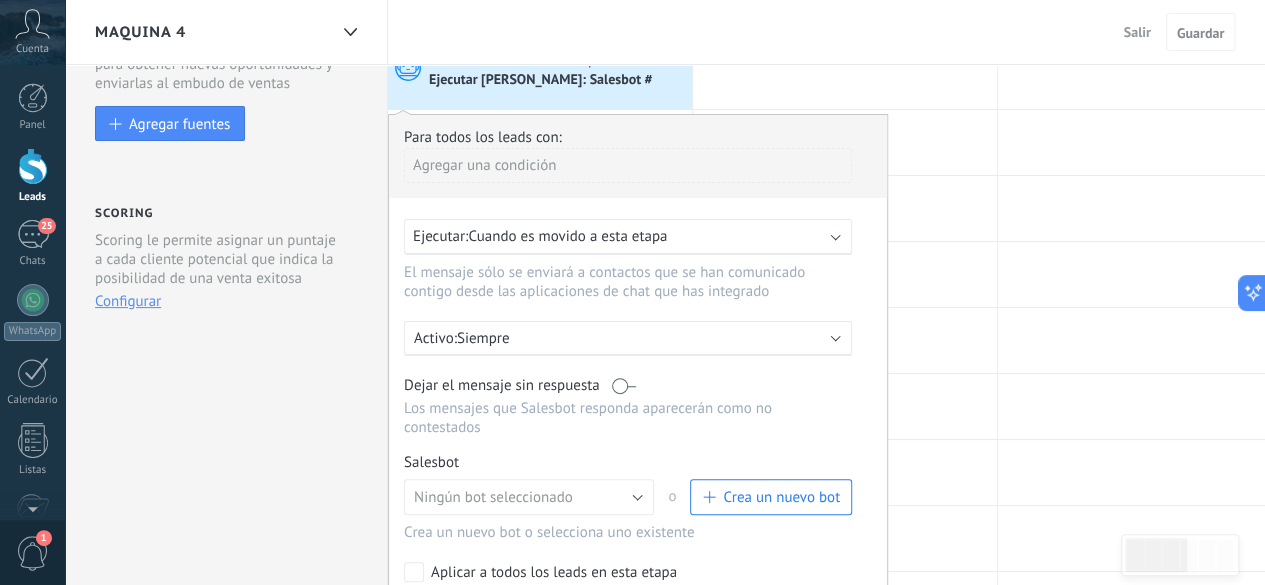 click on "Cuando es movido a esta etapa" at bounding box center [567, 236] 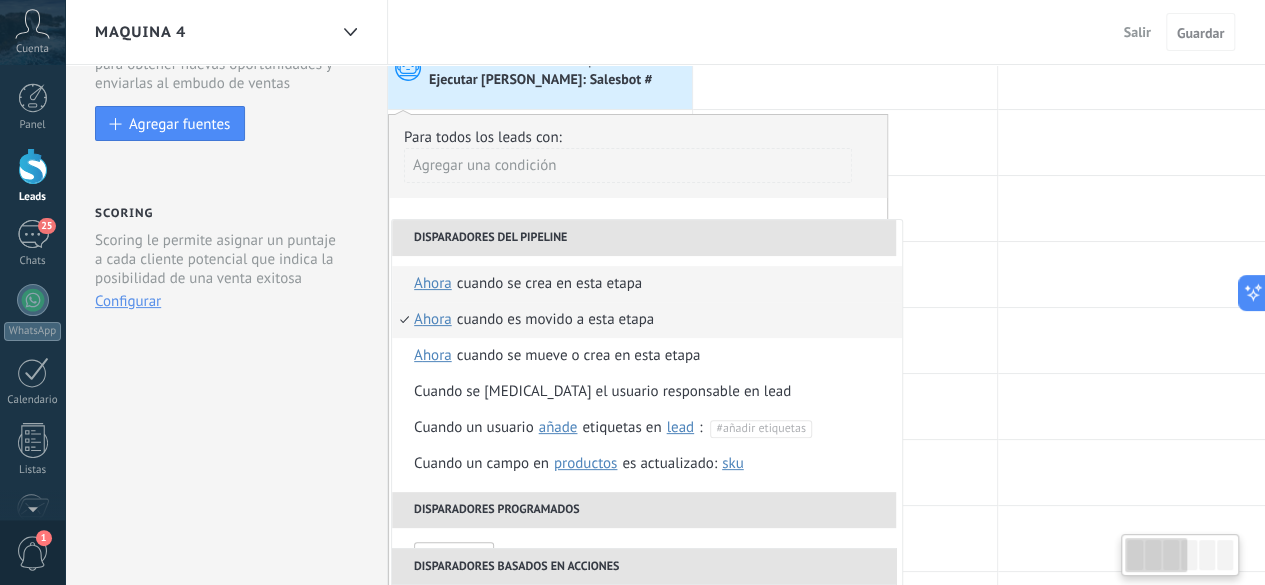 click on "Cuando se crea en esta etapa" at bounding box center (549, 284) 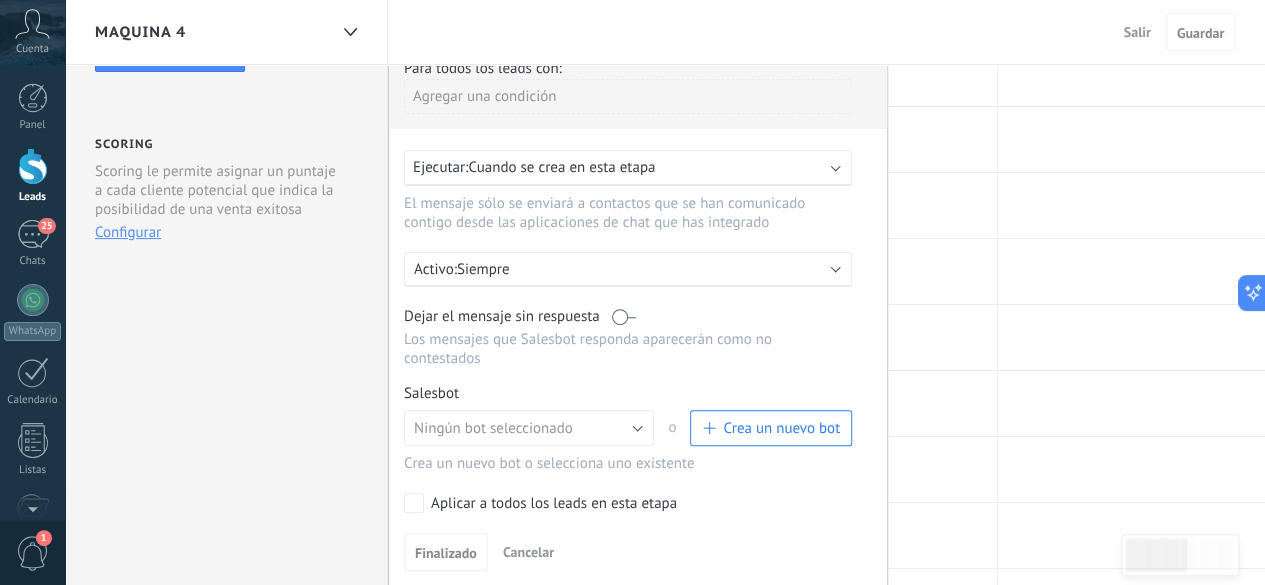 scroll, scrollTop: 300, scrollLeft: 0, axis: vertical 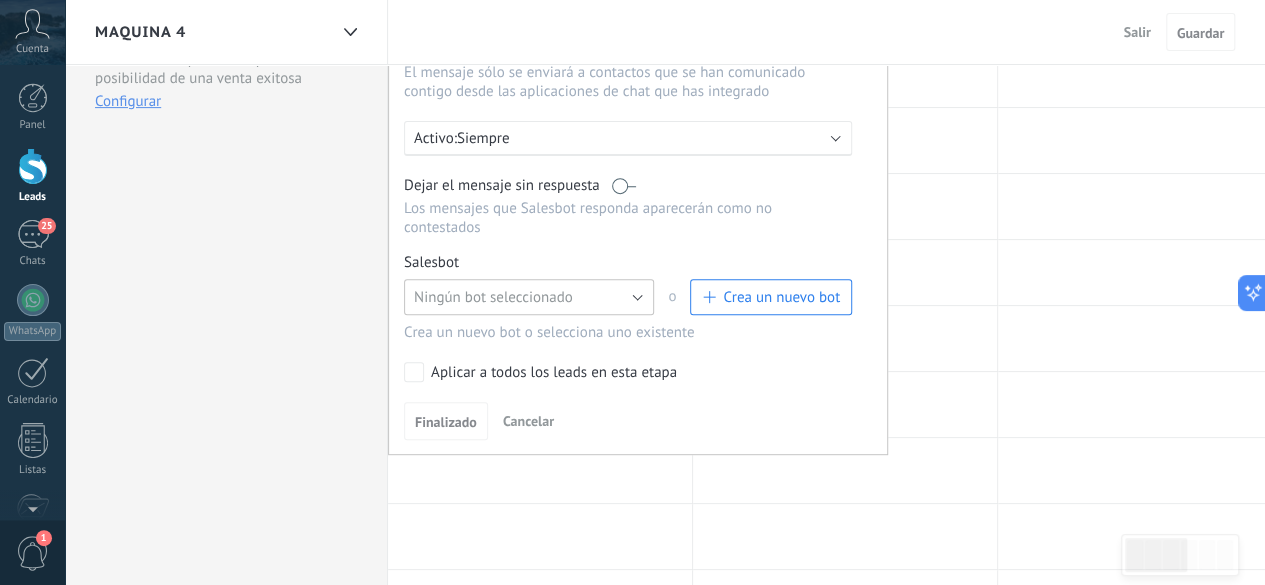 click on "Ningún bot seleccionado" at bounding box center (493, 297) 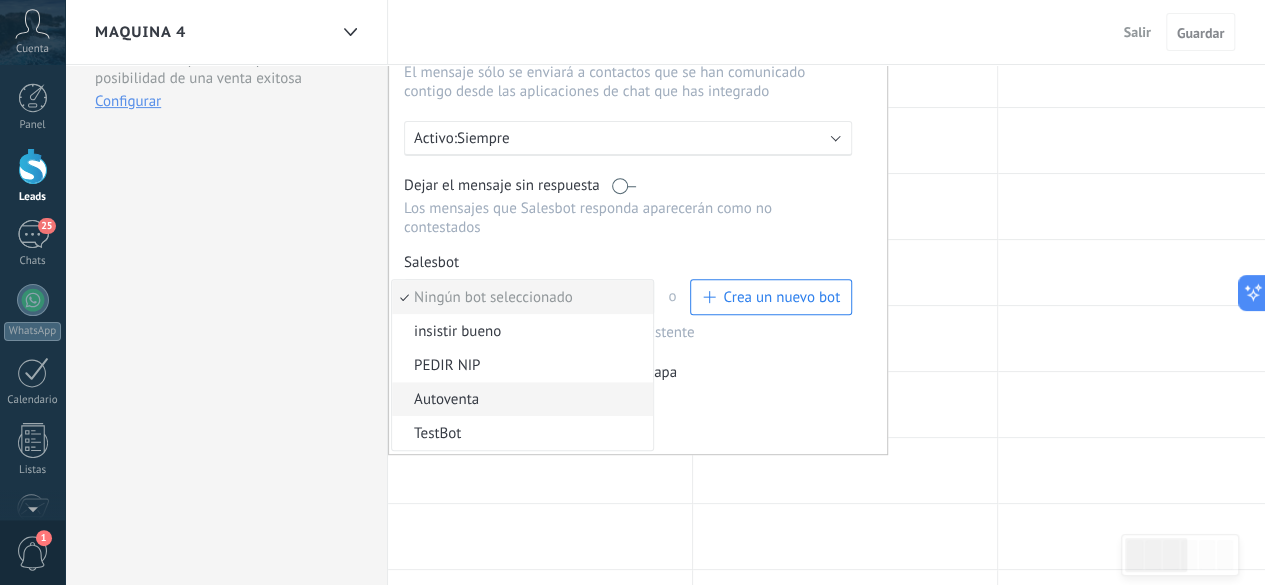click on "Autoventa" at bounding box center [519, 399] 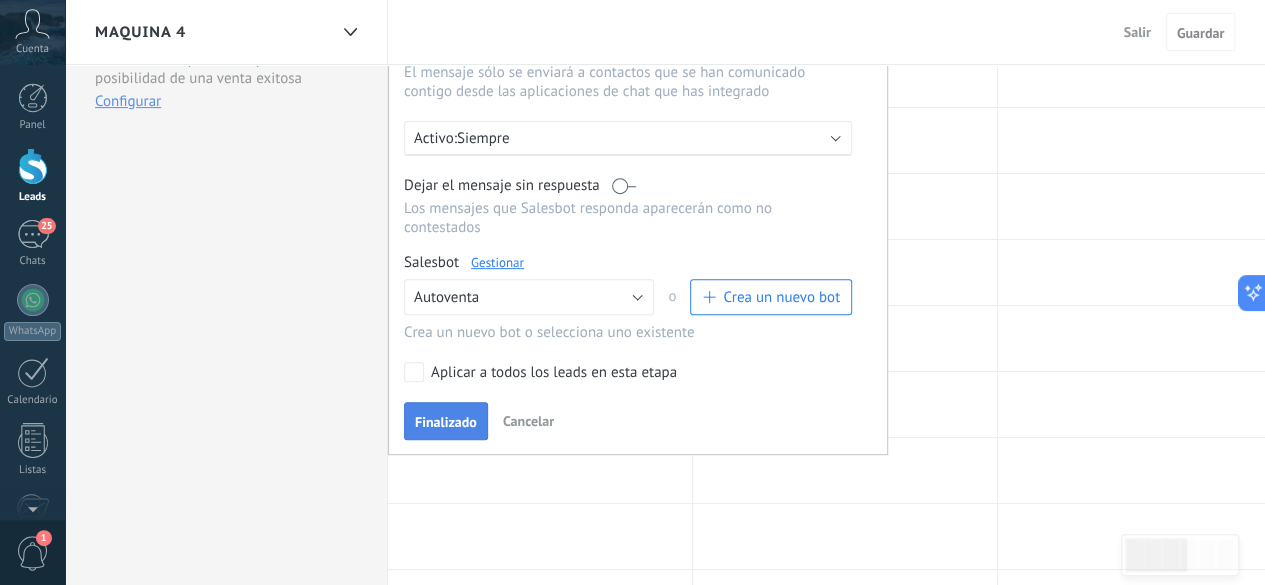 click on "Finalizado" at bounding box center [446, 422] 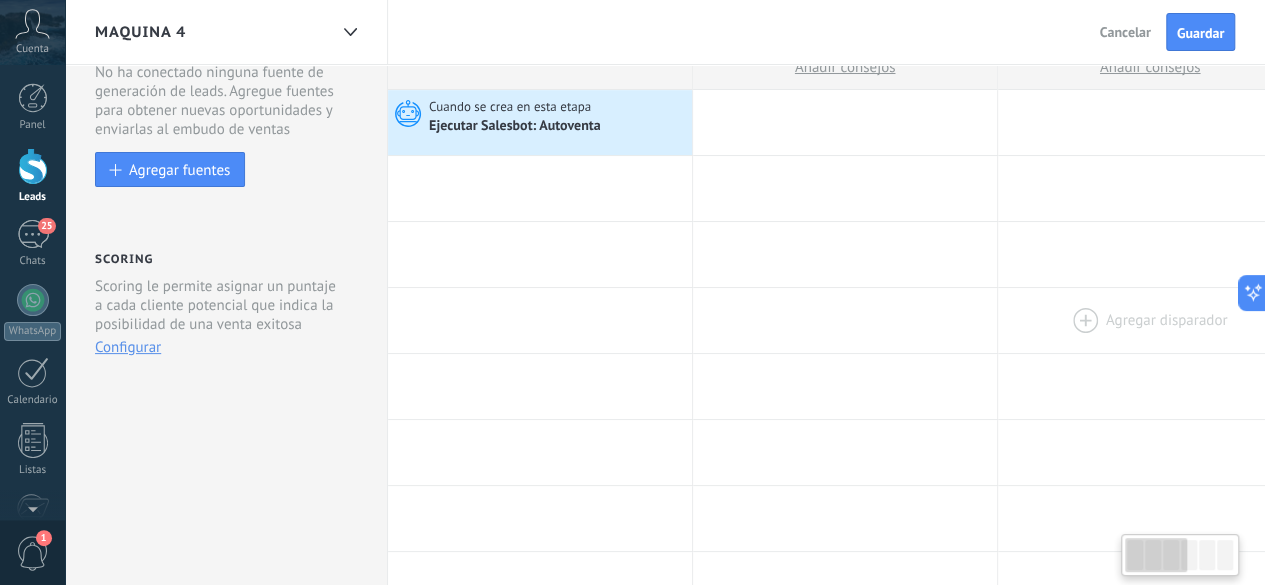 scroll, scrollTop: 0, scrollLeft: 0, axis: both 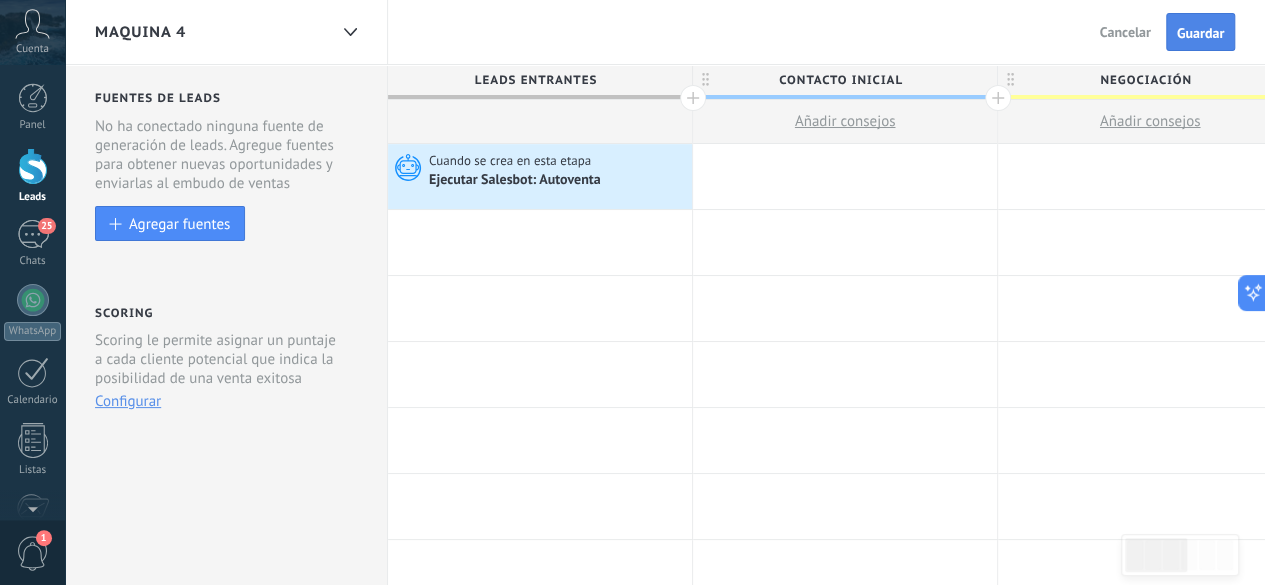 click on "Guardar" at bounding box center (1200, 33) 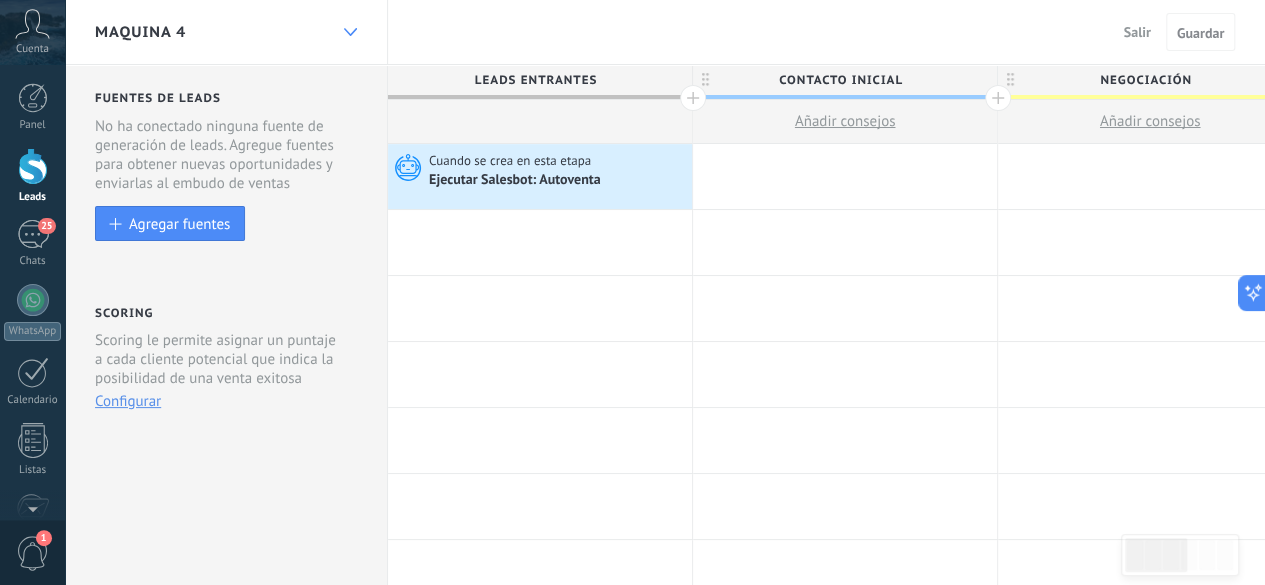 click at bounding box center (350, 32) 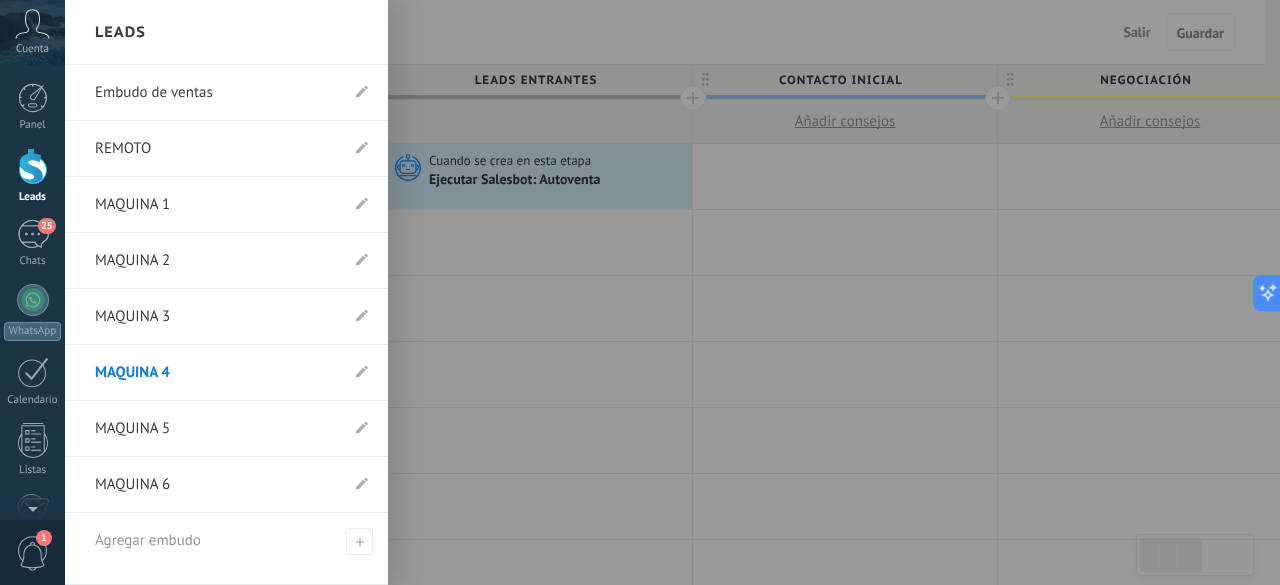 click on "MAQUINA 5" at bounding box center [216, 429] 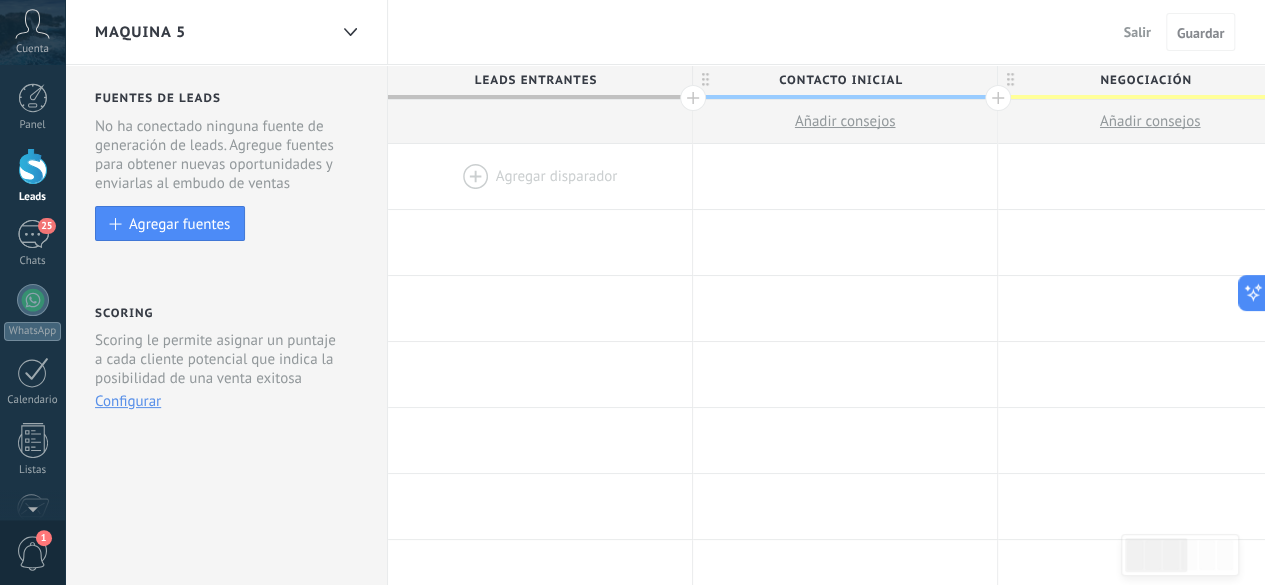 click at bounding box center [540, 176] 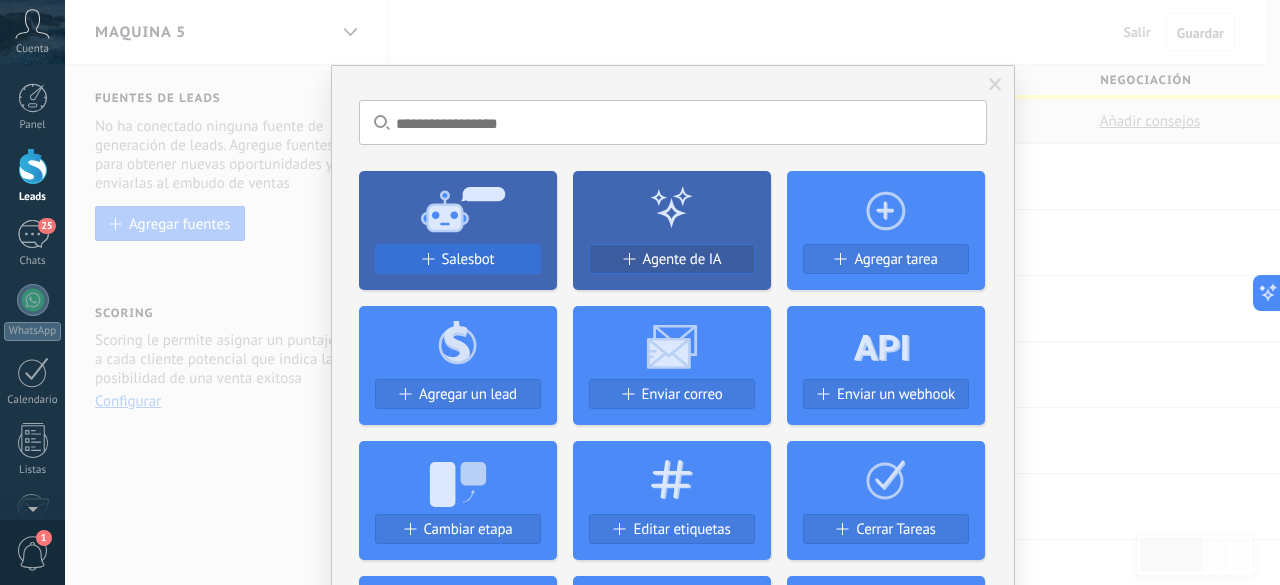 click on "Salesbot" at bounding box center [468, 259] 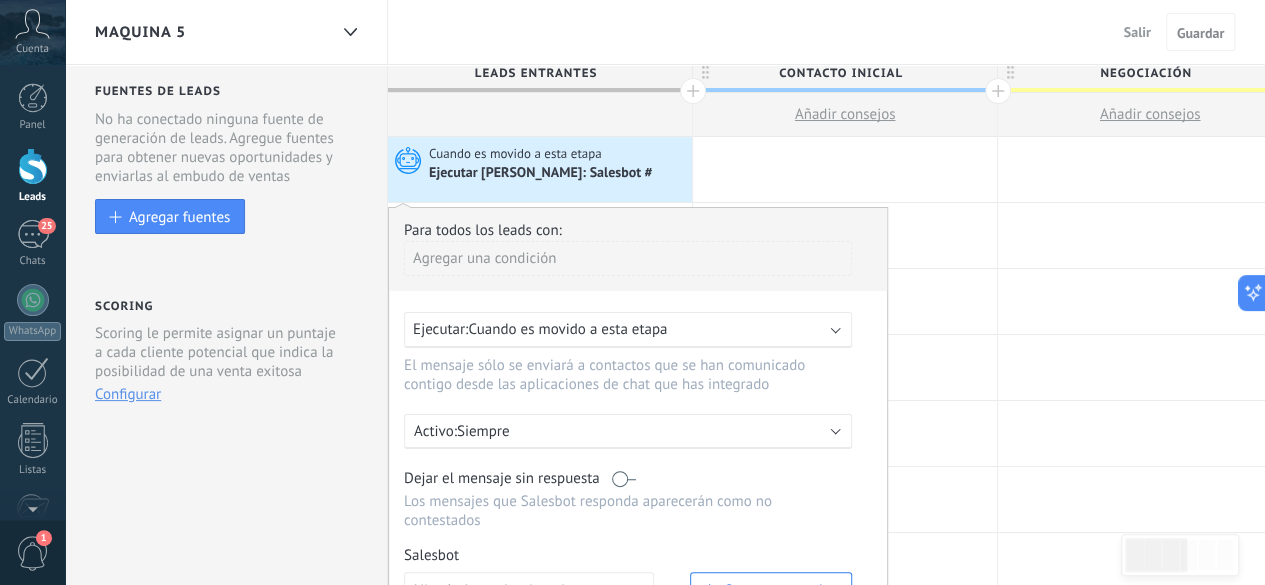 scroll, scrollTop: 0, scrollLeft: 0, axis: both 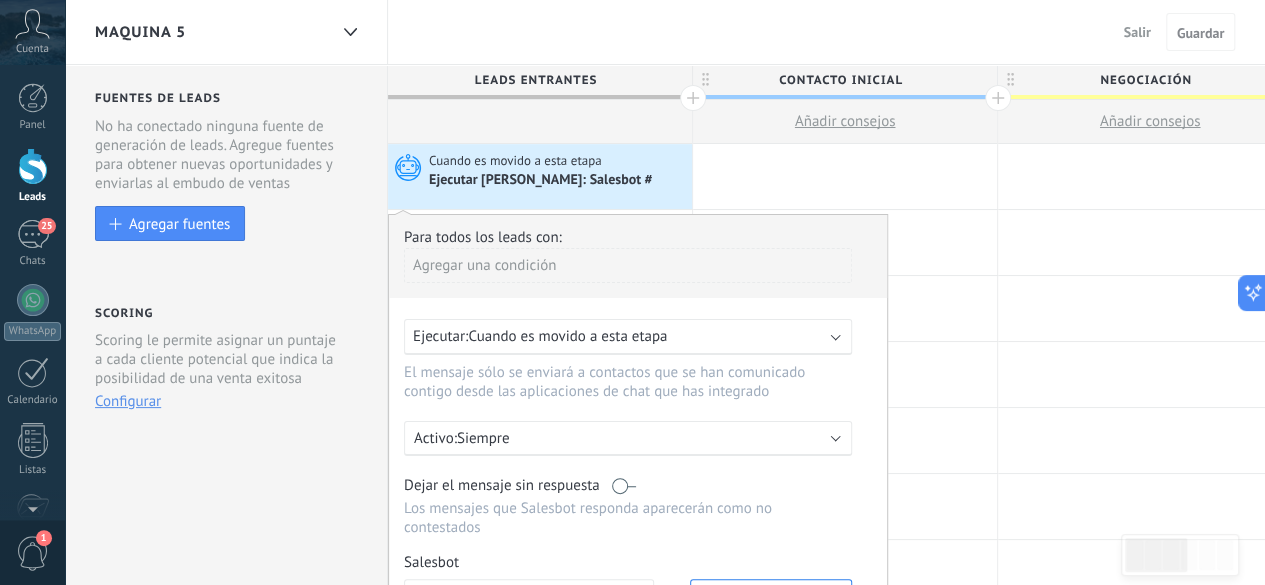 click on "Ejecutar:  Cuando es movido a esta etapa" at bounding box center (620, 336) 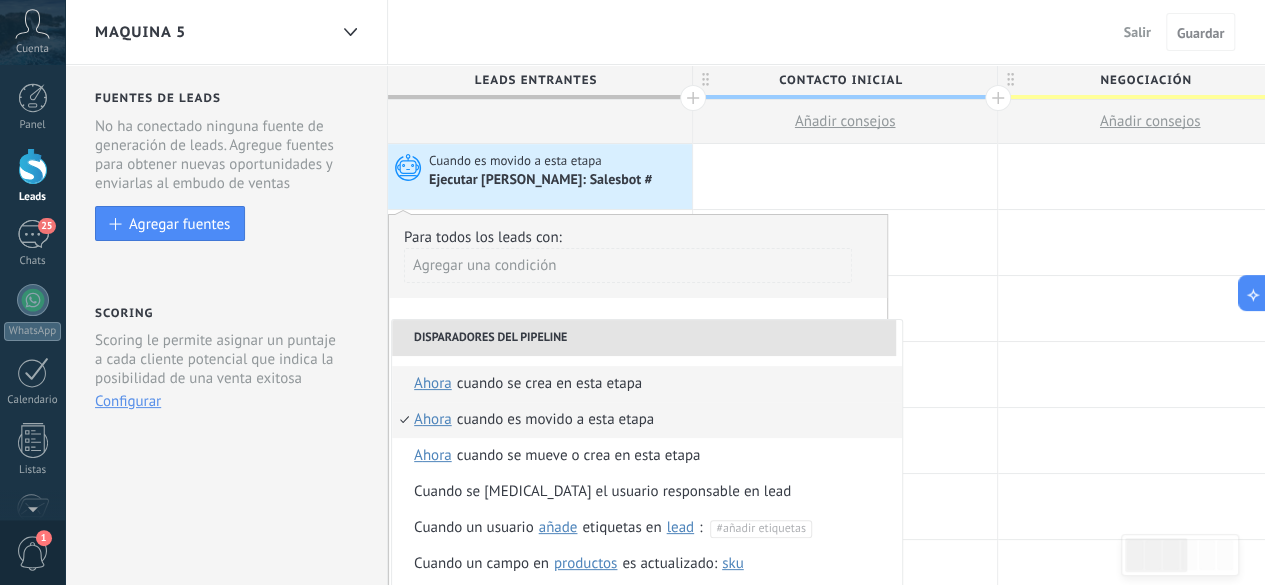 click on "Cuando se crea en esta etapa" at bounding box center (549, 384) 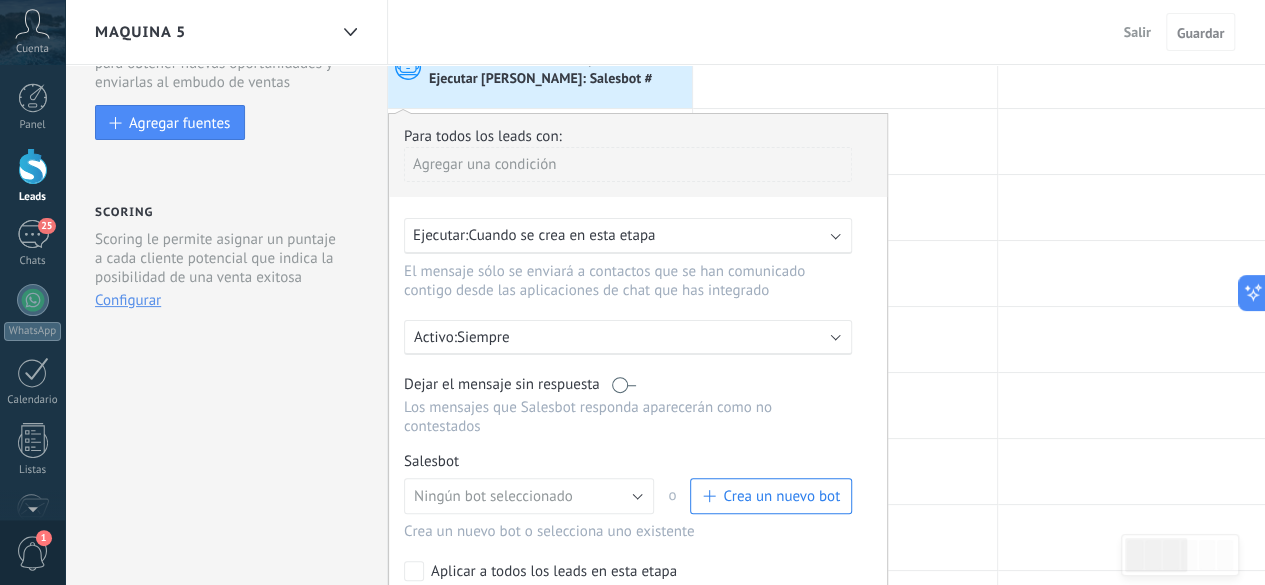 scroll, scrollTop: 200, scrollLeft: 0, axis: vertical 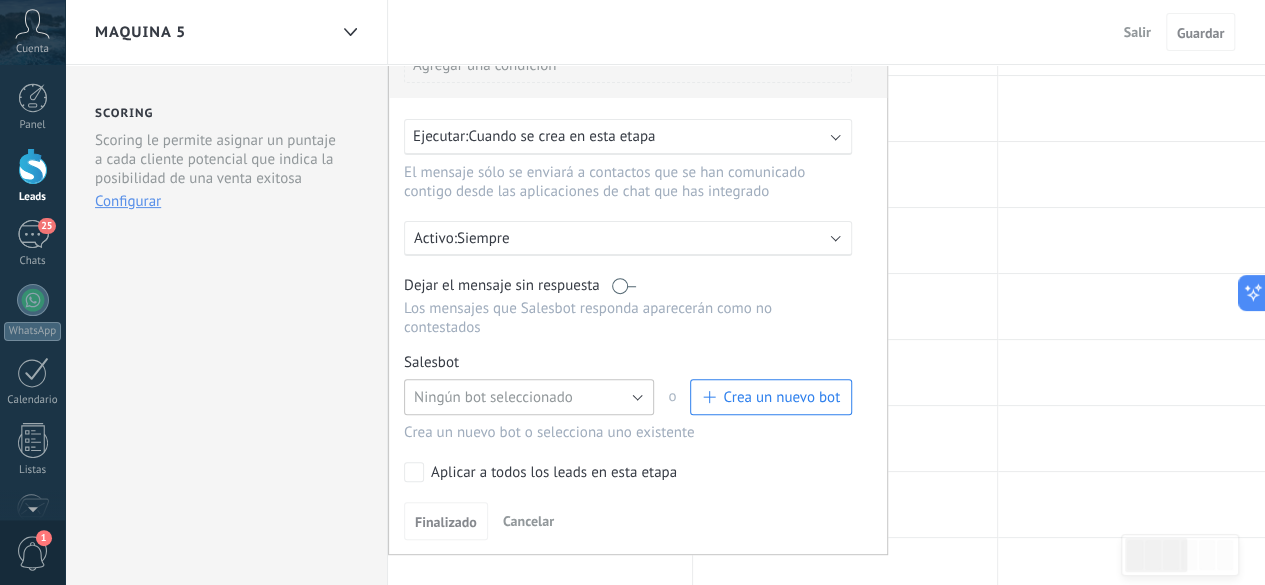 click on "Ningún bot seleccionado" at bounding box center [493, 397] 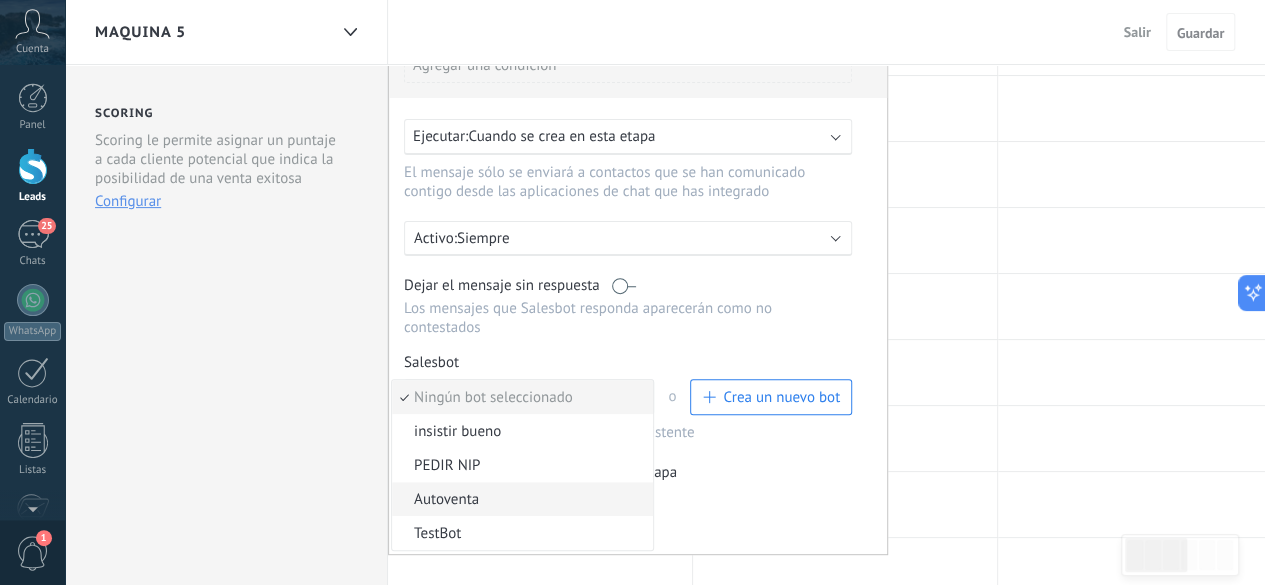 click on "Autoventa" at bounding box center (519, 499) 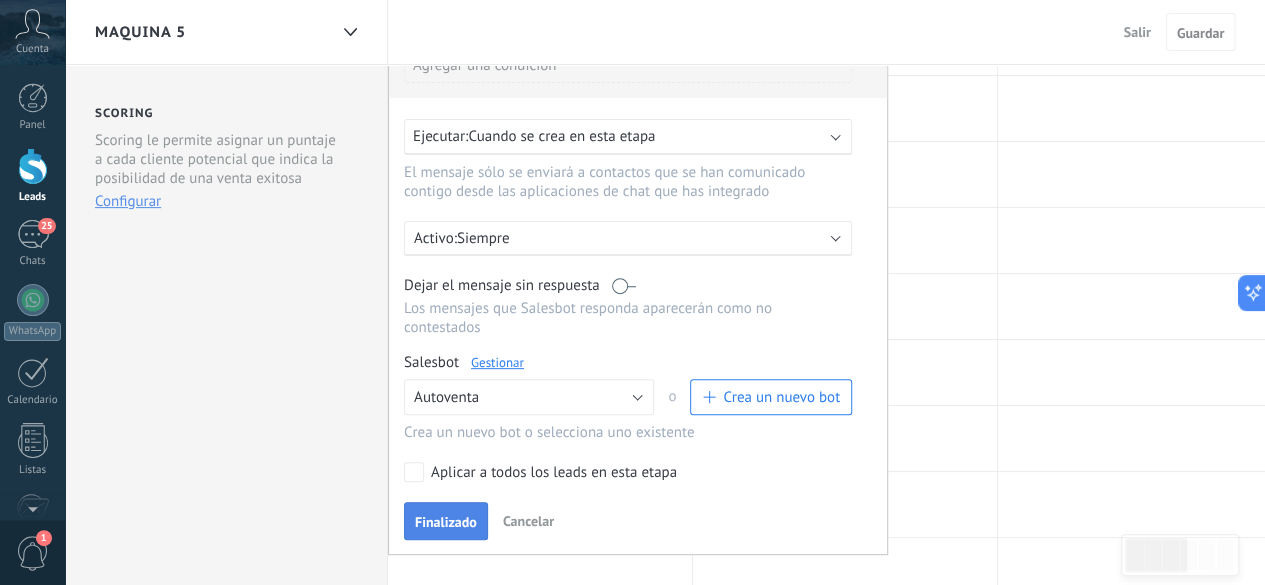 click on "Finalizado" at bounding box center (446, 522) 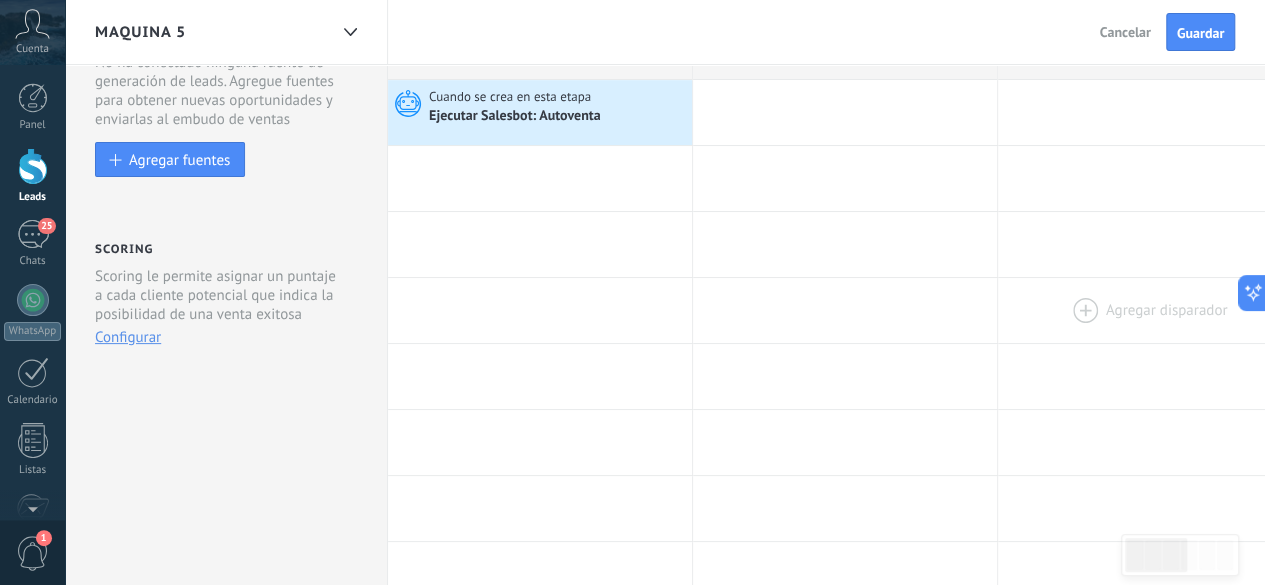 scroll, scrollTop: 0, scrollLeft: 0, axis: both 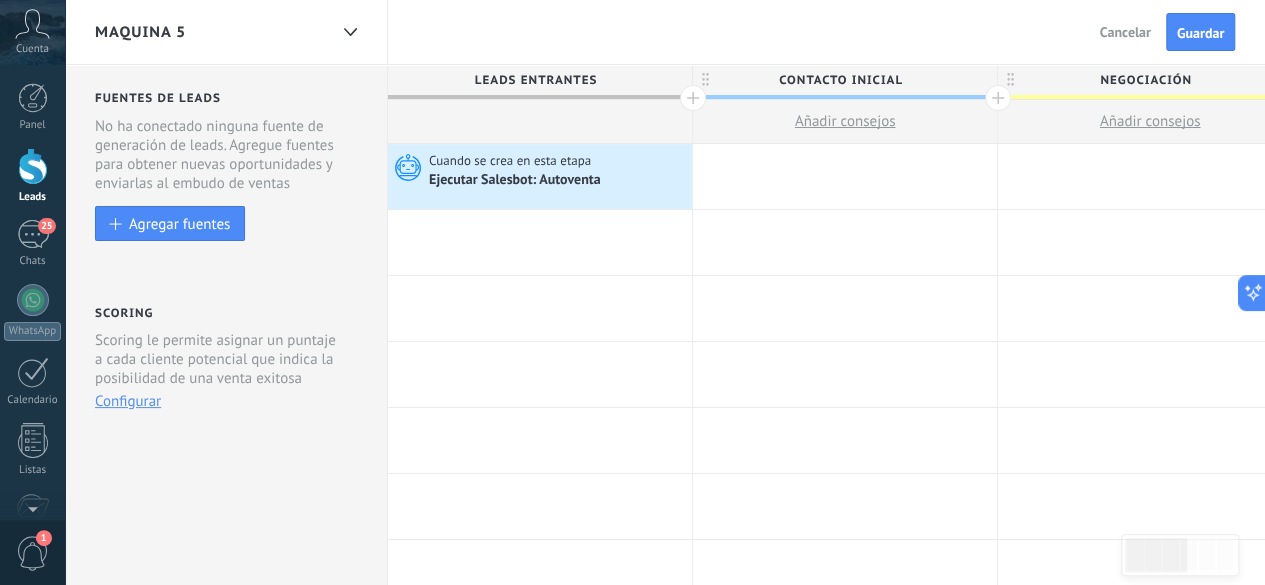 click on "Guardar" at bounding box center (1200, 33) 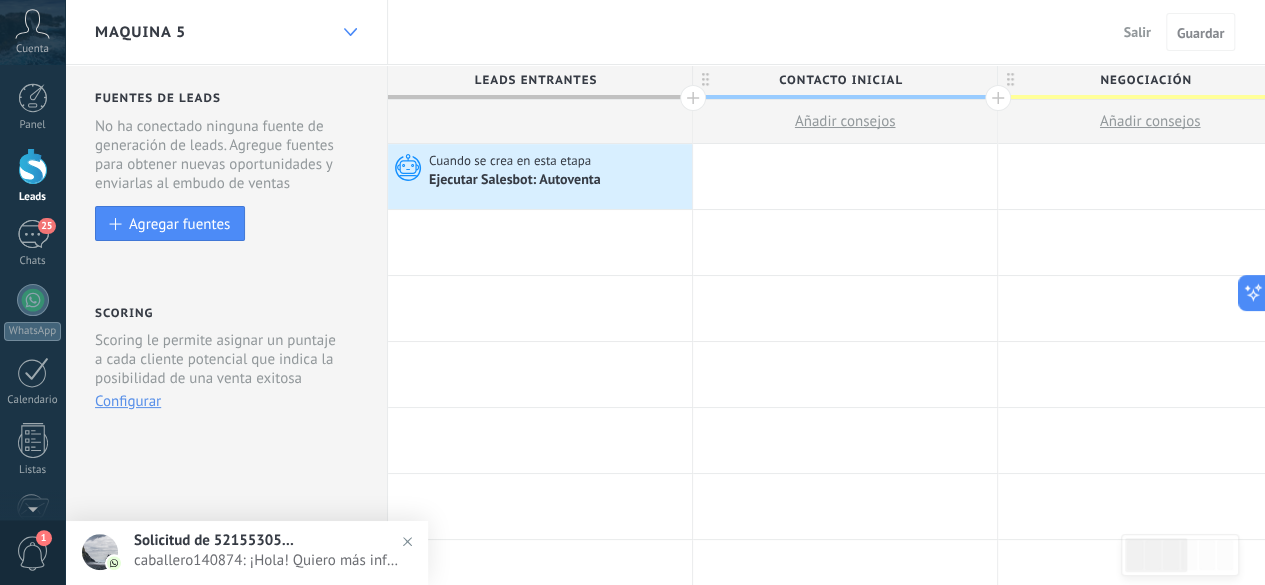 click at bounding box center (350, 32) 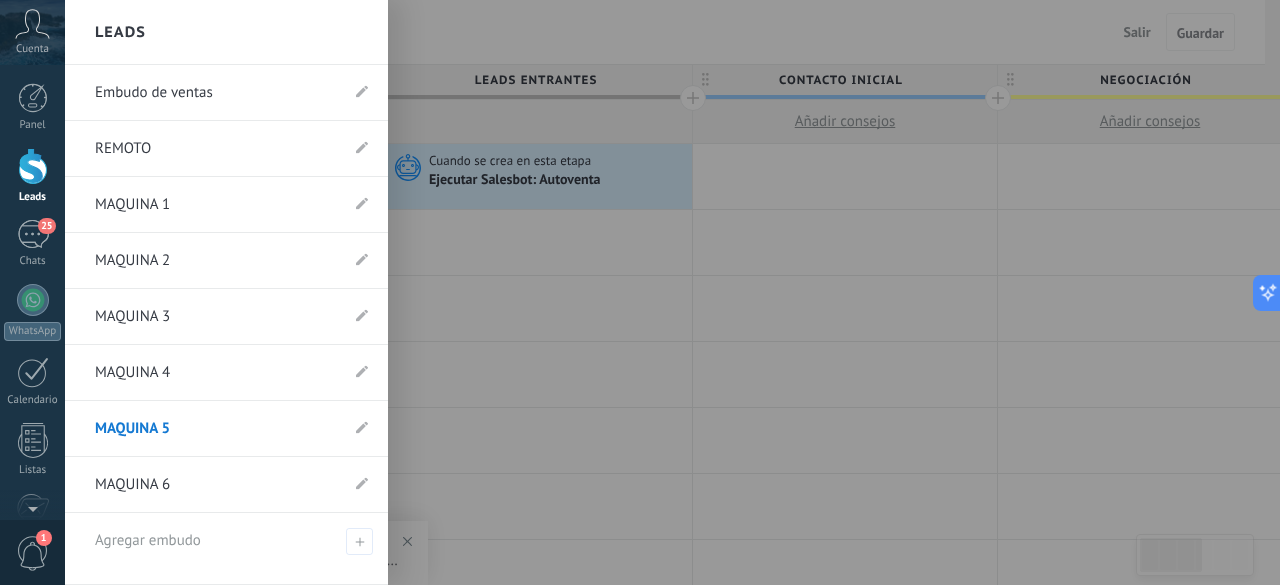 click on "MAQUINA 6" at bounding box center [216, 485] 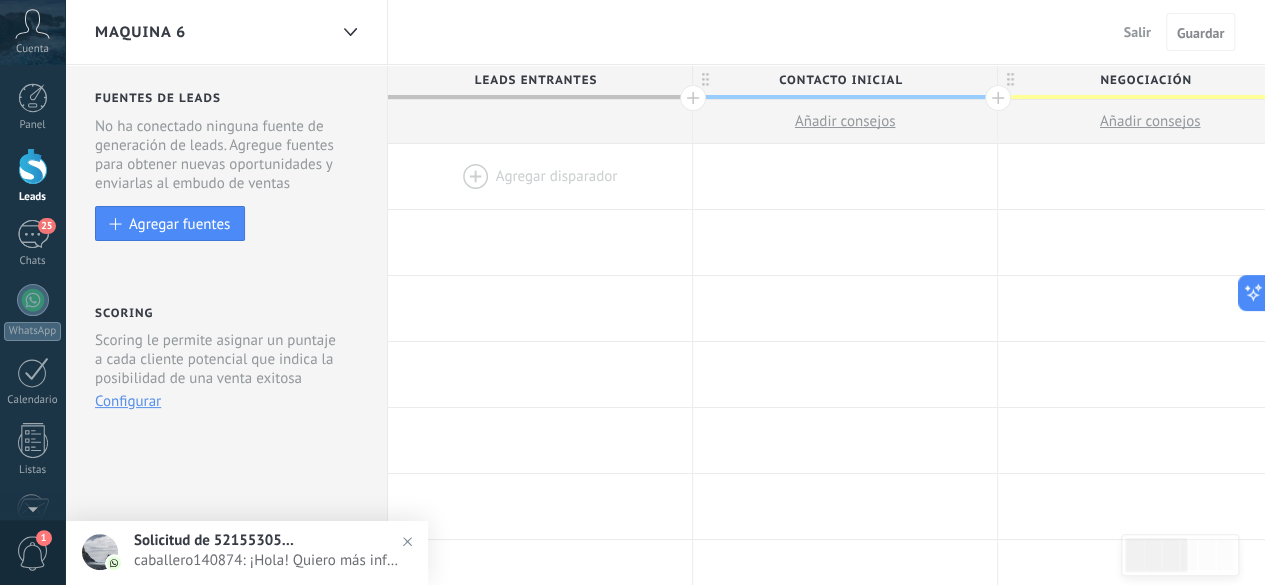 click at bounding box center [540, 176] 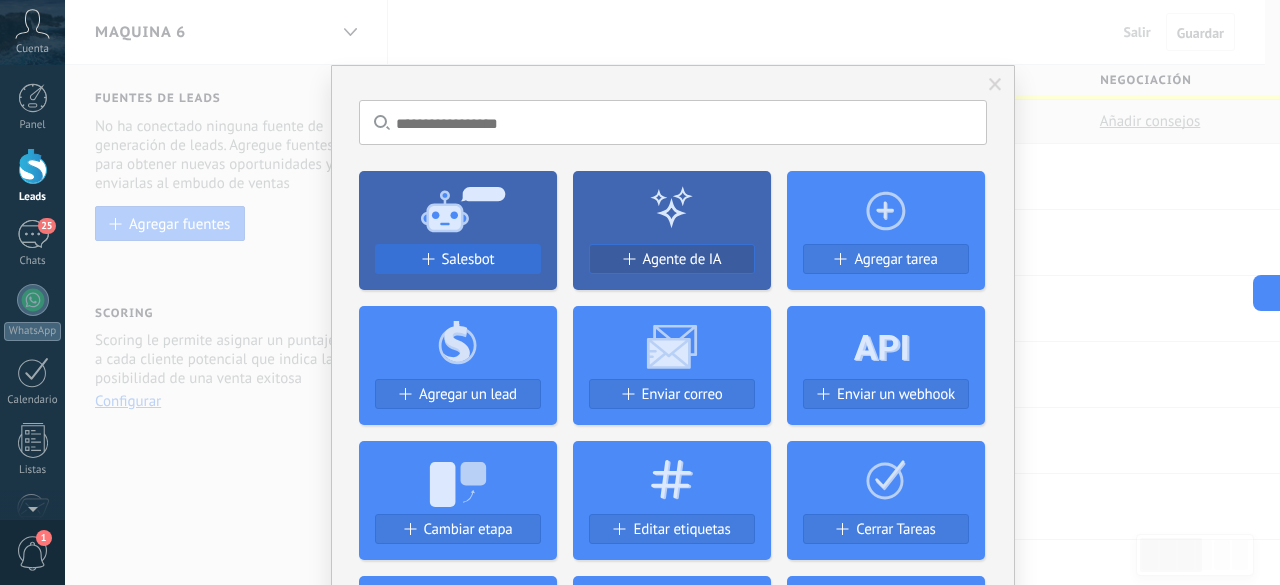 click on "Salesbot" at bounding box center [468, 259] 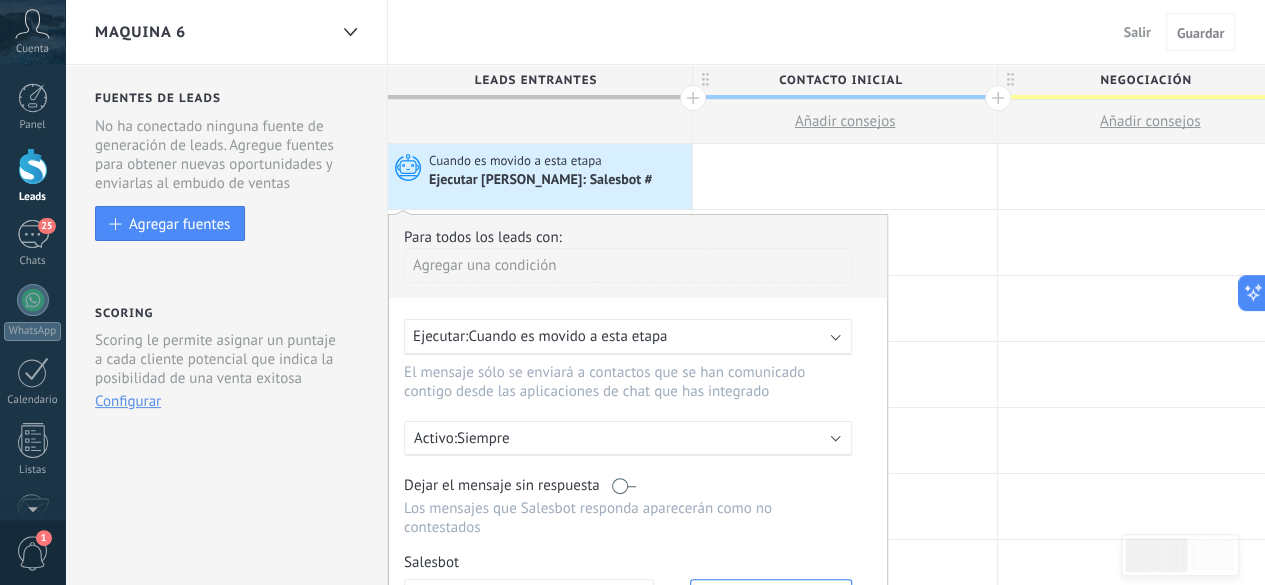 click on "Cuando es movido a esta etapa" at bounding box center [567, 336] 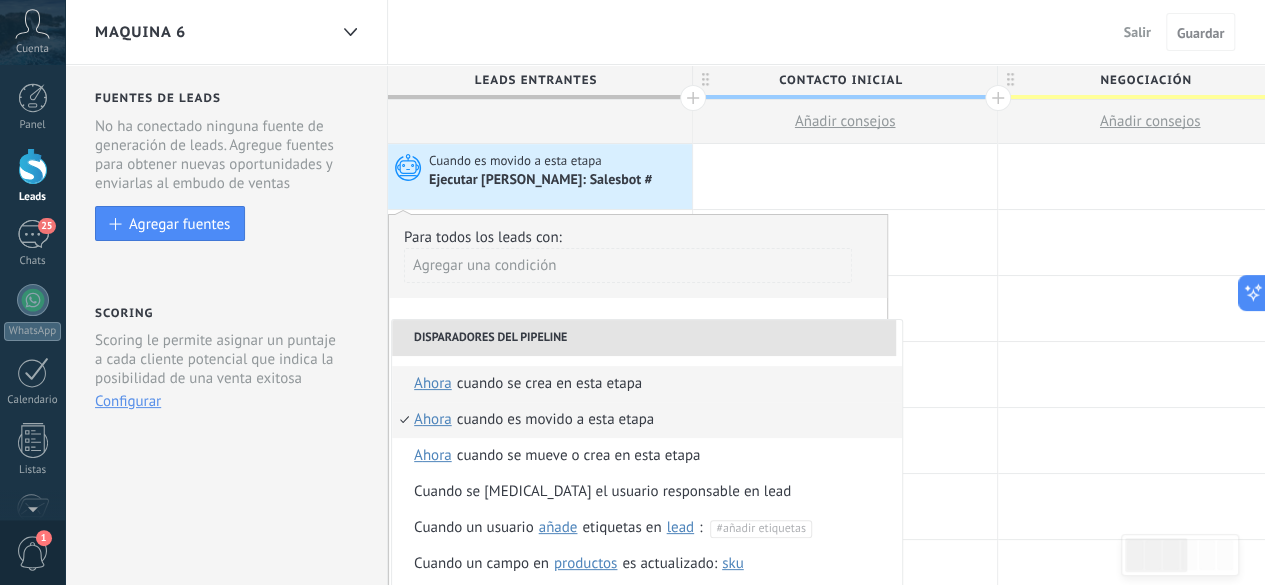 click on "Cuando se crea en esta etapa" at bounding box center (549, 384) 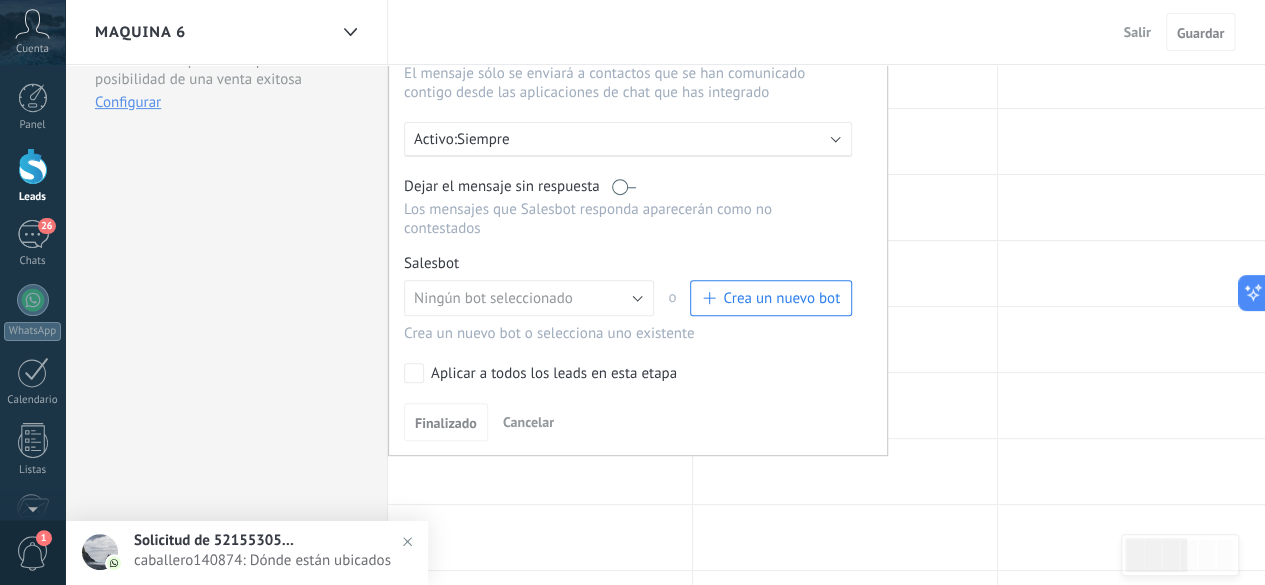 scroll, scrollTop: 300, scrollLeft: 0, axis: vertical 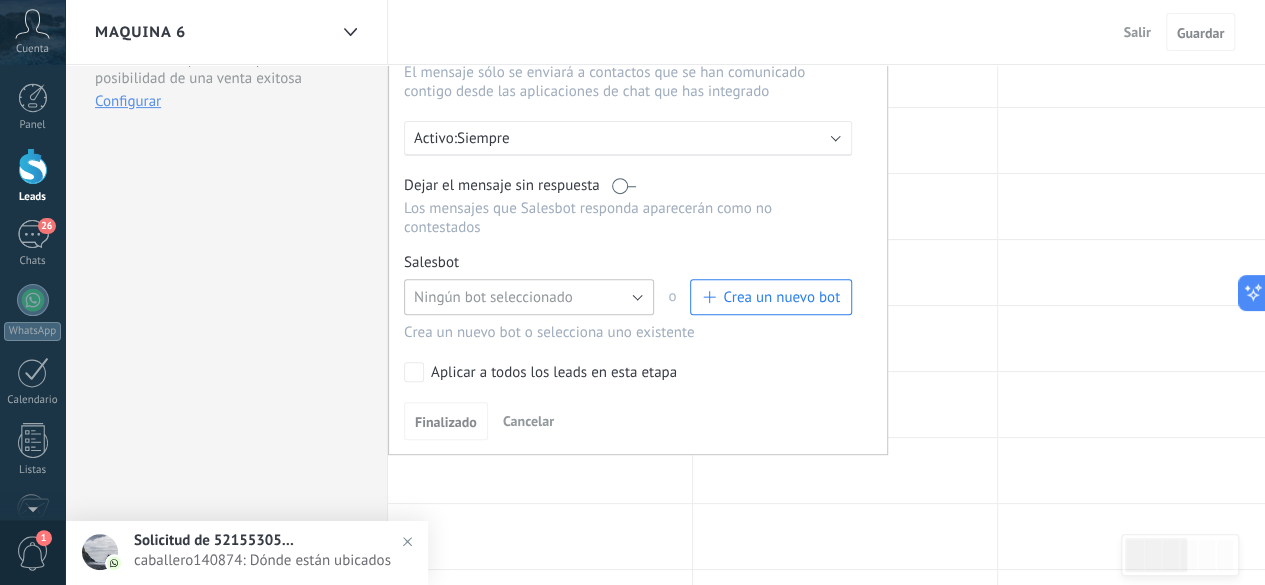 click on "Ningún bot seleccionado" at bounding box center [529, 297] 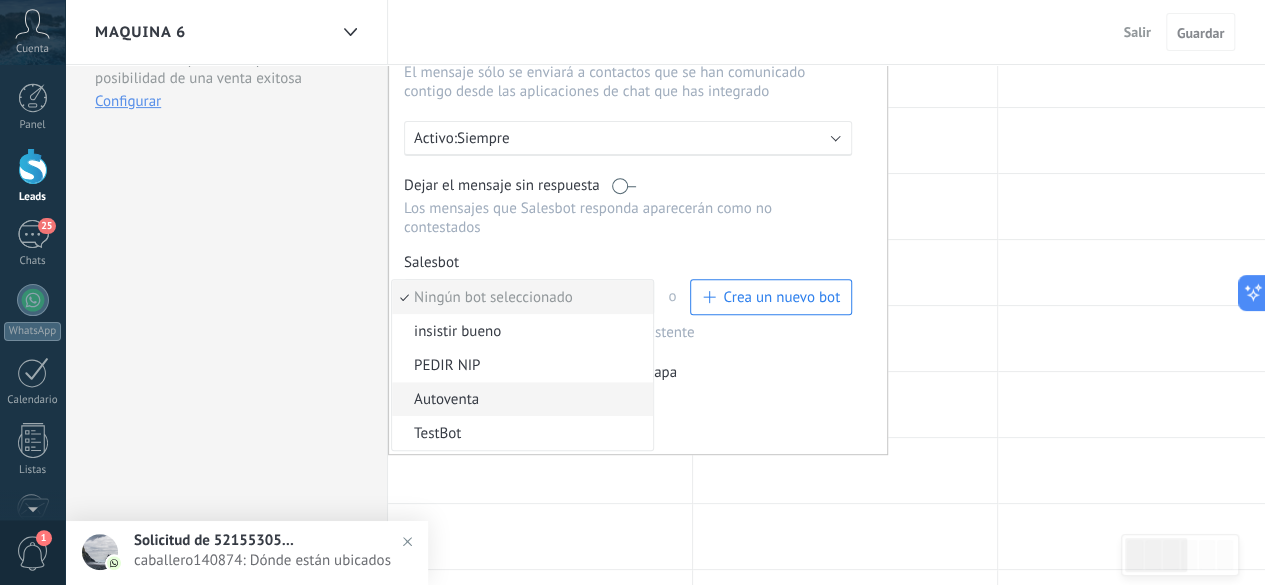 click on "Autoventa" at bounding box center (519, 399) 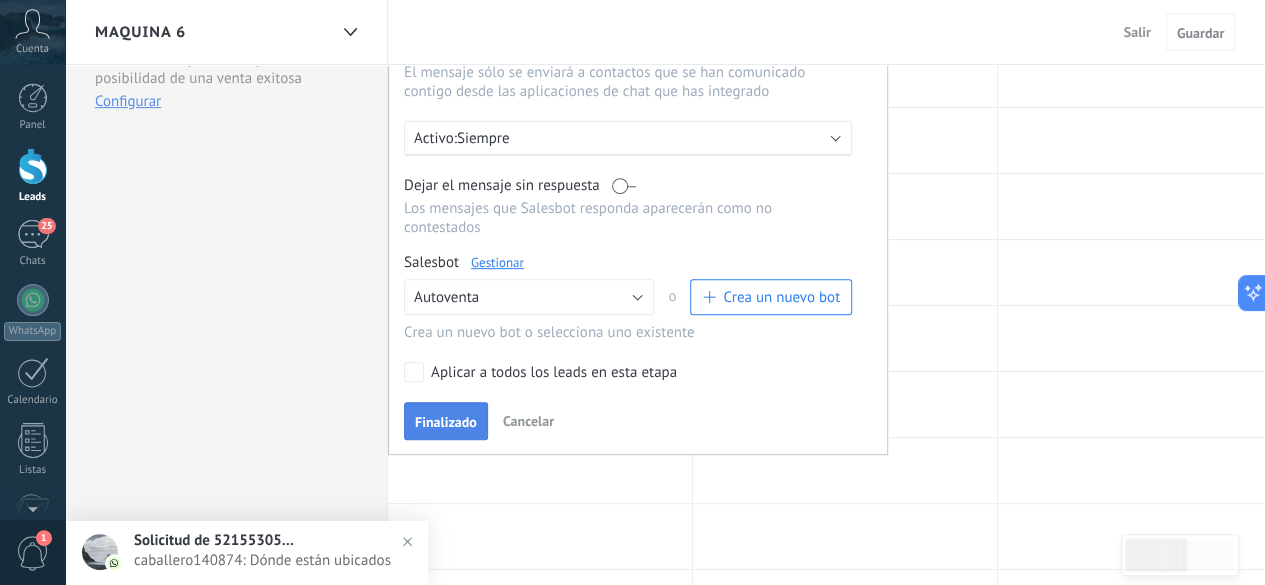 click on "Finalizado" at bounding box center [446, 422] 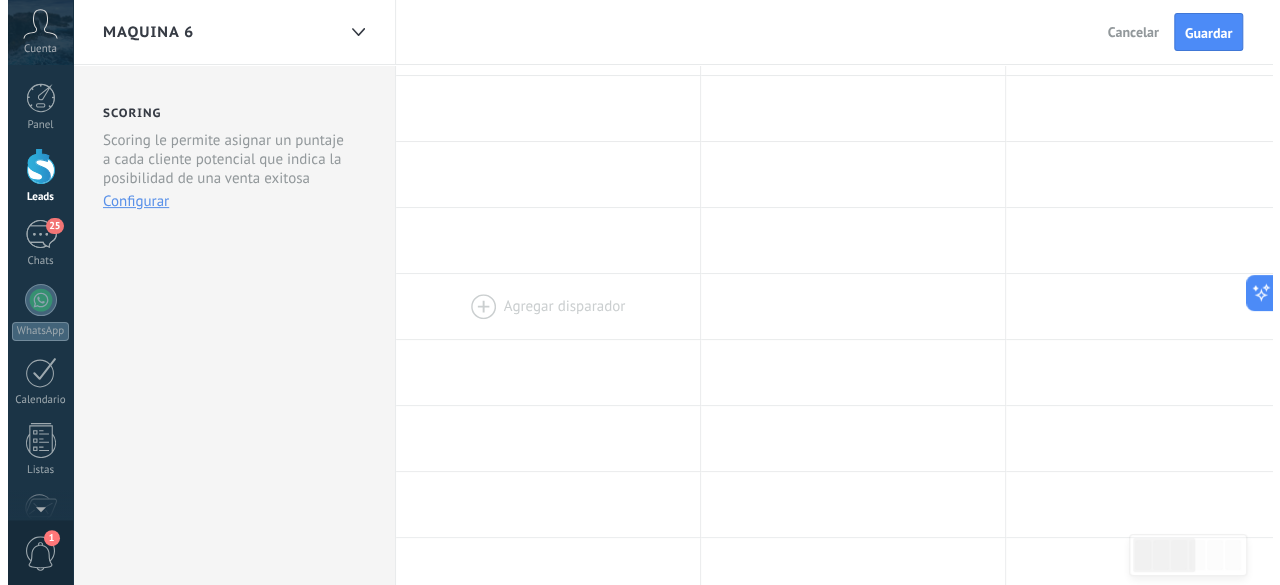 scroll, scrollTop: 0, scrollLeft: 0, axis: both 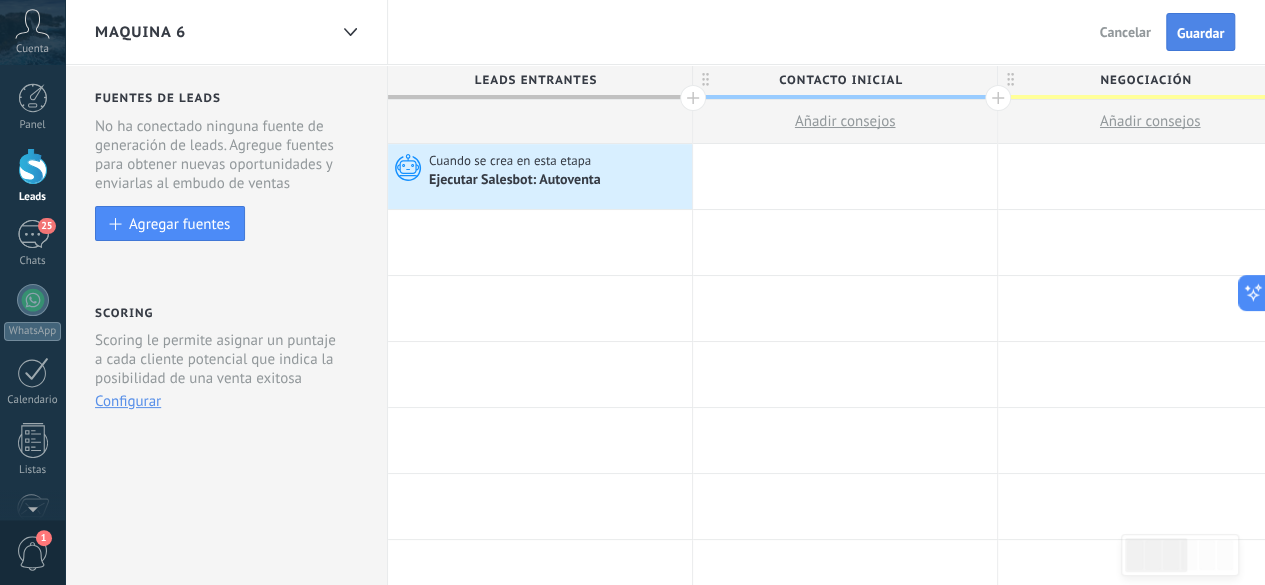click on "Guardar" at bounding box center (1200, 33) 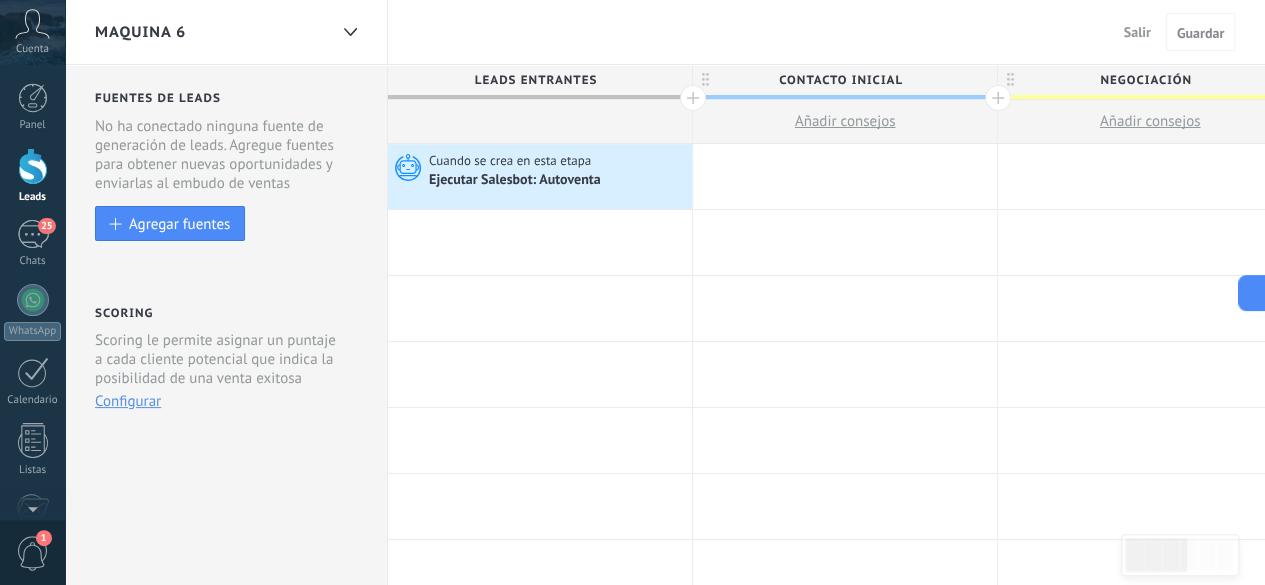 click on "Salir" at bounding box center (1137, 32) 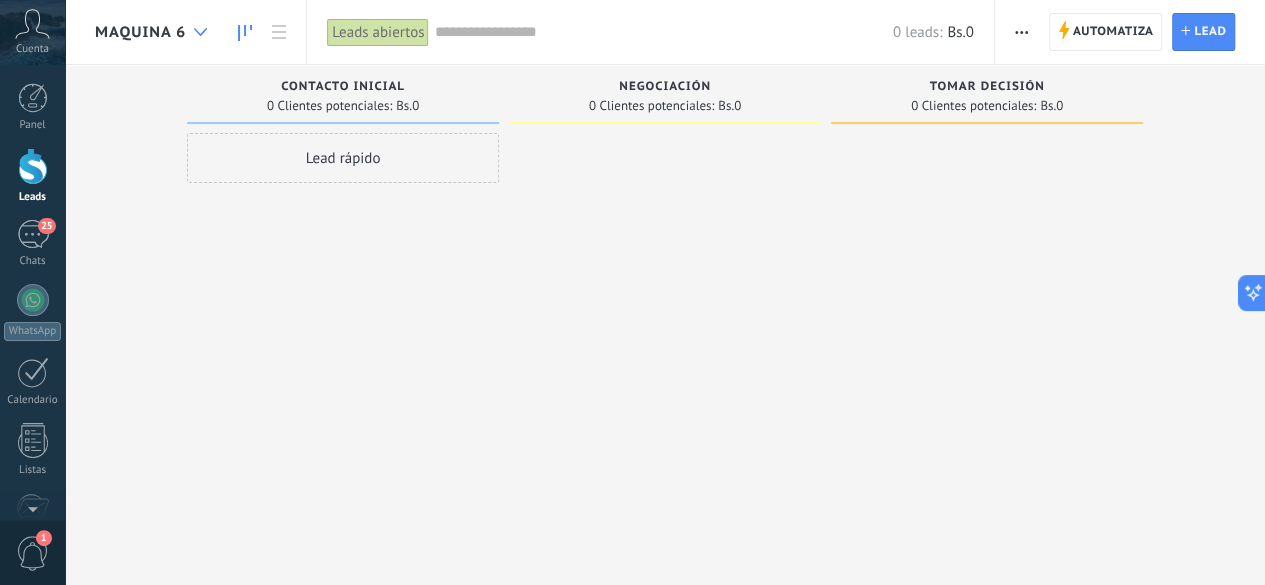 click at bounding box center [200, 32] 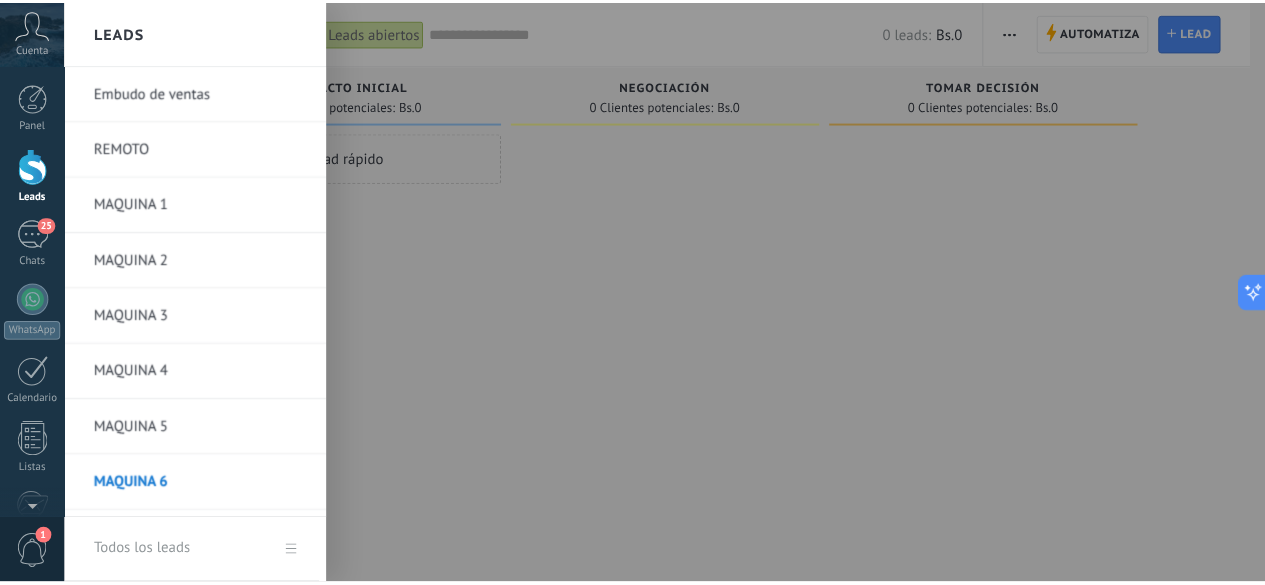 scroll, scrollTop: 45, scrollLeft: 0, axis: vertical 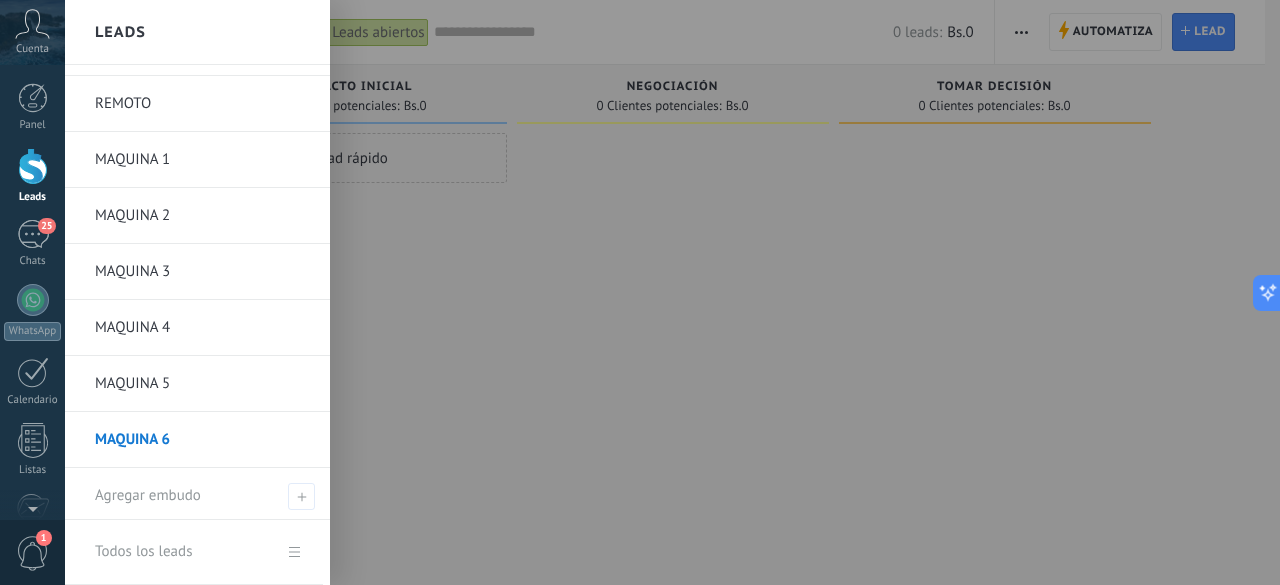 click on "MAQUINA 3" at bounding box center (202, 272) 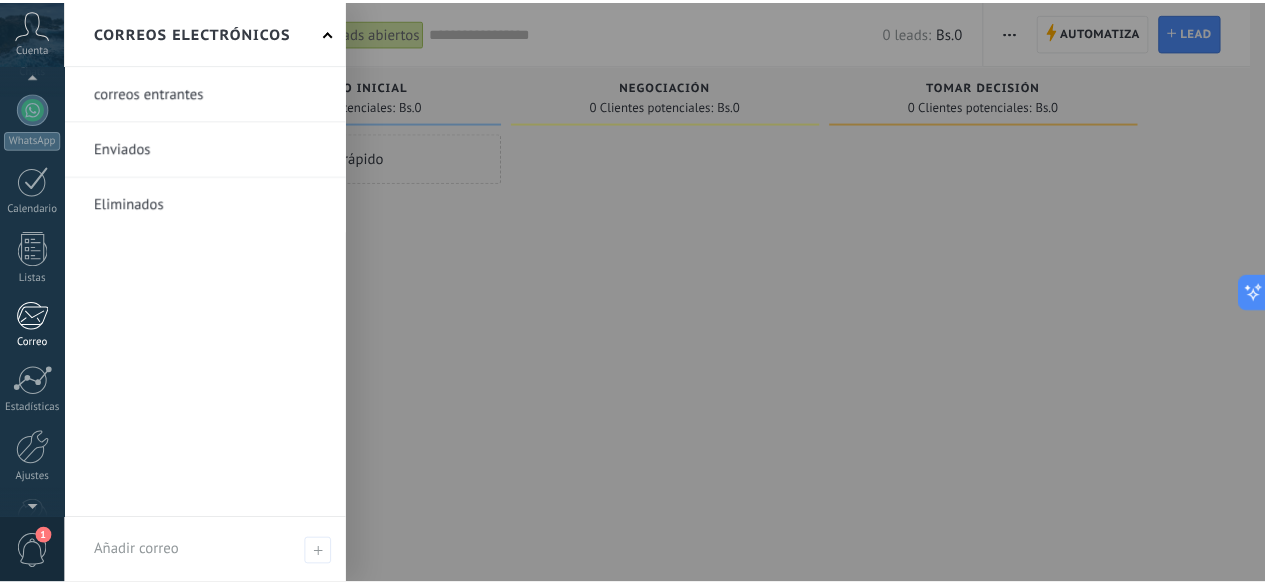 scroll, scrollTop: 245, scrollLeft: 0, axis: vertical 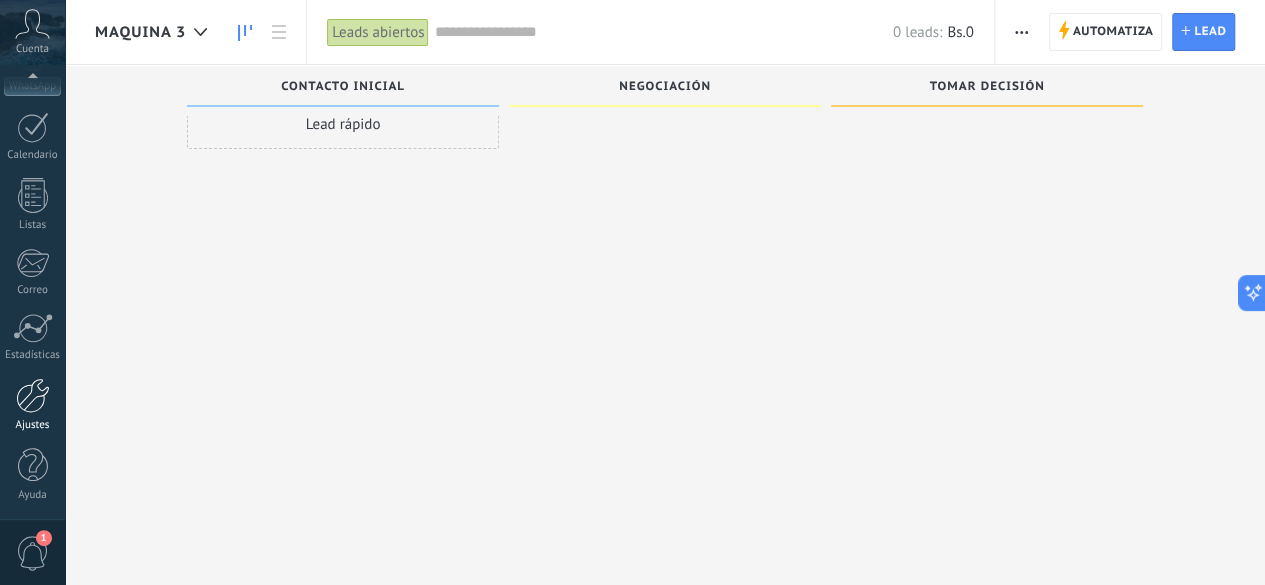 click at bounding box center (33, 395) 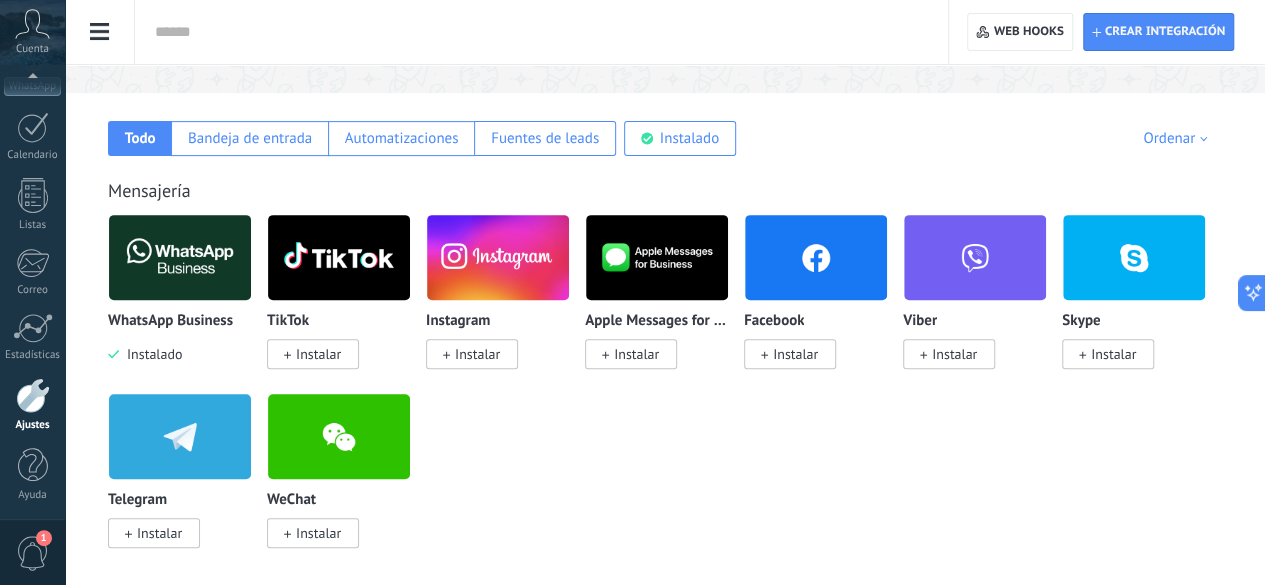 scroll, scrollTop: 300, scrollLeft: 0, axis: vertical 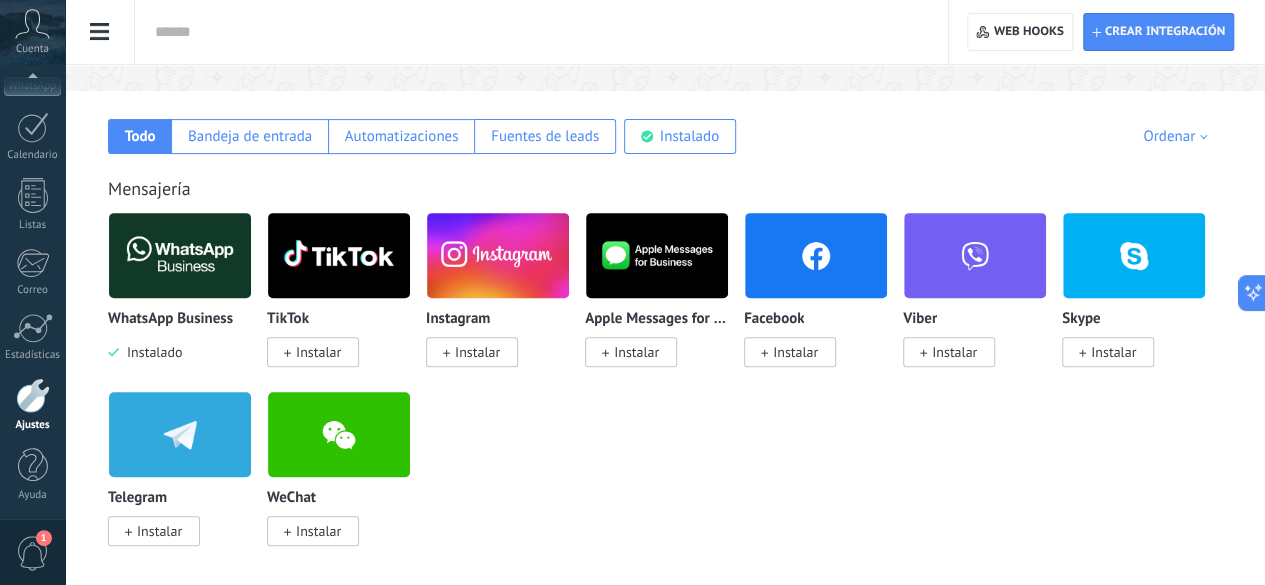 click on "WhatsApp Business Instalado" at bounding box center [187, 301] 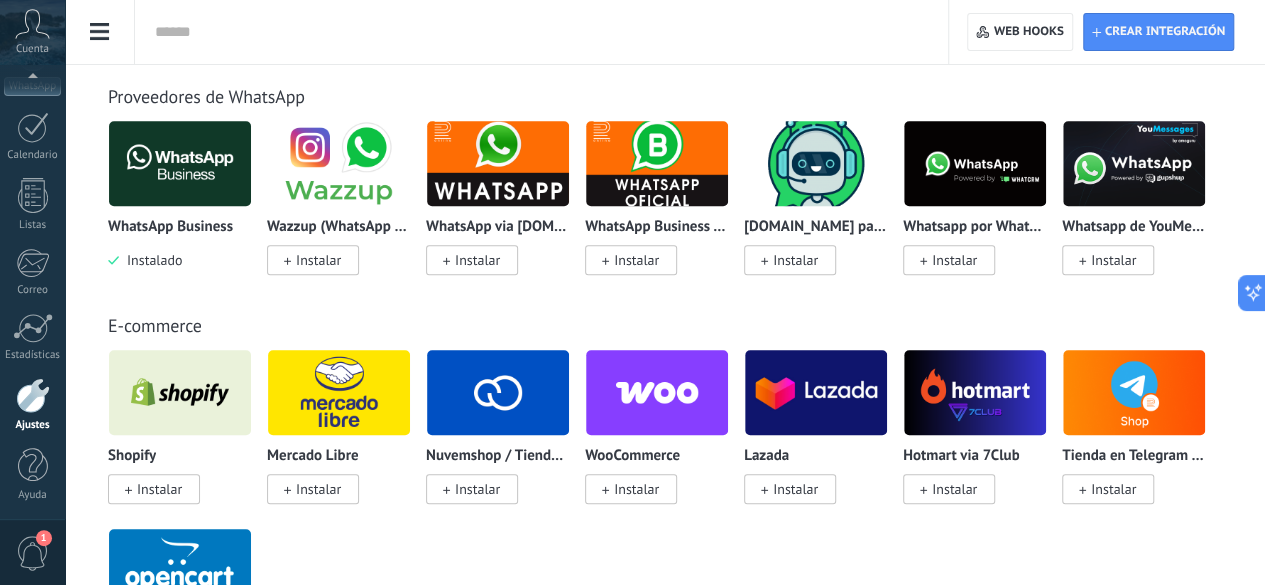 scroll, scrollTop: 200, scrollLeft: 0, axis: vertical 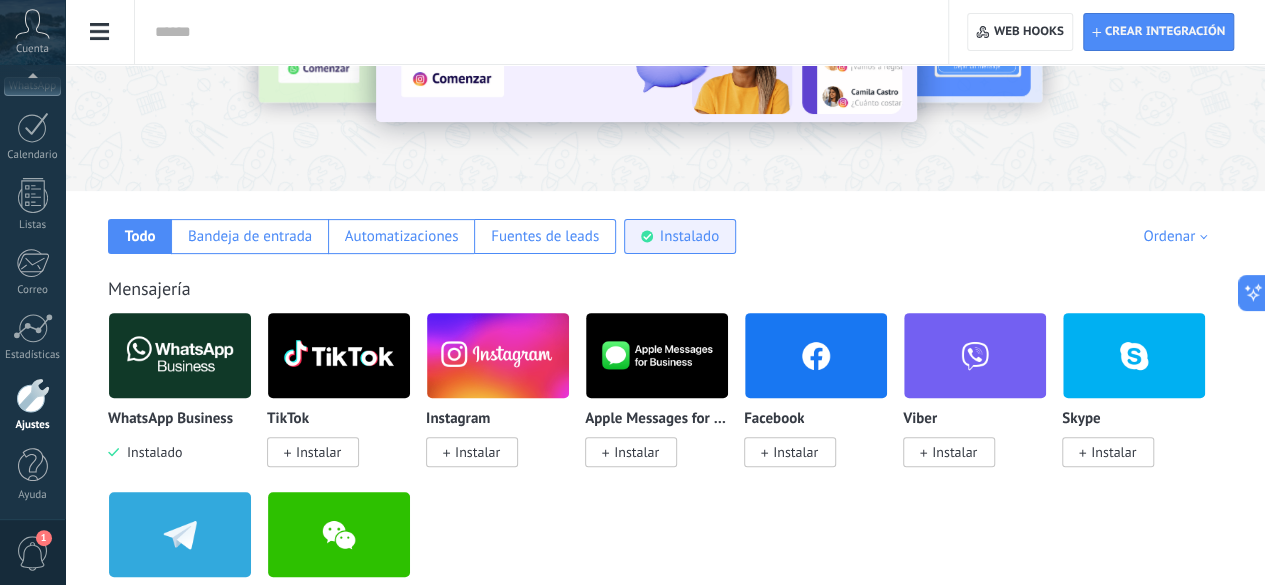 click on "Instalado" at bounding box center [680, 236] 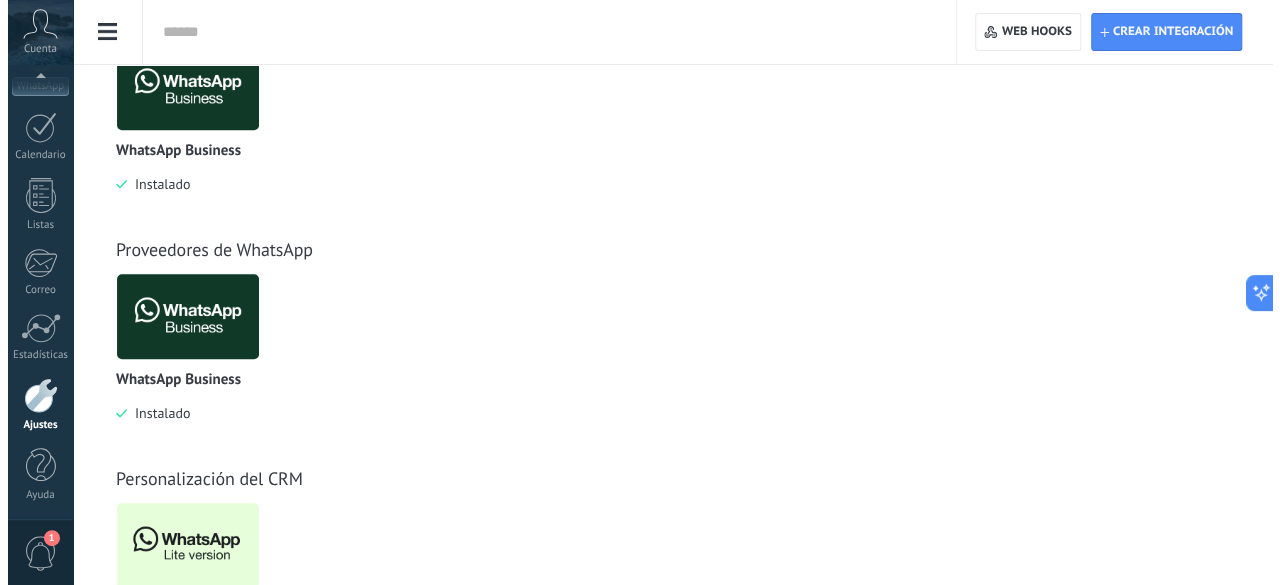 scroll, scrollTop: 588, scrollLeft: 0, axis: vertical 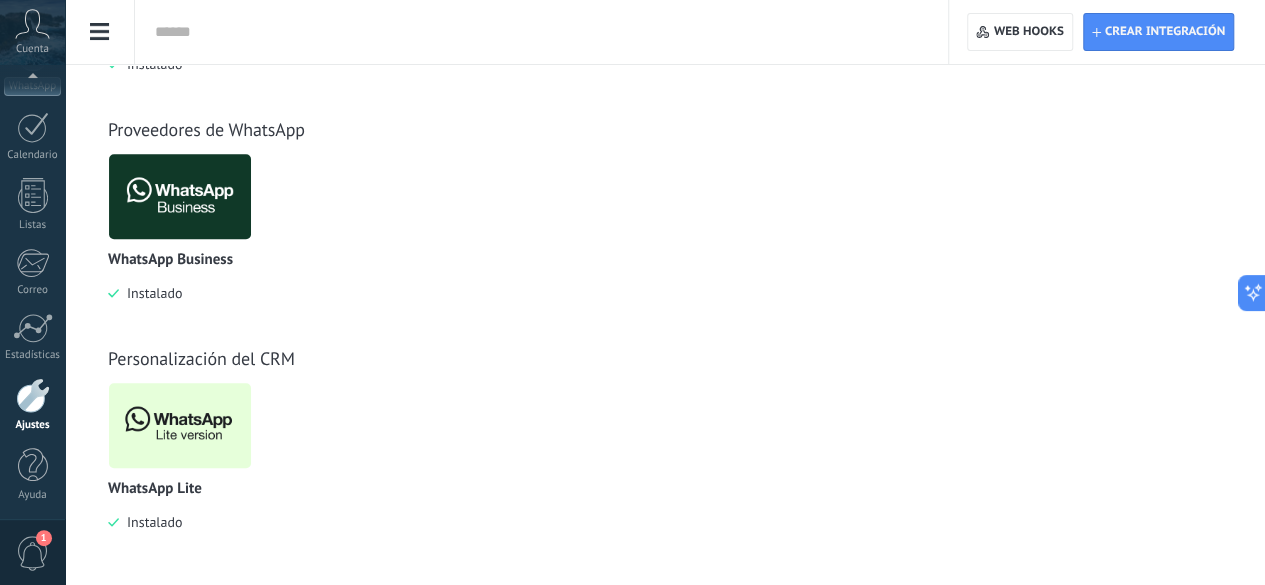 click on "WhatsApp Lite Instalado" at bounding box center [180, 457] 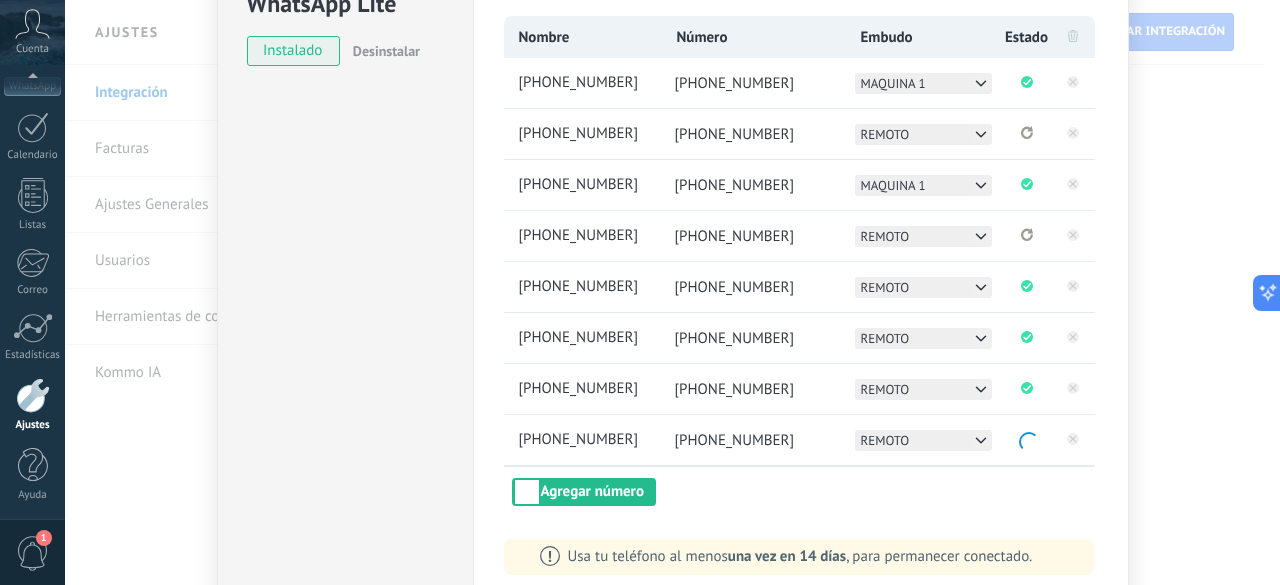 scroll, scrollTop: 300, scrollLeft: 0, axis: vertical 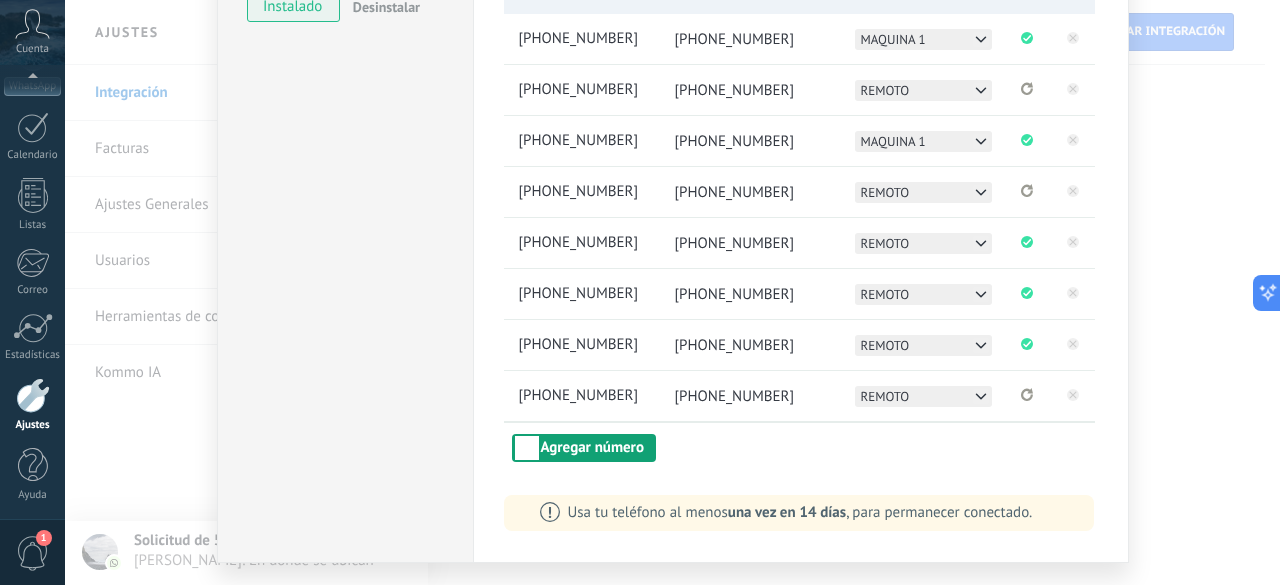 click on "Agregar número" at bounding box center (584, 448) 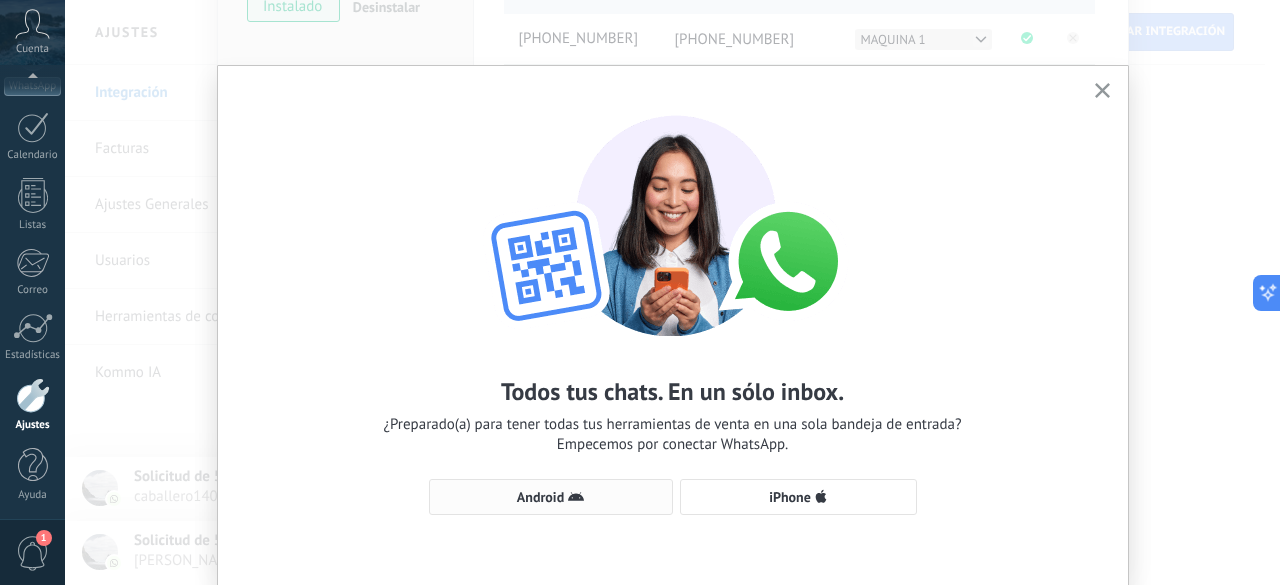 click on "Android" at bounding box center [540, 497] 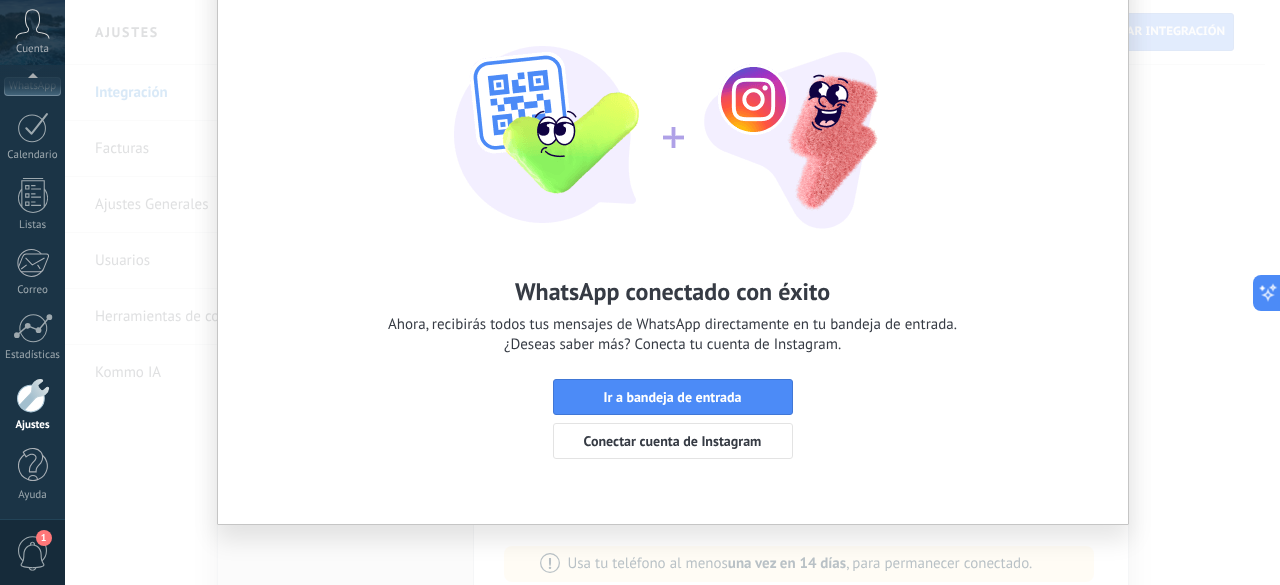 scroll, scrollTop: 0, scrollLeft: 0, axis: both 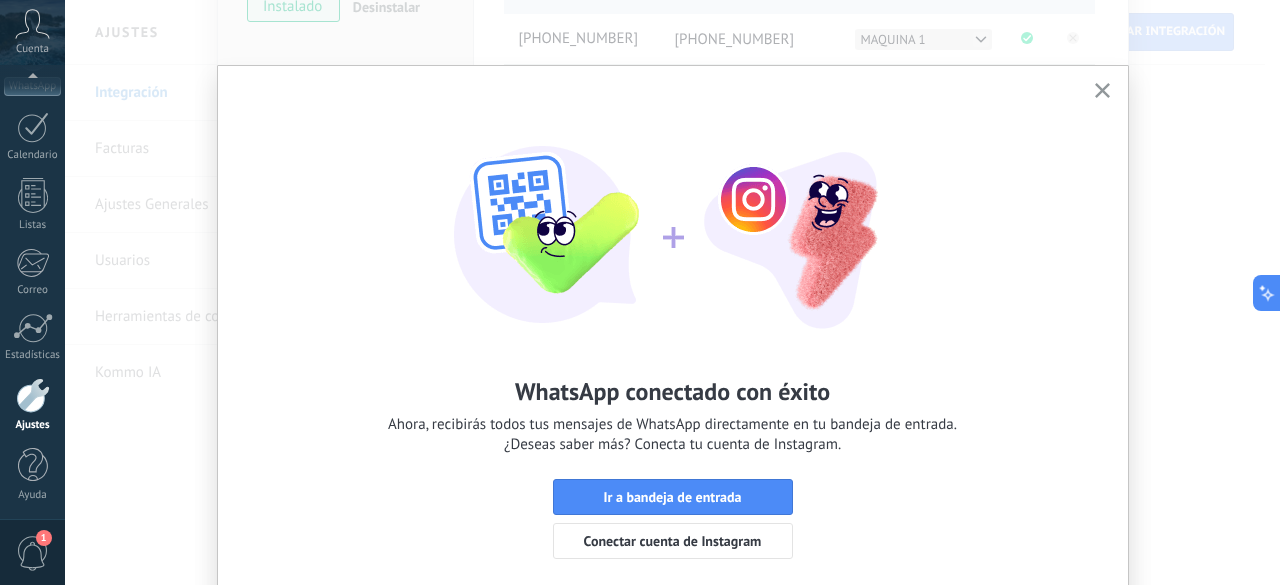 click 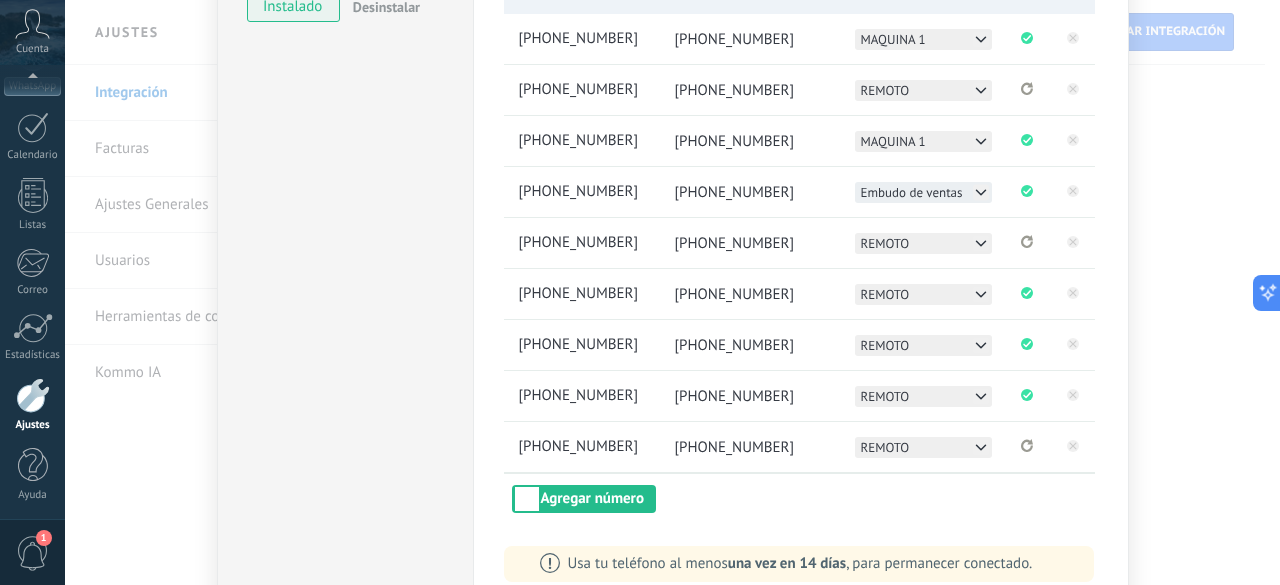 scroll, scrollTop: 200, scrollLeft: 0, axis: vertical 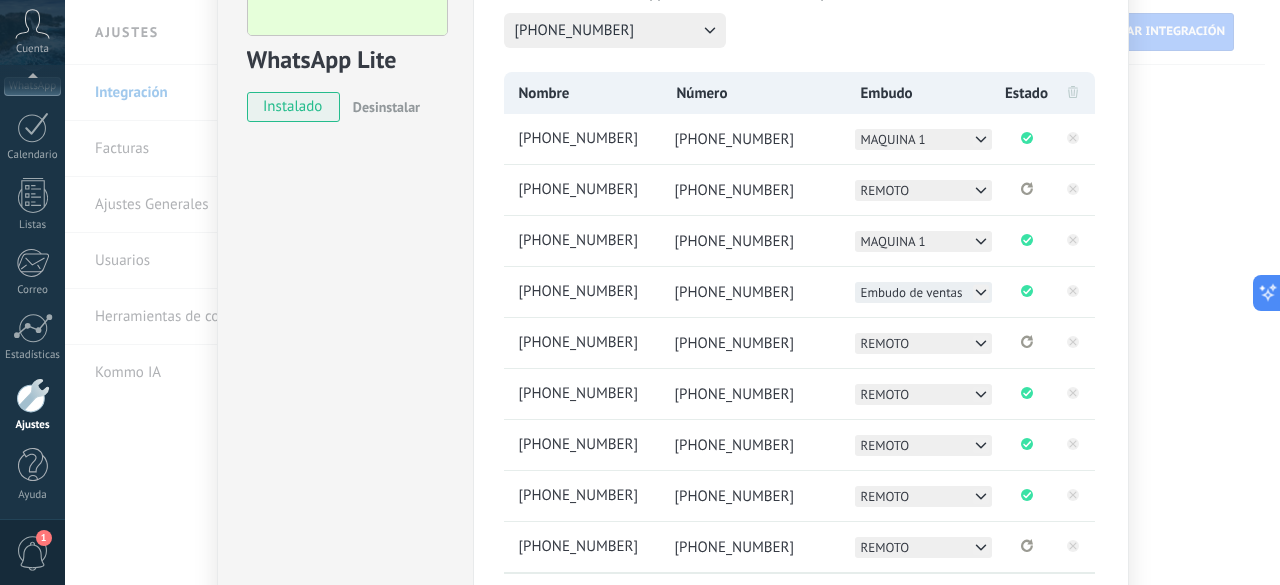click on "Embudo de ventas" at bounding box center [923, 292] 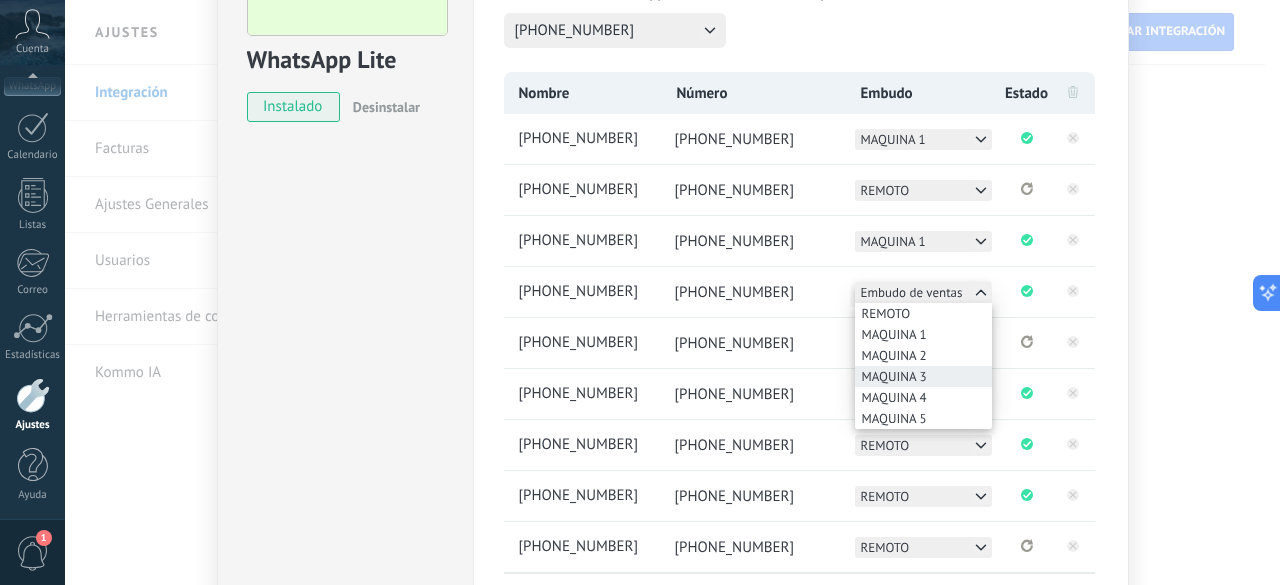 click on "MAQUINA 3" at bounding box center [894, 376] 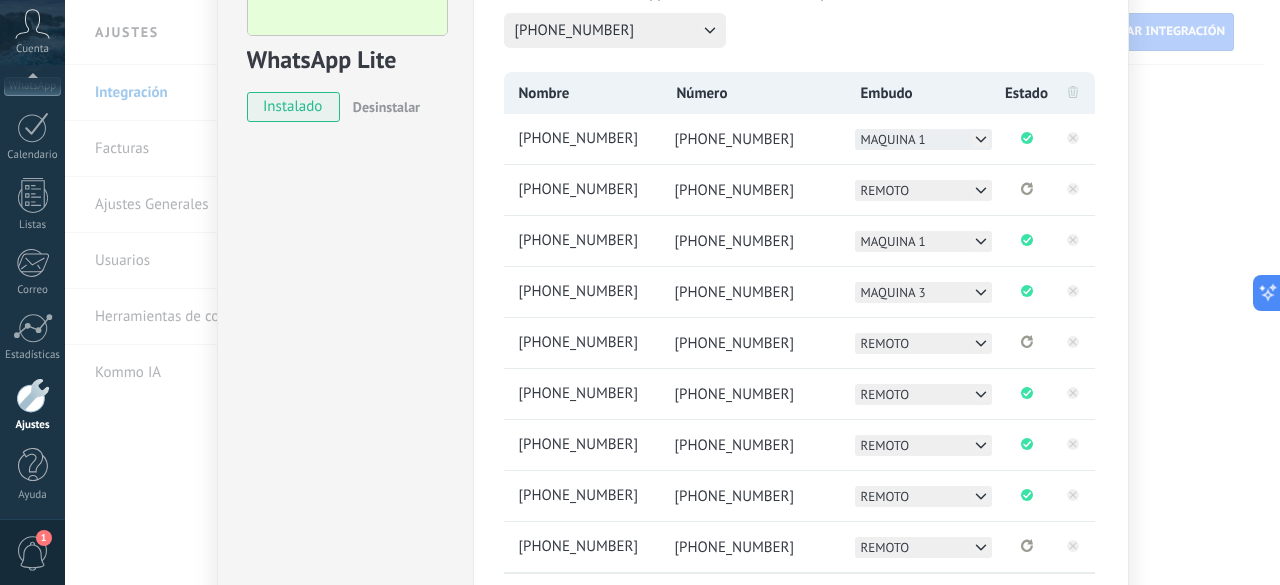 scroll, scrollTop: 100, scrollLeft: 0, axis: vertical 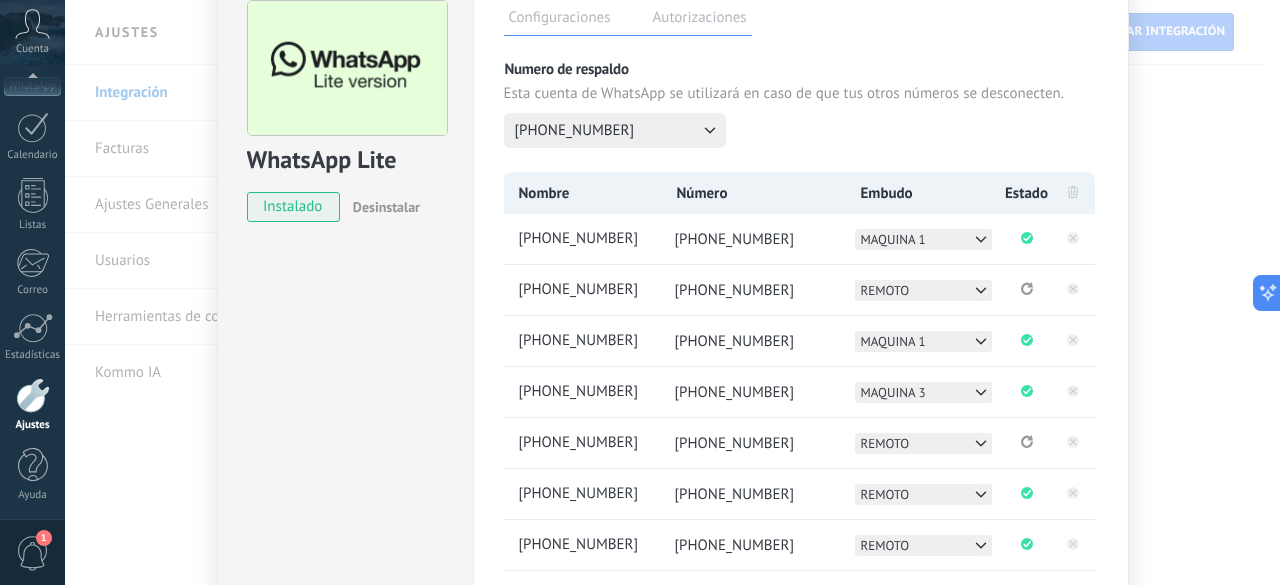 click on "WhatsApp Lite instalado Desinstalar Configuraciones Autorizaciones Esta pestaña registra a los usuarios que han concedido acceso a las integración a esta cuenta. Si deseas remover la posibilidad que un usuario pueda enviar solicitudes a la cuenta en nombre de esta integración, puedes revocar el acceso. Si el acceso a todos los usuarios es revocado, la integración dejará de funcionar. Esta aplicacion está instalada, pero nadie le ha dado acceso aun. Más de 2 mil millones de personas utilizan activamente WhatsApp para conectarse con amigos, familiares y empresas. Esta integración agrega el chat más popular a tu arsenal de comunicación: captura automáticamente leads desde los mensajes entrantes, comparte el acceso al chat con todo tu equipo y potencia todo con las herramientas integradas de Kommo, como el botón de compromiso y Salesbot. más _:  Guardar Numero de respaldo Esta cuenta de WhatsApp se utilizará en caso de que tus otros números se desconecten.   [PHONE_NUMBER] Nombre Número Embudo" at bounding box center [672, 292] 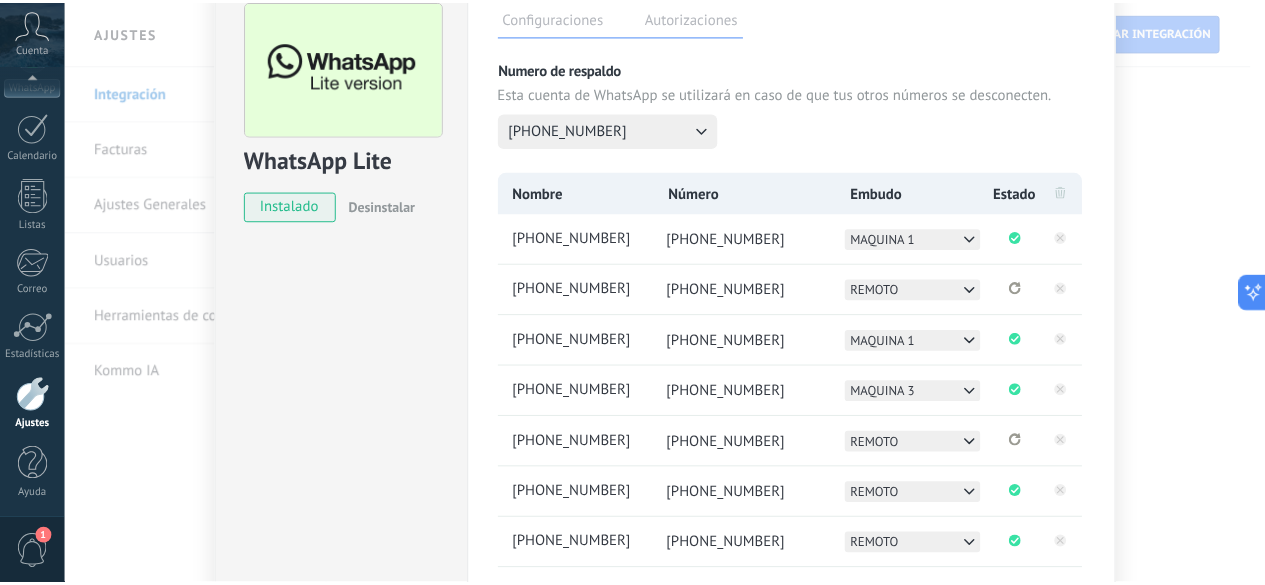 scroll, scrollTop: 0, scrollLeft: 0, axis: both 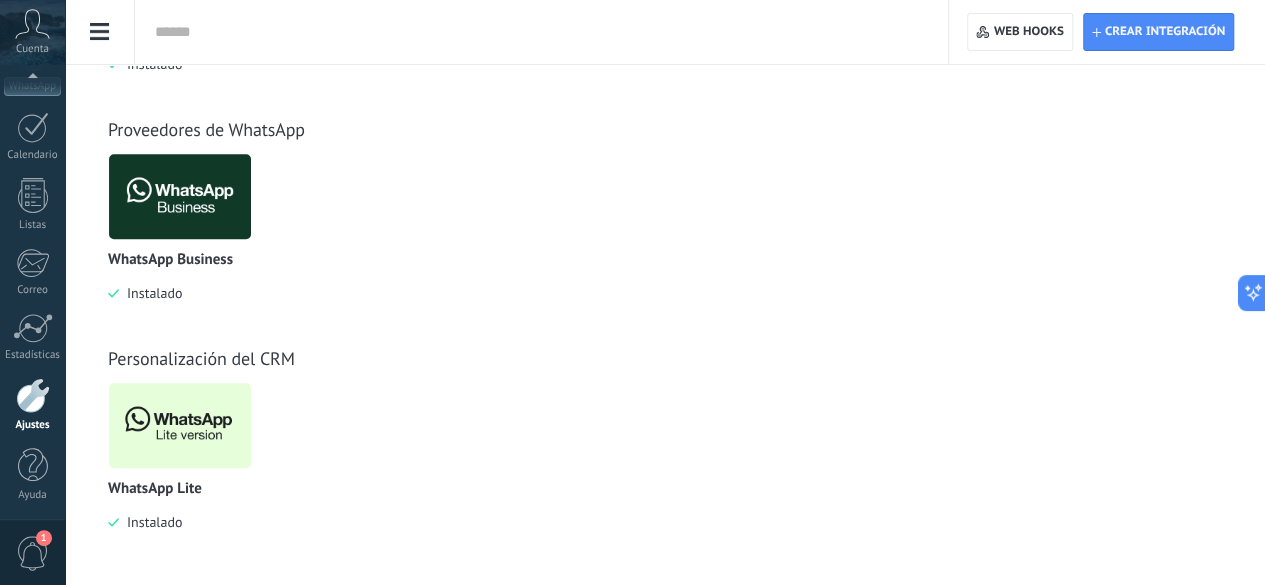 click at bounding box center (180, 425) 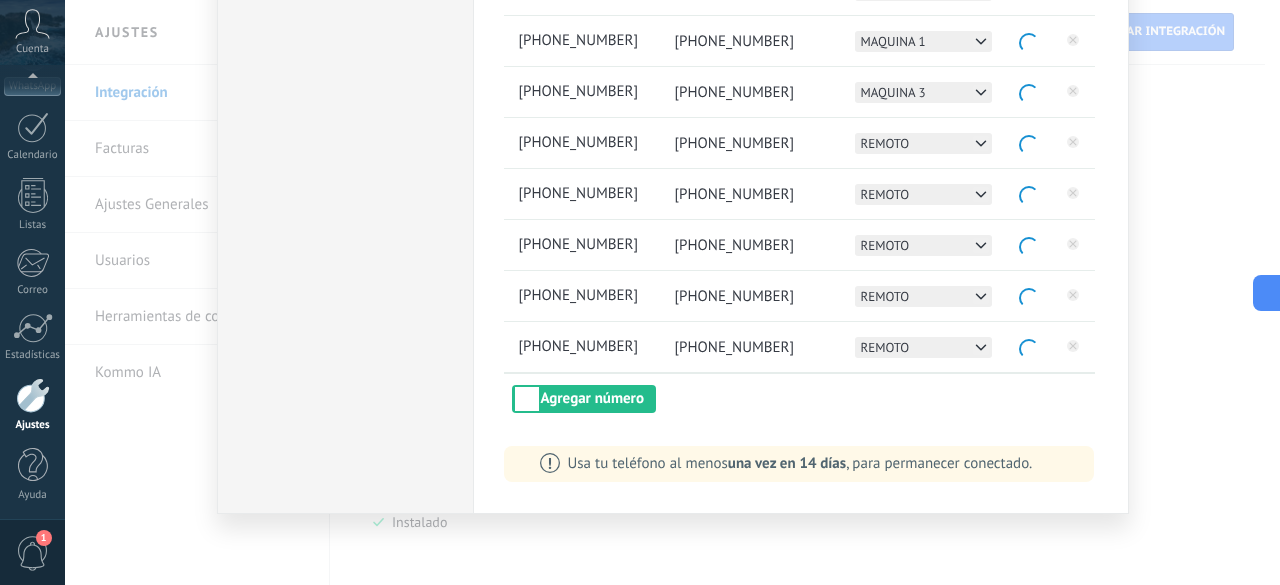 scroll, scrollTop: 400, scrollLeft: 0, axis: vertical 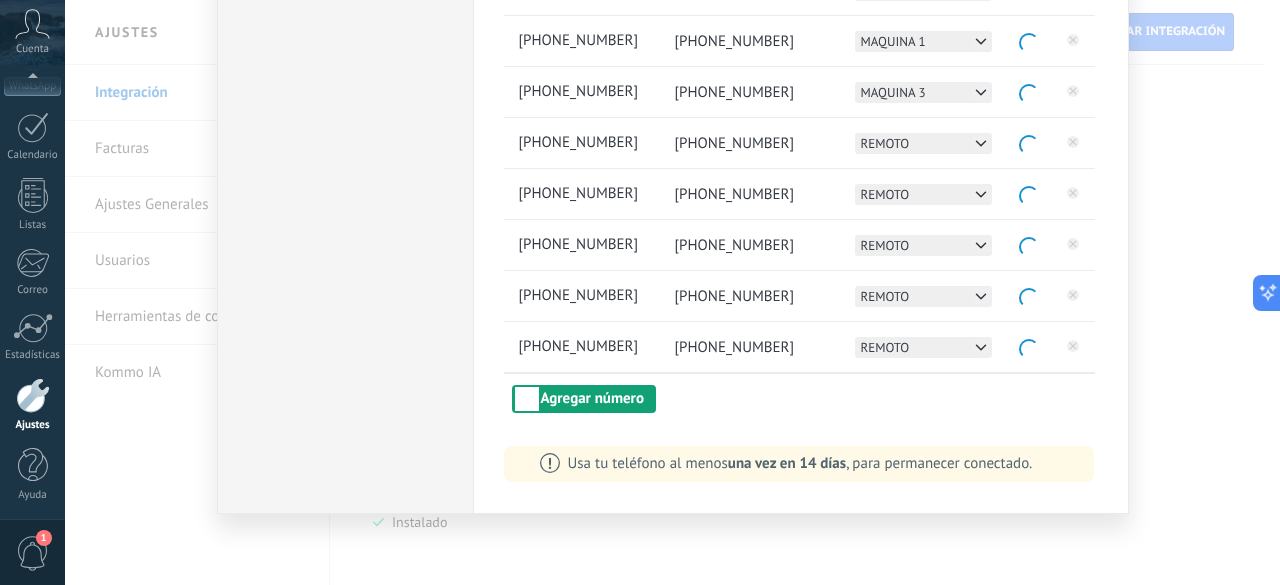 click on "Agregar número" at bounding box center (584, 399) 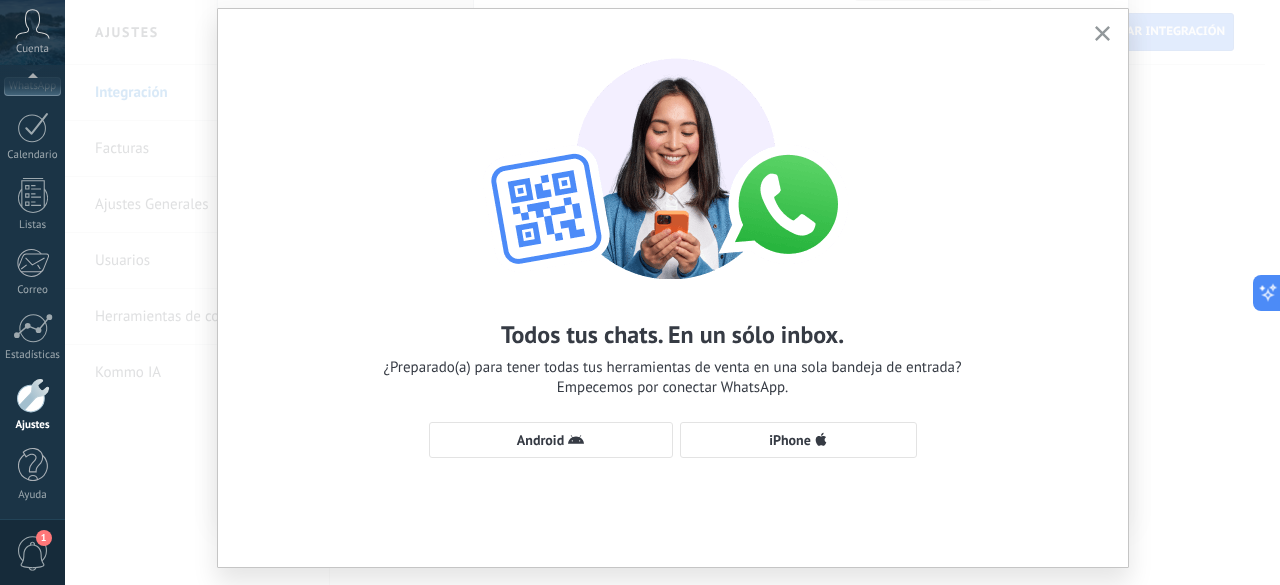 scroll, scrollTop: 104, scrollLeft: 0, axis: vertical 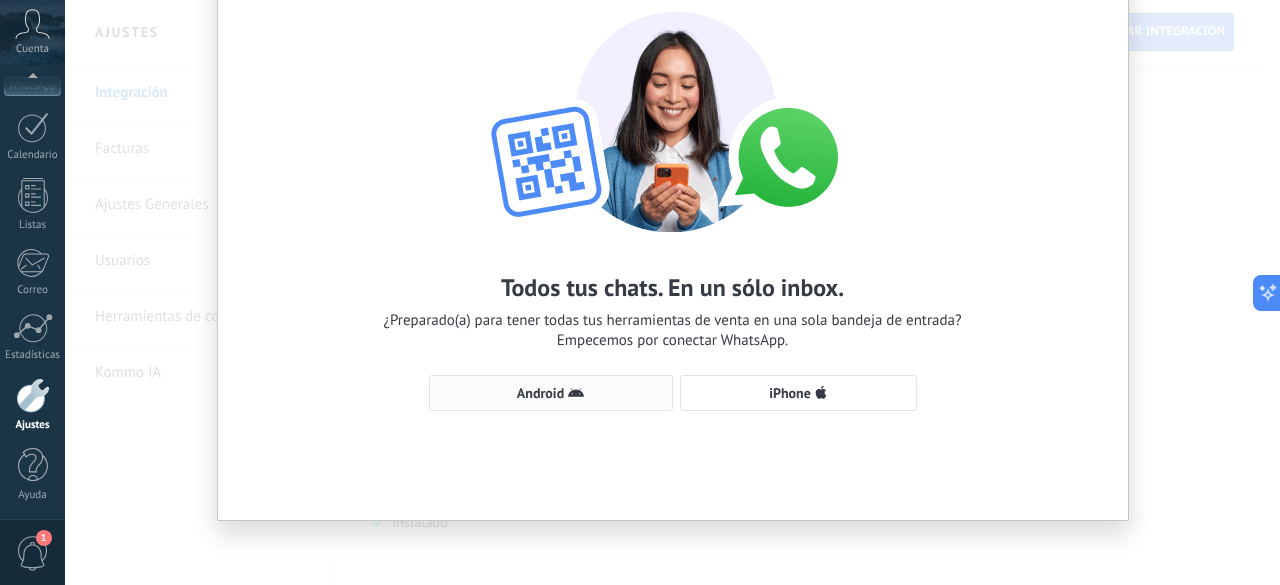 click 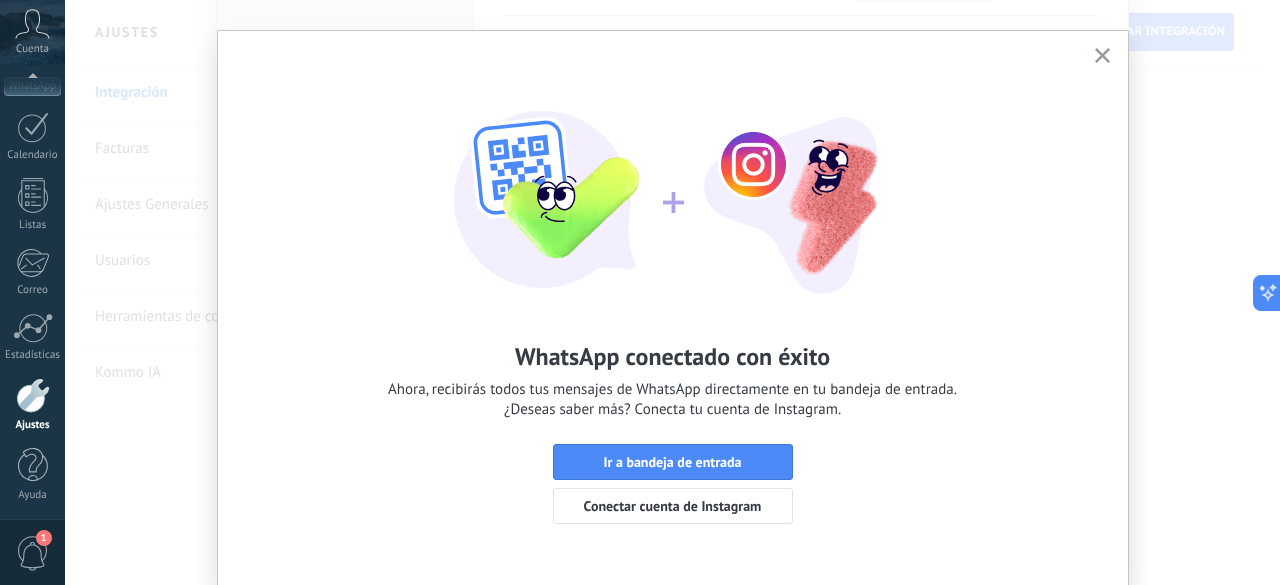 scroll, scrollTop: 4, scrollLeft: 0, axis: vertical 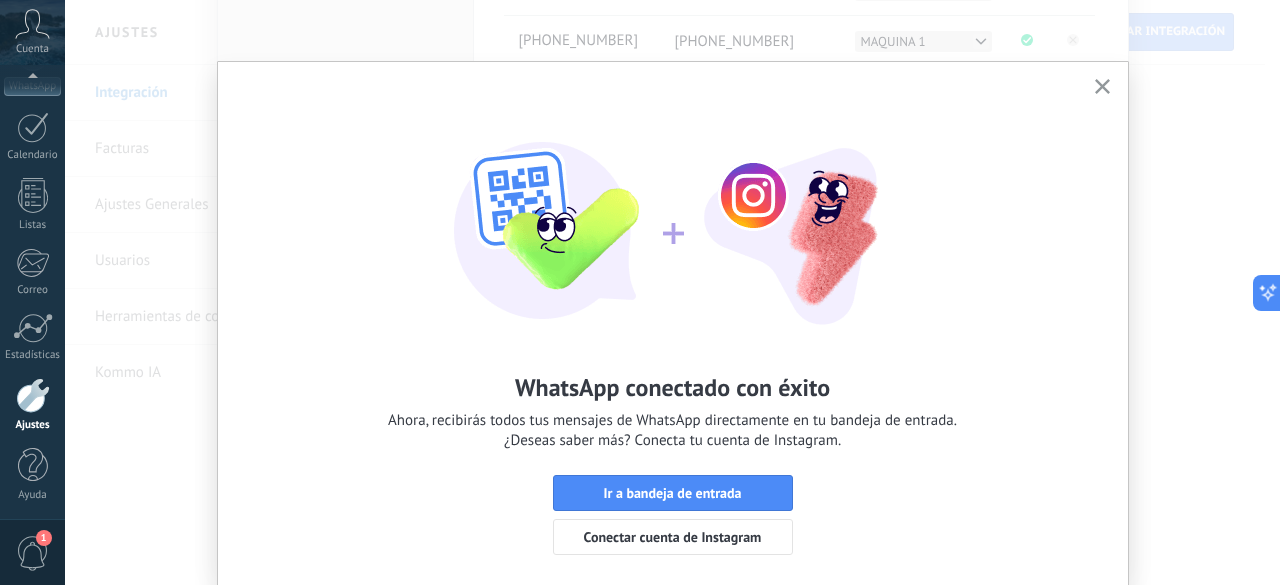 click 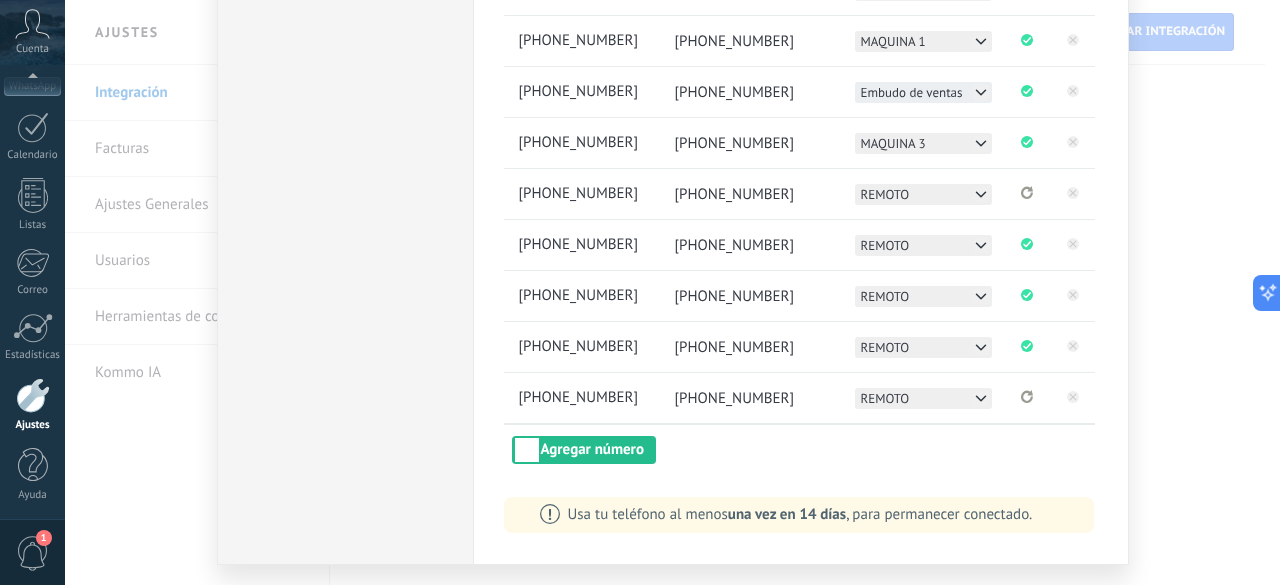 click on "Embudo de ventas" at bounding box center (912, 92) 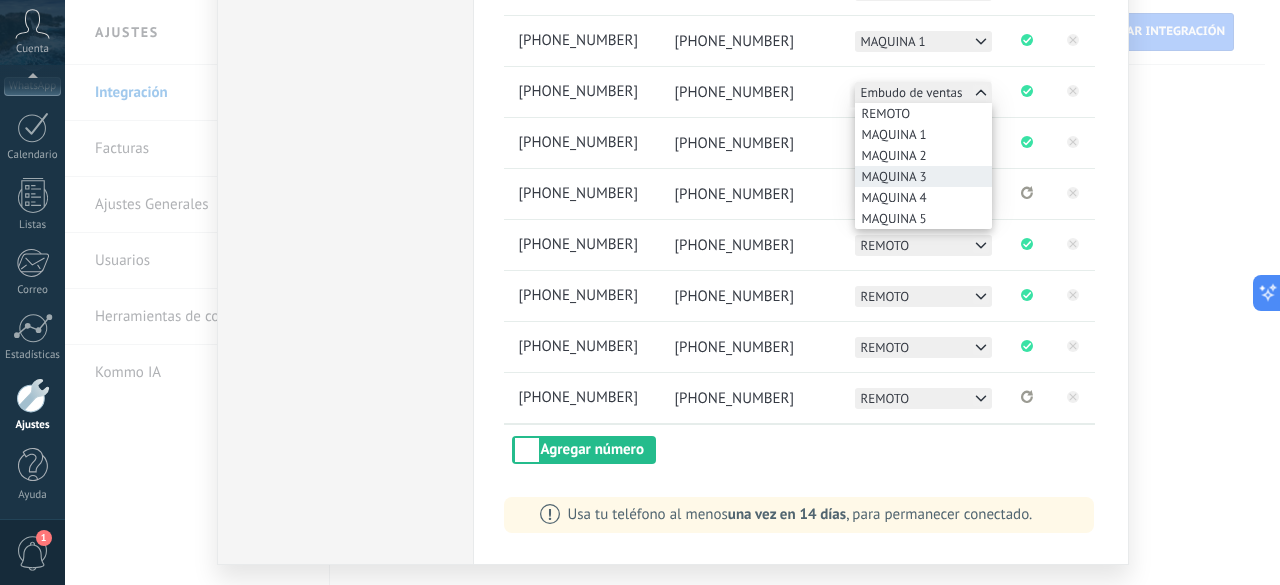 click on "MAQUINA 3" at bounding box center [894, 176] 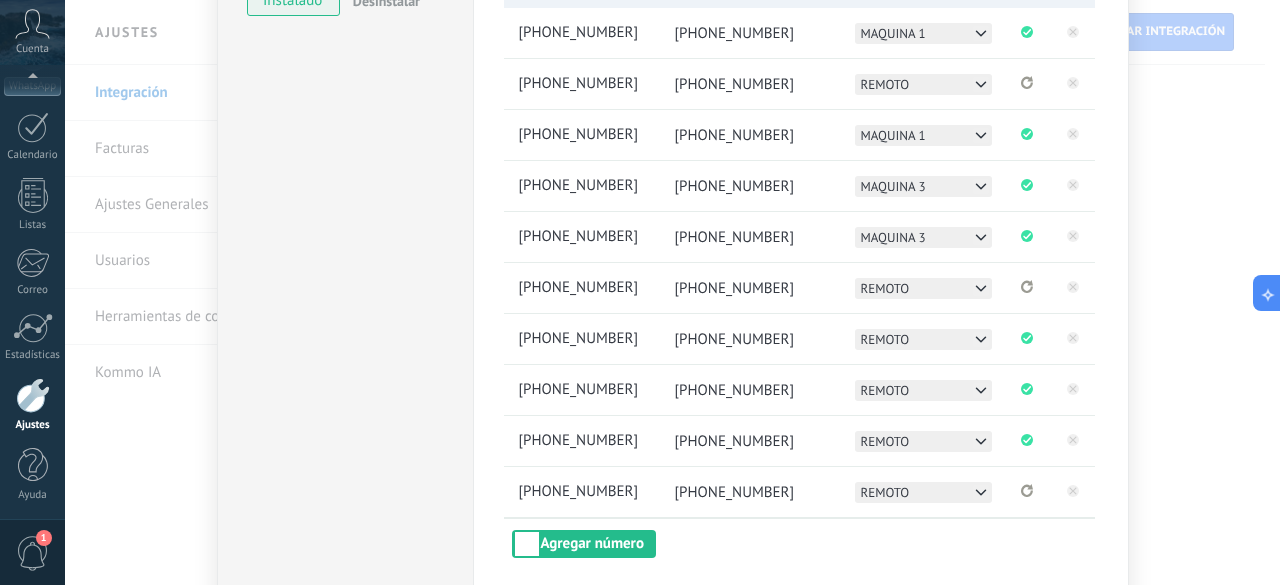 scroll, scrollTop: 451, scrollLeft: 0, axis: vertical 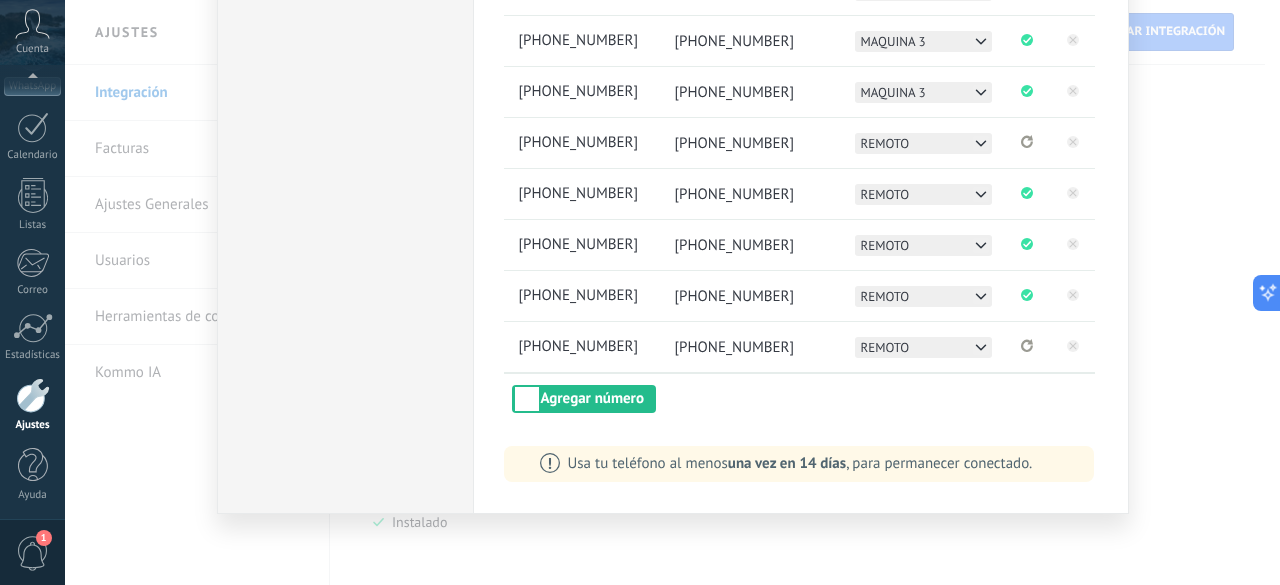 click on "WhatsApp Lite instalado Desinstalar Configuraciones Autorizaciones Esta pestaña registra a los usuarios que han concedido acceso a las integración a esta cuenta. Si deseas remover la posibilidad que un usuario pueda enviar solicitudes a la cuenta en nombre de esta integración, puedes revocar el acceso. Si el acceso a todos los usuarios es revocado, la integración dejará de funcionar. Esta aplicacion está instalada, pero nadie le ha dado acceso aun. Más de 2 mil millones de personas utilizan activamente WhatsApp para conectarse con amigos, familiares y empresas. Esta integración agrega el chat más popular a tu arsenal de comunicación: captura automáticamente leads desde los mensajes entrantes, comparte el acceso al chat con todo tu equipo y potencia todo con las herramientas integradas de Kommo, como el botón de compromiso y Salesbot. más _:  Guardar Numero de respaldo Esta cuenta de WhatsApp se utilizará en caso de que tus otros números se desconecten.   [PHONE_NUMBER] Nombre Número Embudo" at bounding box center [672, 292] 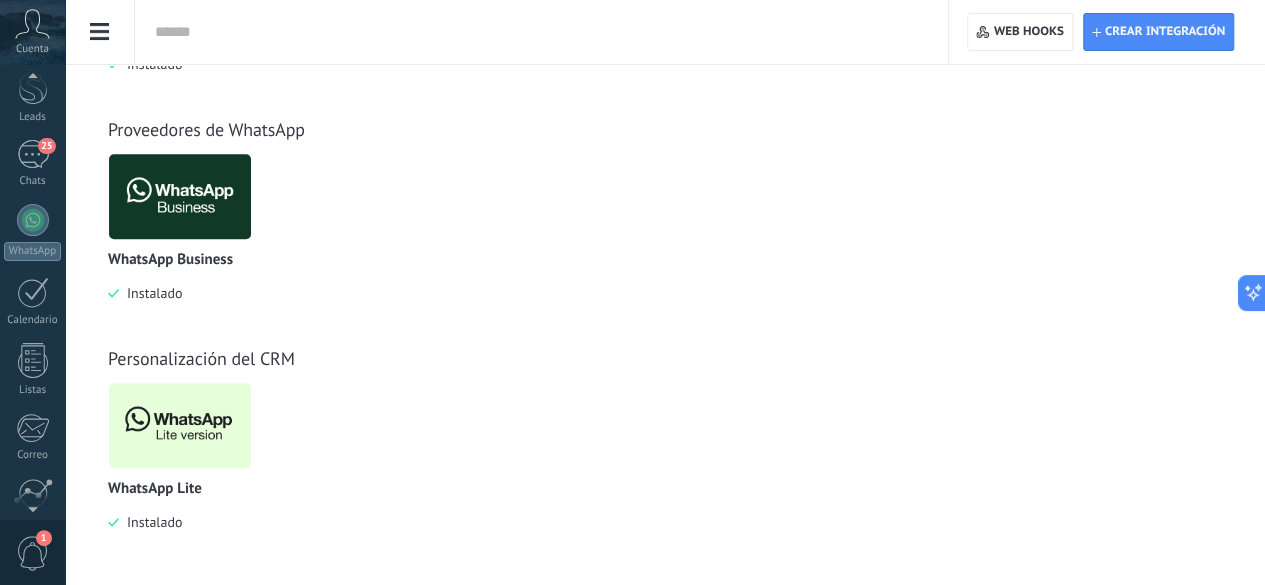 scroll, scrollTop: 0, scrollLeft: 0, axis: both 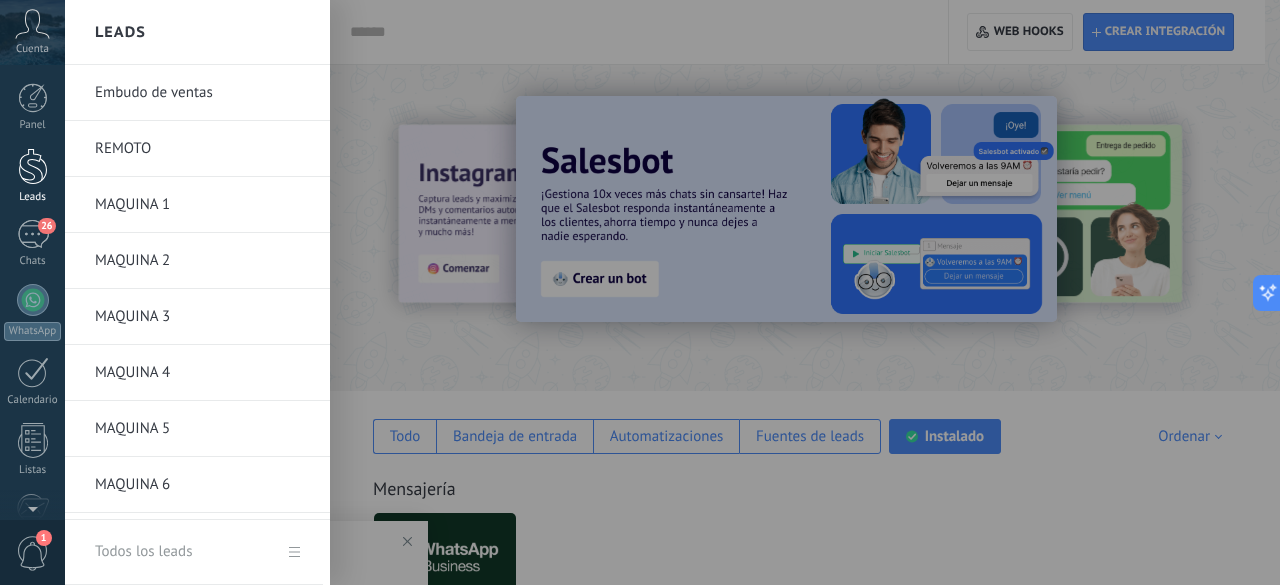 click on "Leads" at bounding box center (32, 176) 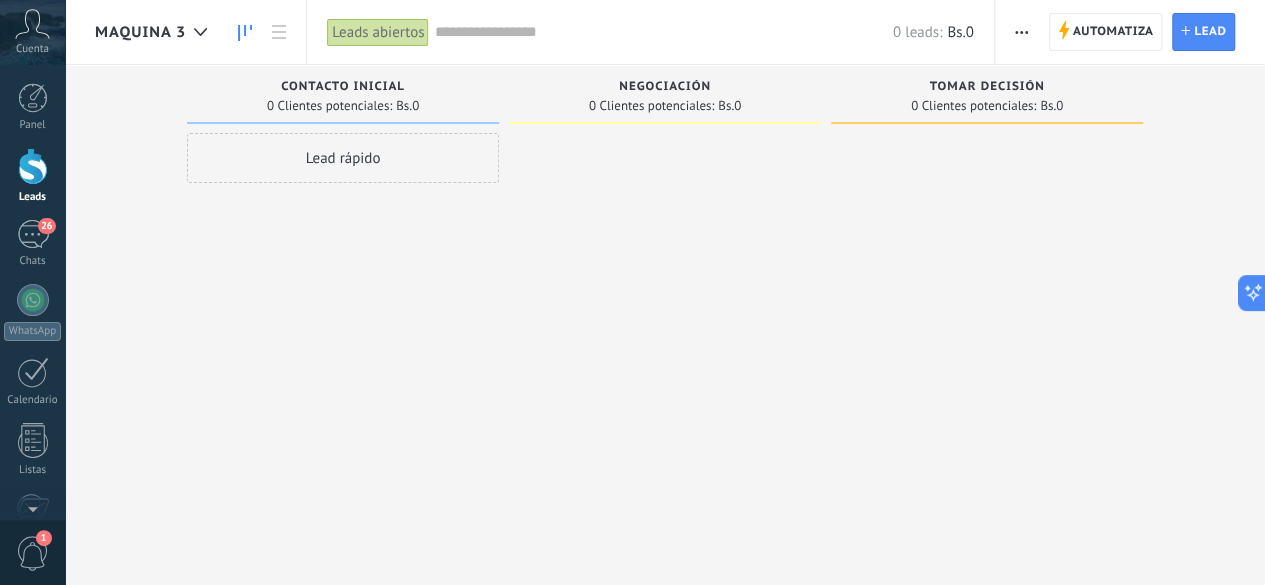 click at bounding box center (665, 295) 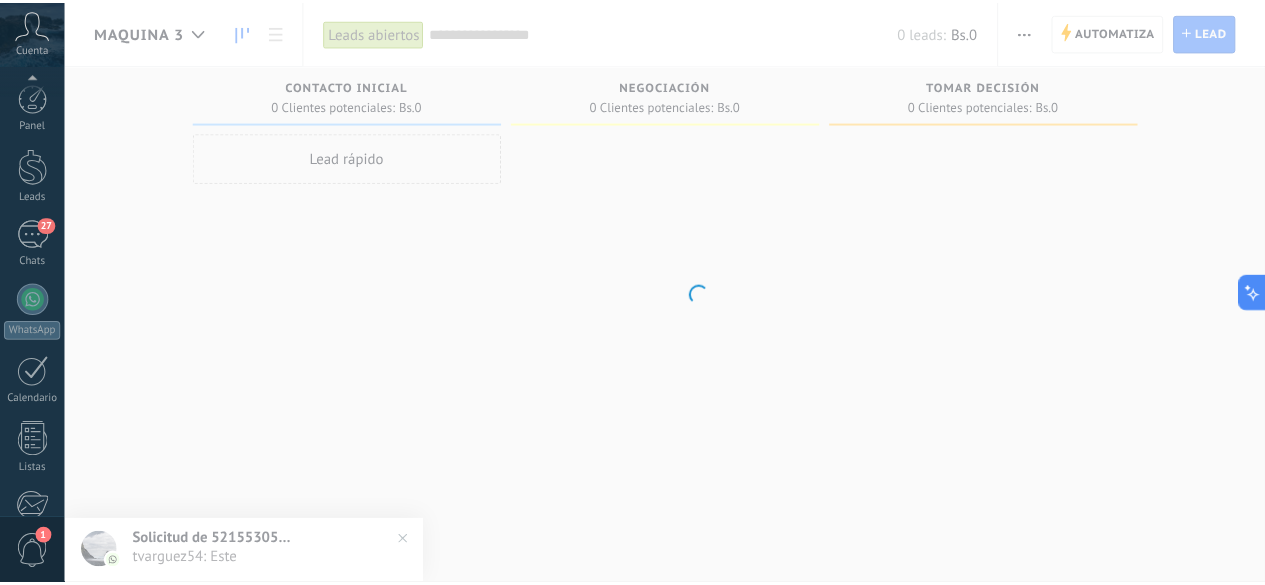 scroll, scrollTop: 0, scrollLeft: 0, axis: both 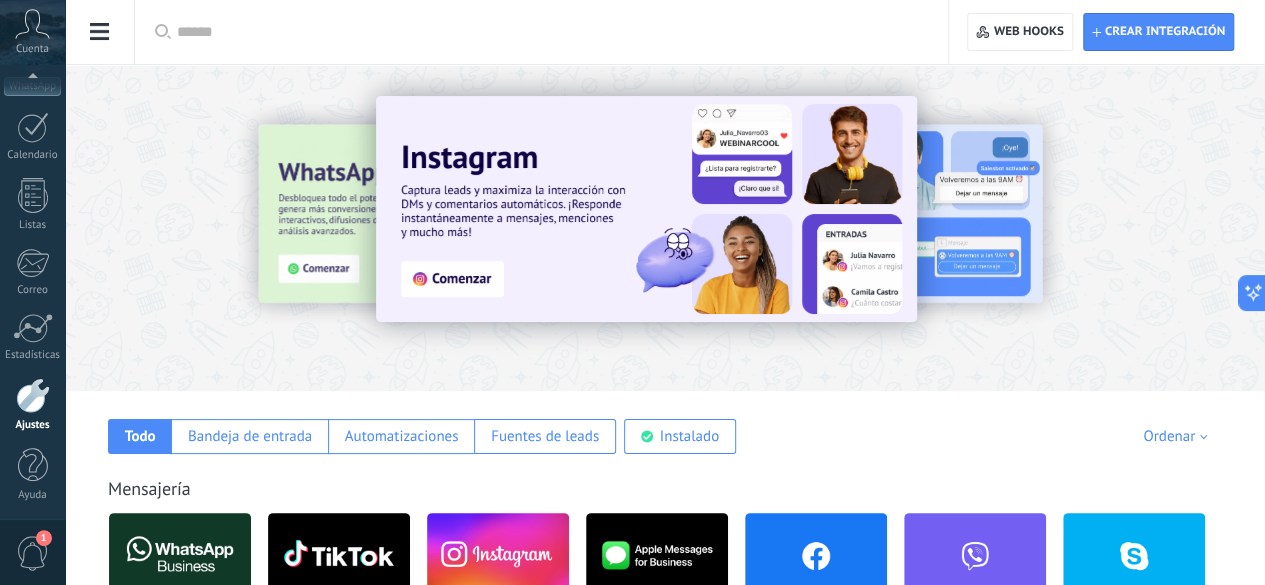click on "Usuarios" at bounding box center (-116, 261) 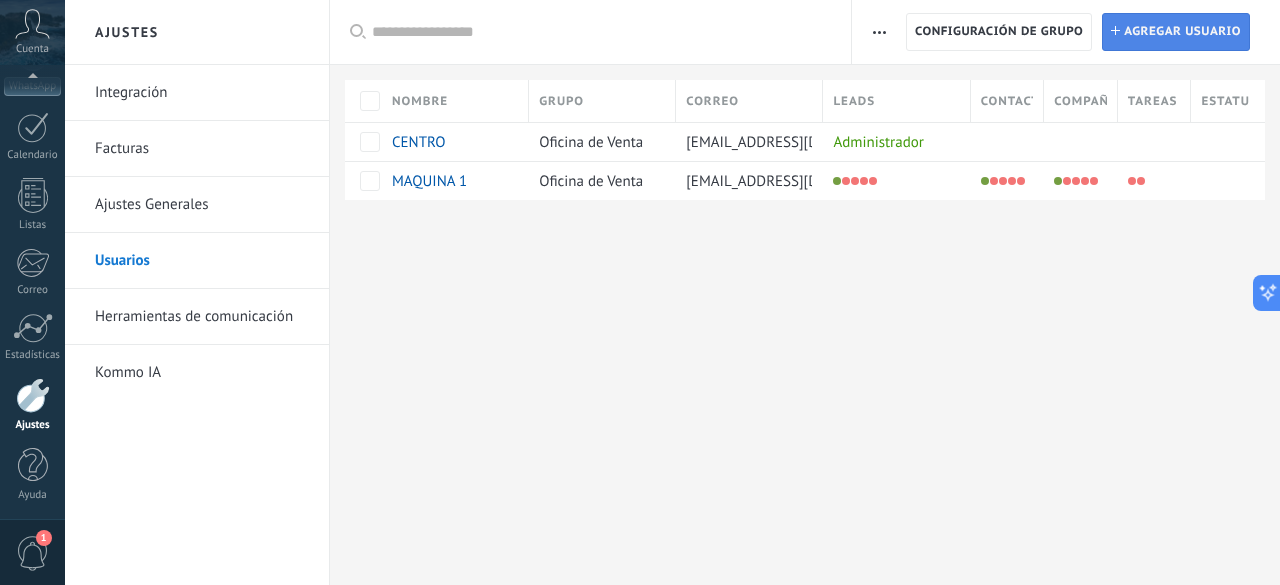 click on "Agregar usuario" at bounding box center (1182, 32) 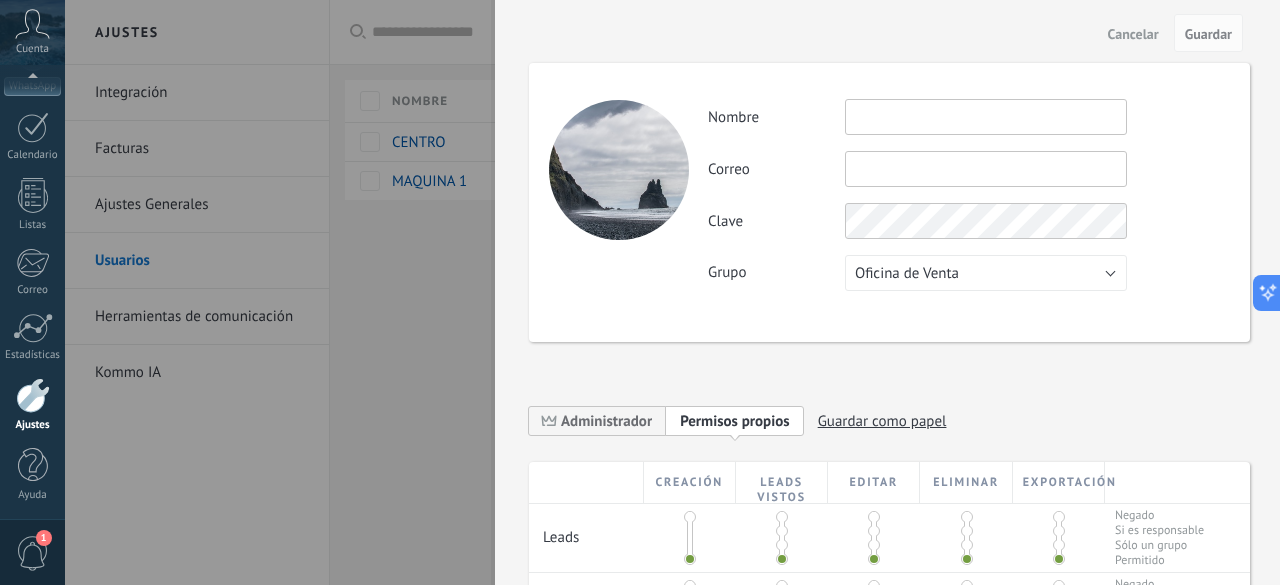 click at bounding box center (986, 117) 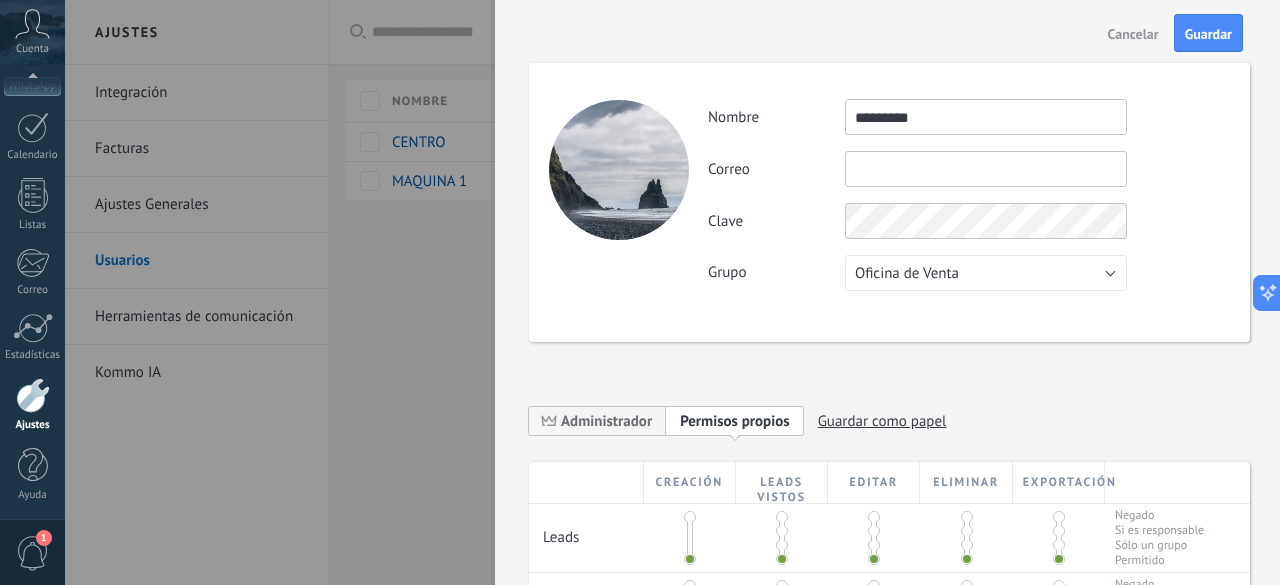 type on "*********" 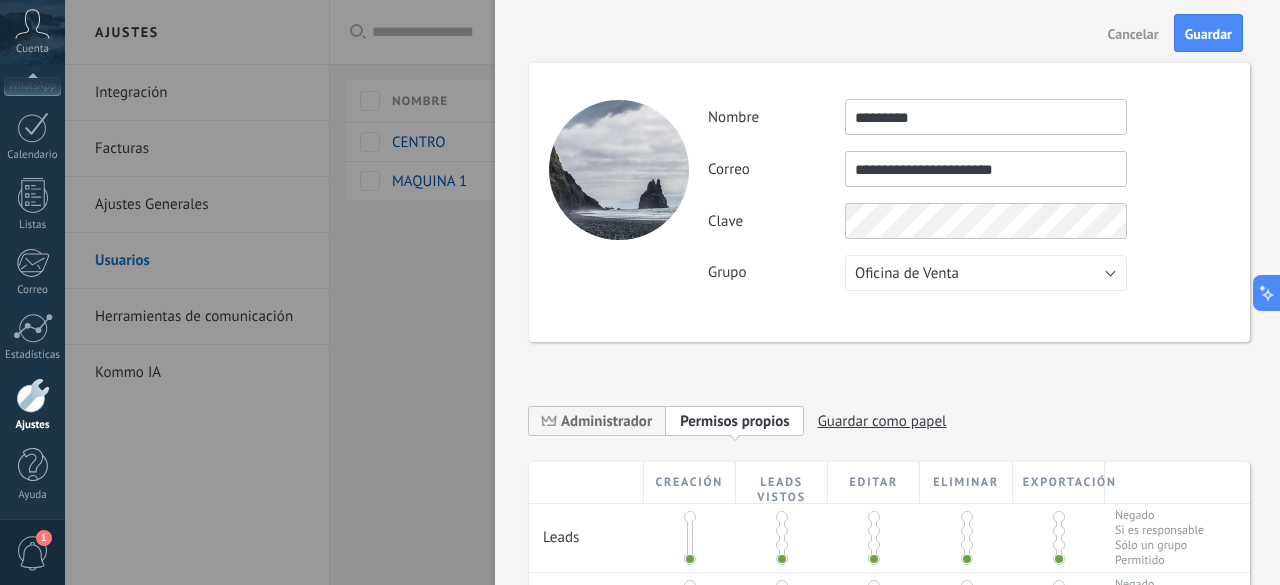 click on "**********" at bounding box center [968, 195] 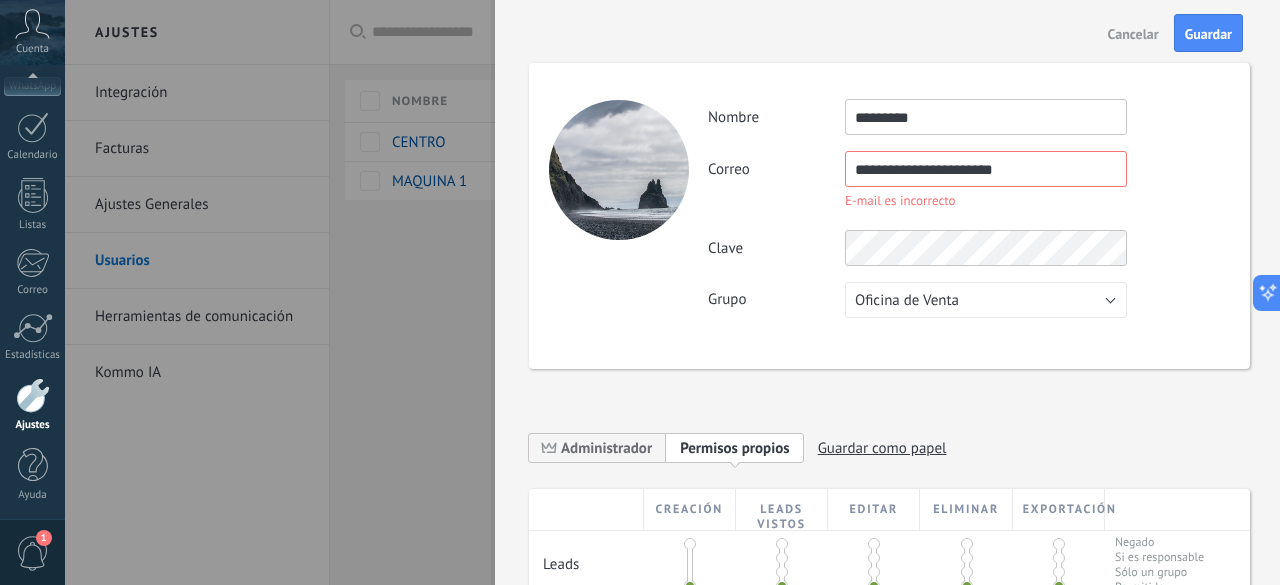 click on "**********" at bounding box center [986, 169] 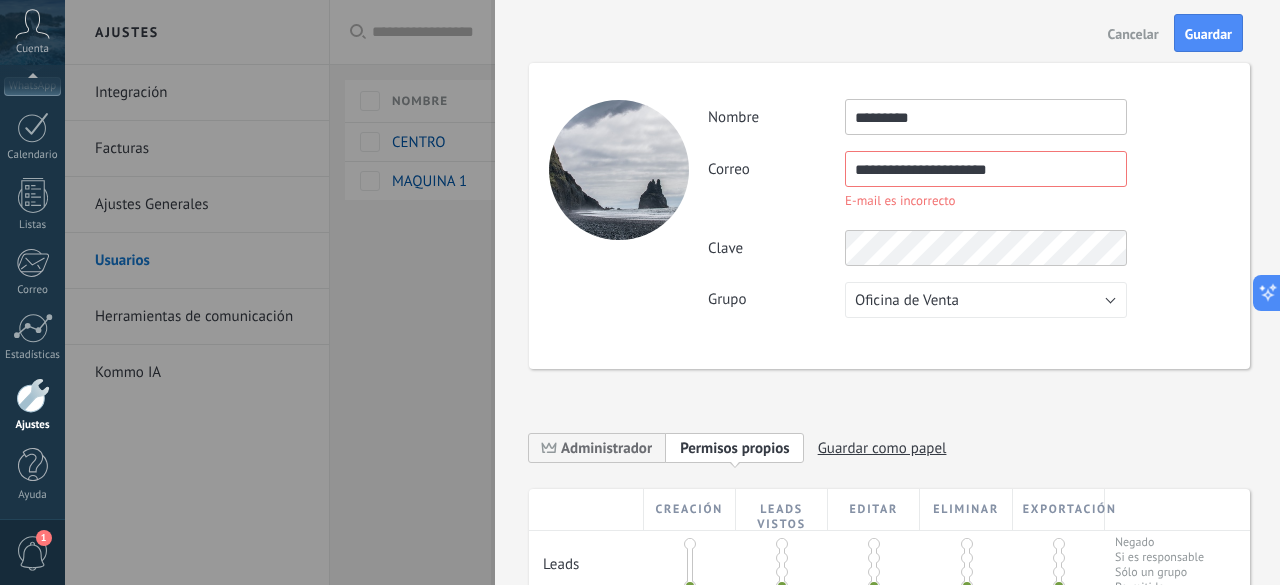 click on "**********" at bounding box center (986, 169) 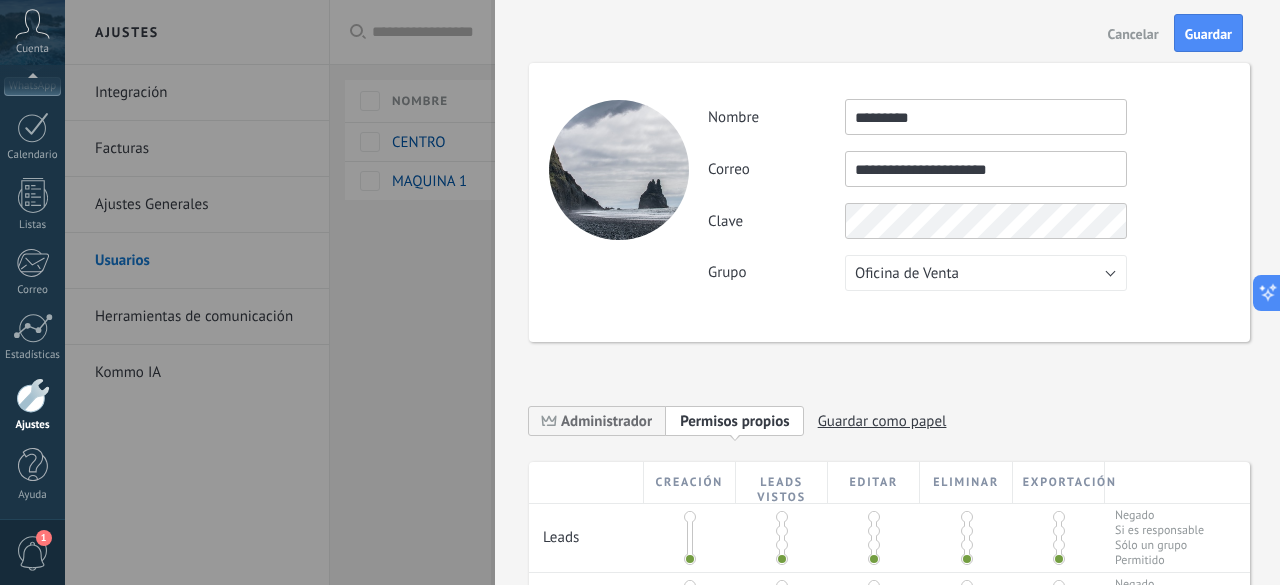click on "**********" at bounding box center (986, 169) 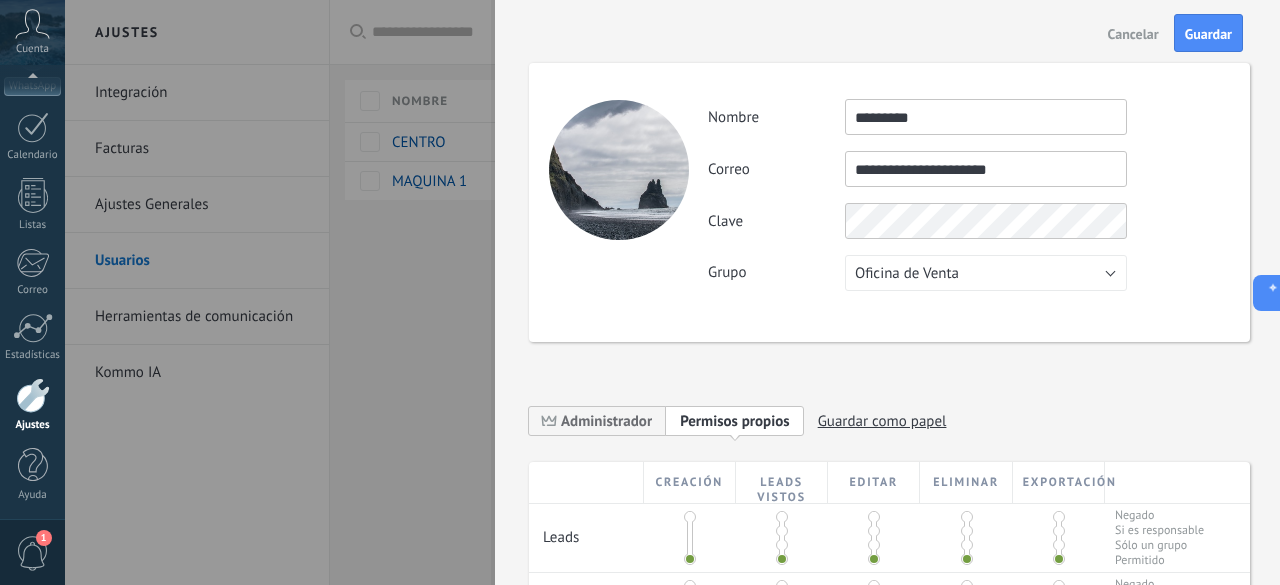 click on "Clave" at bounding box center [968, 221] 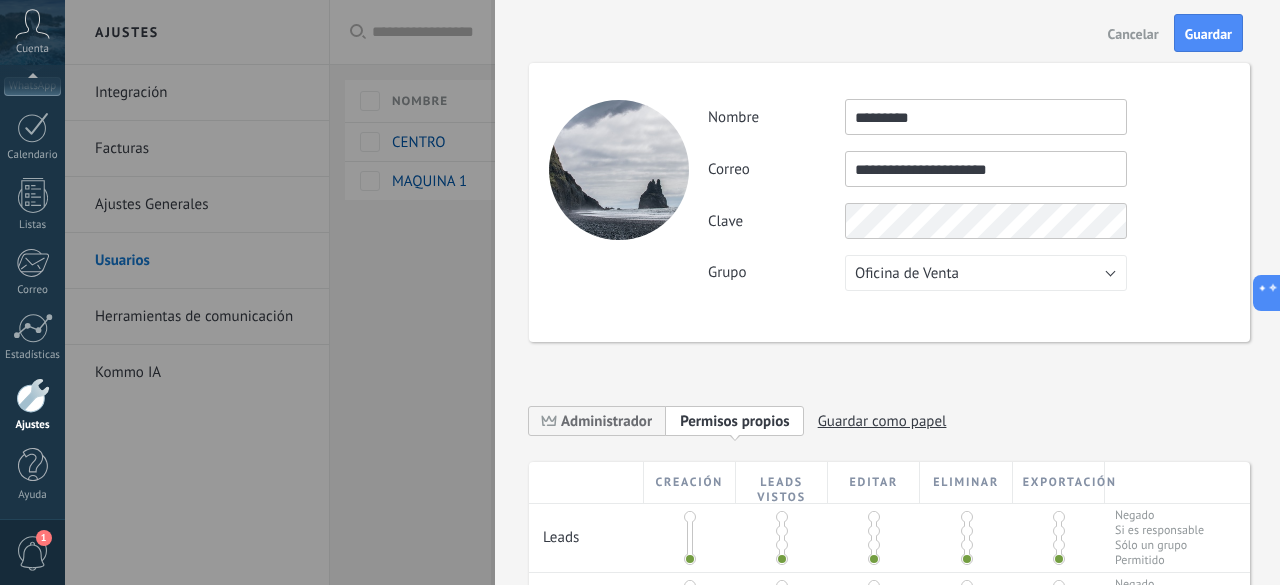 click on "Grupo Oficina de Venta Usuarios libres Oficina de Venta" at bounding box center [968, 273] 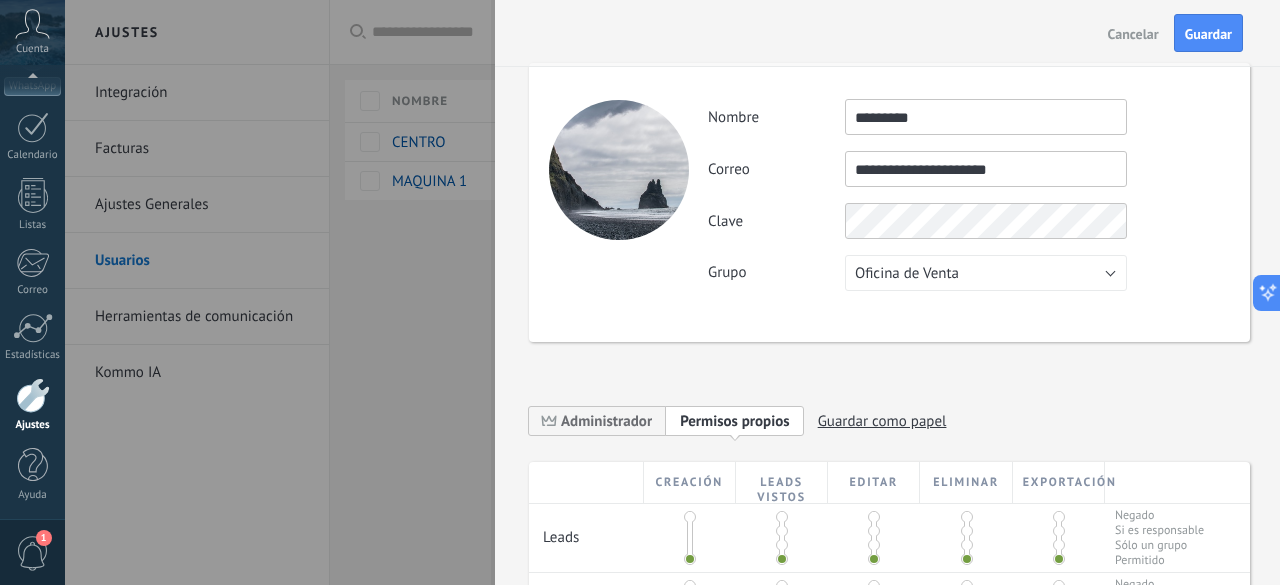 scroll, scrollTop: 300, scrollLeft: 0, axis: vertical 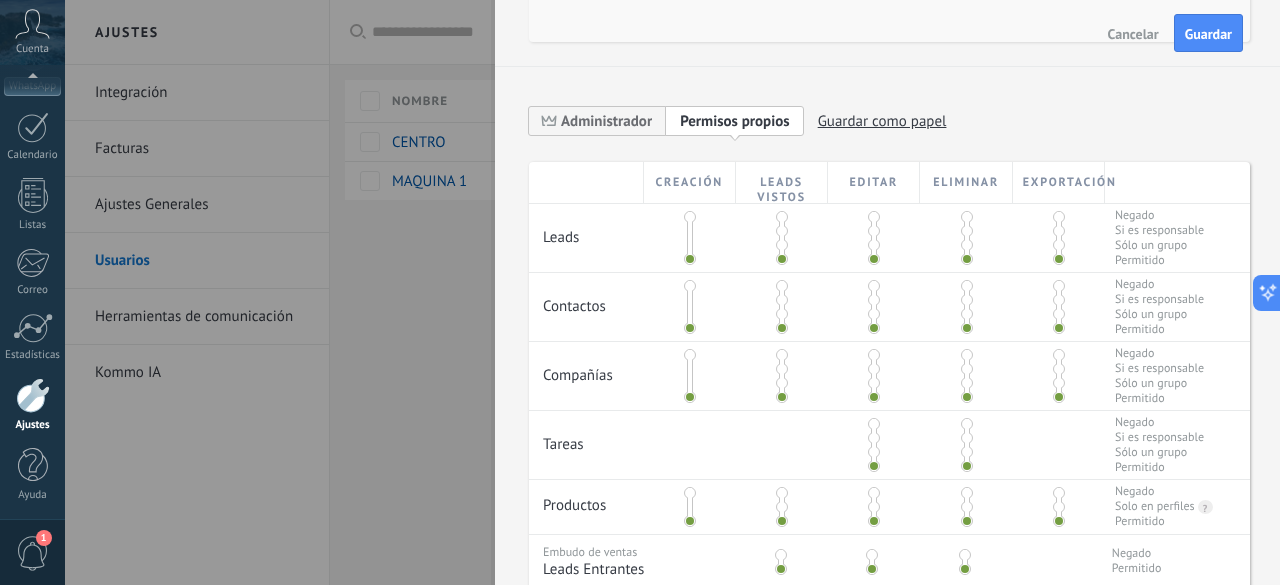 click at bounding box center [782, 217] 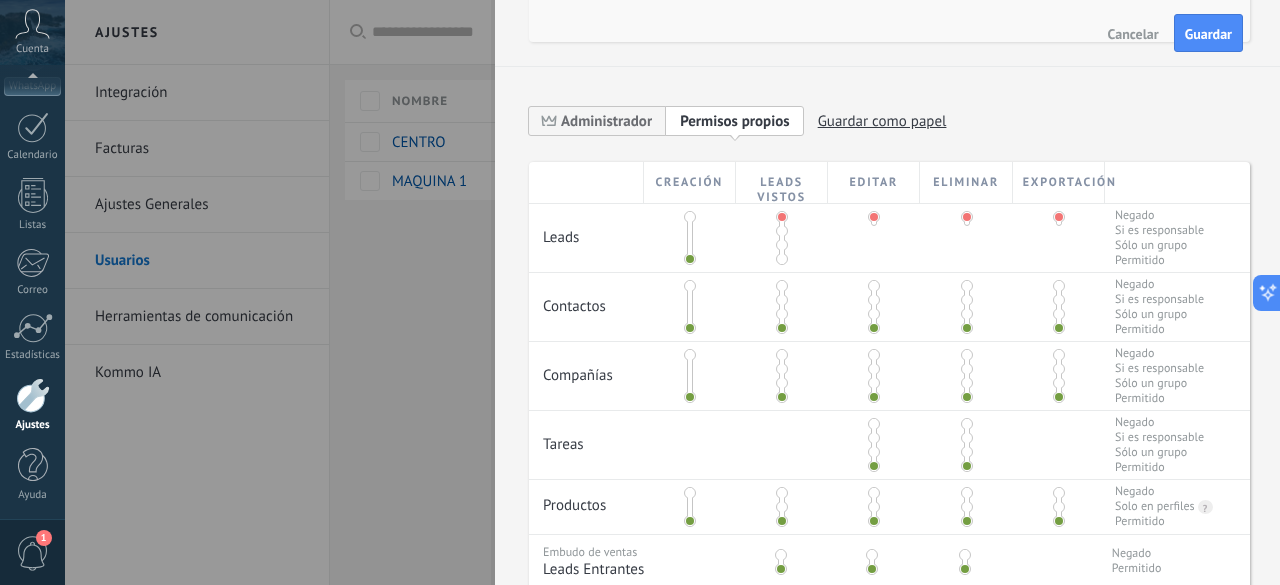 click at bounding box center (782, 286) 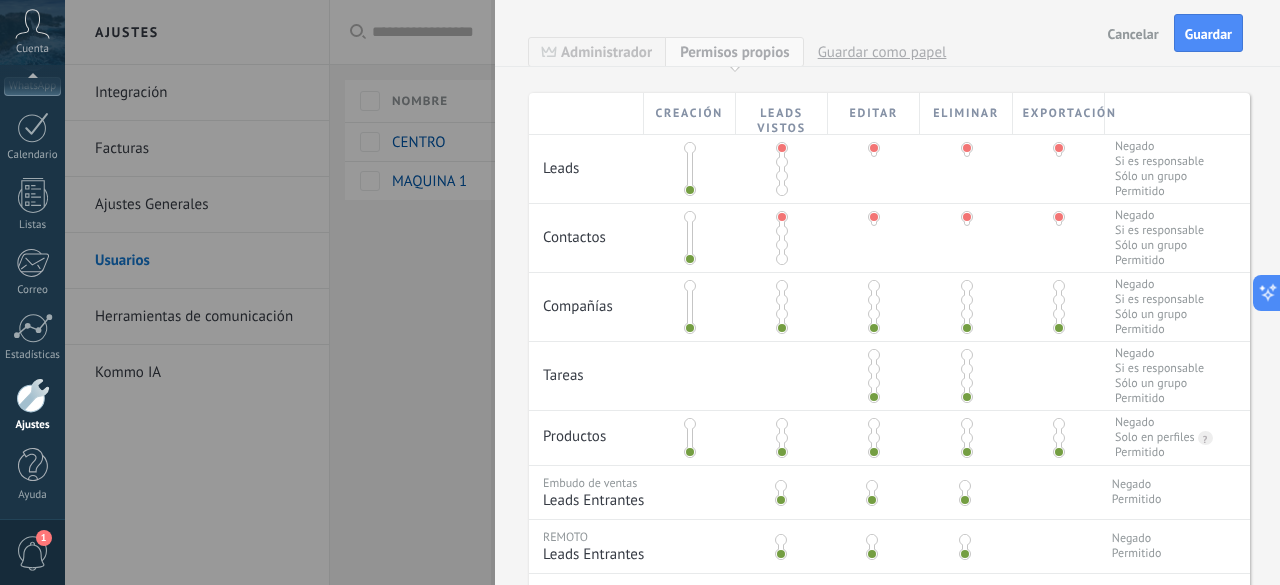 scroll, scrollTop: 500, scrollLeft: 0, axis: vertical 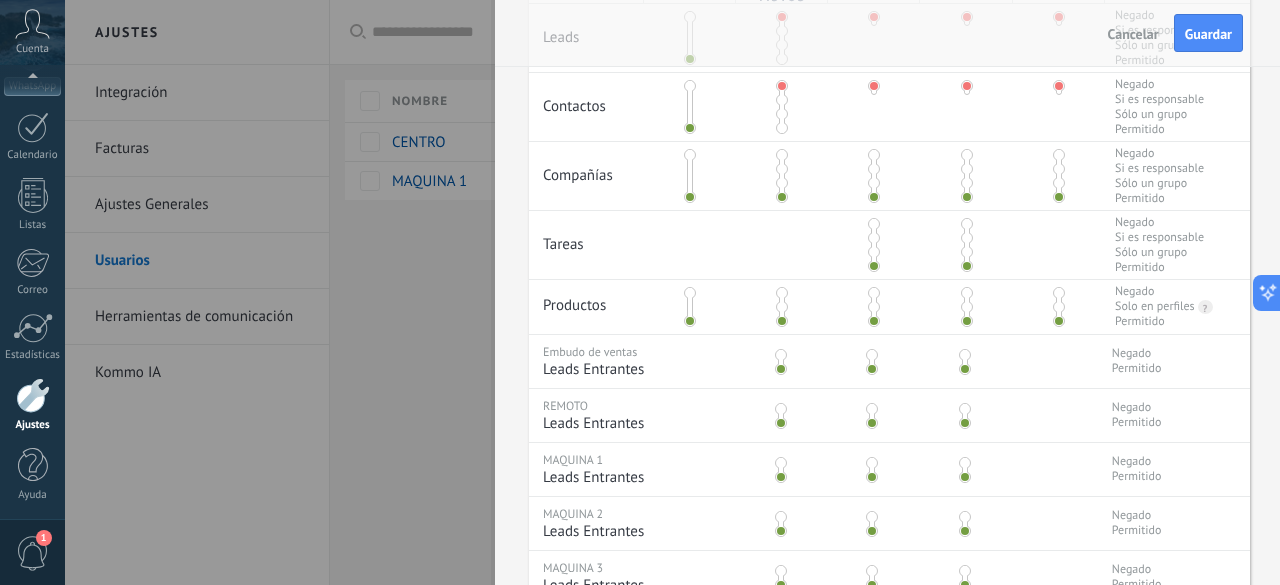 click at bounding box center [782, 169] 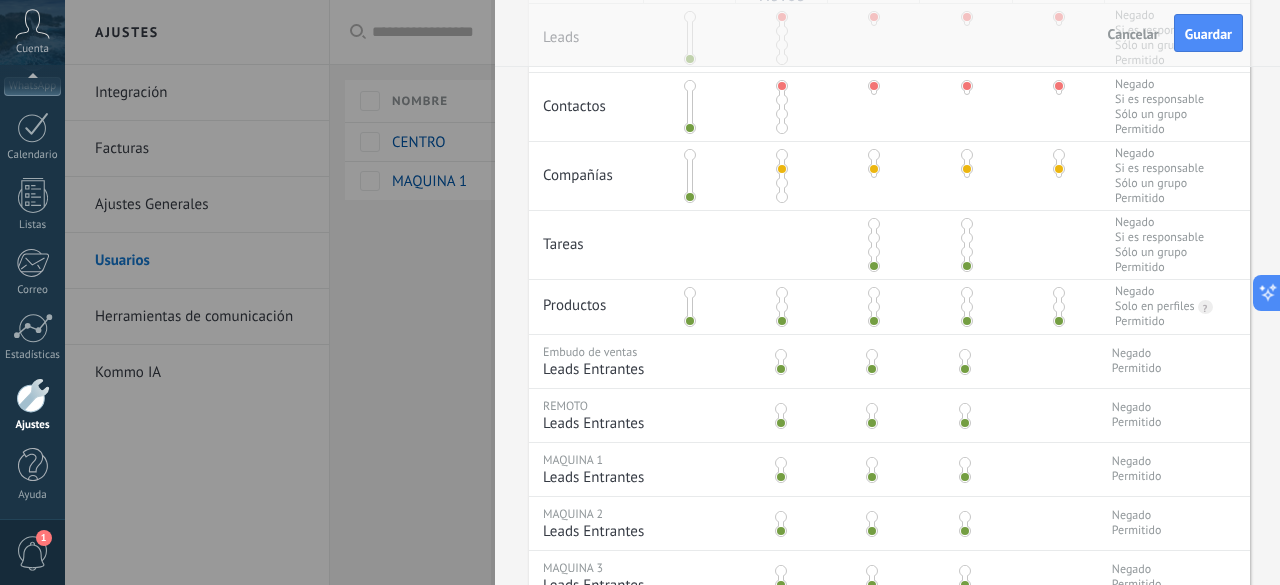 click at bounding box center [782, 155] 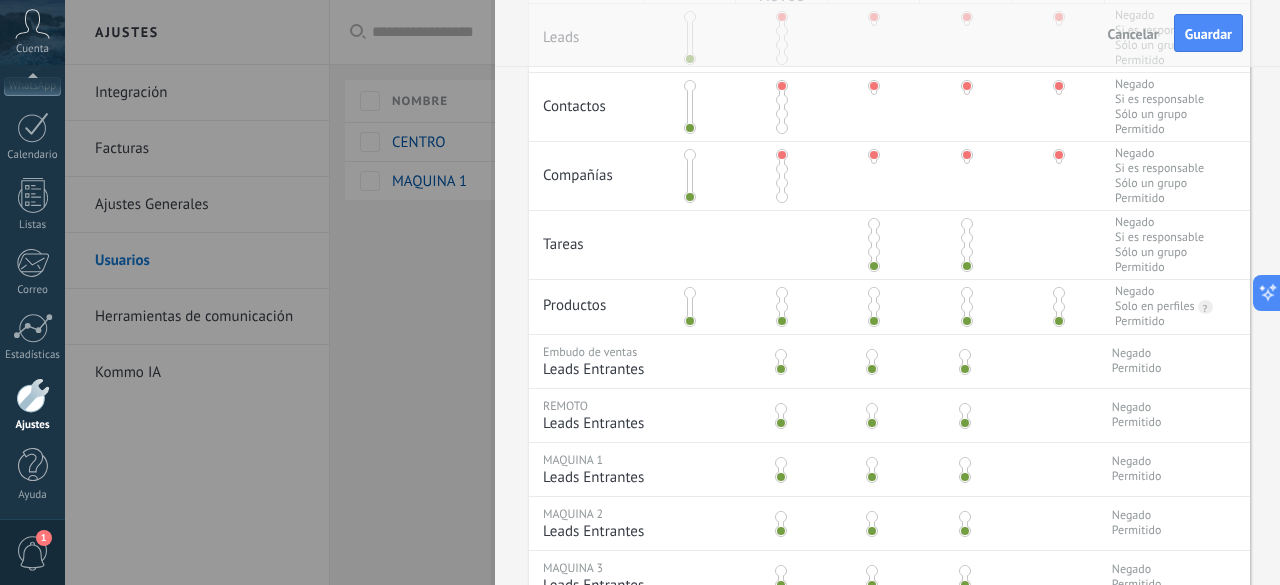 click at bounding box center (874, 224) 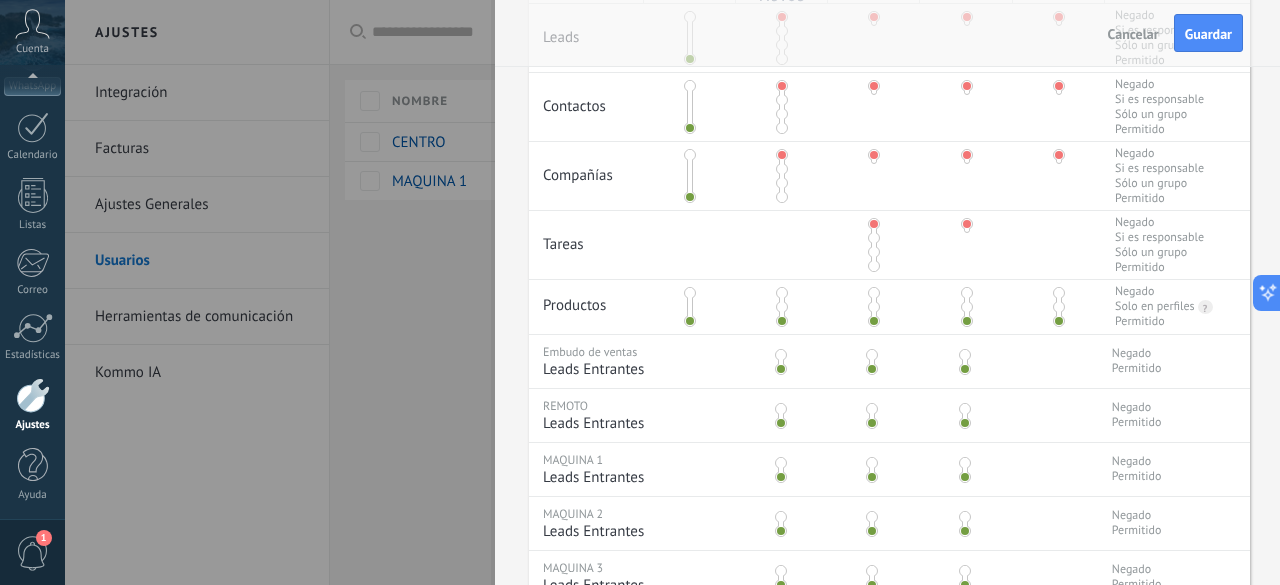 click at bounding box center (782, 307) 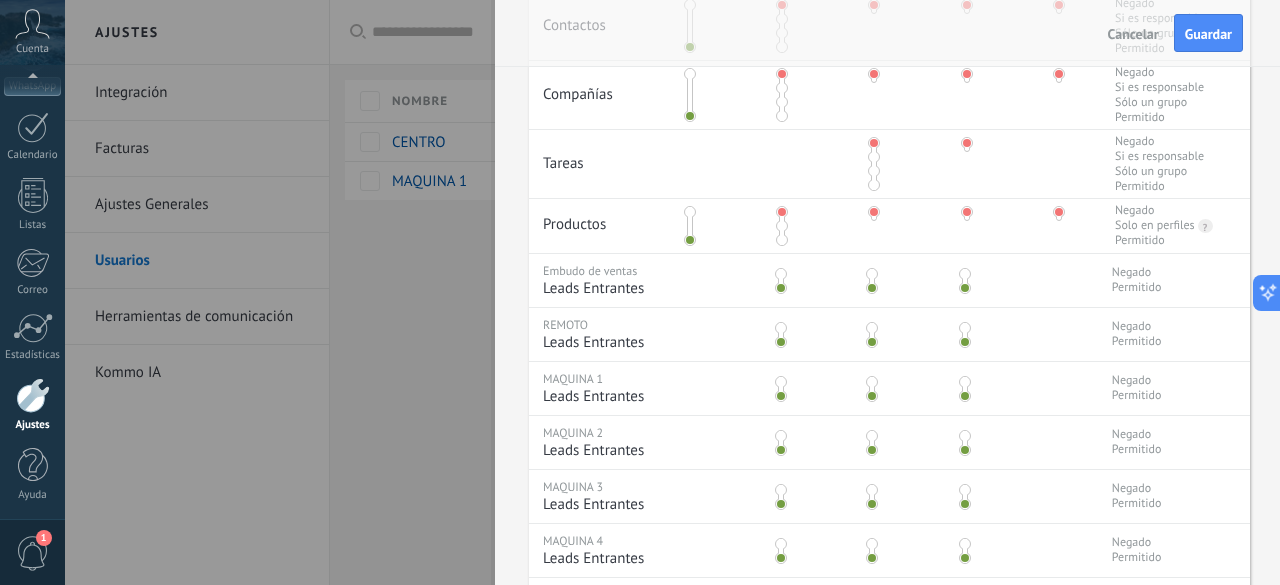 scroll, scrollTop: 600, scrollLeft: 0, axis: vertical 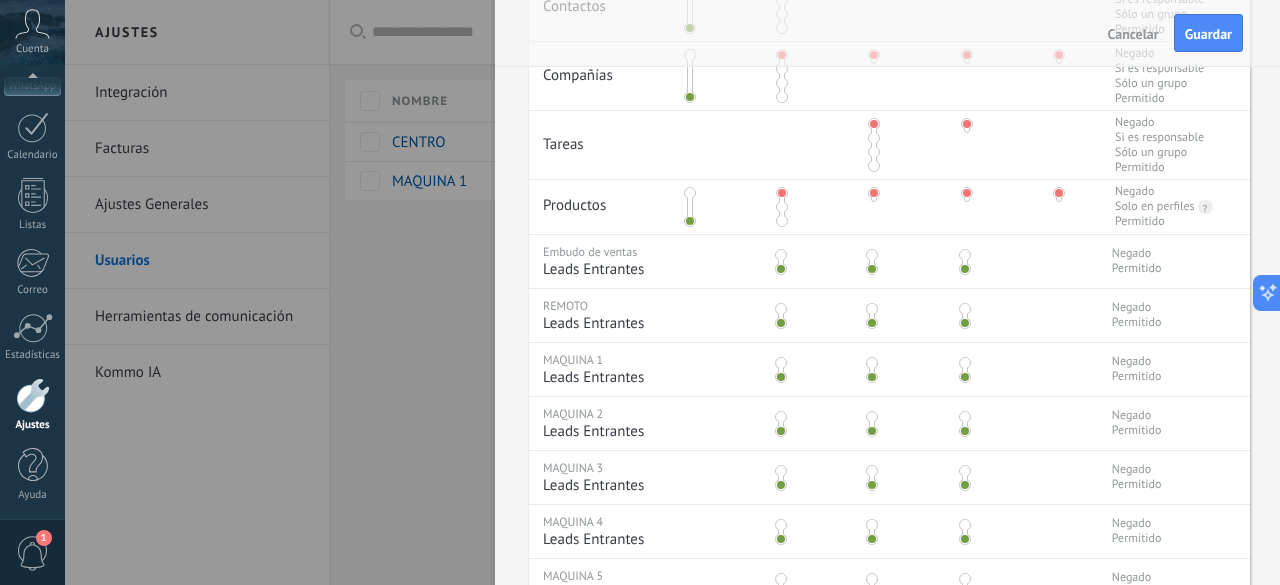 click at bounding box center (781, 255) 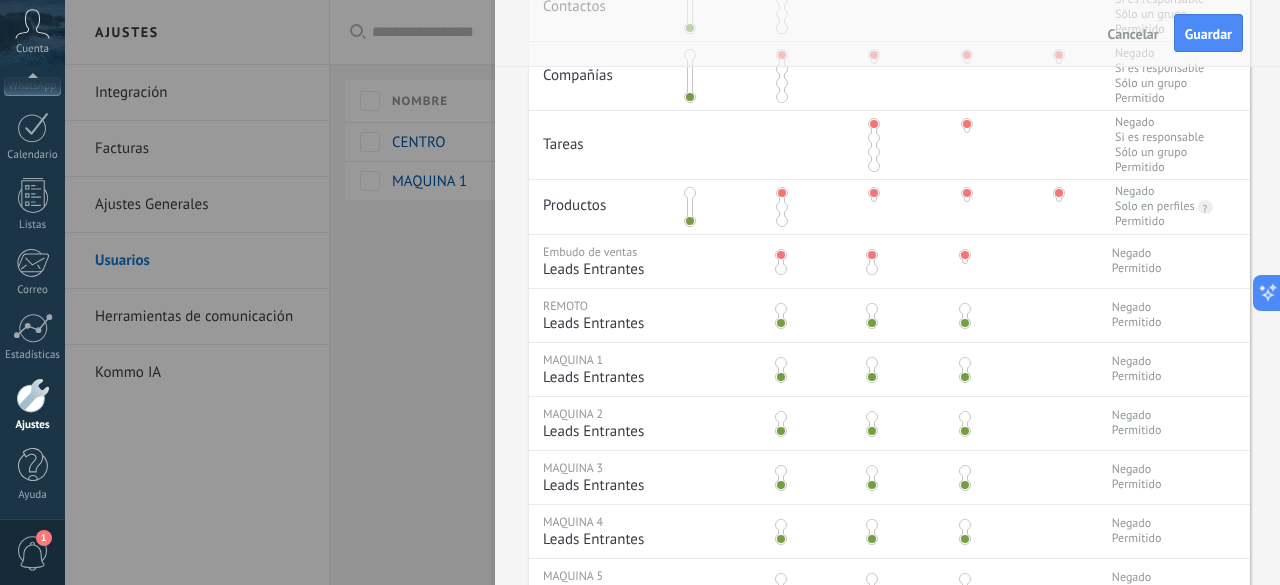 click at bounding box center [781, 309] 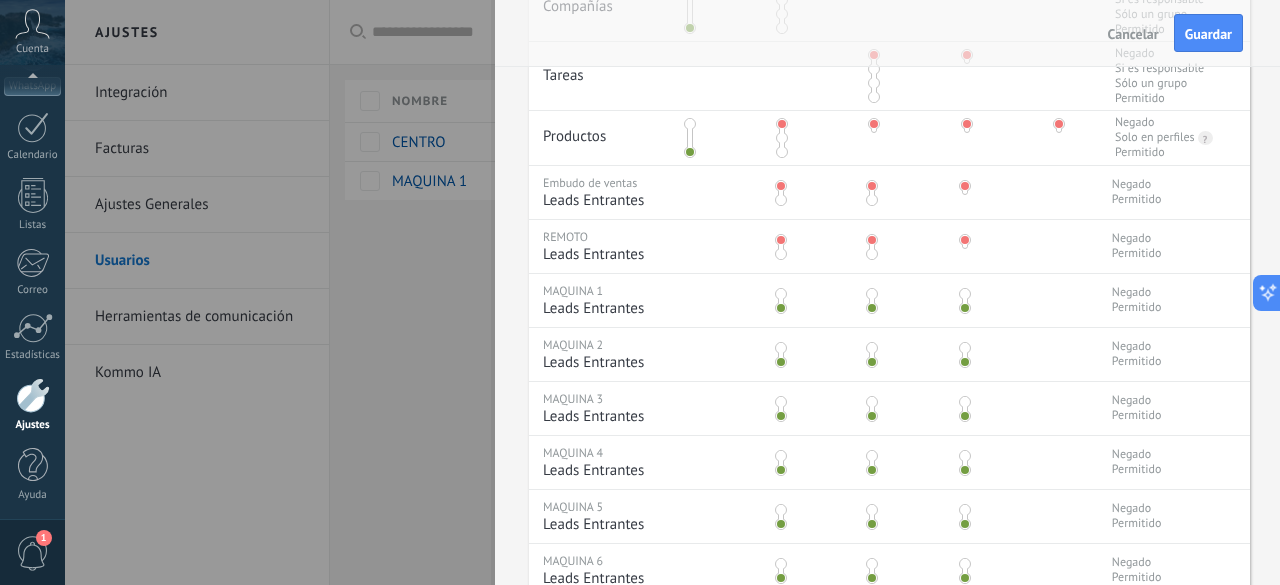 scroll, scrollTop: 700, scrollLeft: 0, axis: vertical 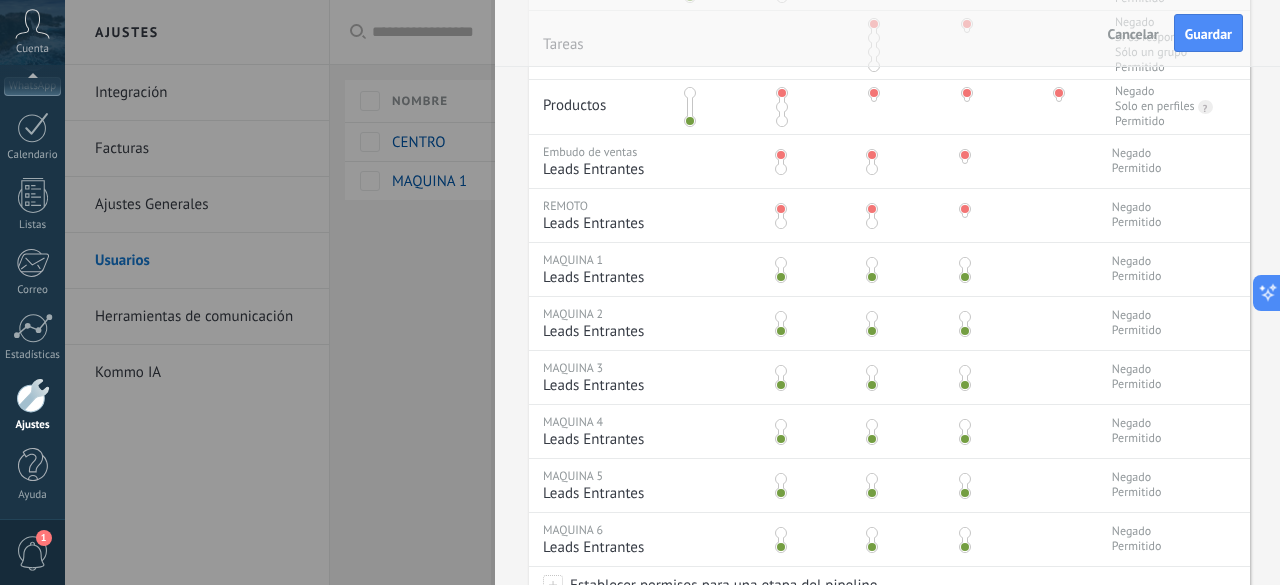 click at bounding box center (781, 263) 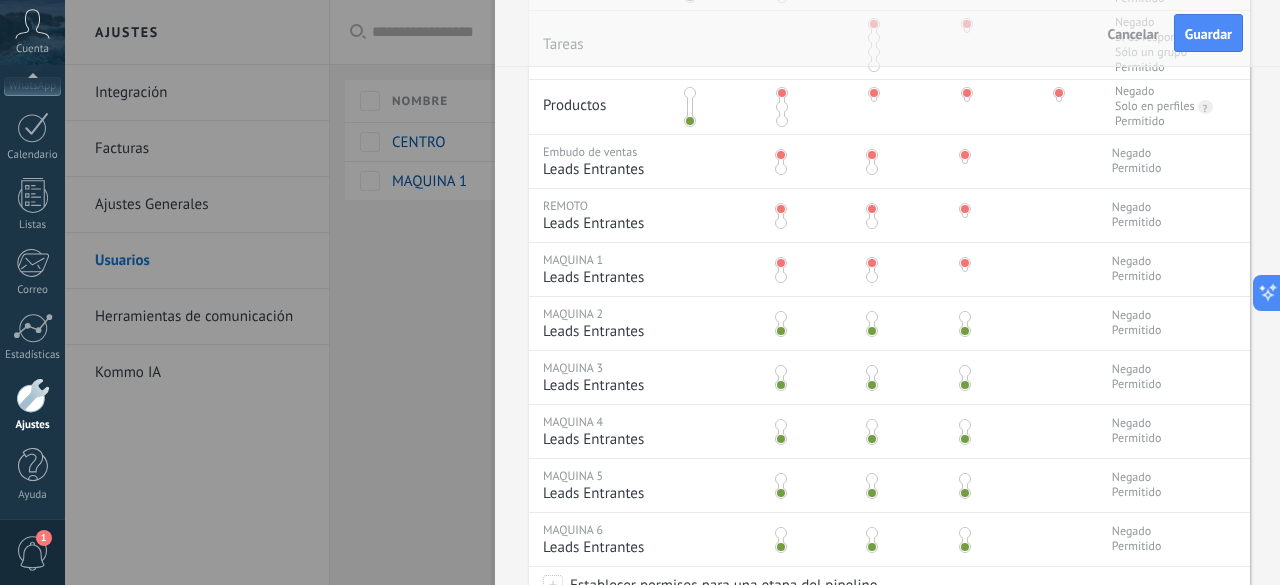click at bounding box center (781, 371) 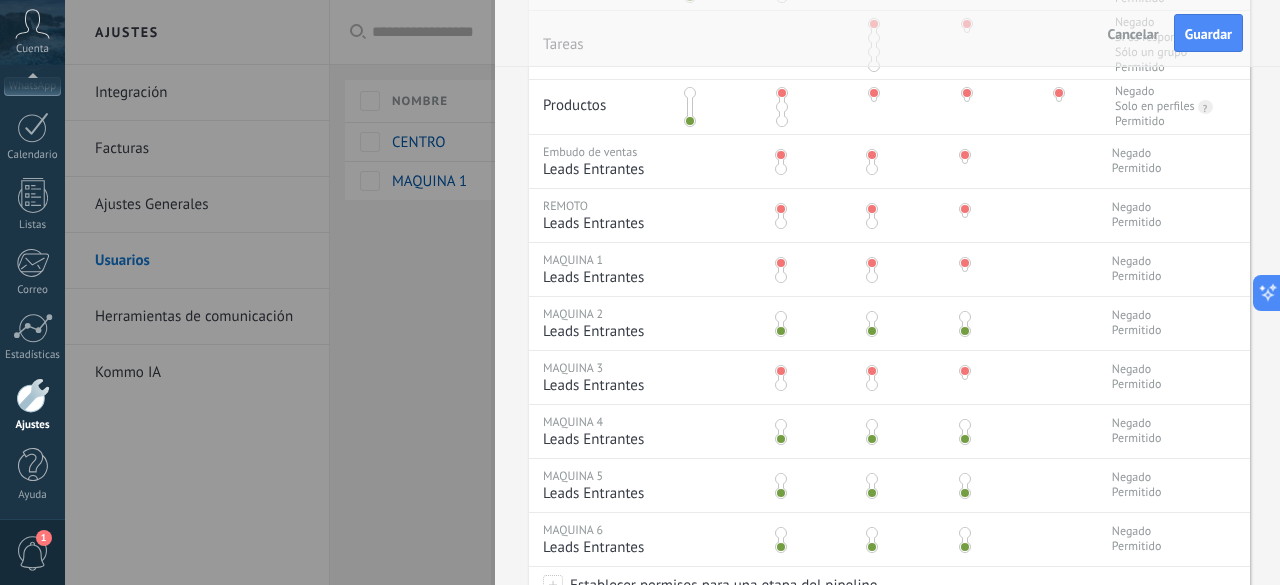 click at bounding box center [781, 425] 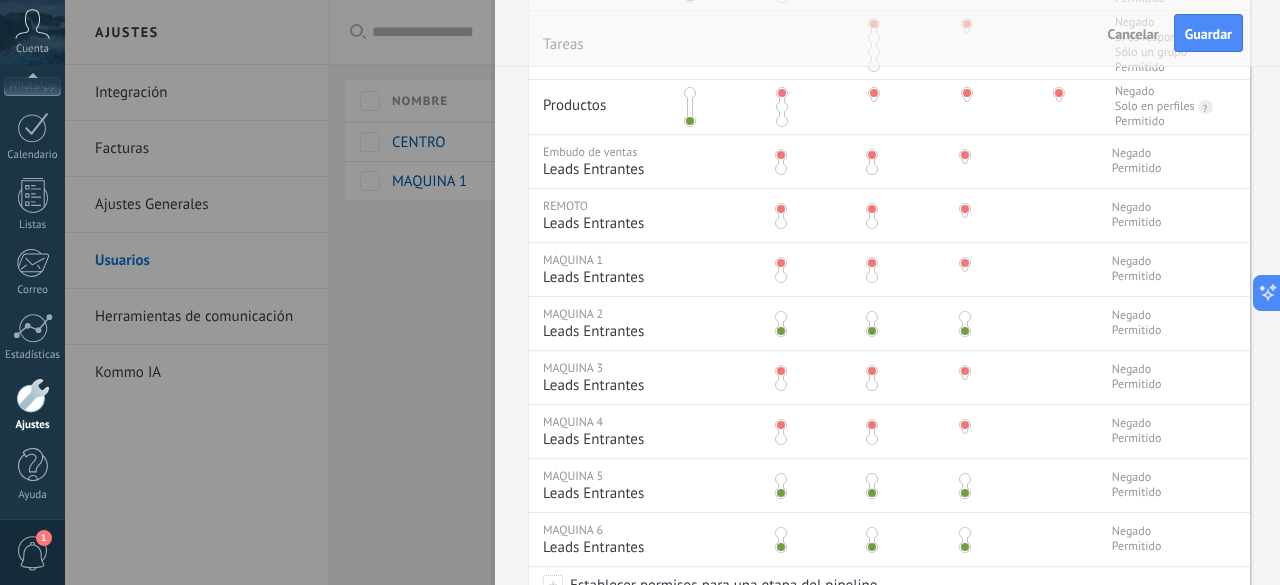 click at bounding box center [781, 479] 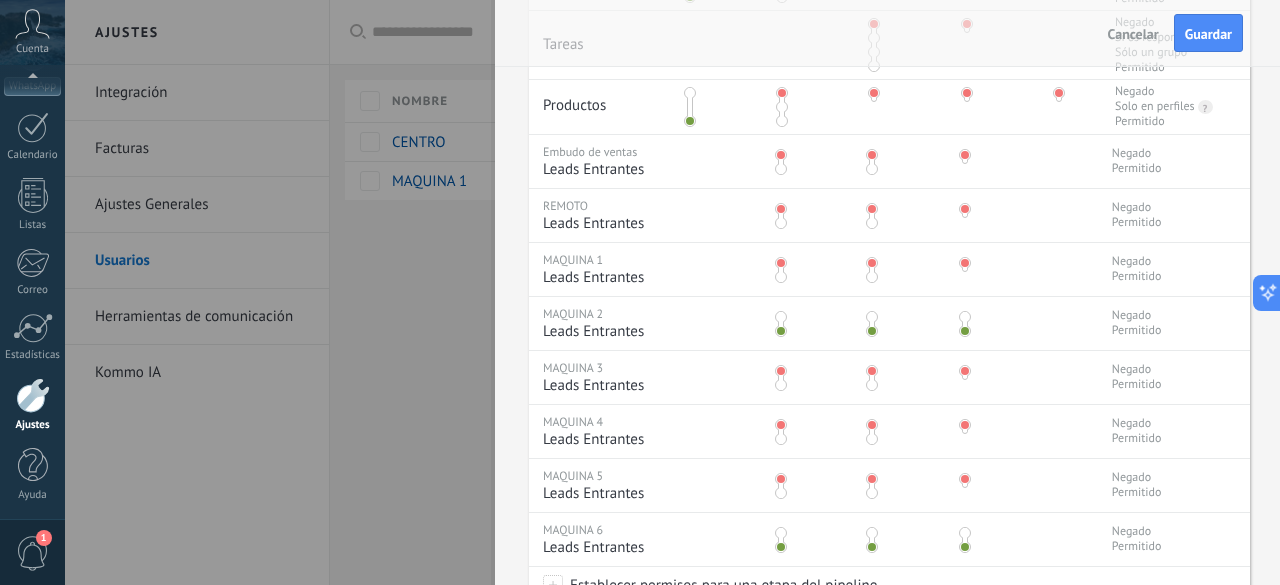scroll, scrollTop: 800, scrollLeft: 0, axis: vertical 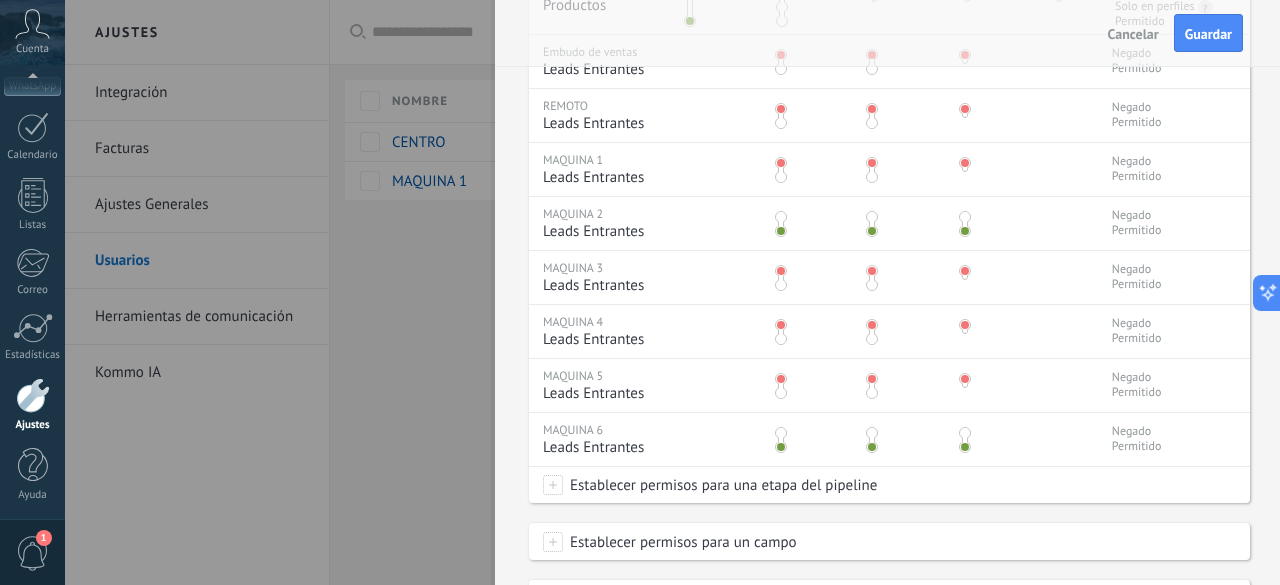 click at bounding box center [781, 433] 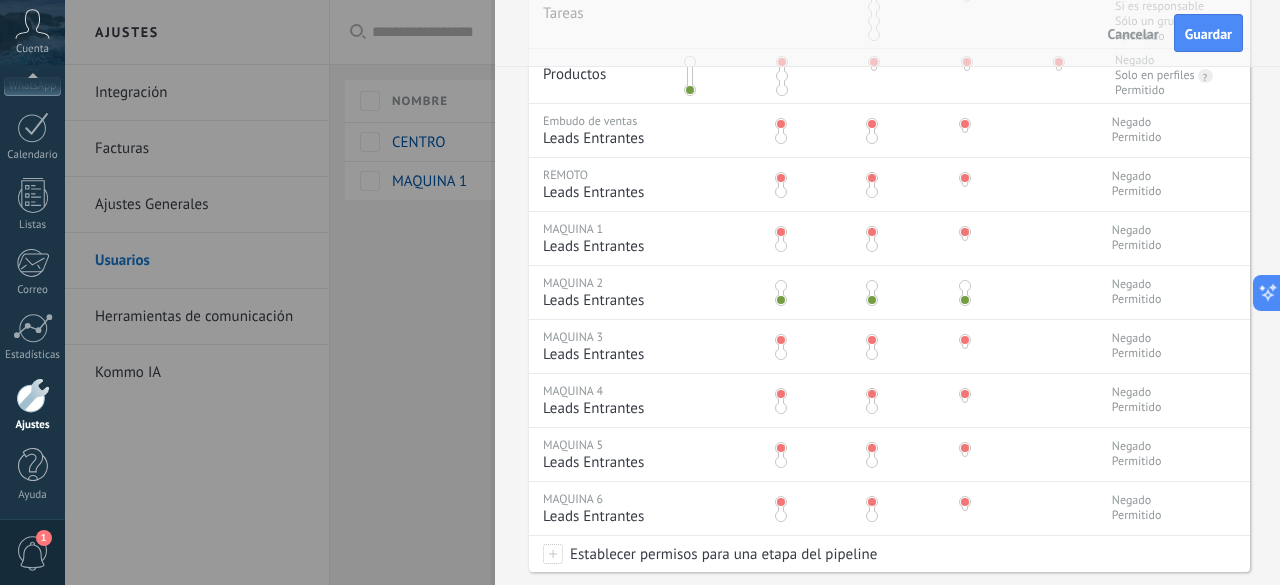 scroll, scrollTop: 700, scrollLeft: 0, axis: vertical 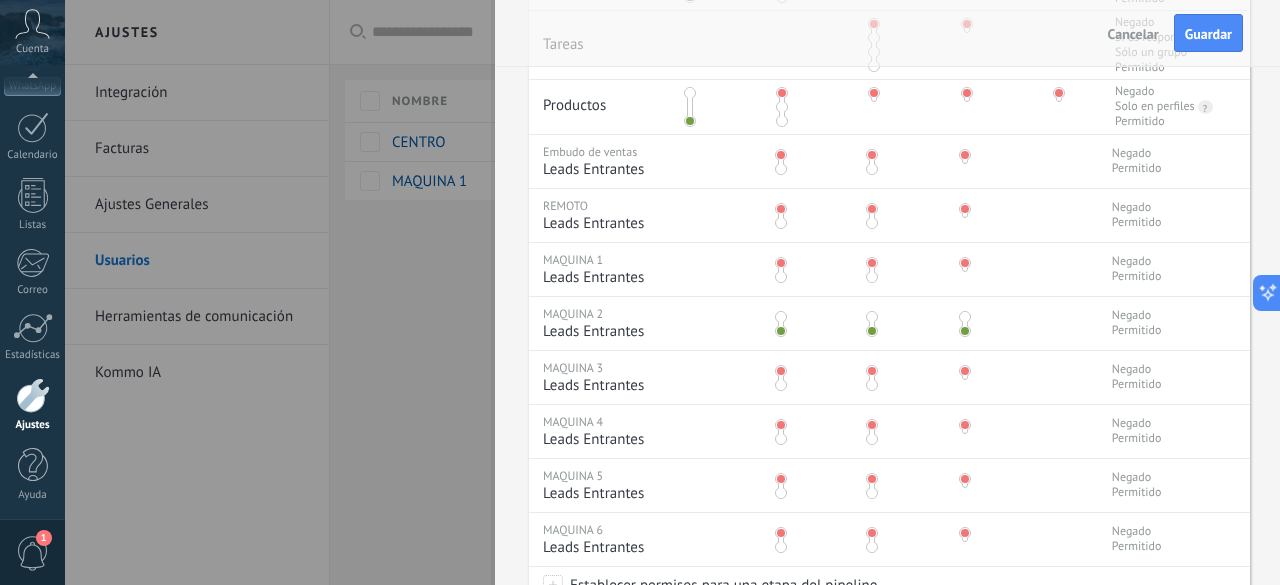click at bounding box center [965, 317] 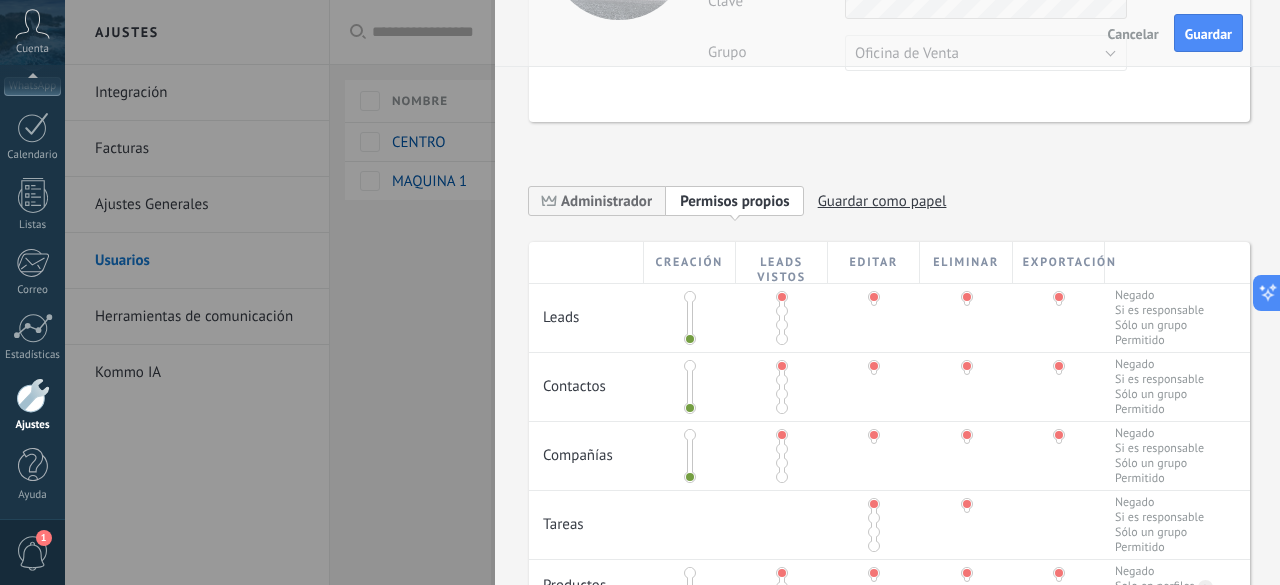 scroll, scrollTop: 200, scrollLeft: 0, axis: vertical 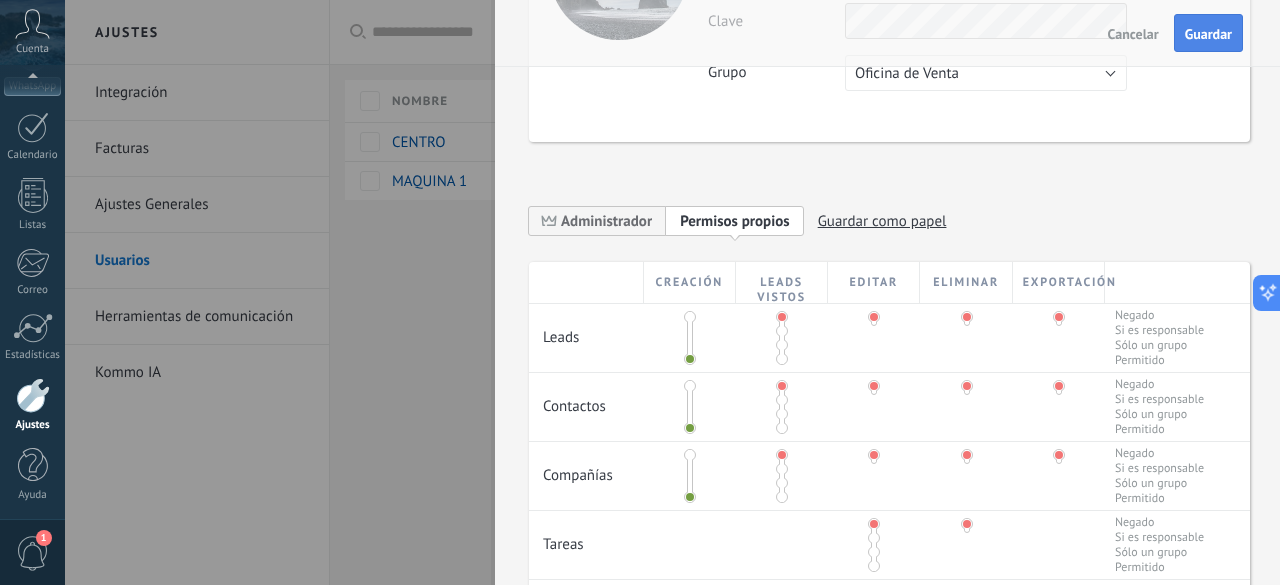 click on "Guardar" at bounding box center (1208, 34) 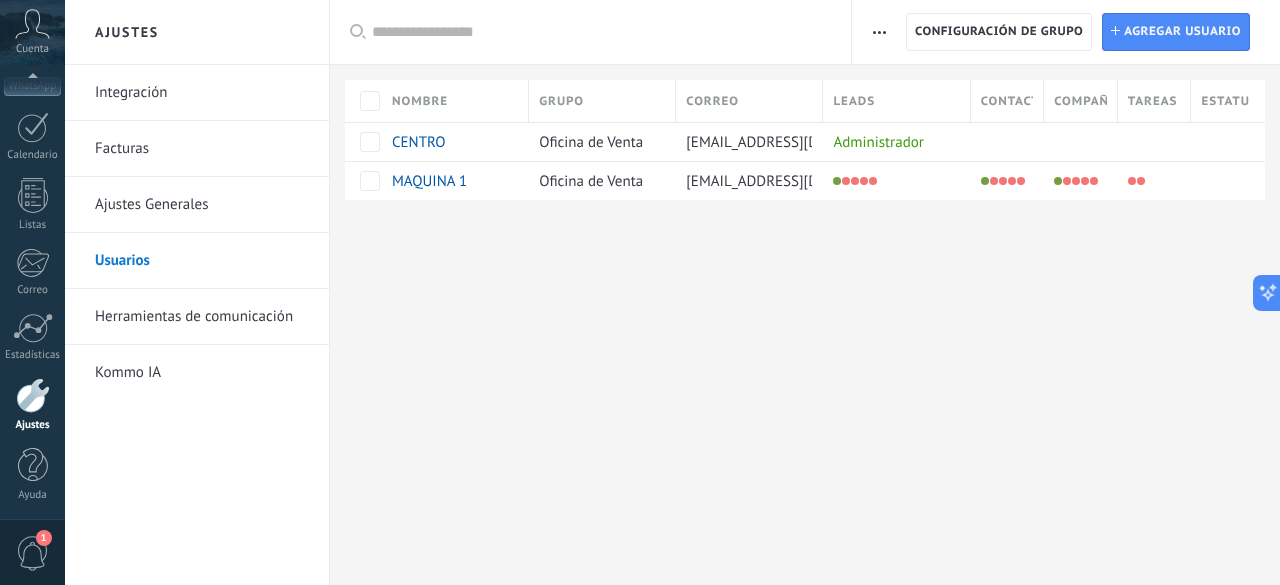 scroll, scrollTop: 0, scrollLeft: 0, axis: both 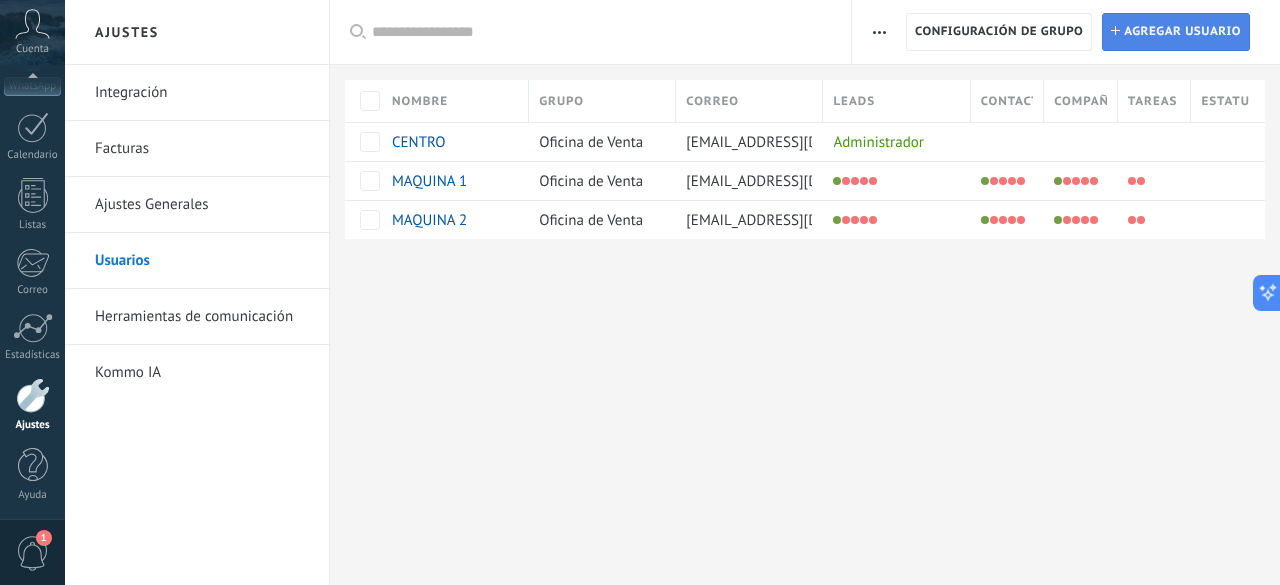 click on "Agregar usuario" at bounding box center [1182, 32] 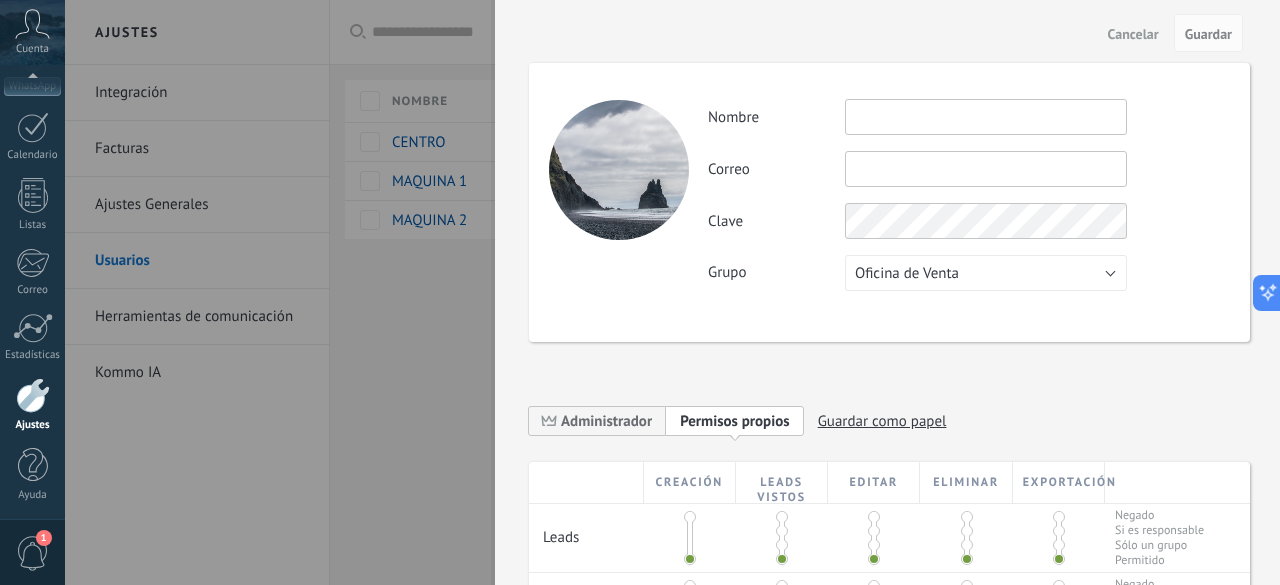 click at bounding box center (986, 117) 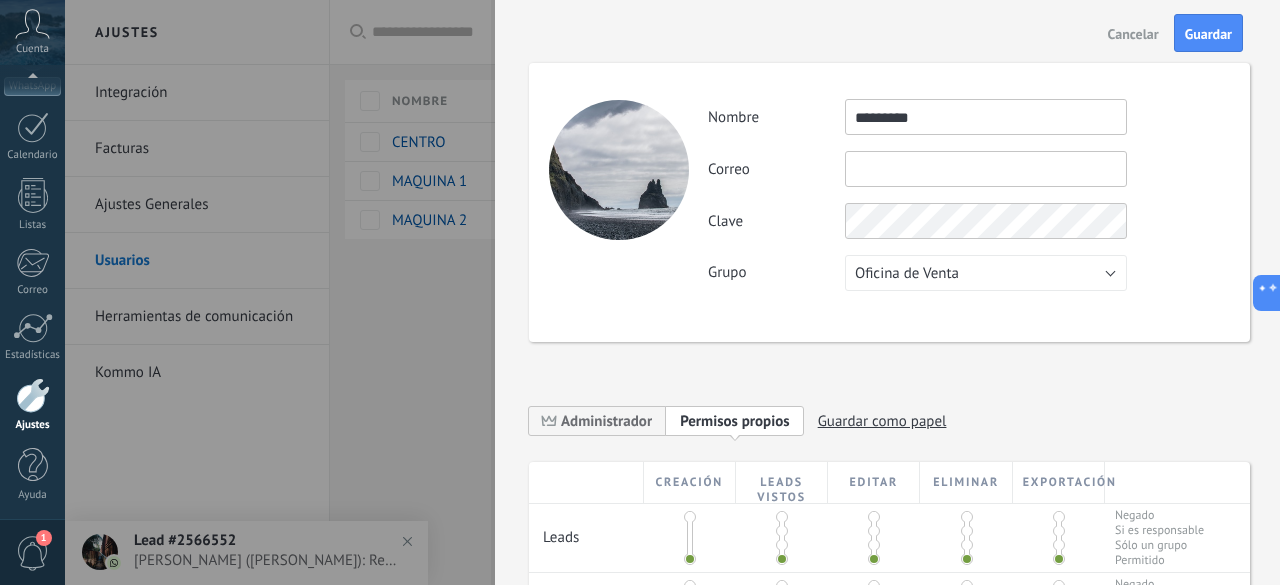 type on "*********" 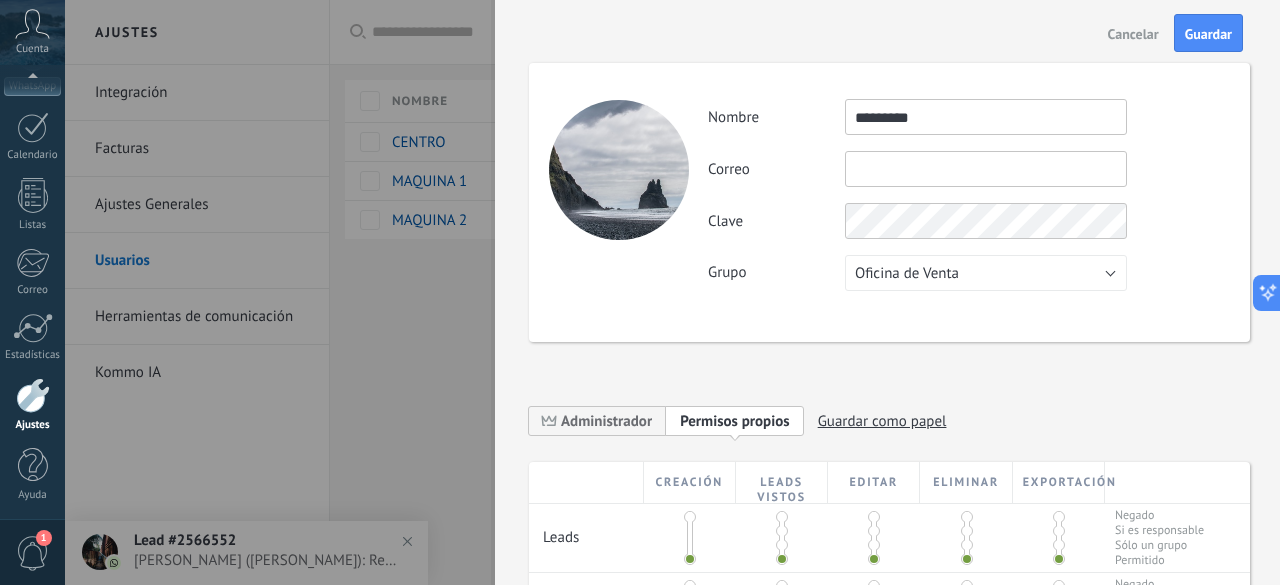 click at bounding box center (986, 169) 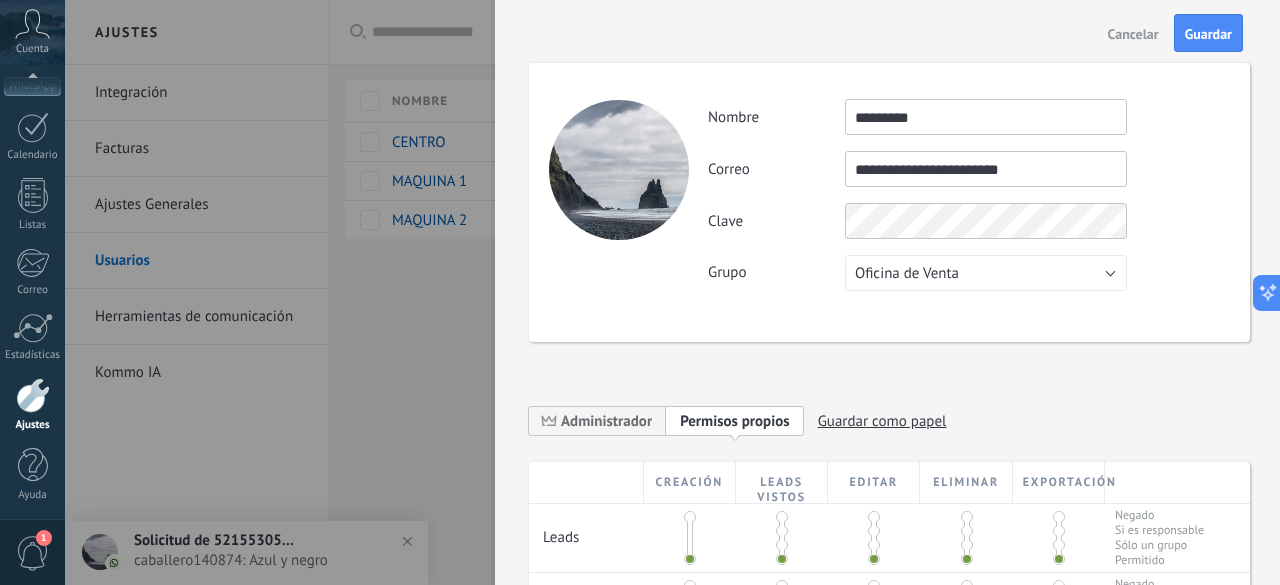 type on "**********" 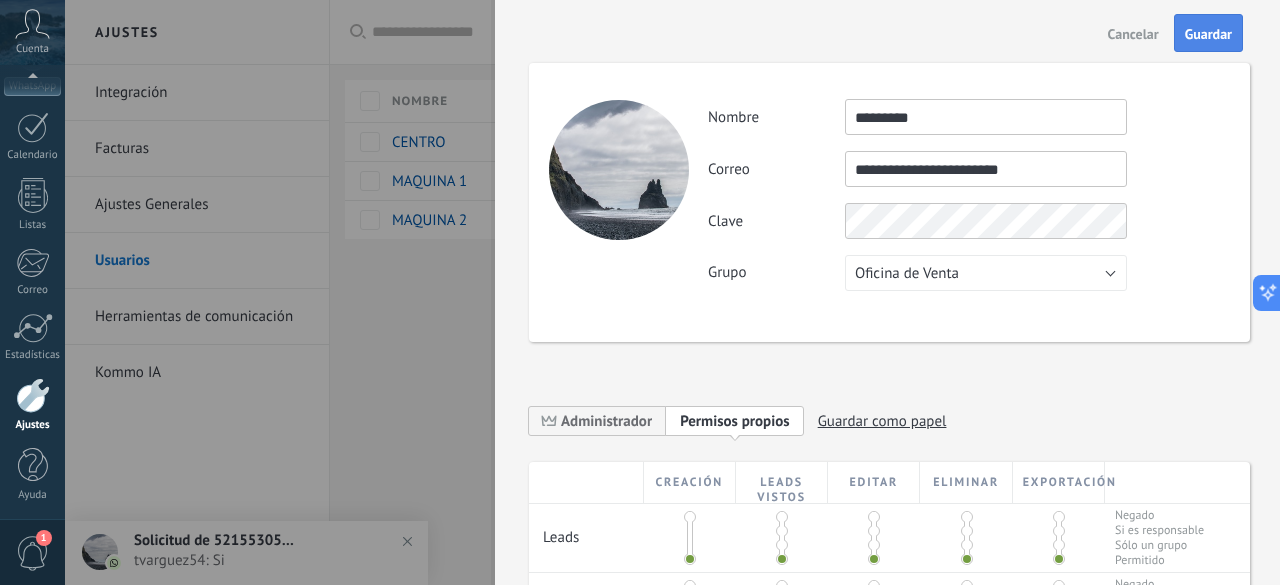 click on "Guardar" at bounding box center [1208, 34] 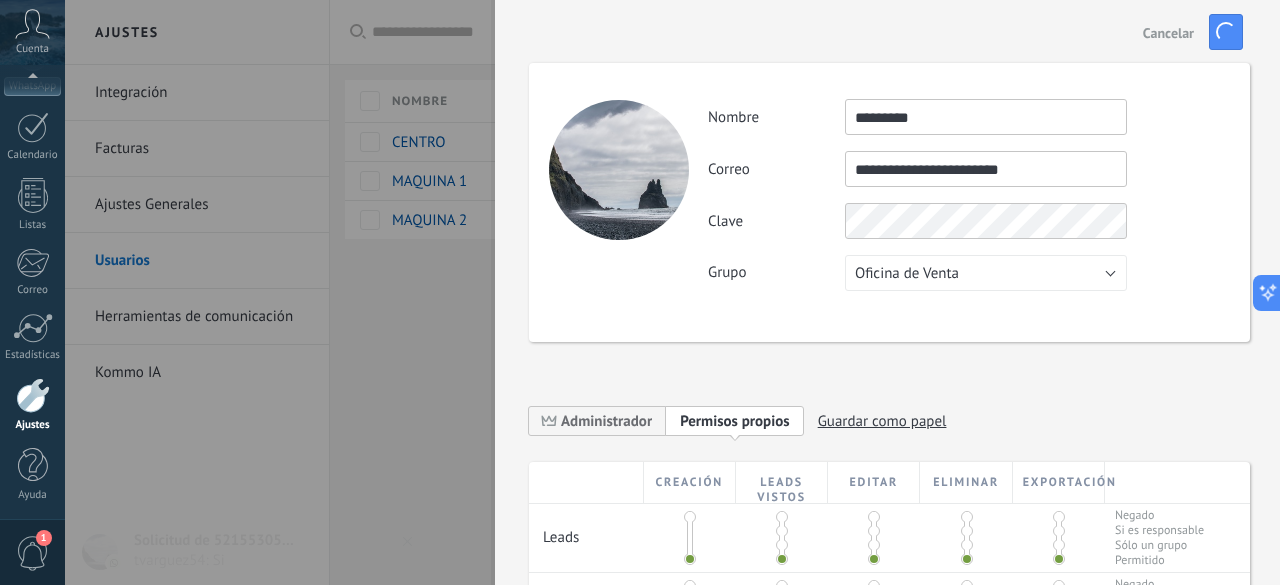 drag, startPoint x: 960, startPoint y: 128, endPoint x: 752, endPoint y: 109, distance: 208.86598 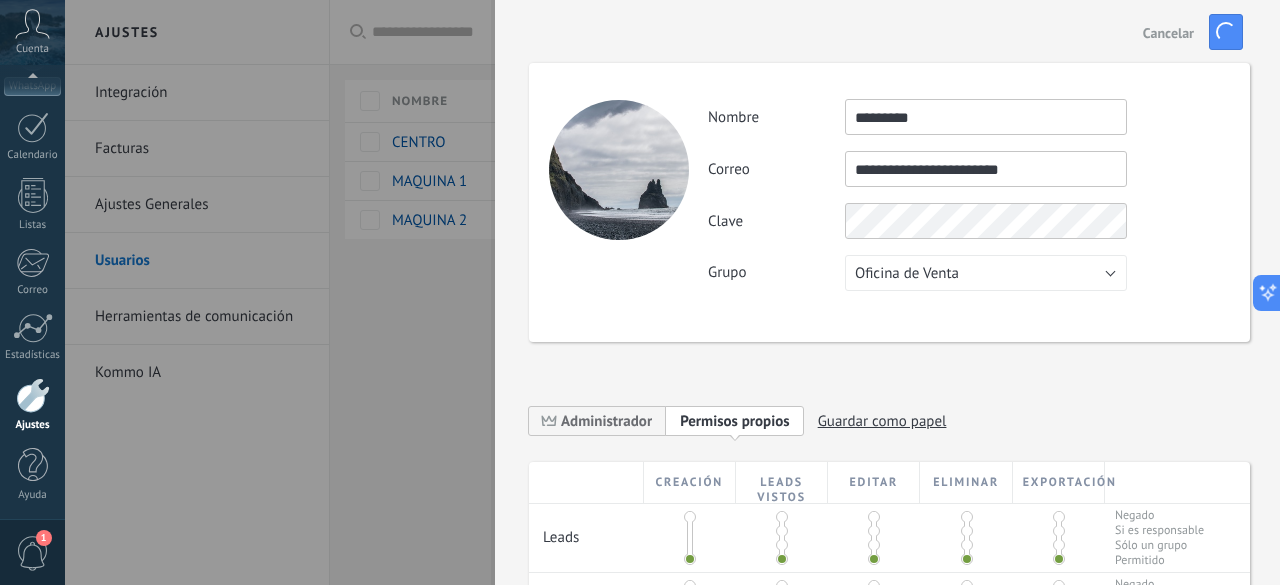drag, startPoint x: 1054, startPoint y: 173, endPoint x: 746, endPoint y: 171, distance: 308.0065 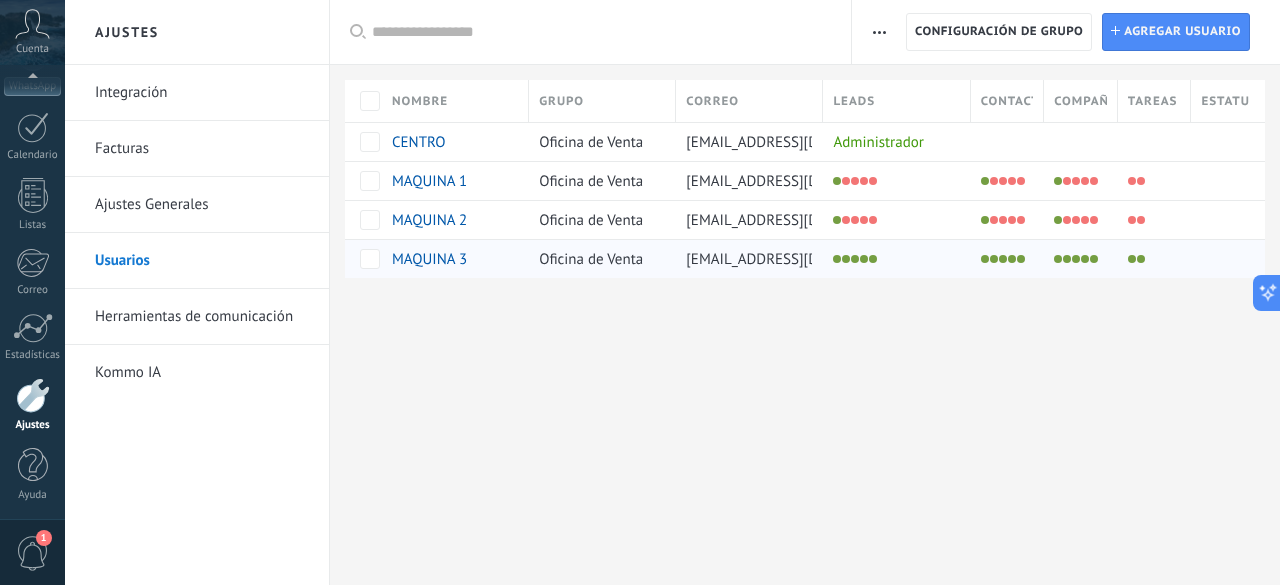 click on "MAQUINA 3" at bounding box center [429, 259] 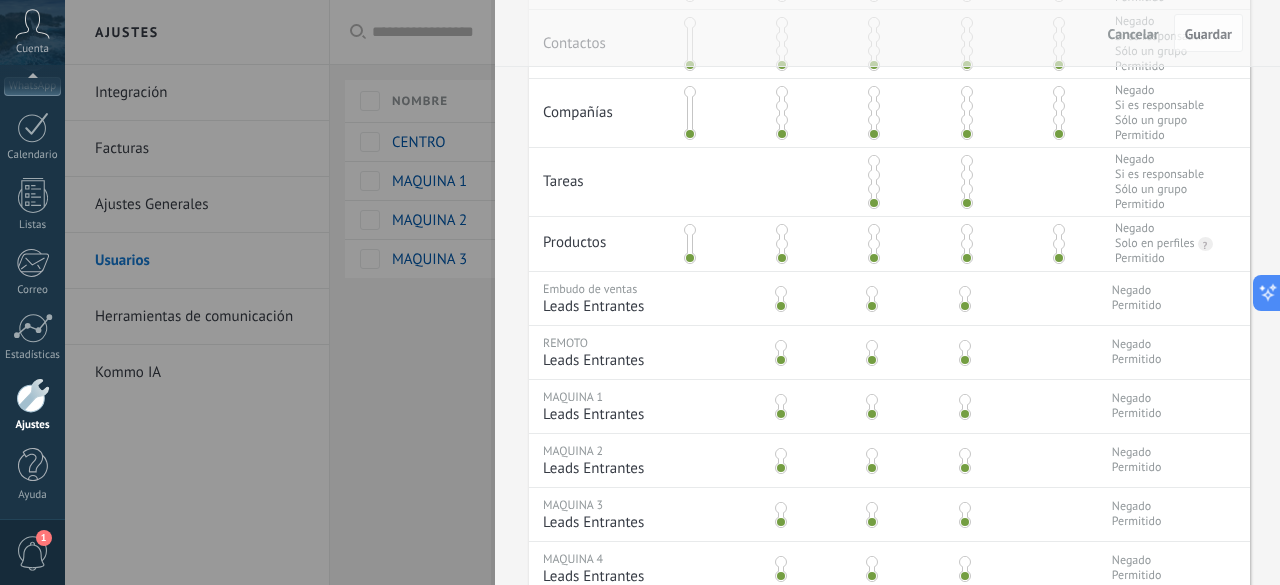 scroll, scrollTop: 400, scrollLeft: 0, axis: vertical 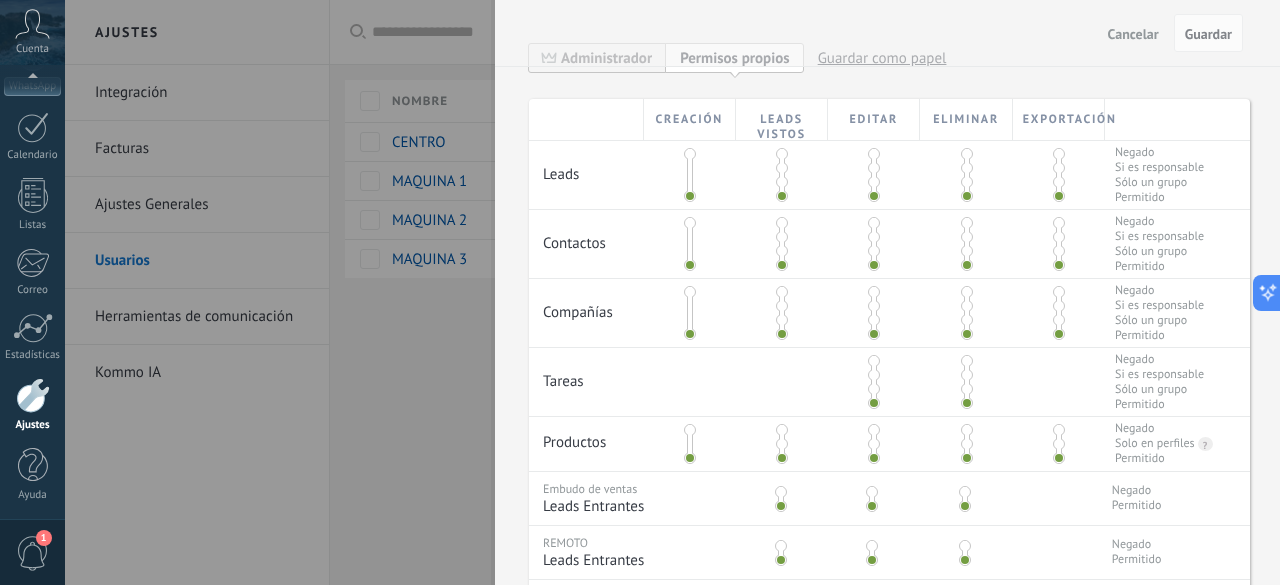 click at bounding box center [782, 154] 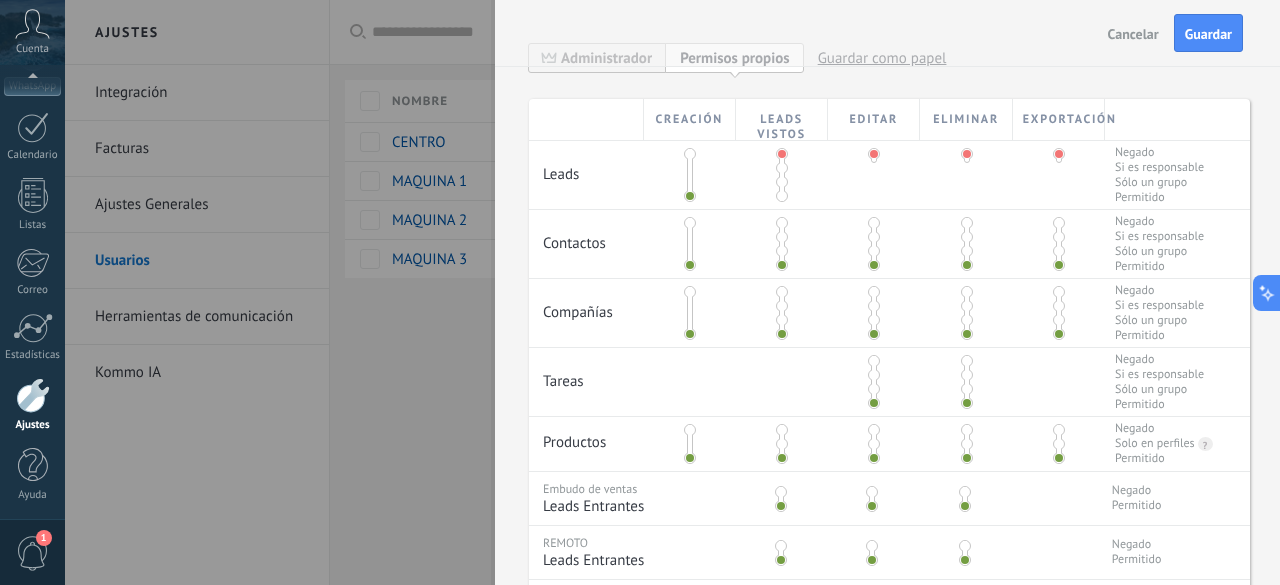 click at bounding box center (782, 223) 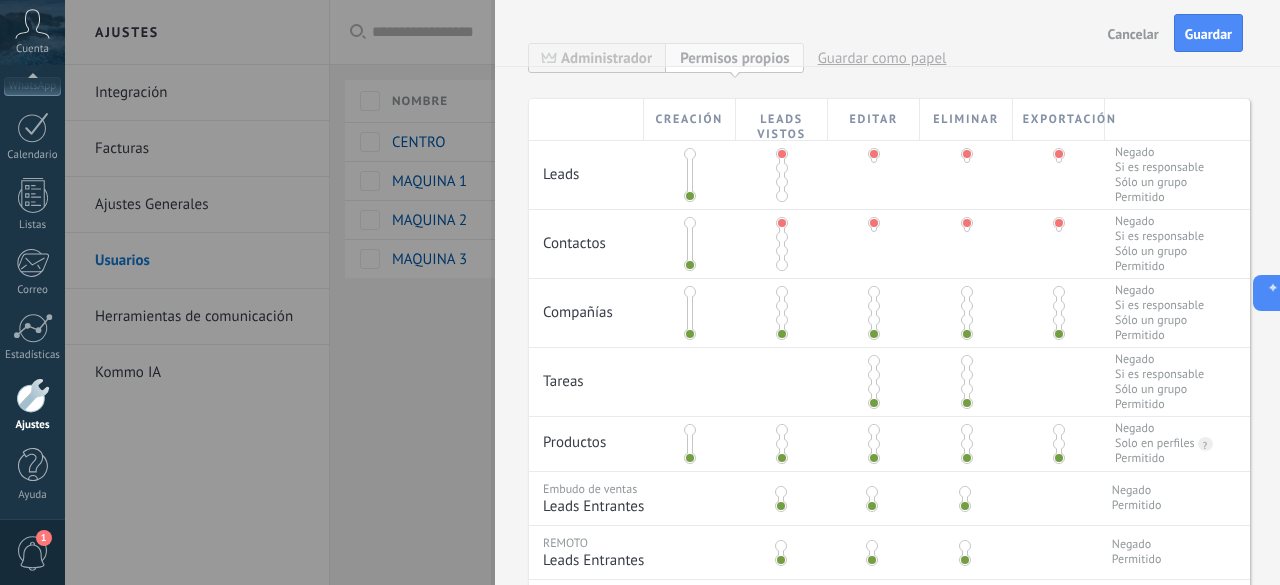 click at bounding box center [782, 306] 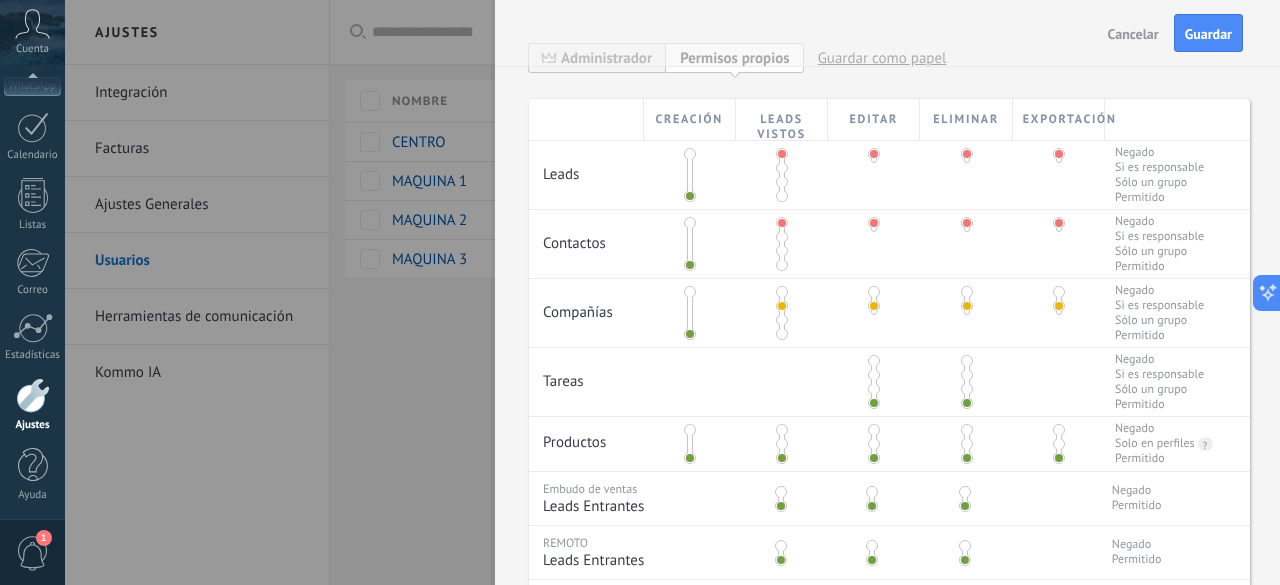 click at bounding box center (782, 292) 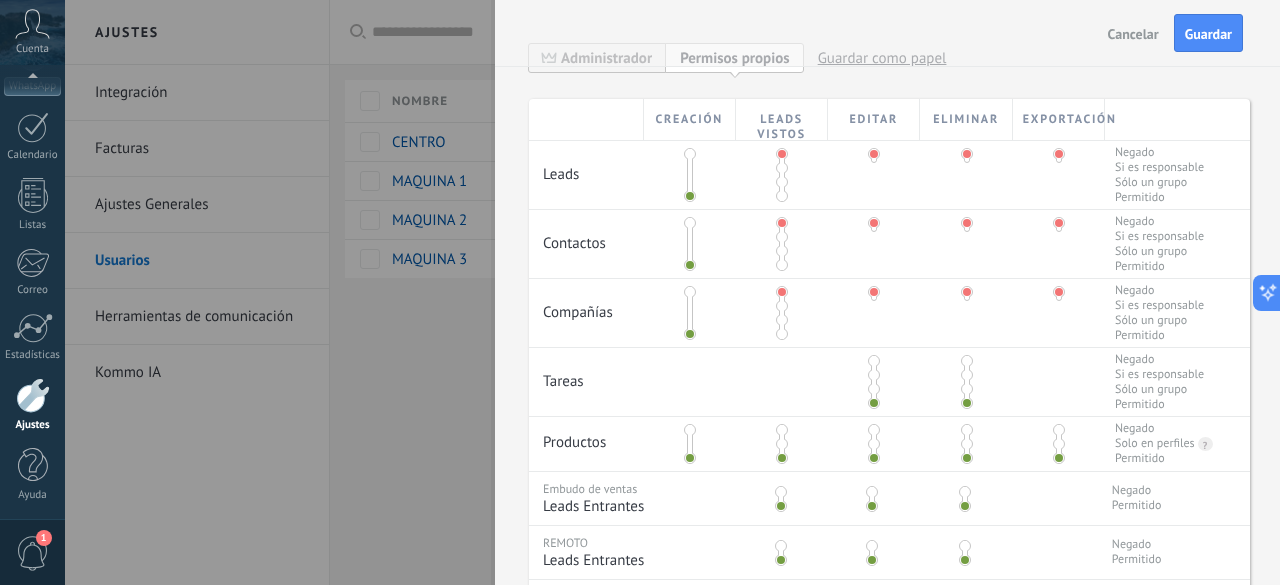 drag, startPoint x: 872, startPoint y: 363, endPoint x: 831, endPoint y: 418, distance: 68.60029 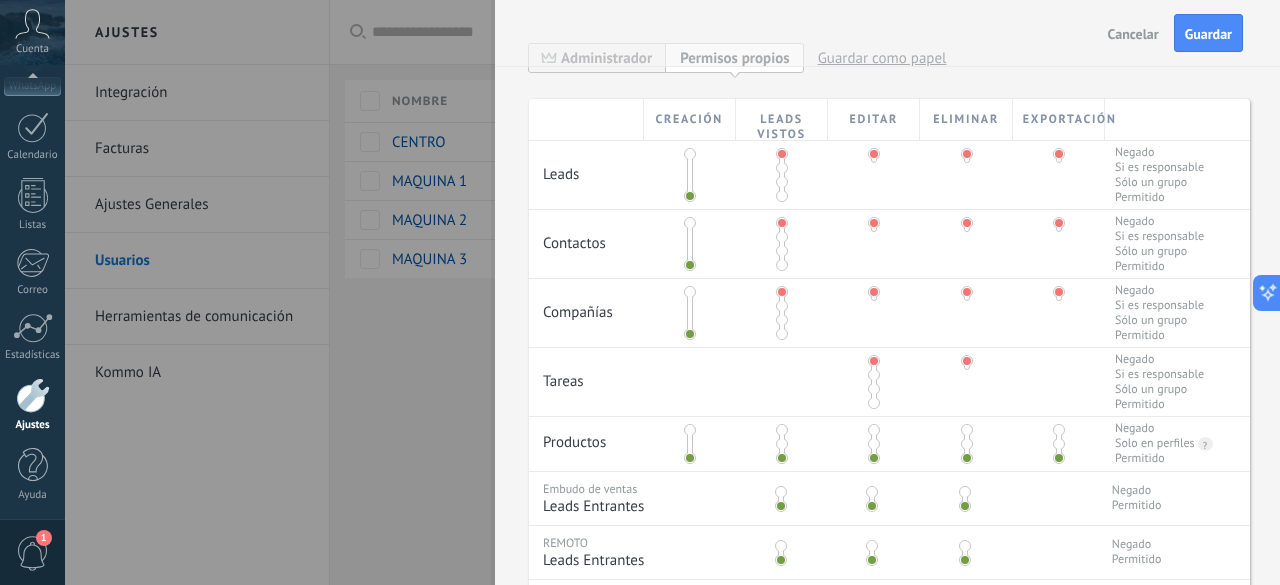 click at bounding box center [782, 430] 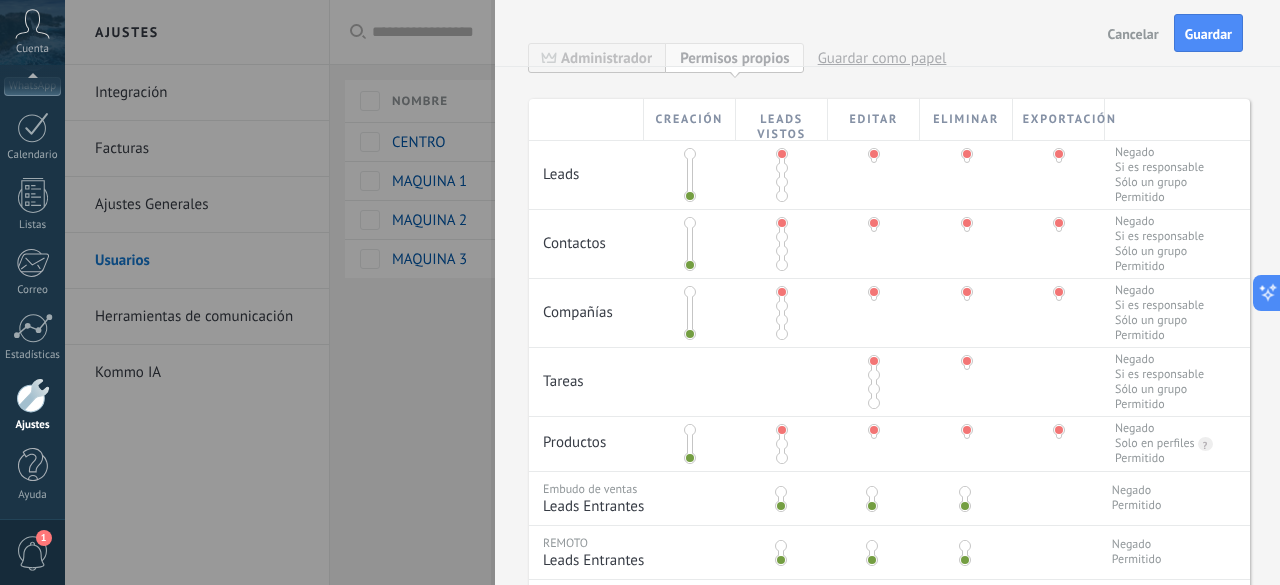 scroll, scrollTop: 600, scrollLeft: 0, axis: vertical 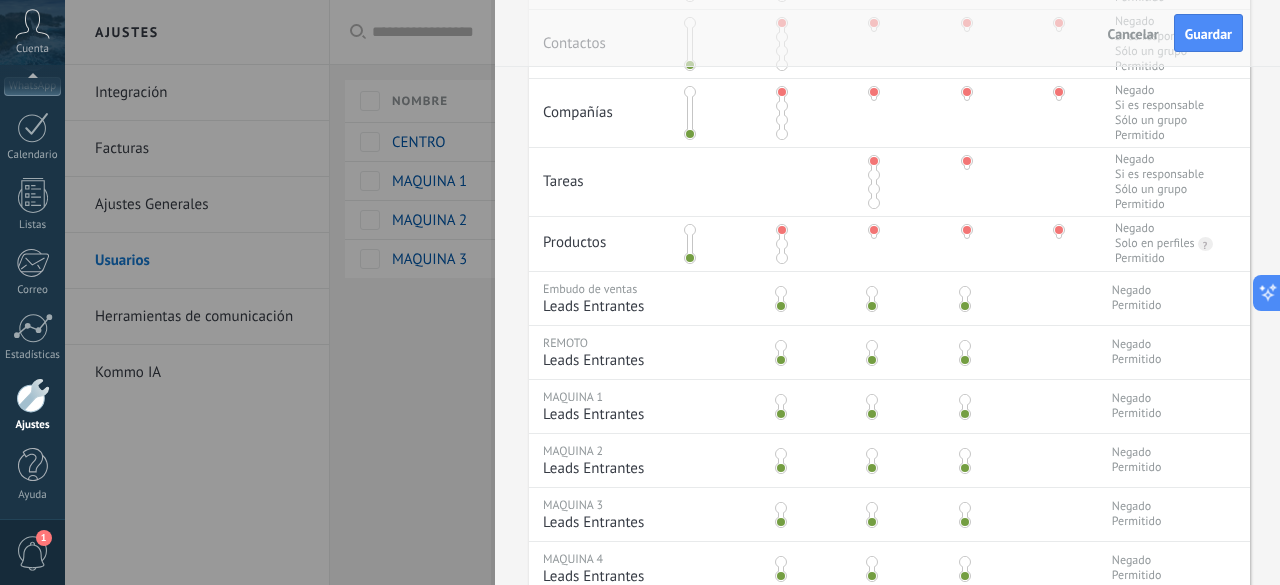 click at bounding box center [781, 292] 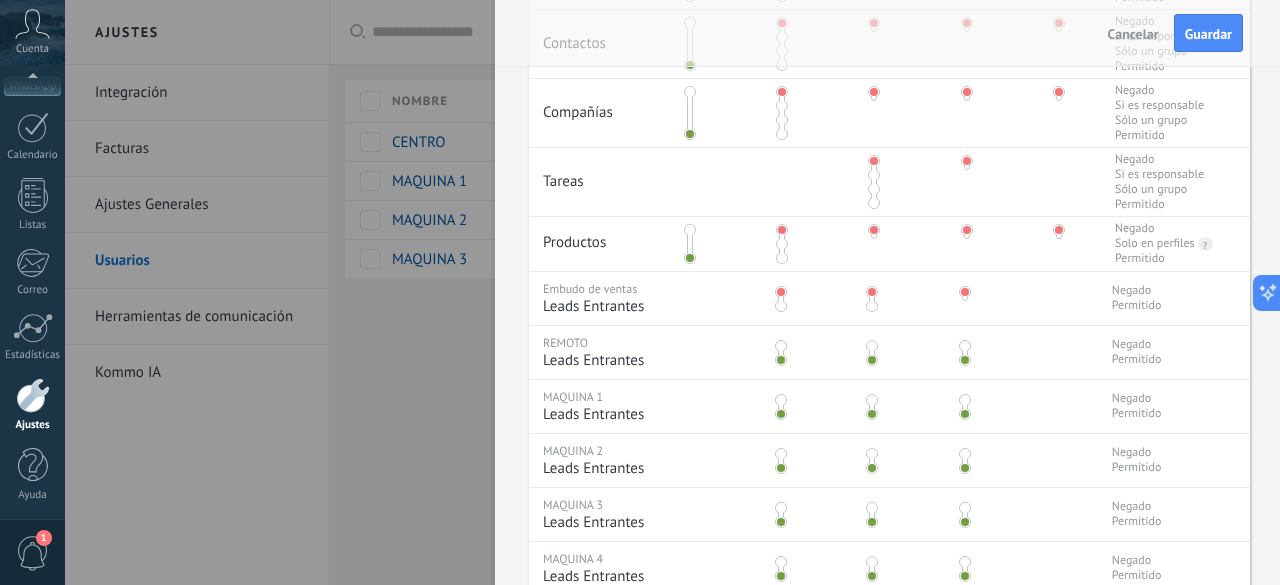 click at bounding box center [779, 349] 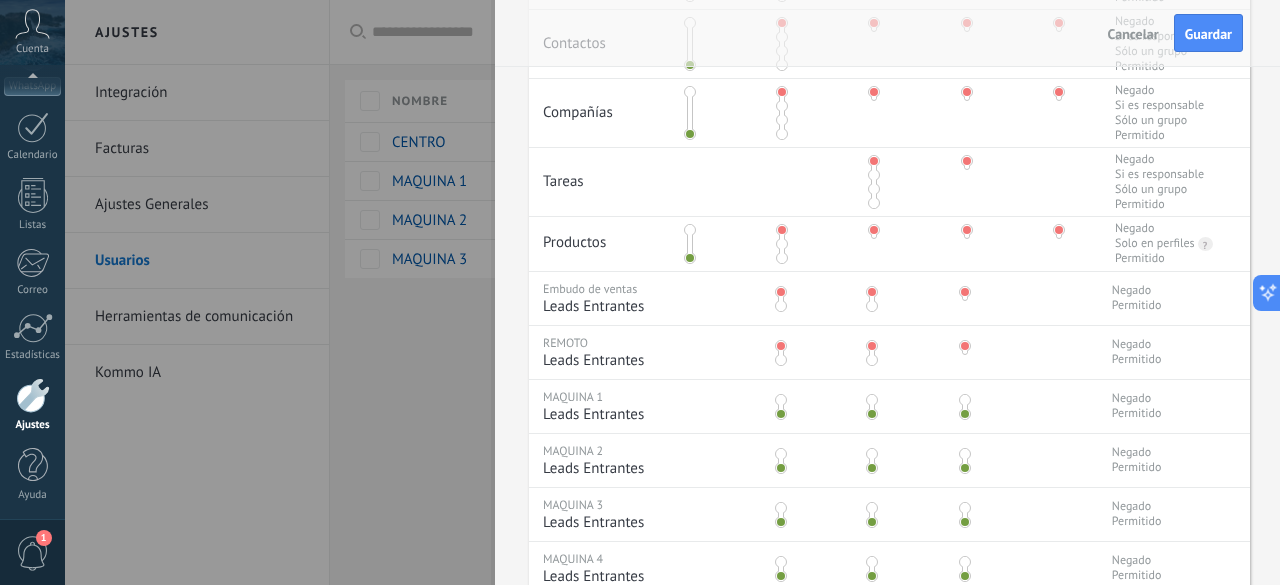 click at bounding box center (781, 400) 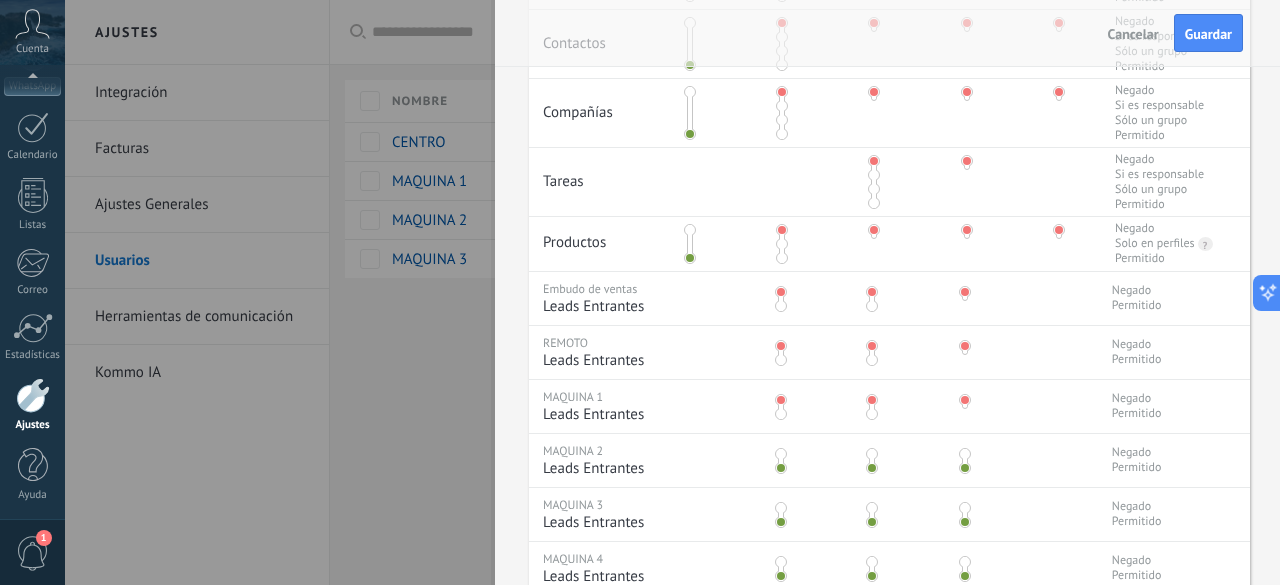 click at bounding box center [781, 454] 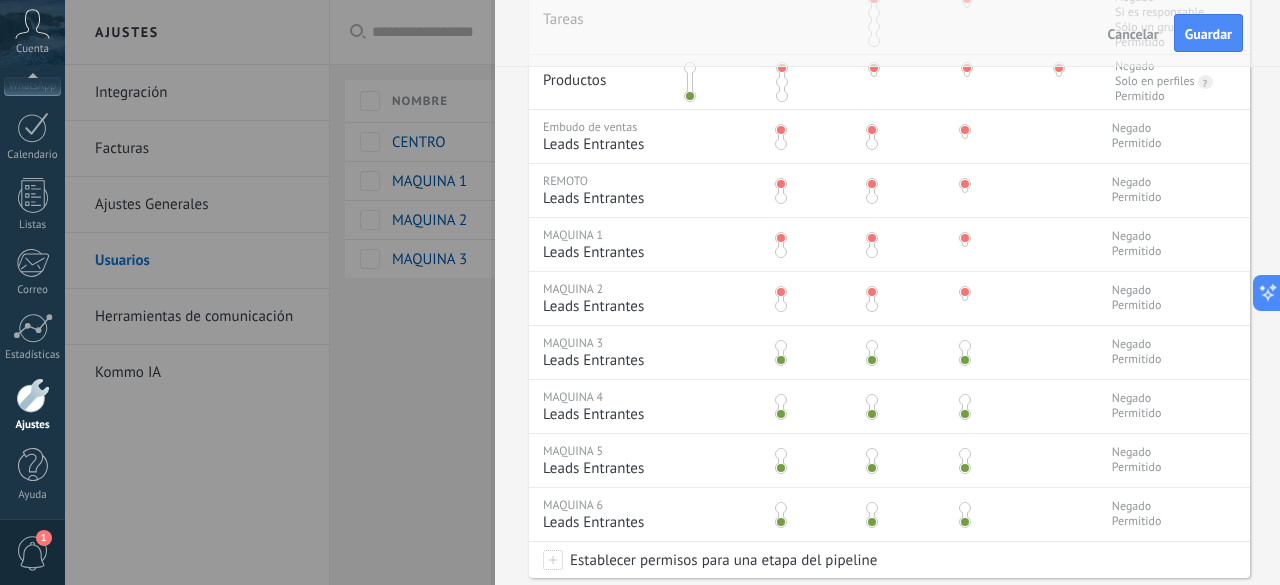 scroll, scrollTop: 800, scrollLeft: 0, axis: vertical 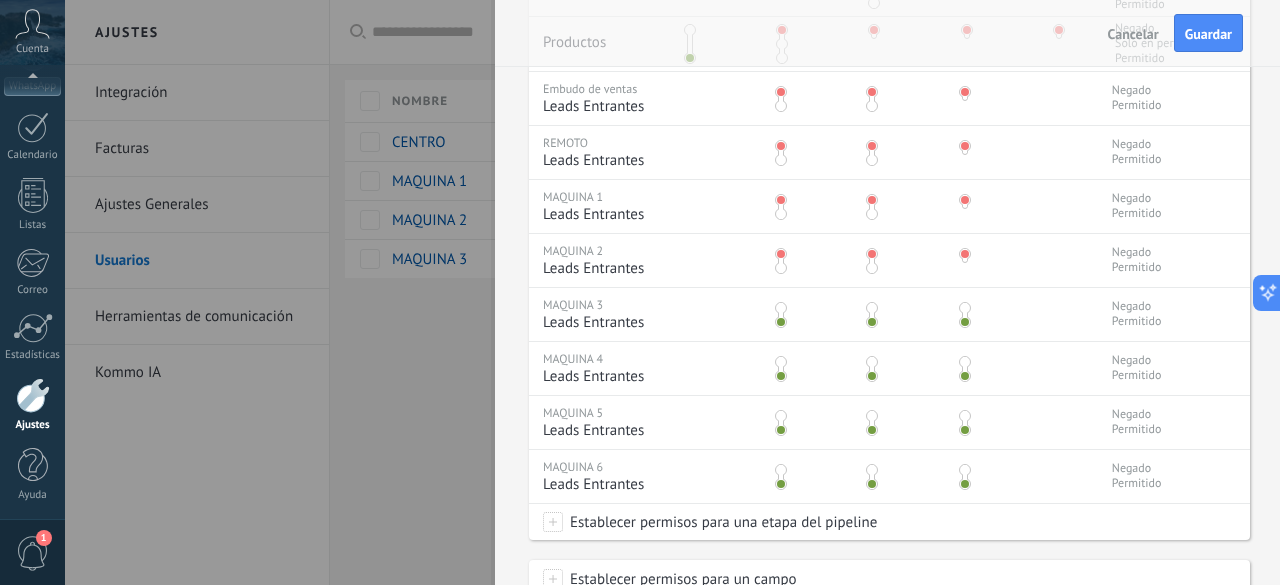 click at bounding box center (781, 362) 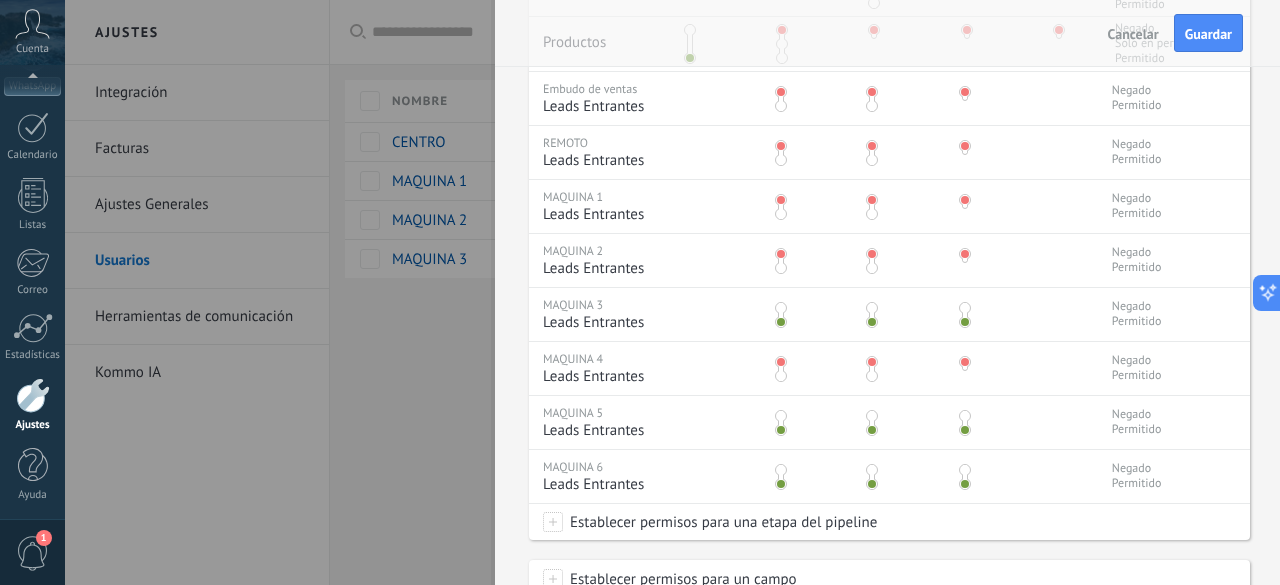 click at bounding box center [964, 311] 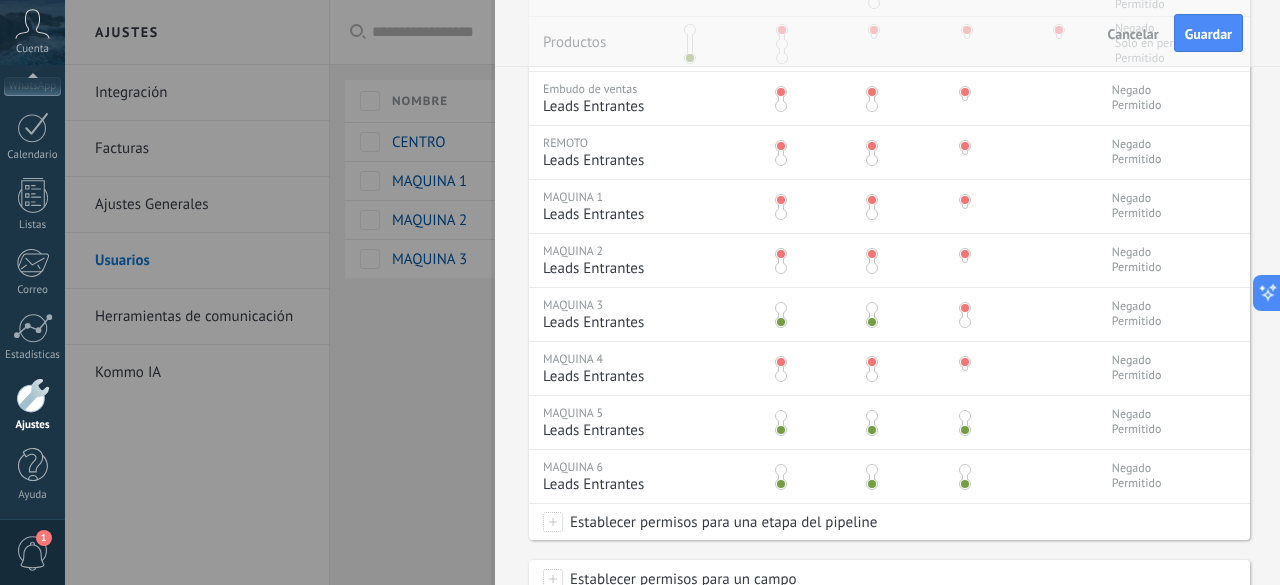 click at bounding box center [781, 416] 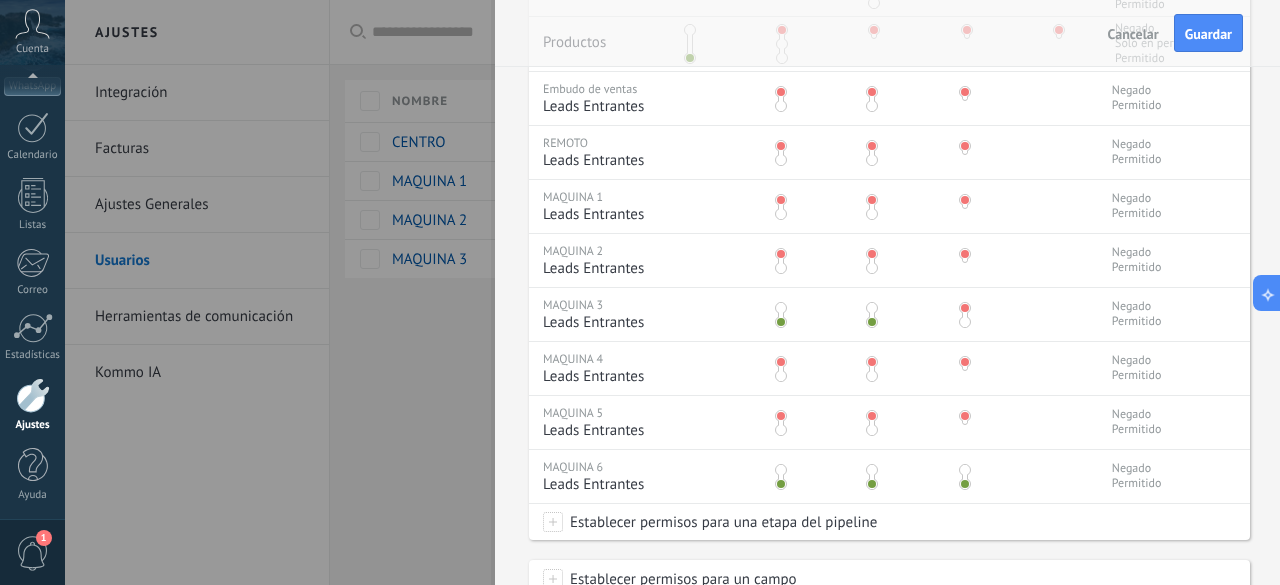 click at bounding box center (781, 470) 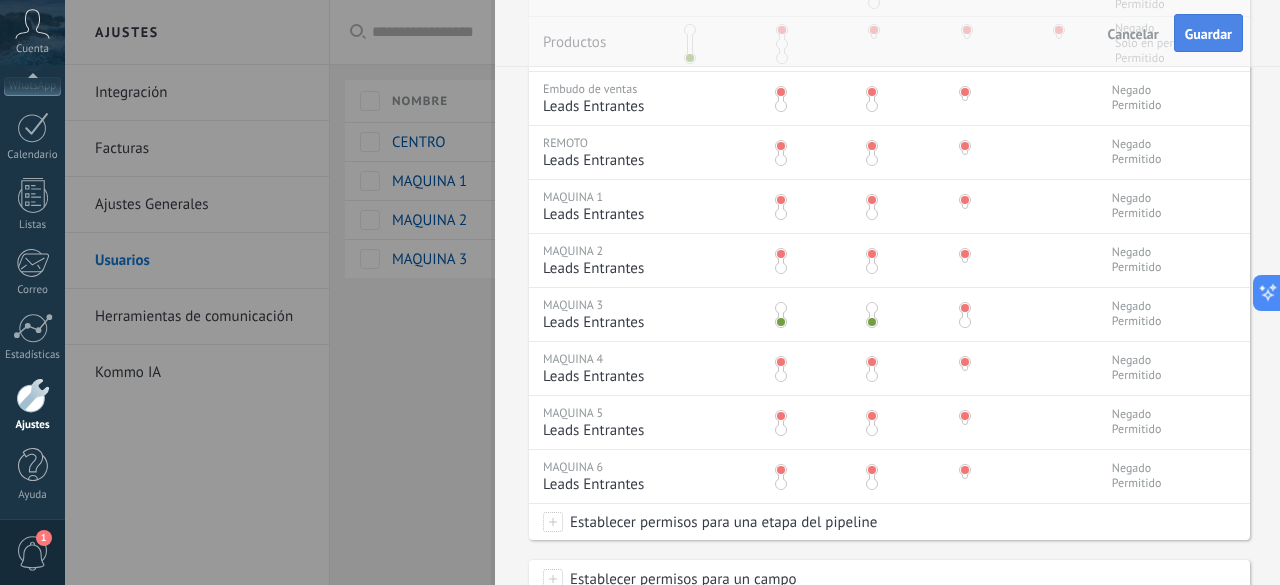click on "Guardar" at bounding box center (1208, 34) 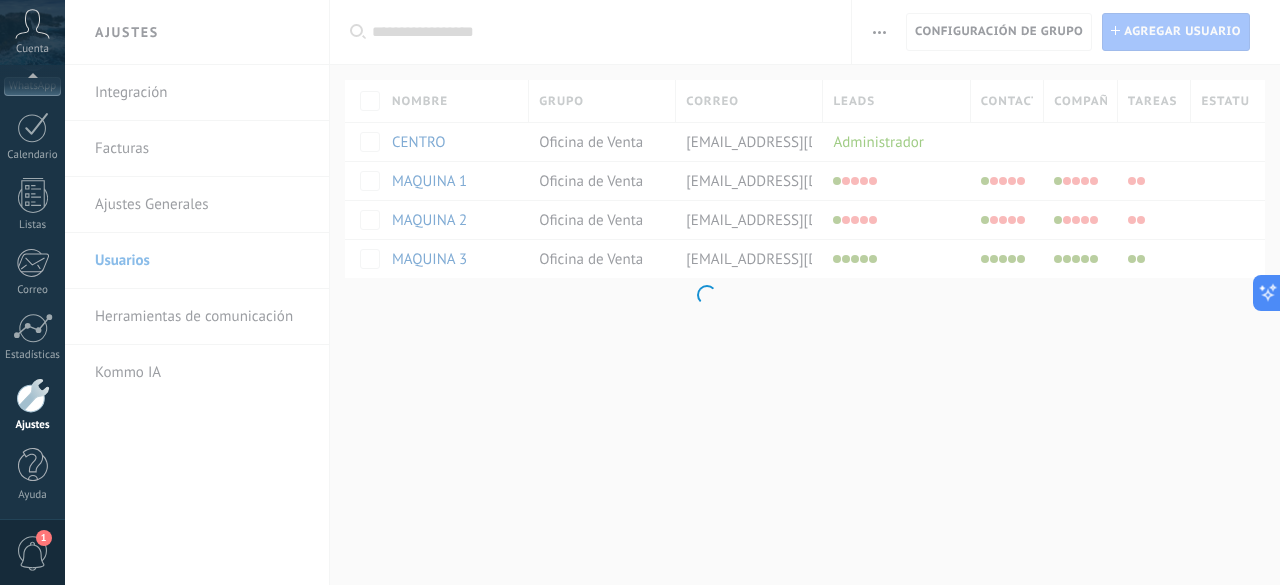 scroll, scrollTop: 0, scrollLeft: 0, axis: both 